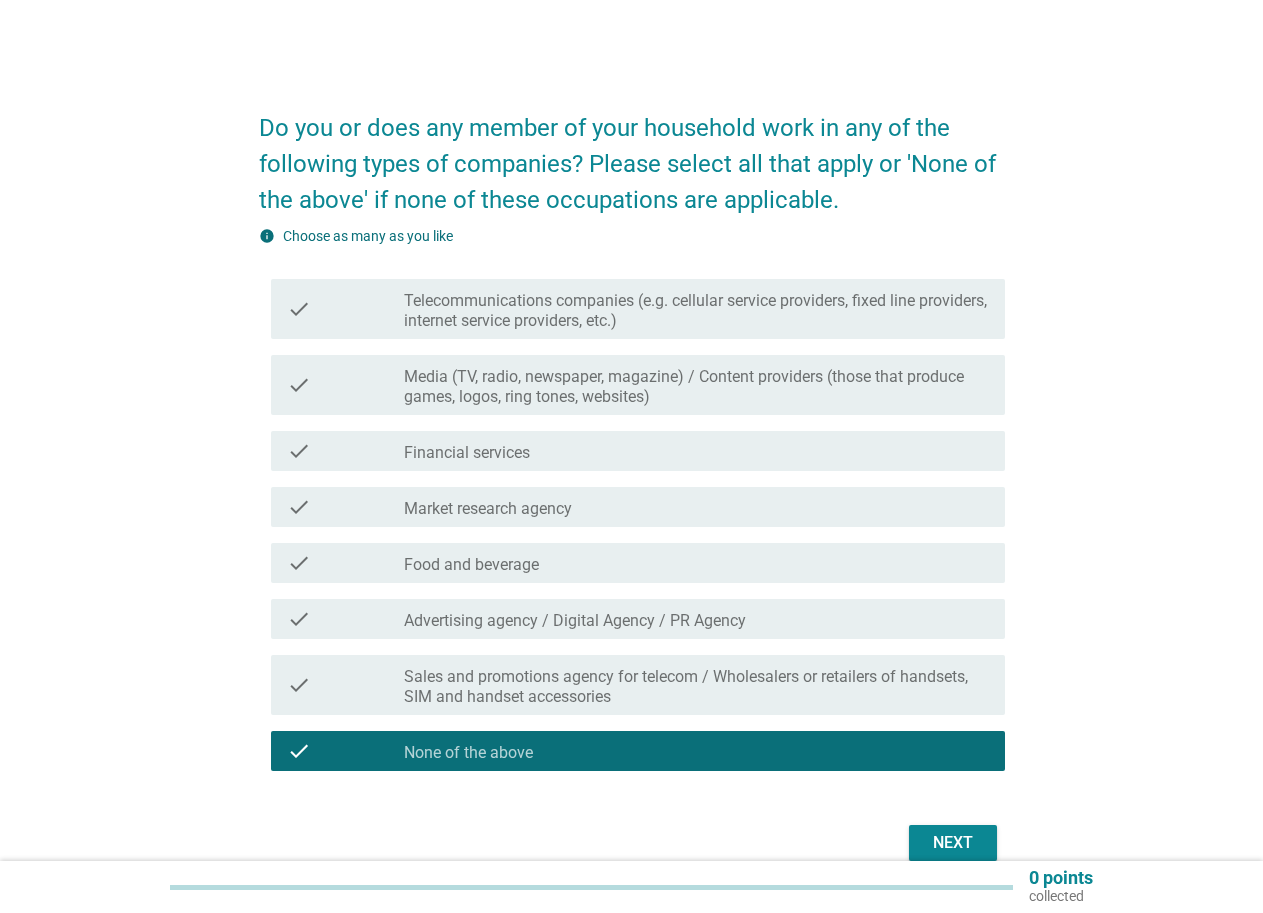 scroll, scrollTop: 0, scrollLeft: 0, axis: both 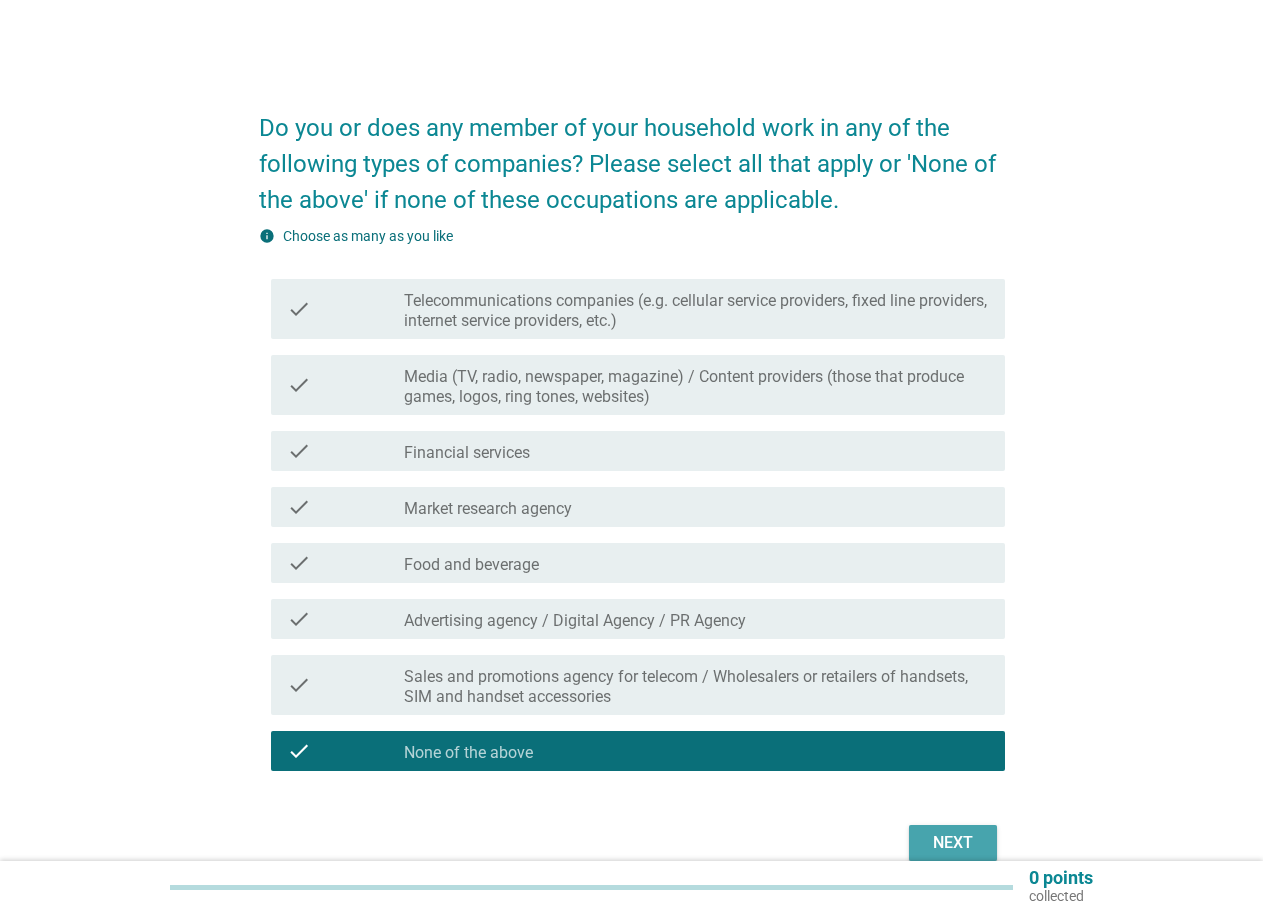 click on "Next" at bounding box center [953, 843] 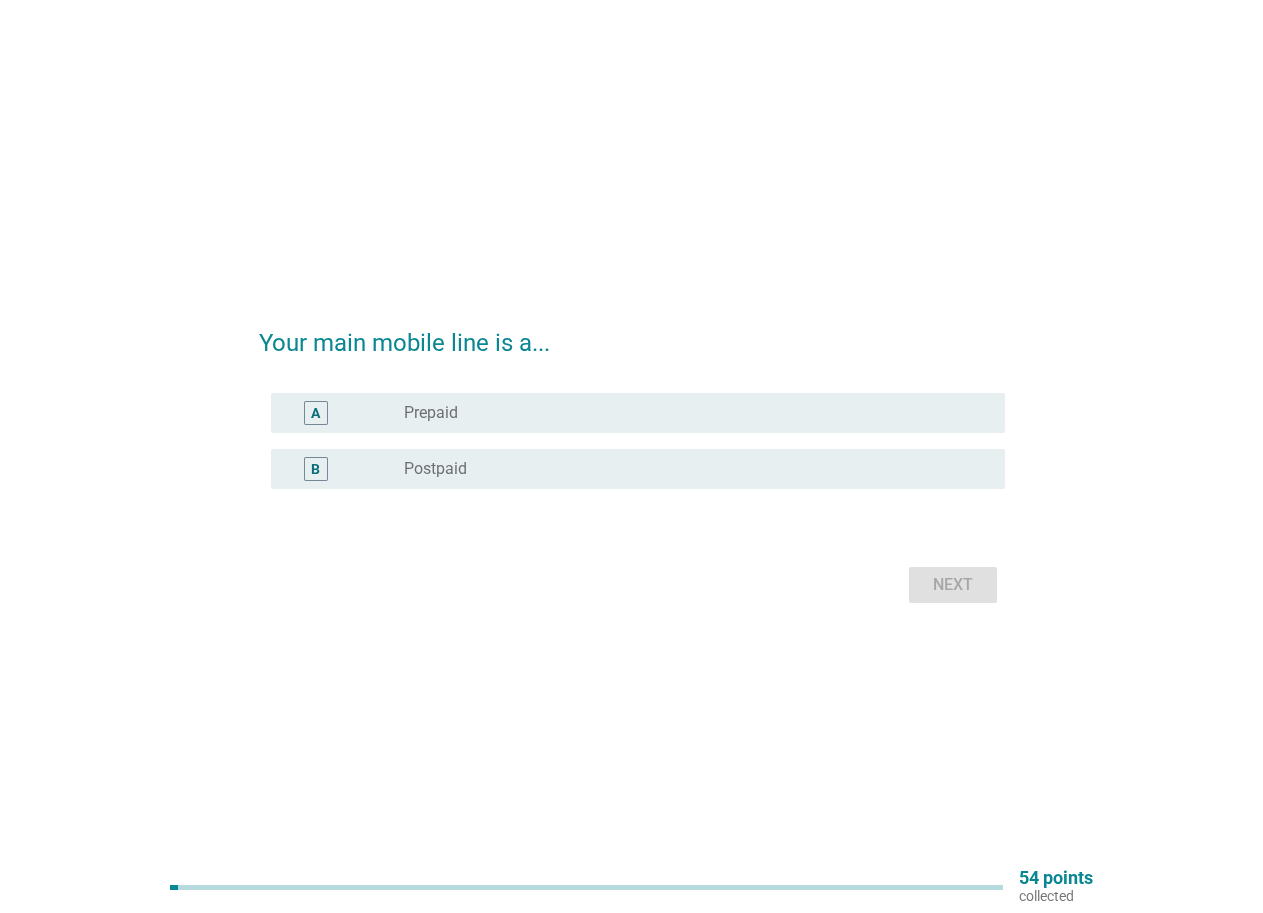 click on "Postpaid" at bounding box center (435, 469) 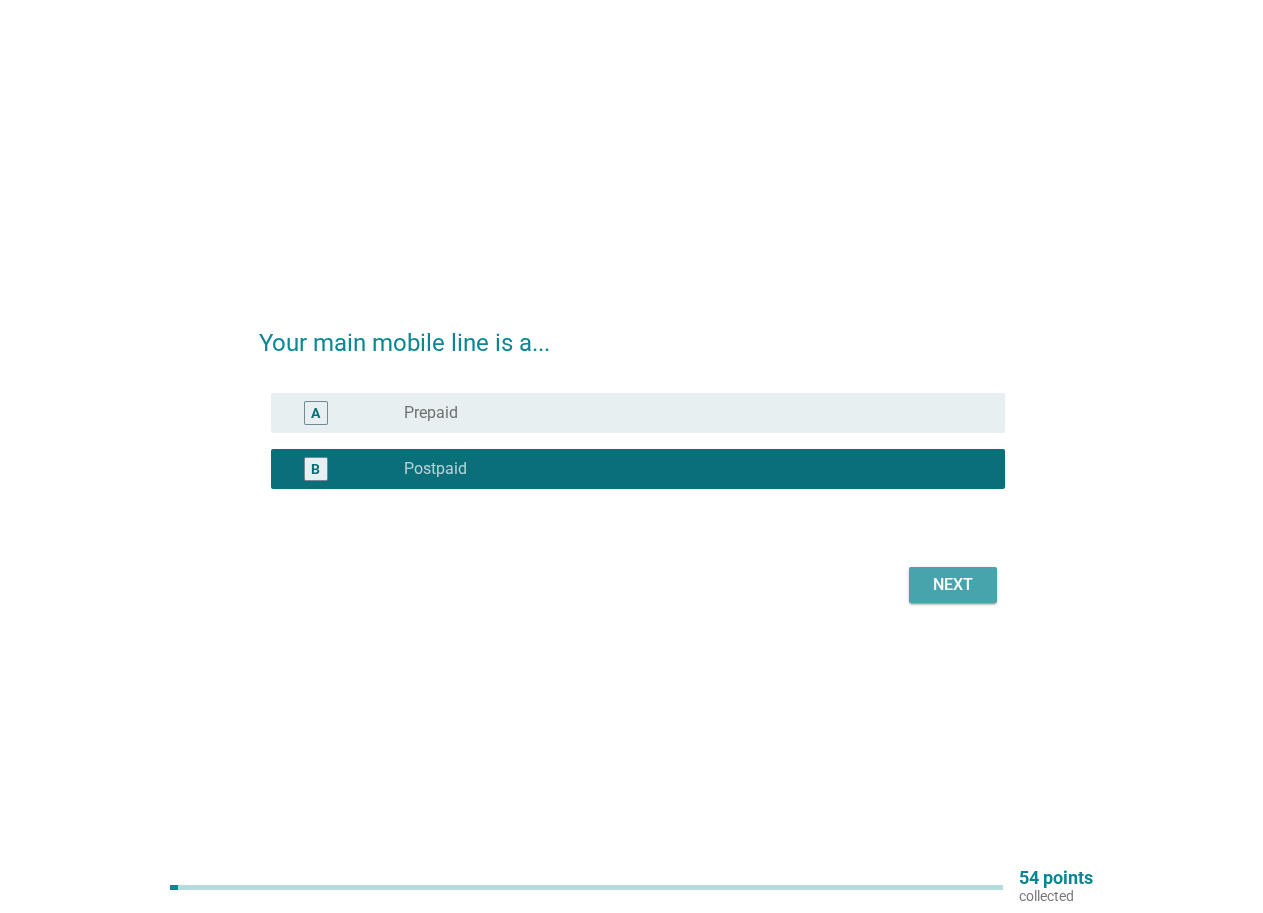 click on "Next" at bounding box center [953, 585] 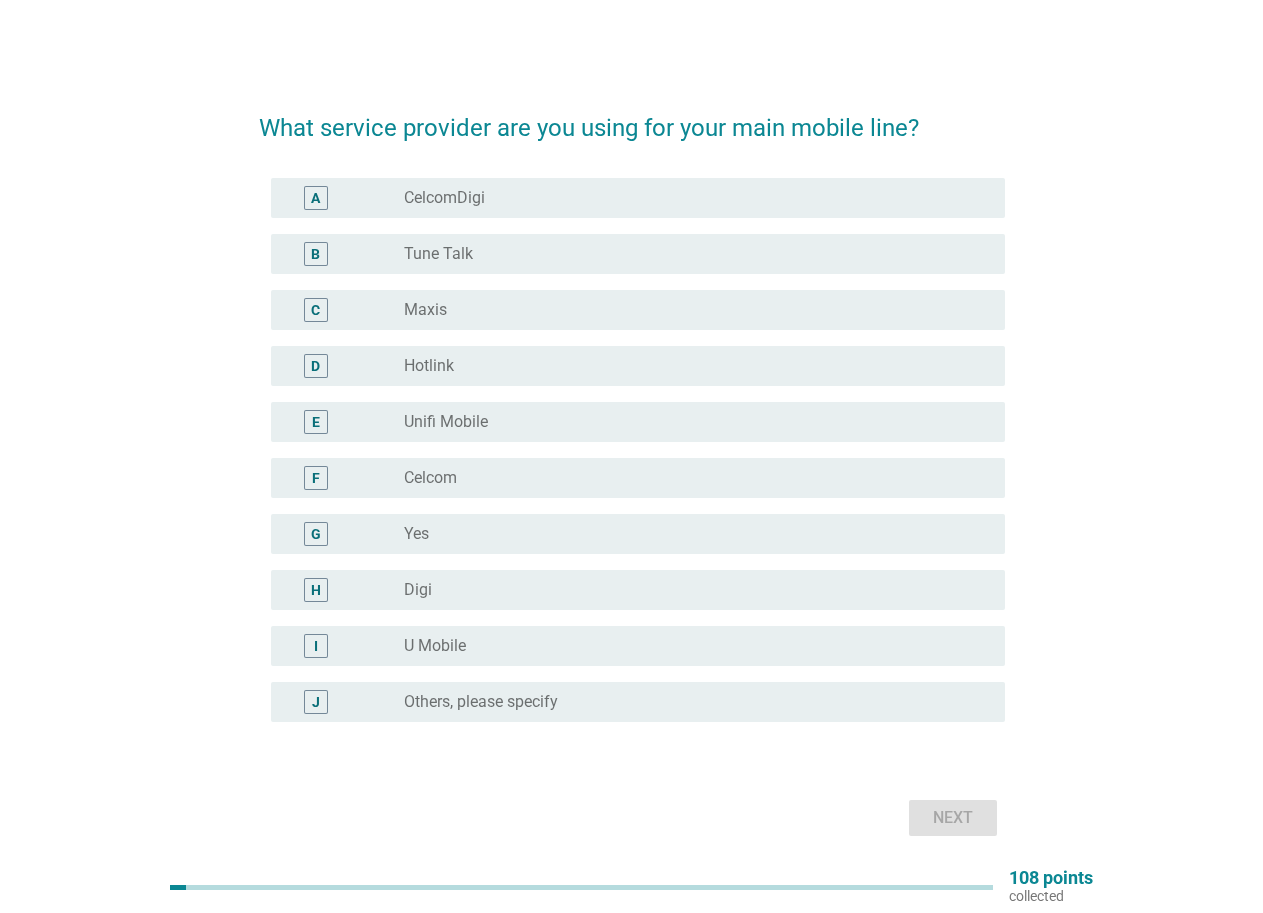 click on "U Mobile" at bounding box center (435, 646) 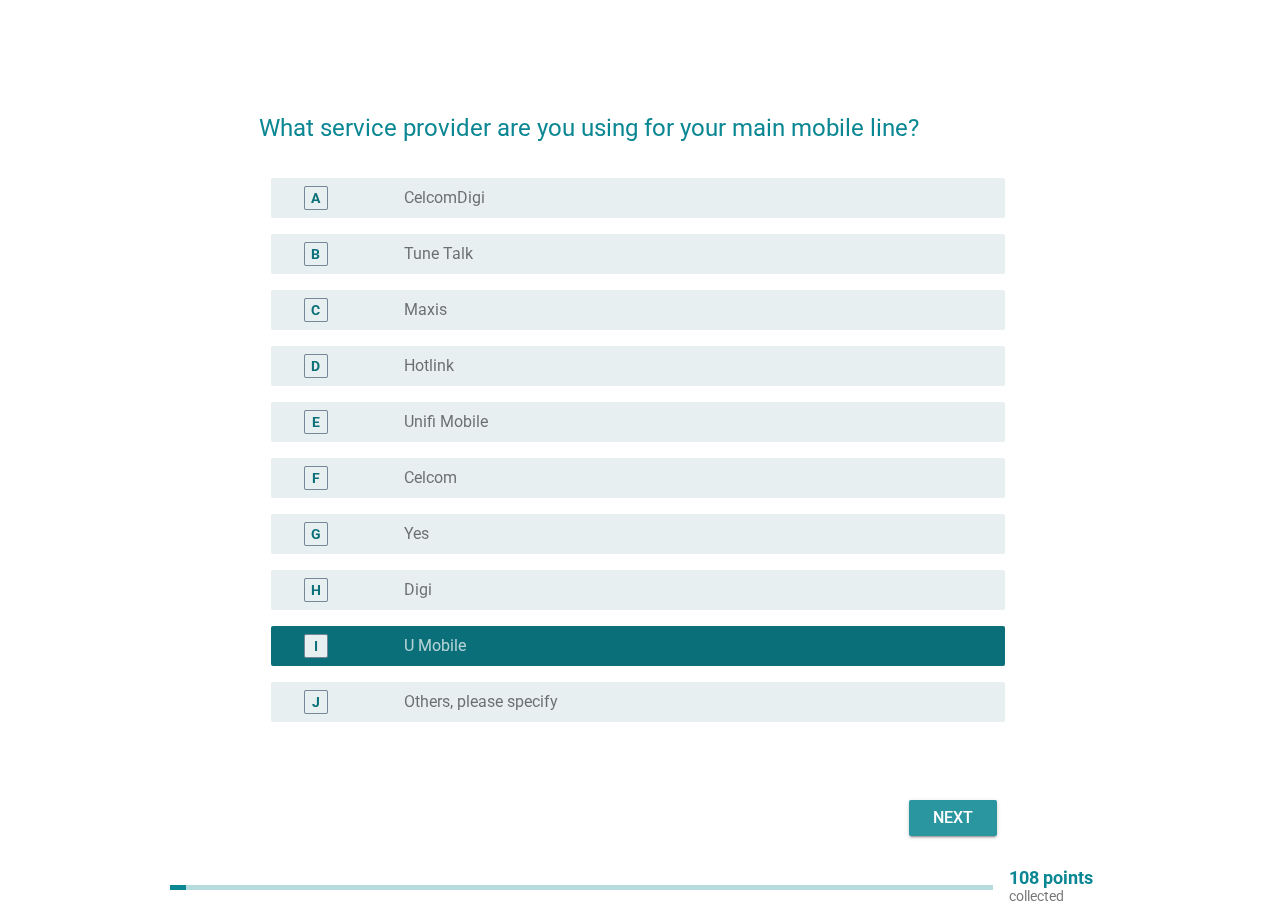 click on "Next" at bounding box center (953, 818) 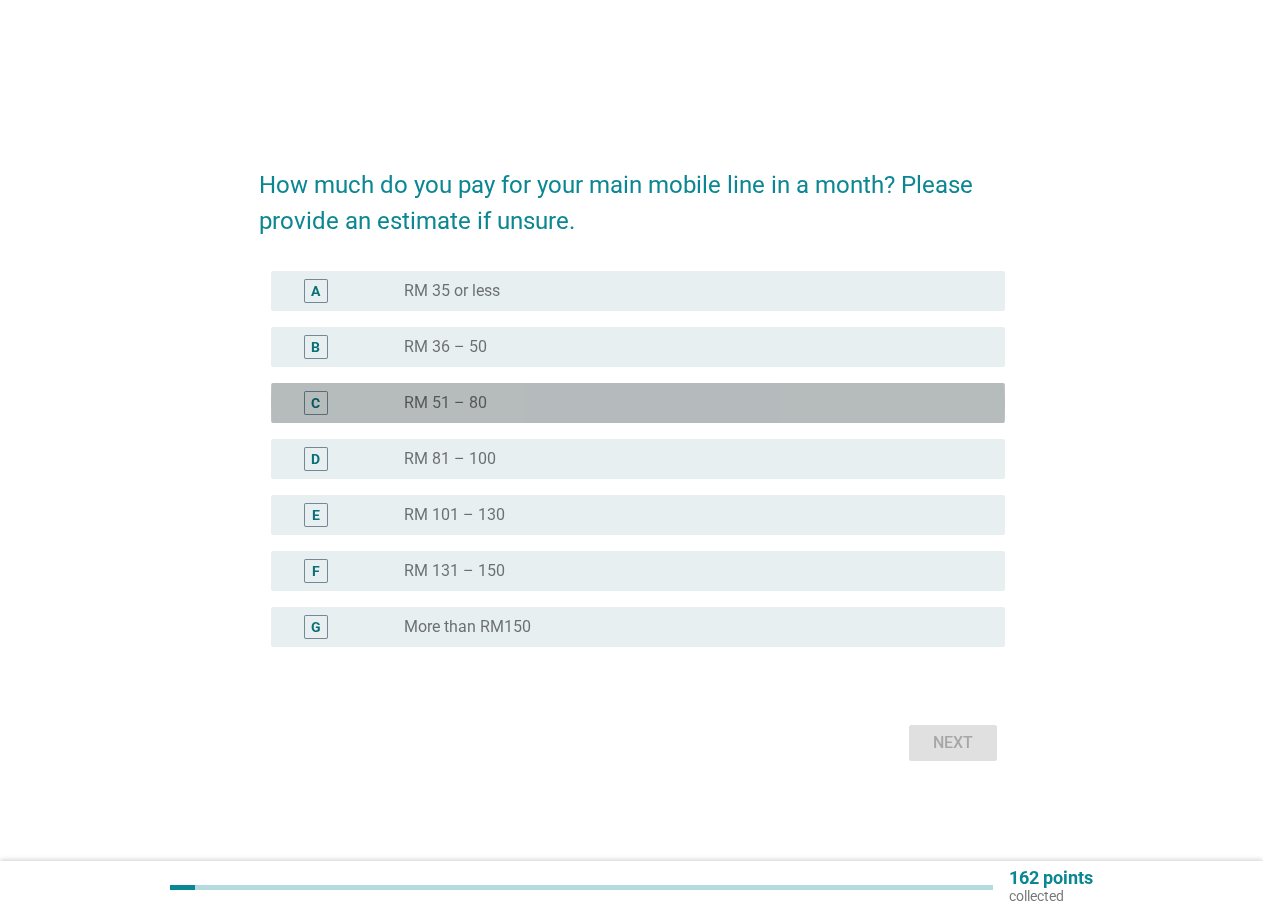 click on "radio_button_unchecked RM 51 – 80" at bounding box center [688, 403] 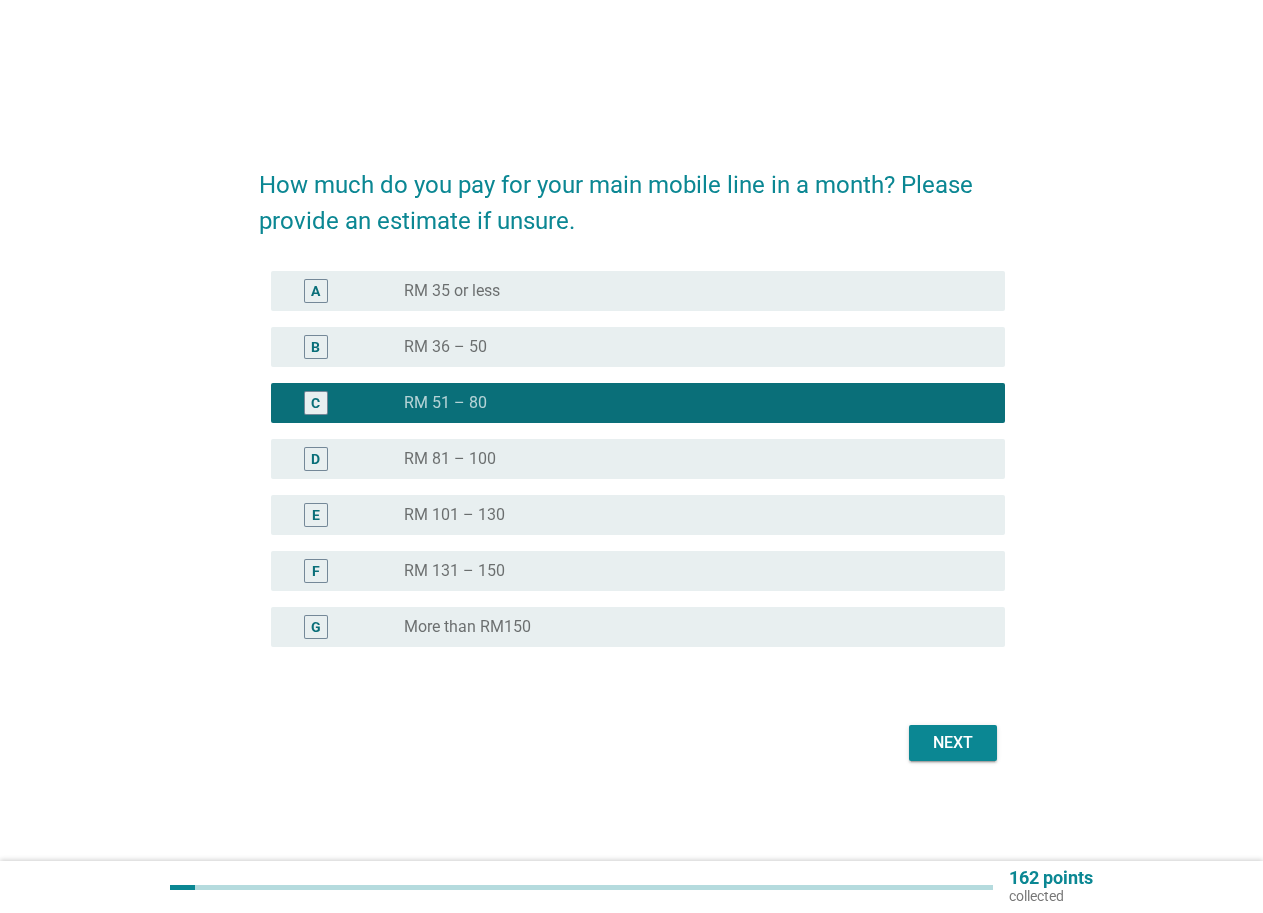 click on "Next" at bounding box center (953, 743) 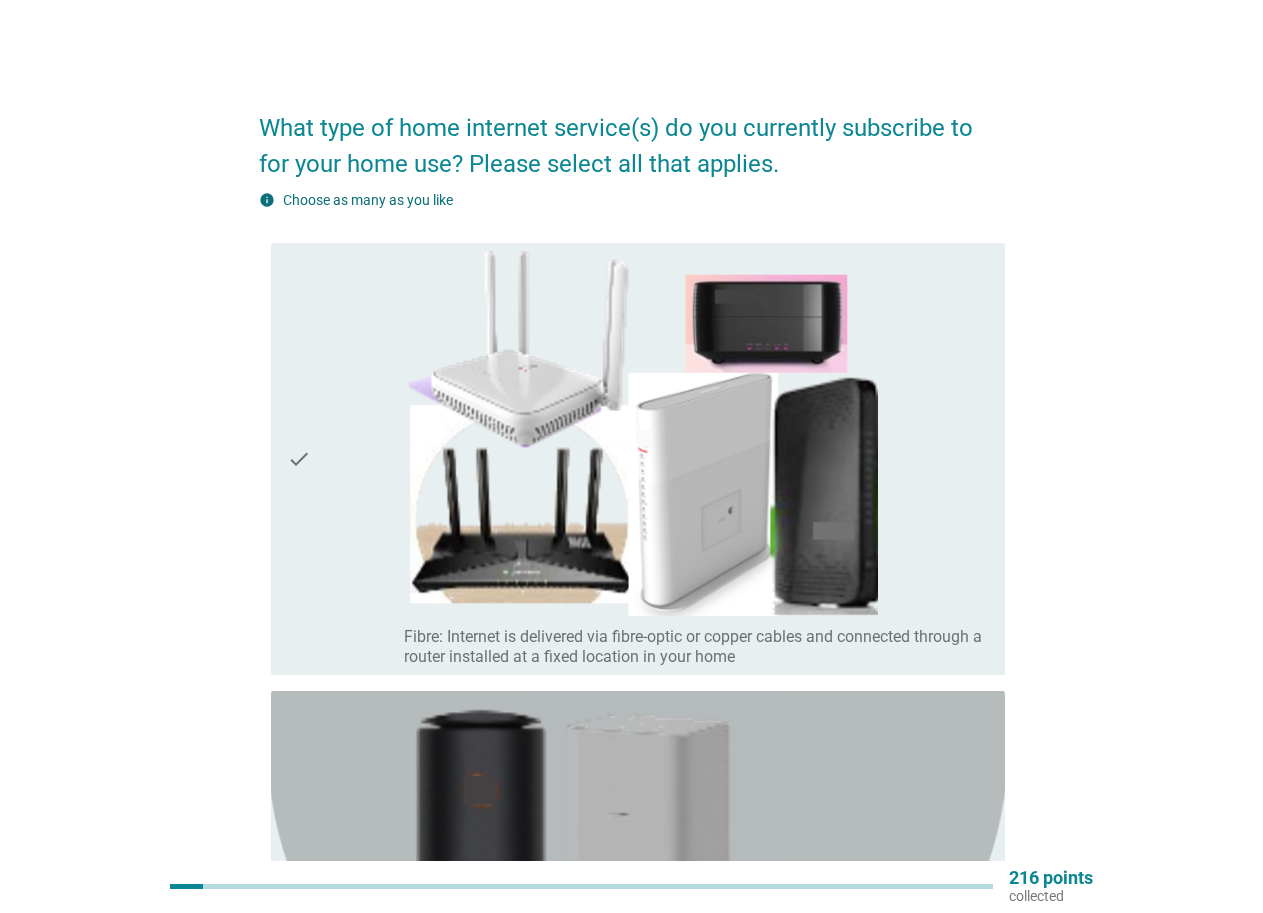 click on "Home Wireless Broadband / Home WiFi: Internet is delivered wirelessly (e.g. 4G/5G) to a router installed at fixed place in your home. Typically used as a home broadband alternative where fibre is not available" at bounding box center (696, 1105) 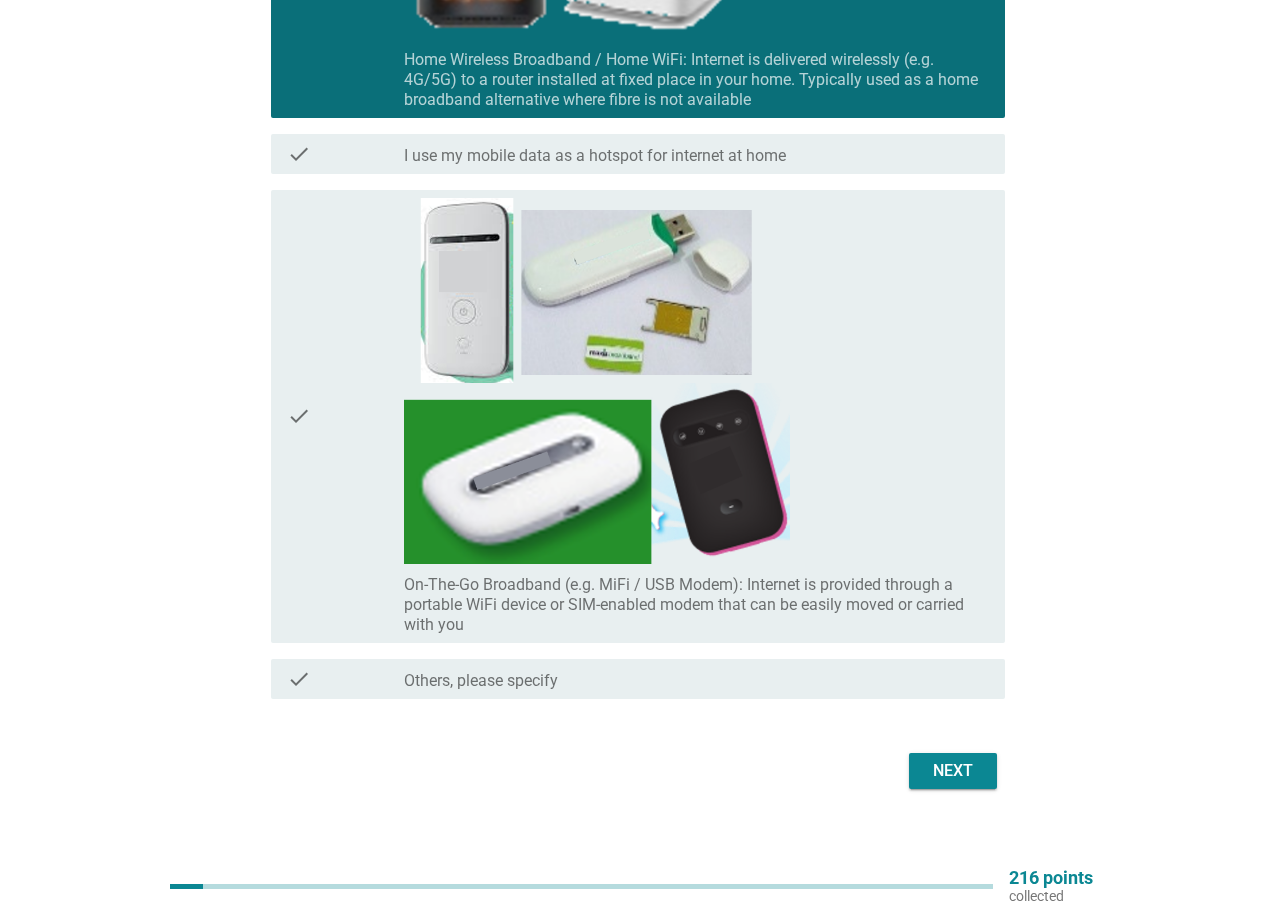 scroll, scrollTop: 1049, scrollLeft: 0, axis: vertical 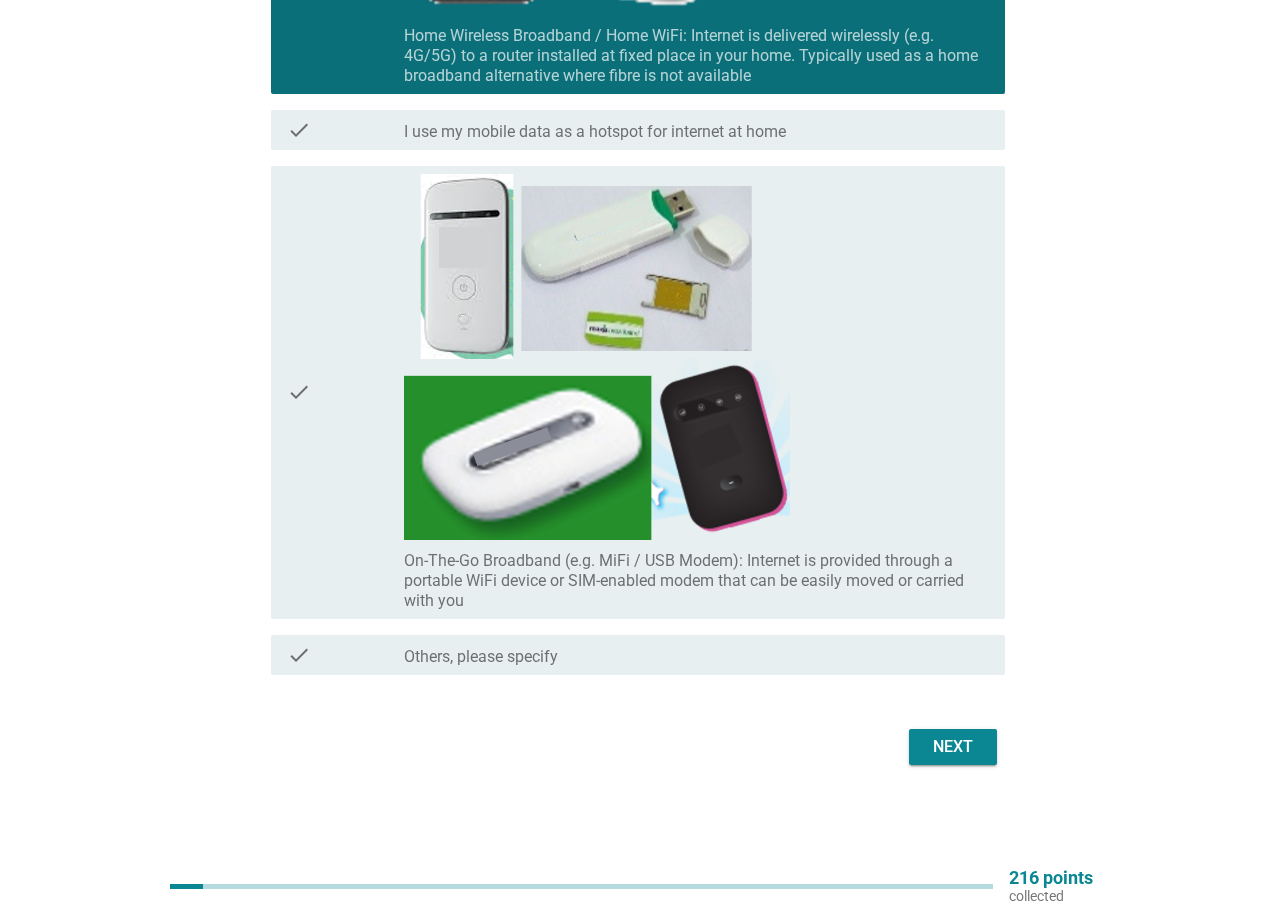 click on "Next" at bounding box center [953, 747] 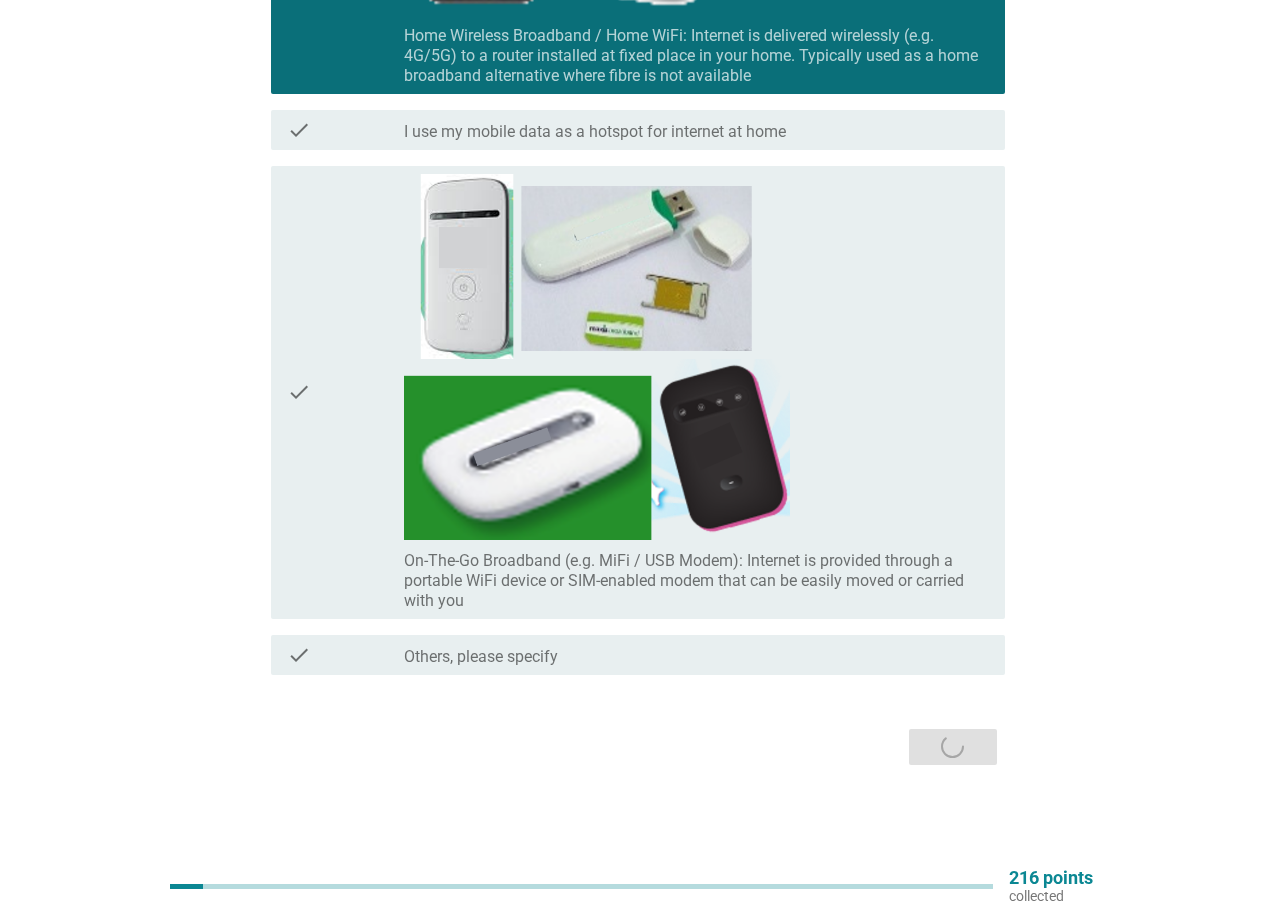 scroll, scrollTop: 0, scrollLeft: 0, axis: both 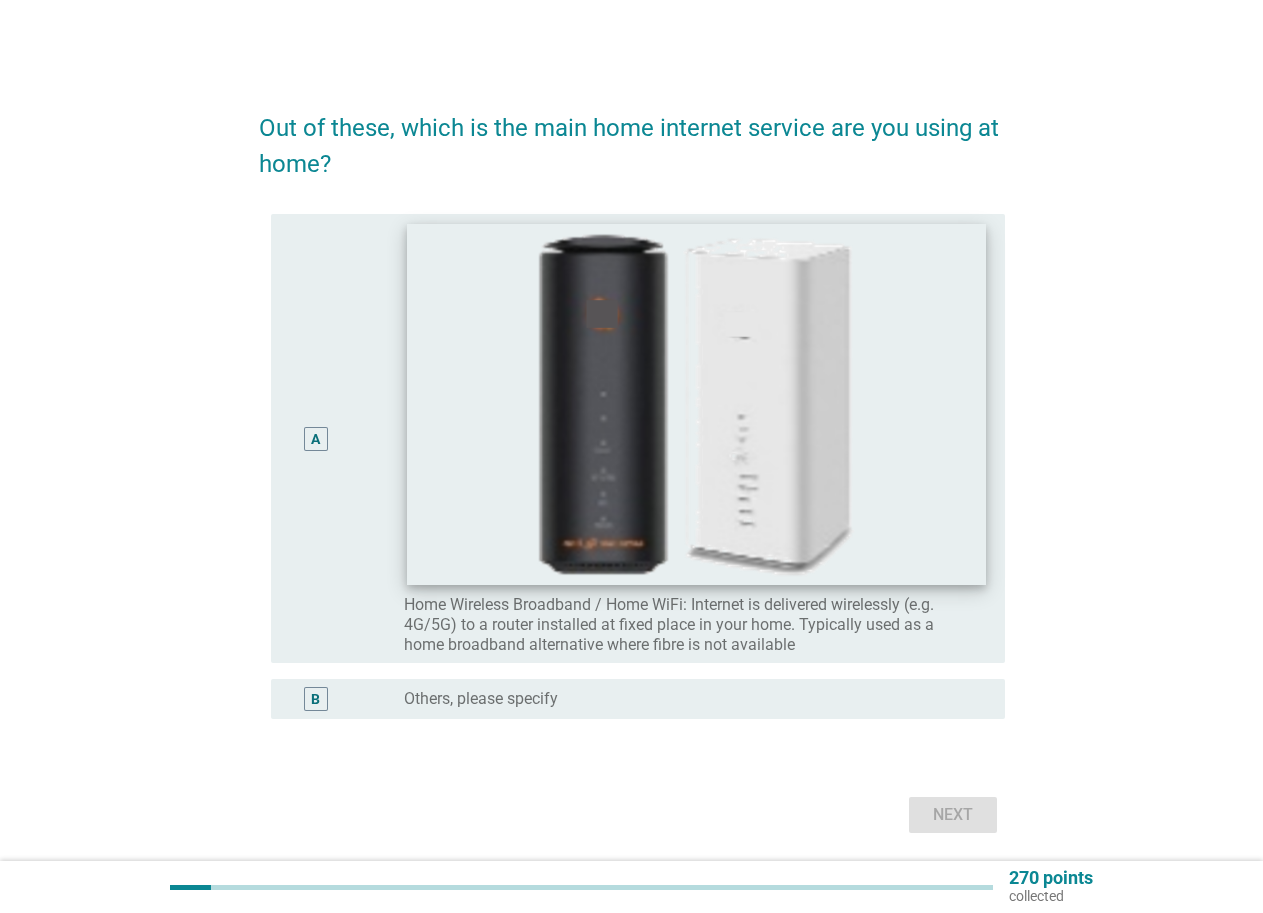 click at bounding box center [695, 405] 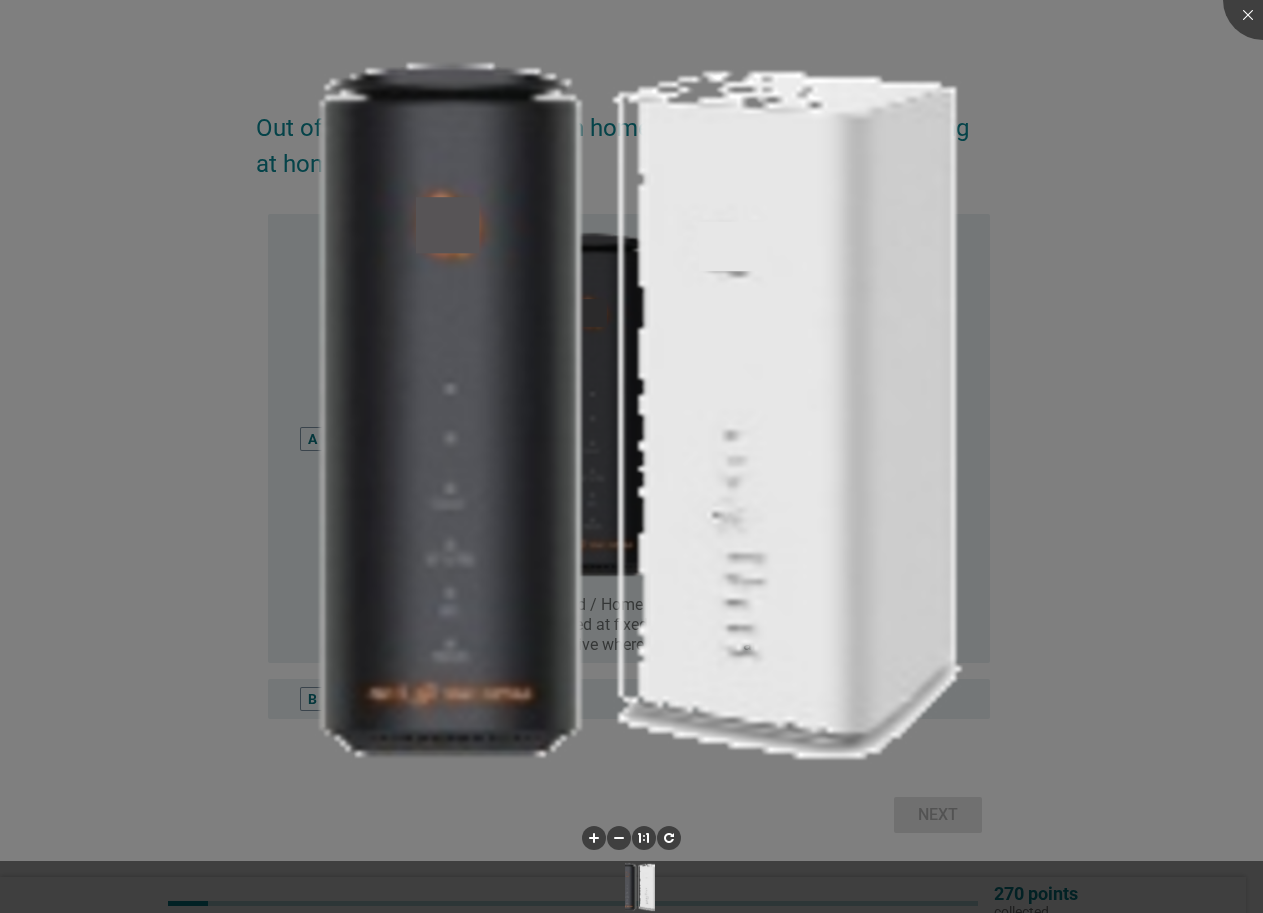 click at bounding box center [631, 456] 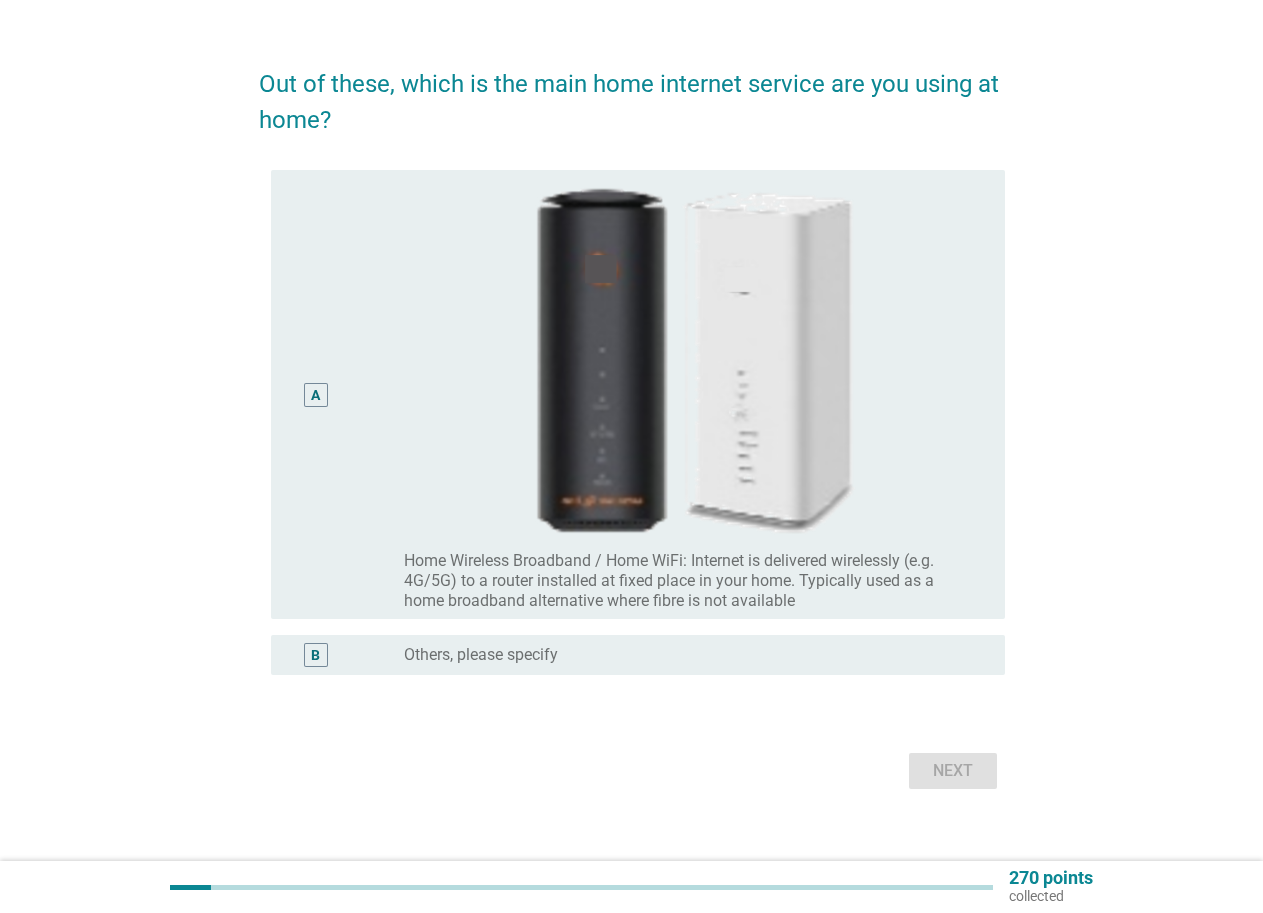 scroll, scrollTop: 68, scrollLeft: 0, axis: vertical 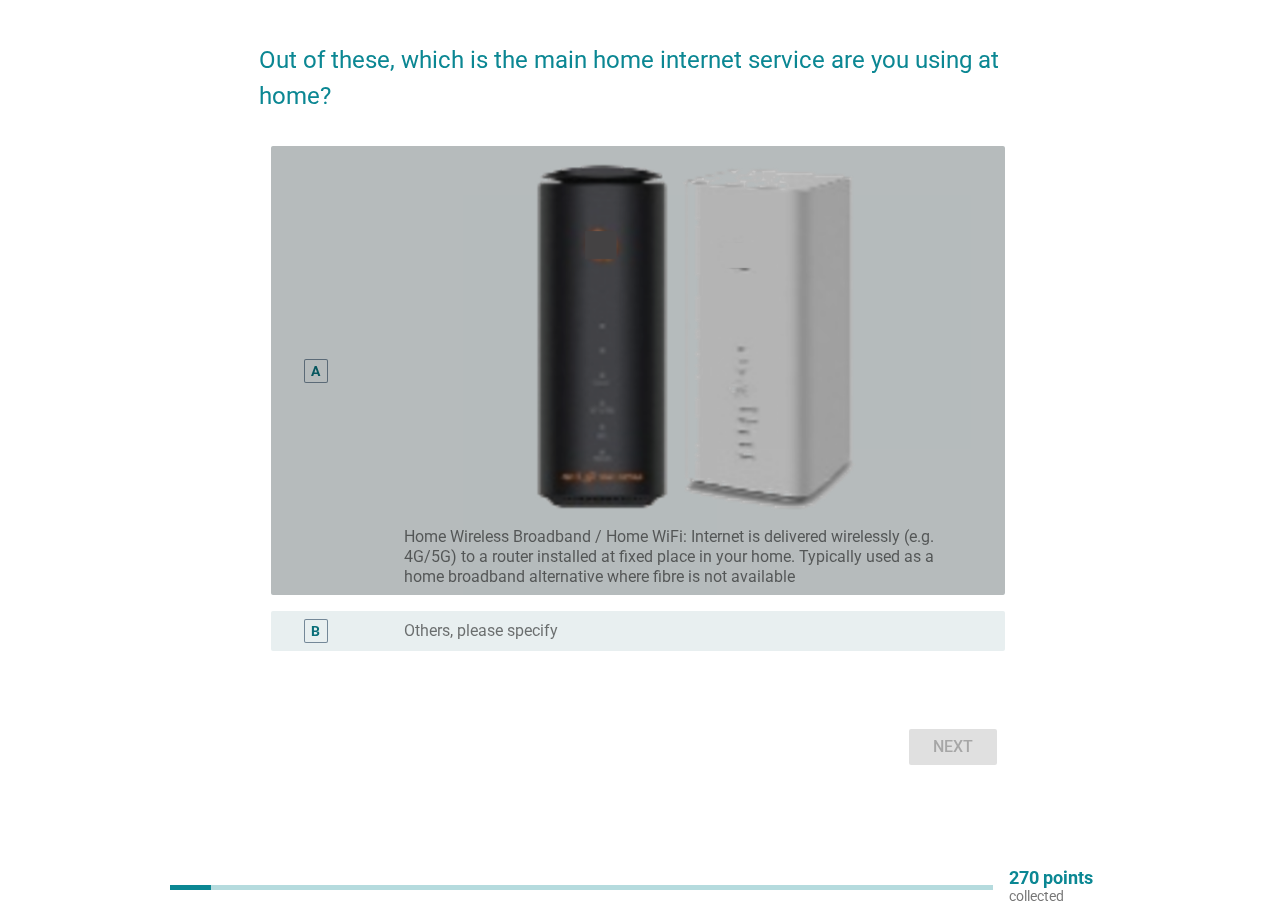 click on "A" at bounding box center (315, 370) 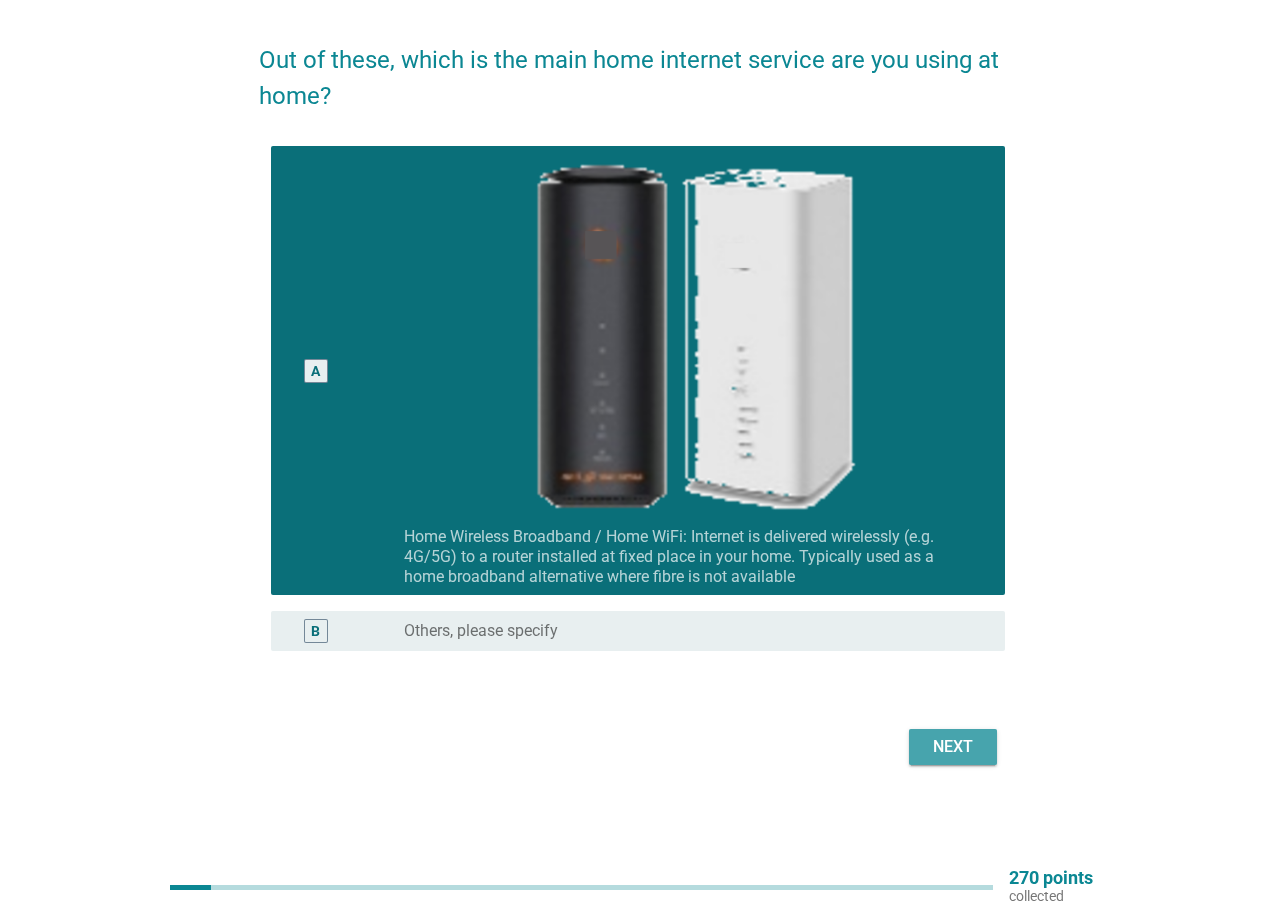 click on "Next" at bounding box center (953, 747) 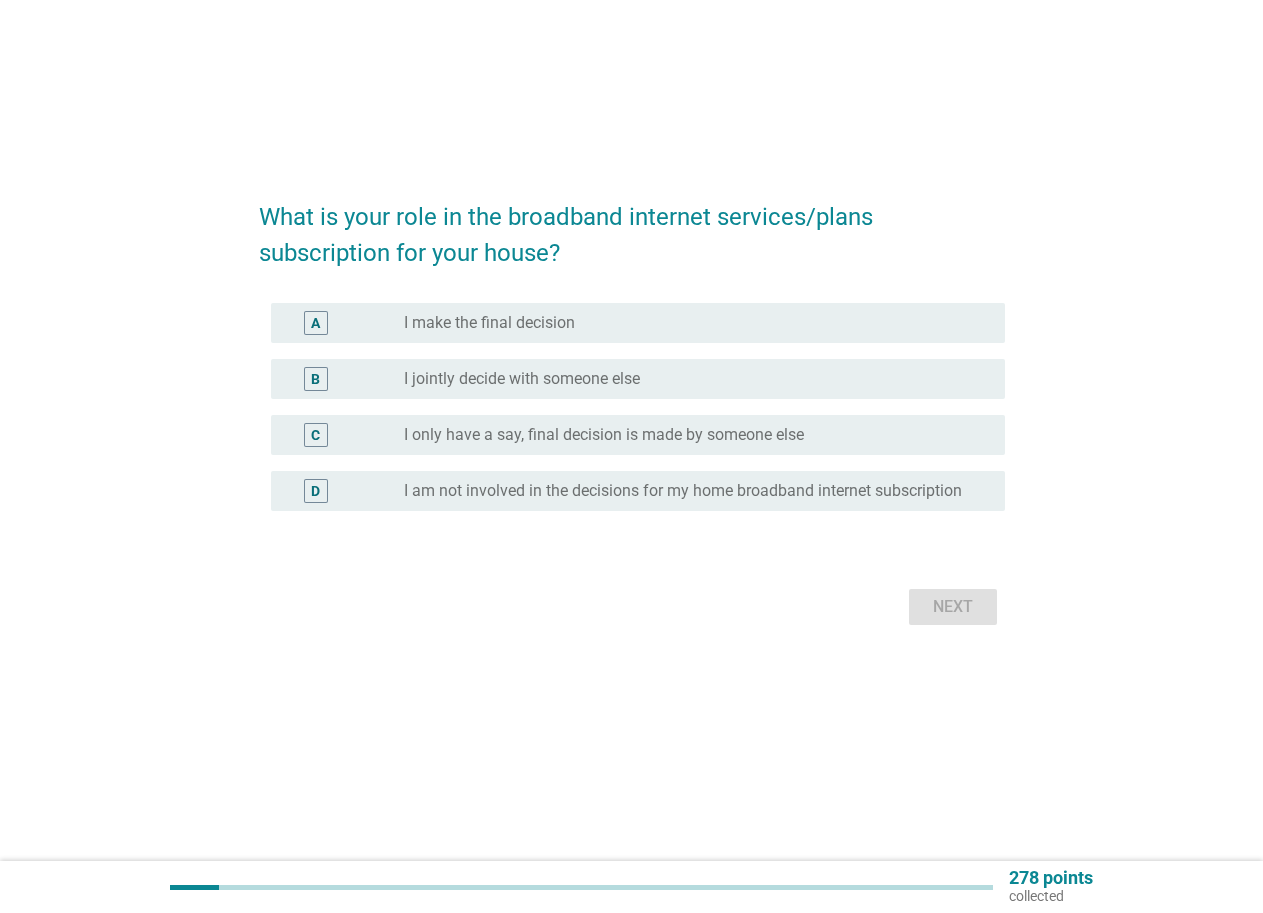 scroll, scrollTop: 0, scrollLeft: 0, axis: both 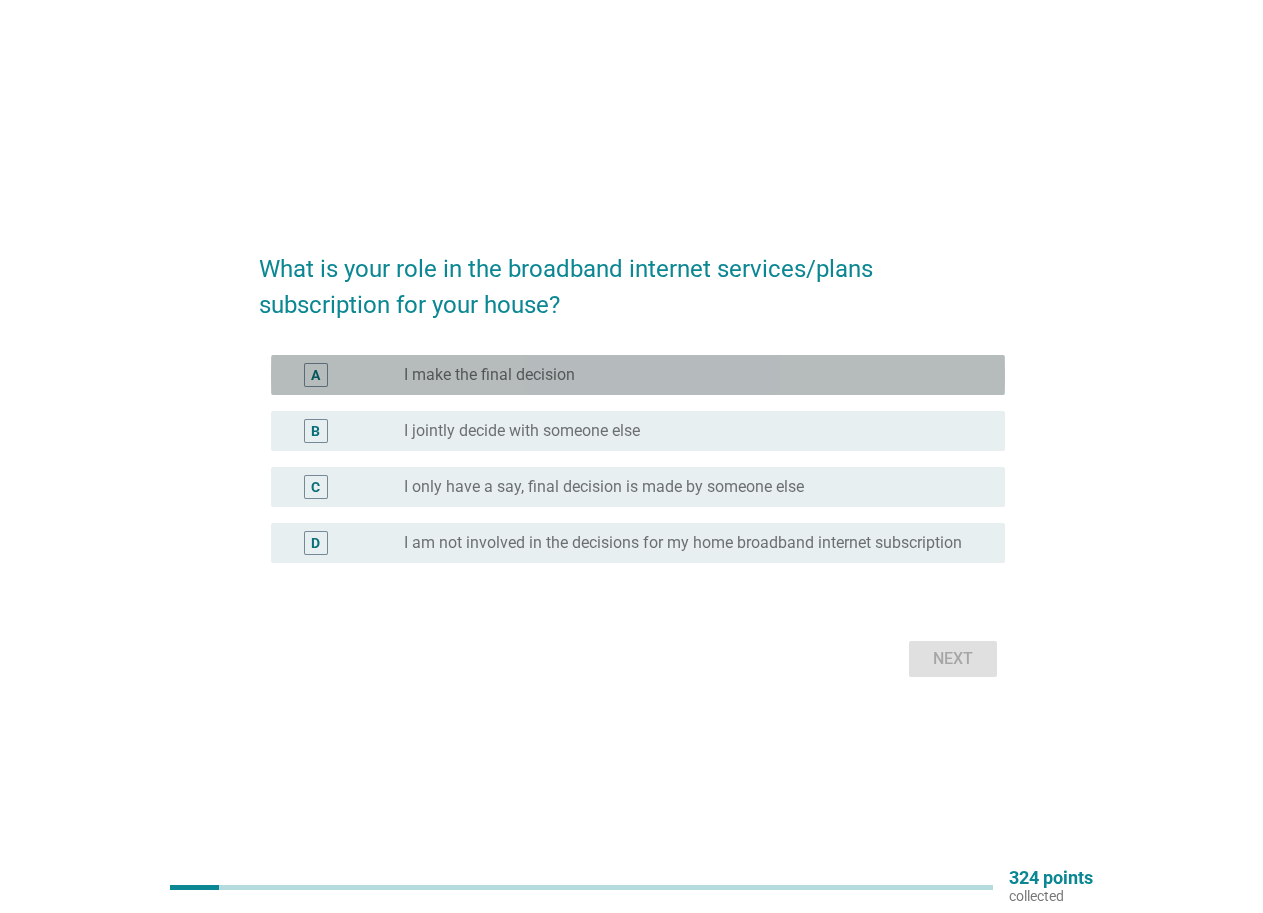click on "radio_button_unchecked I make the final decision" at bounding box center (688, 375) 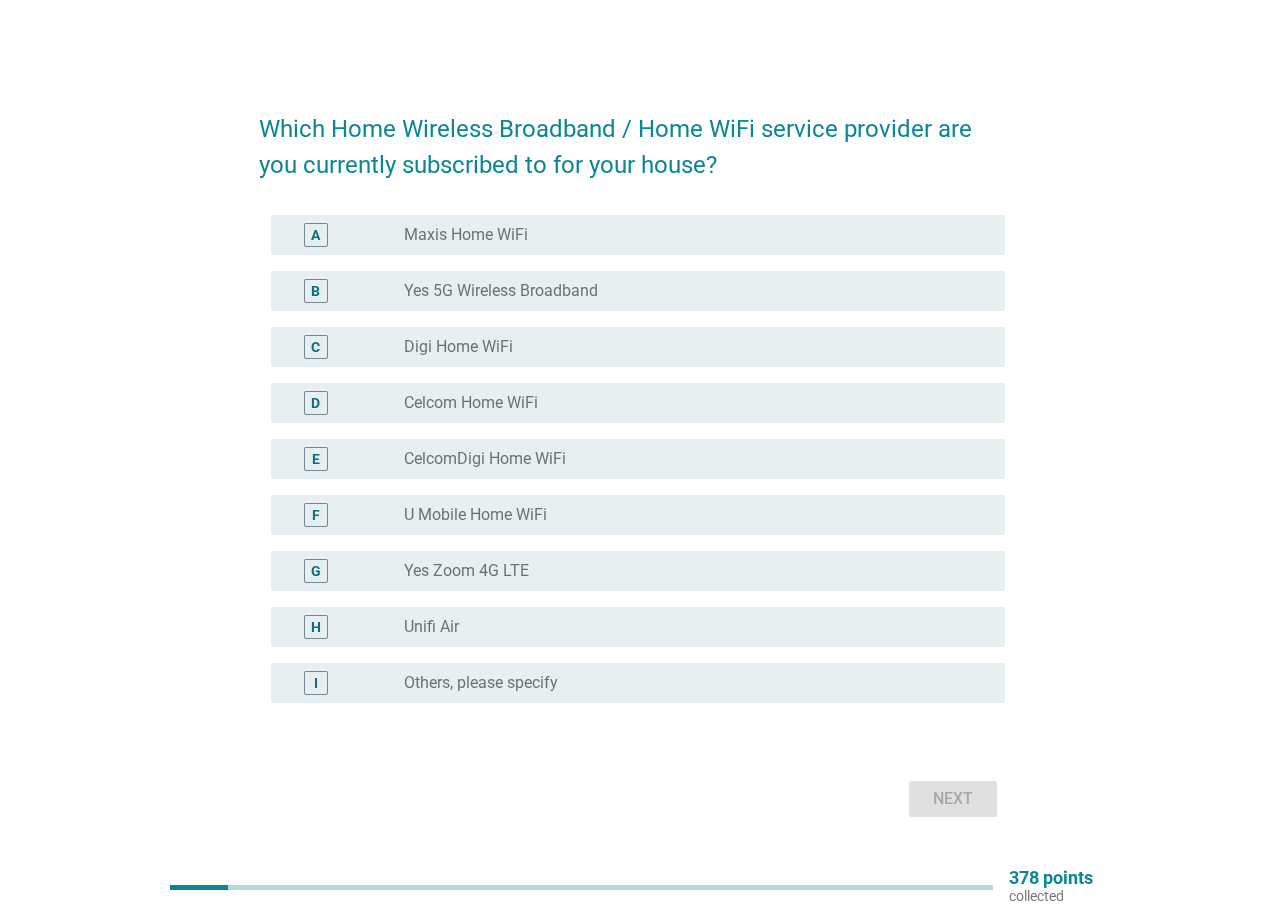 click on "radio_button_unchecked U Mobile Home WiFi" at bounding box center [688, 515] 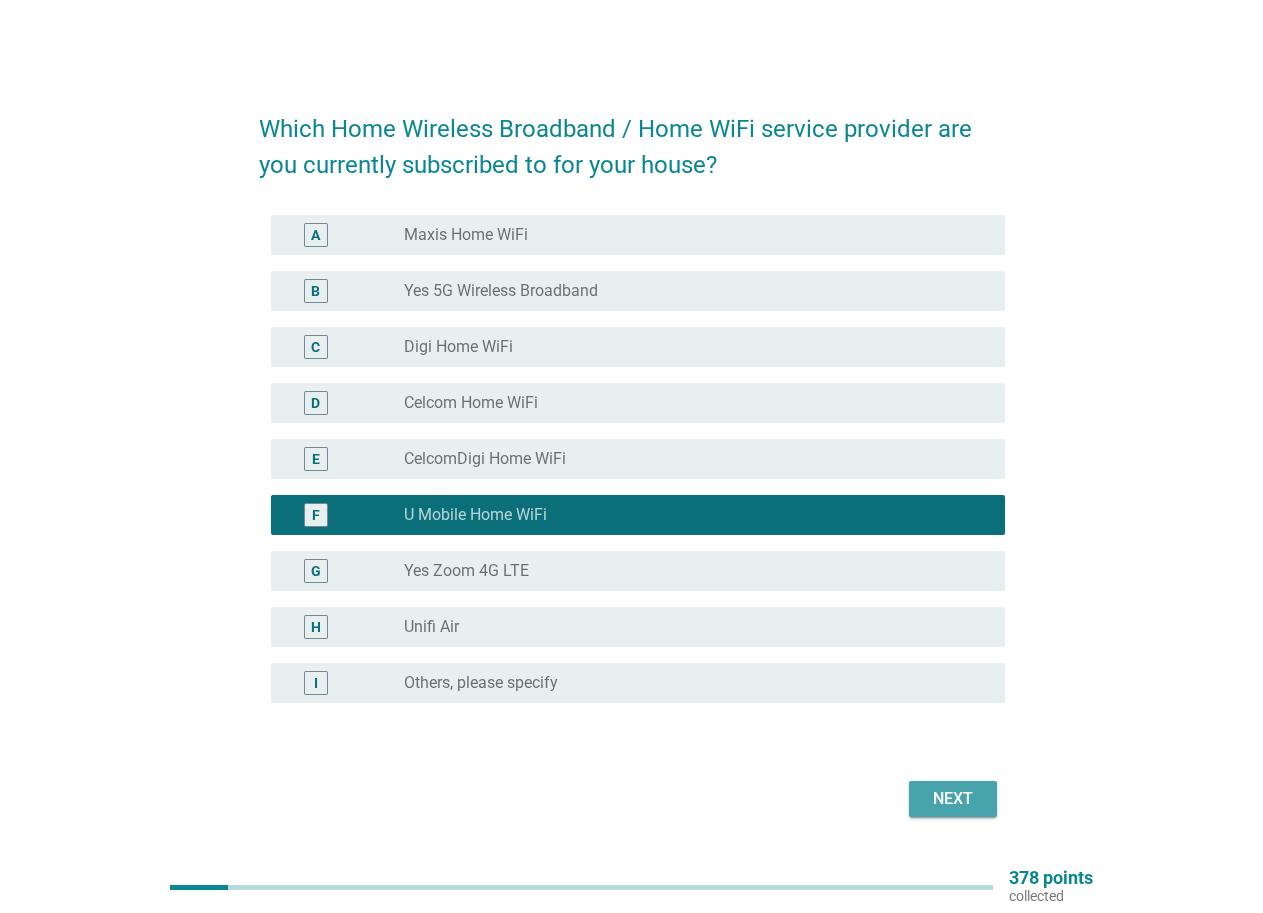 click on "Next" at bounding box center [953, 799] 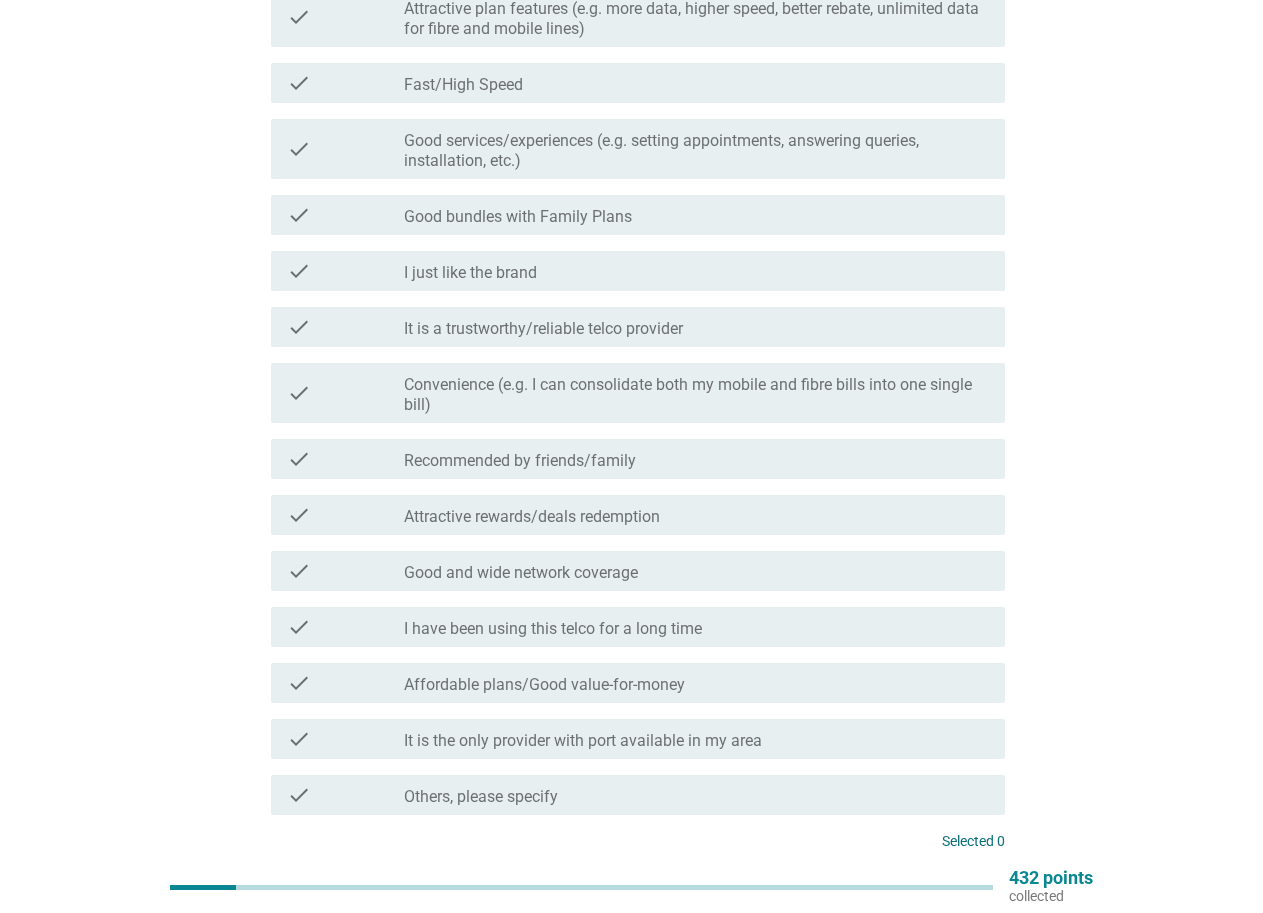 scroll, scrollTop: 0, scrollLeft: 0, axis: both 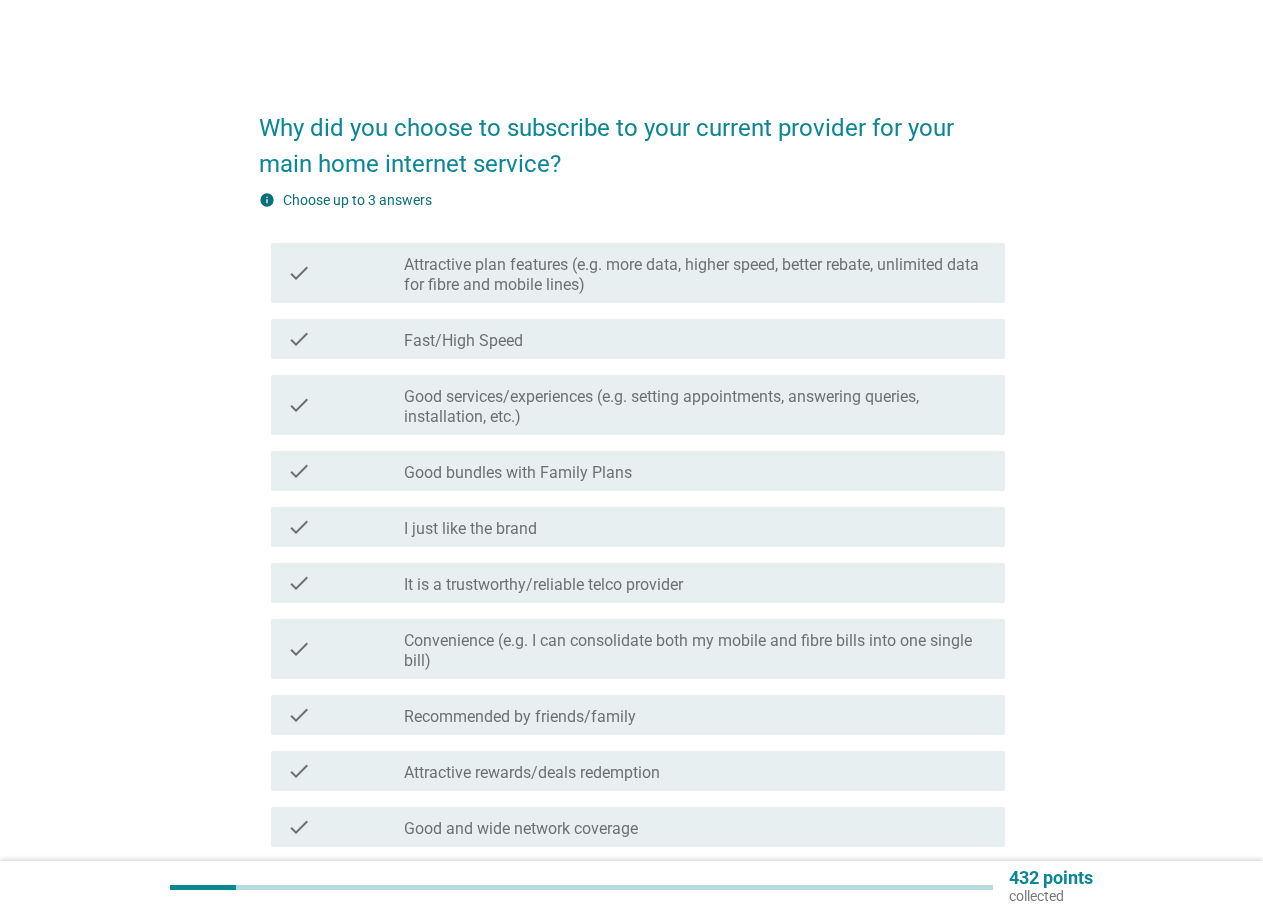 click on "Attractive plan features (e.g. more data, higher speed, better rebate, unlimited data for fibre and mobile lines)" at bounding box center [696, 275] 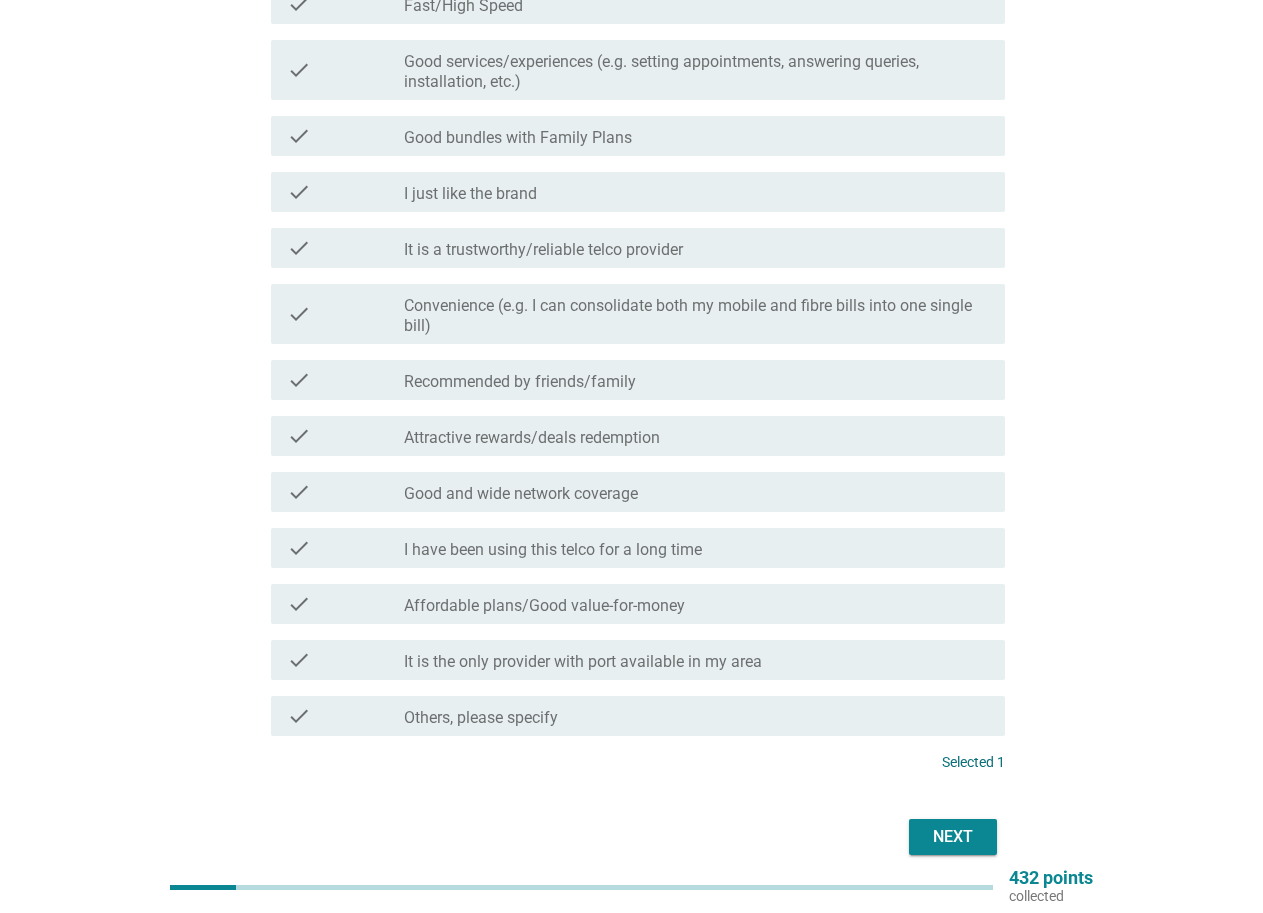 scroll, scrollTop: 300, scrollLeft: 0, axis: vertical 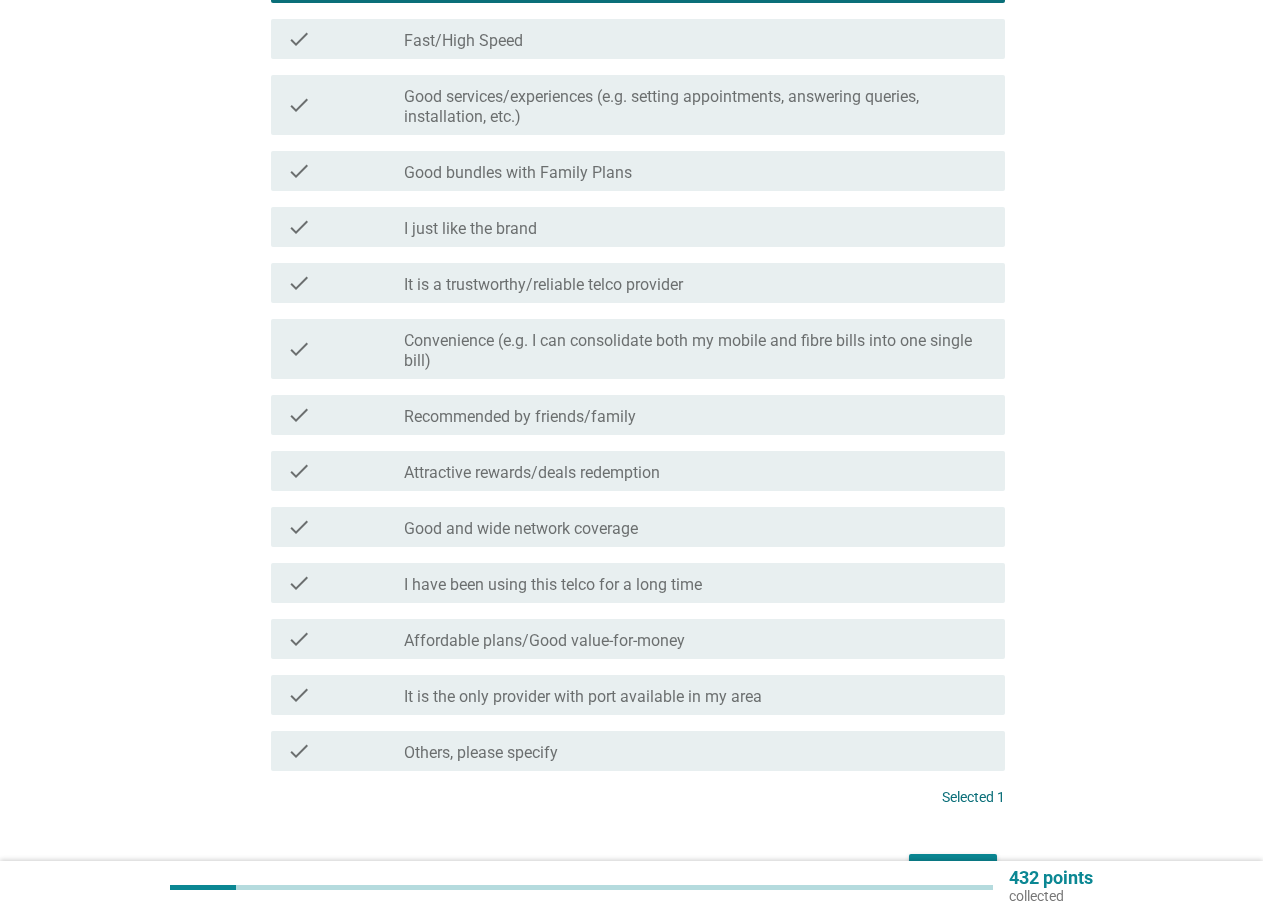 click on "check     check_box_outline_blank Convenience (e.g. I can consolidate both my mobile and fibre bills into one single bill)" at bounding box center (632, 349) 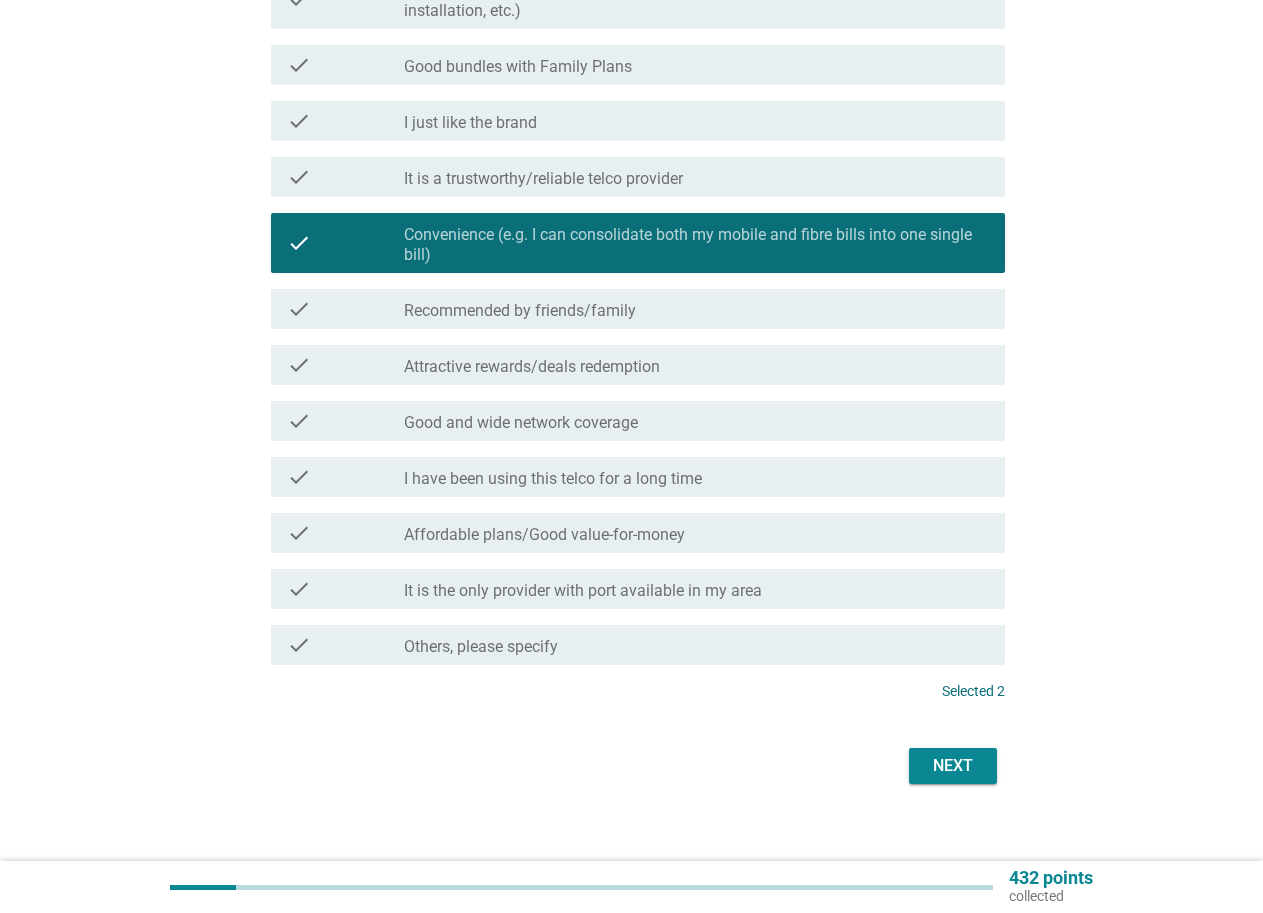 scroll, scrollTop: 425, scrollLeft: 0, axis: vertical 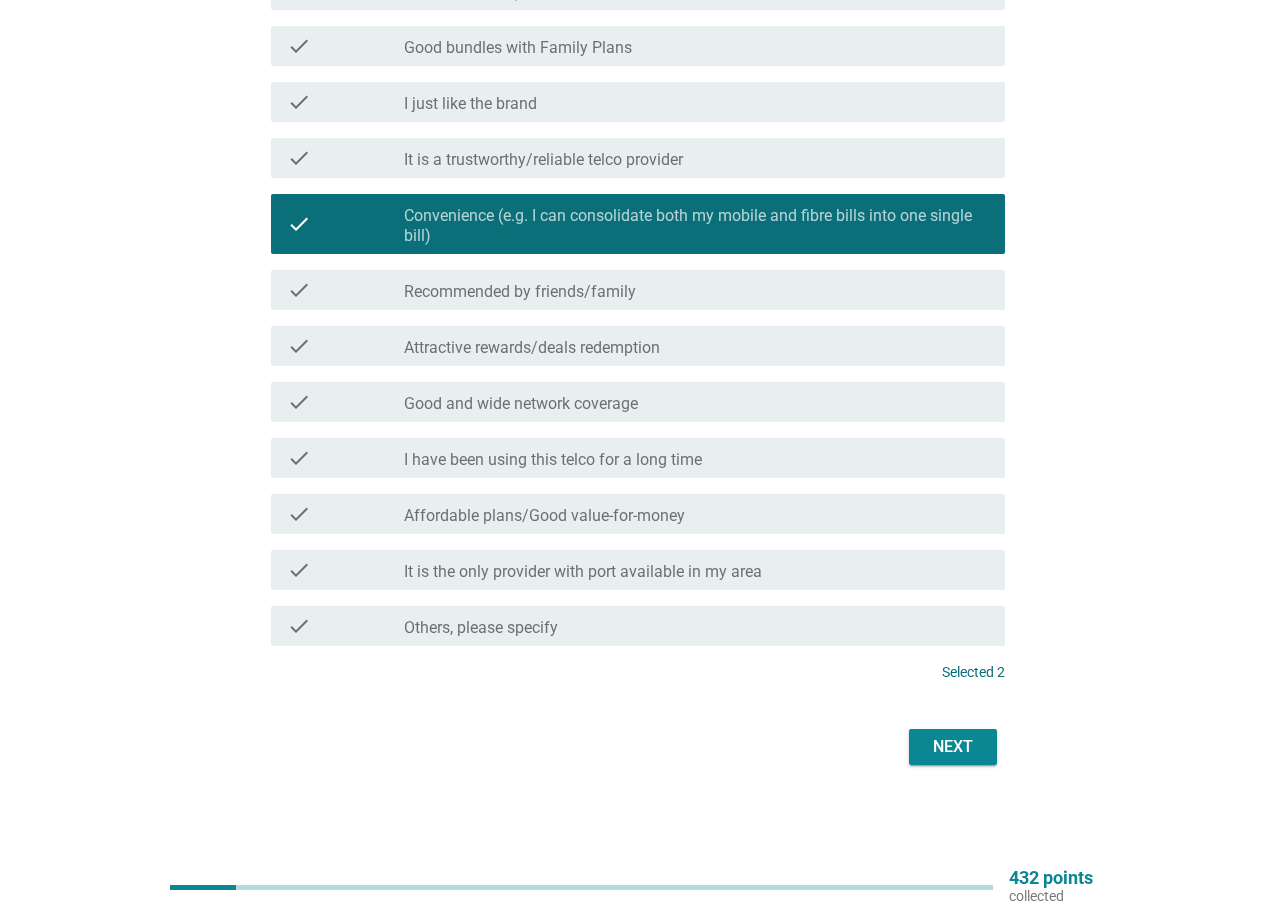 click on "check_box_outline_blank Affordable plans/Good value-for-money" at bounding box center [696, 514] 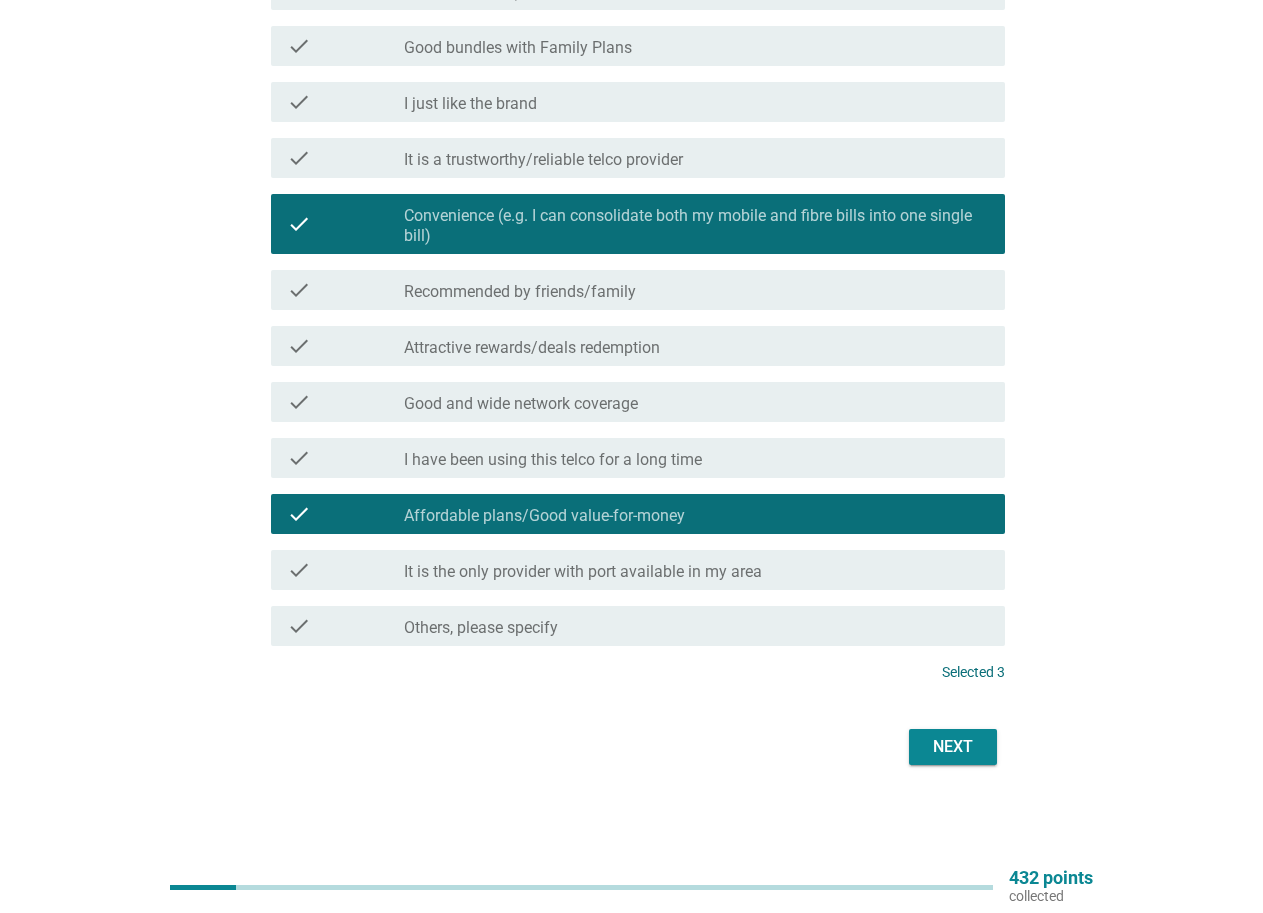 click on "Next" at bounding box center [953, 747] 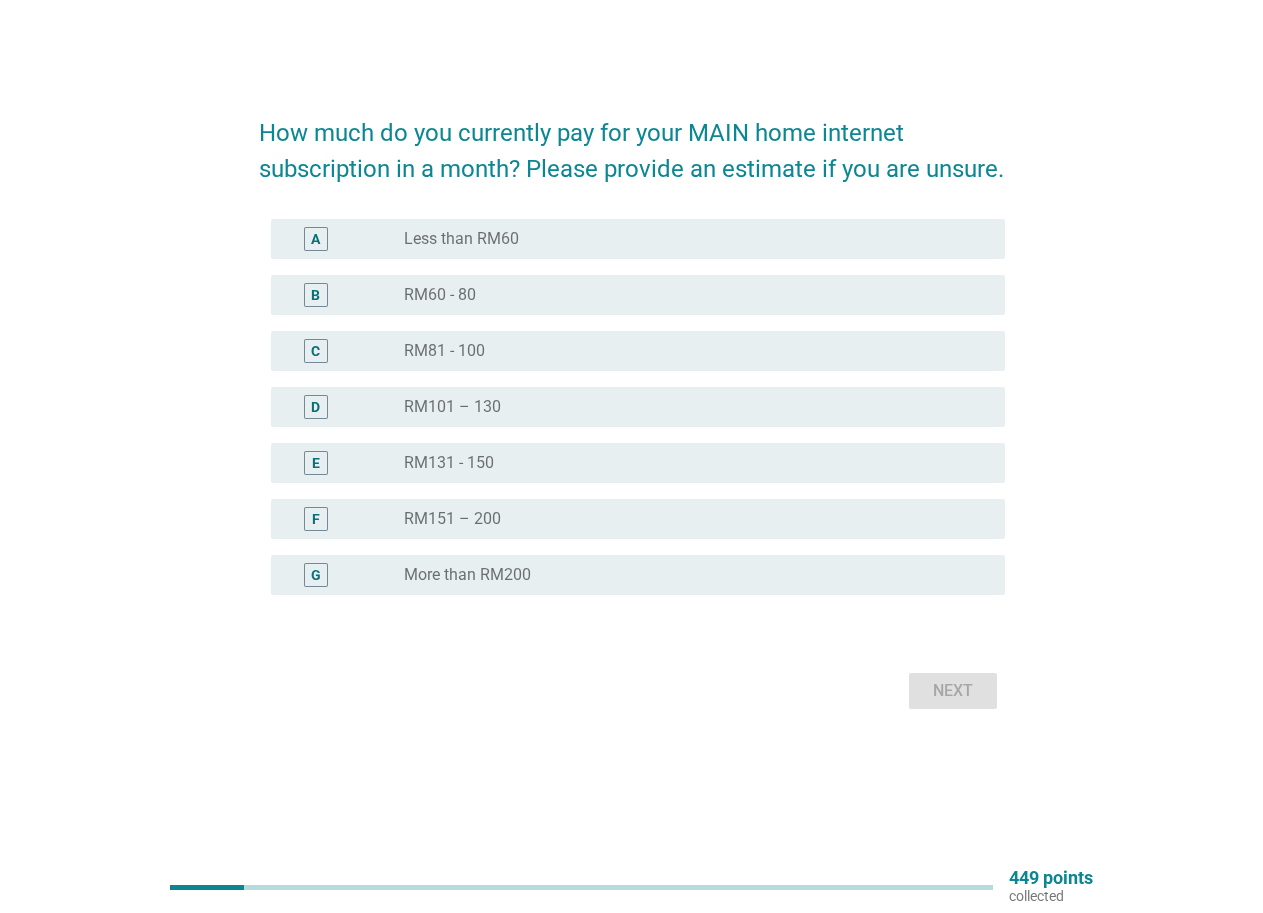 scroll, scrollTop: 0, scrollLeft: 0, axis: both 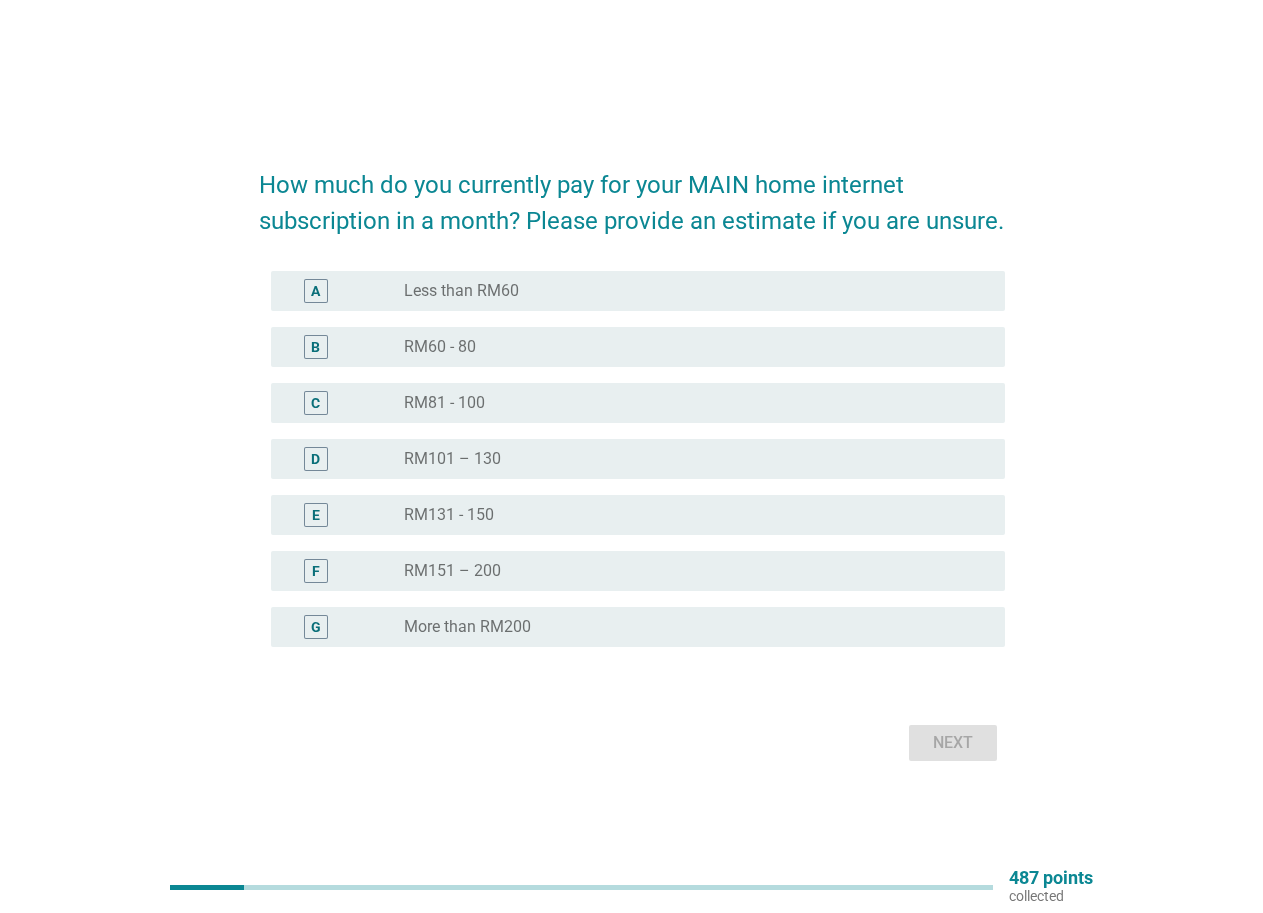 click on "radio_button_unchecked Less than RM60" at bounding box center [688, 291] 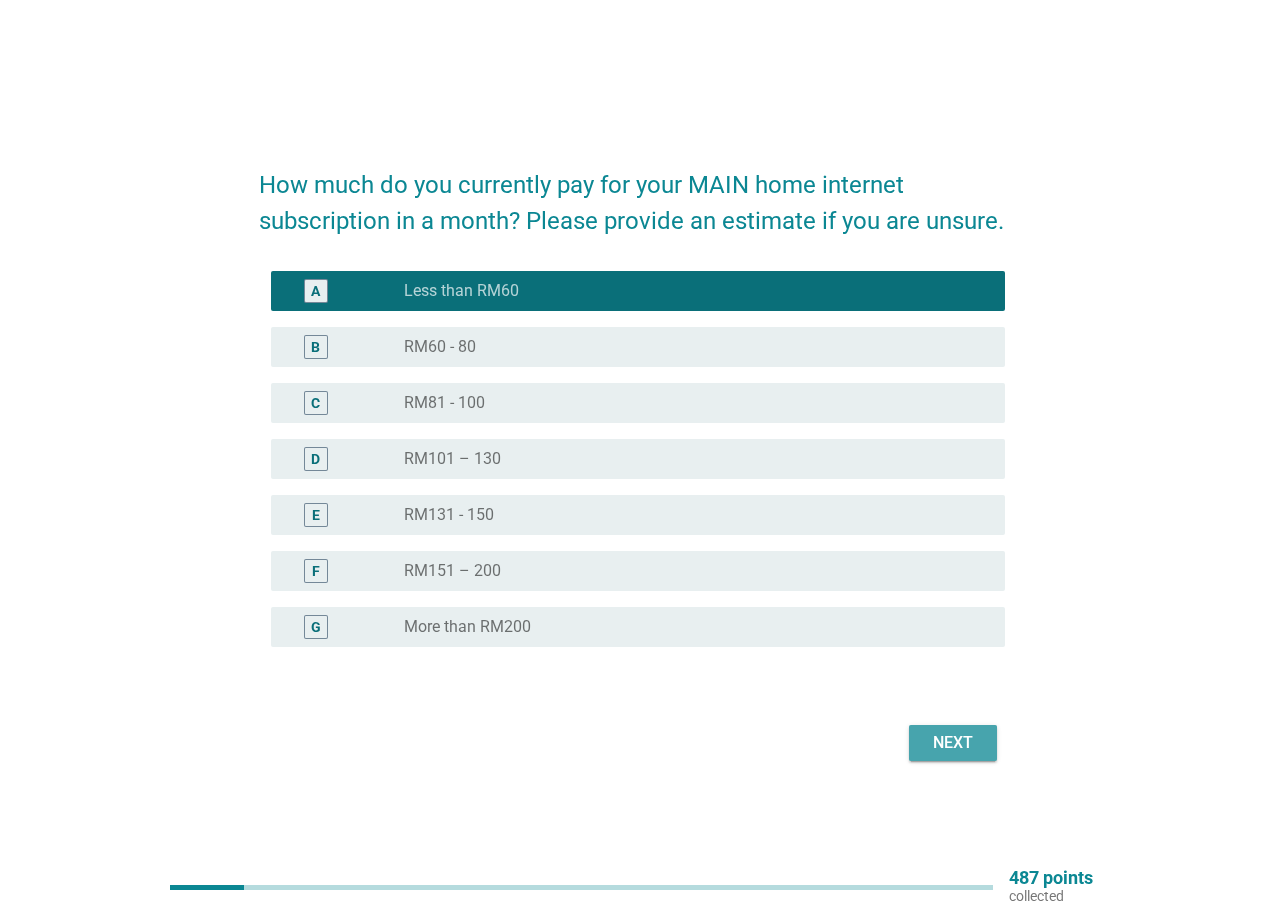 click on "Next" at bounding box center [953, 743] 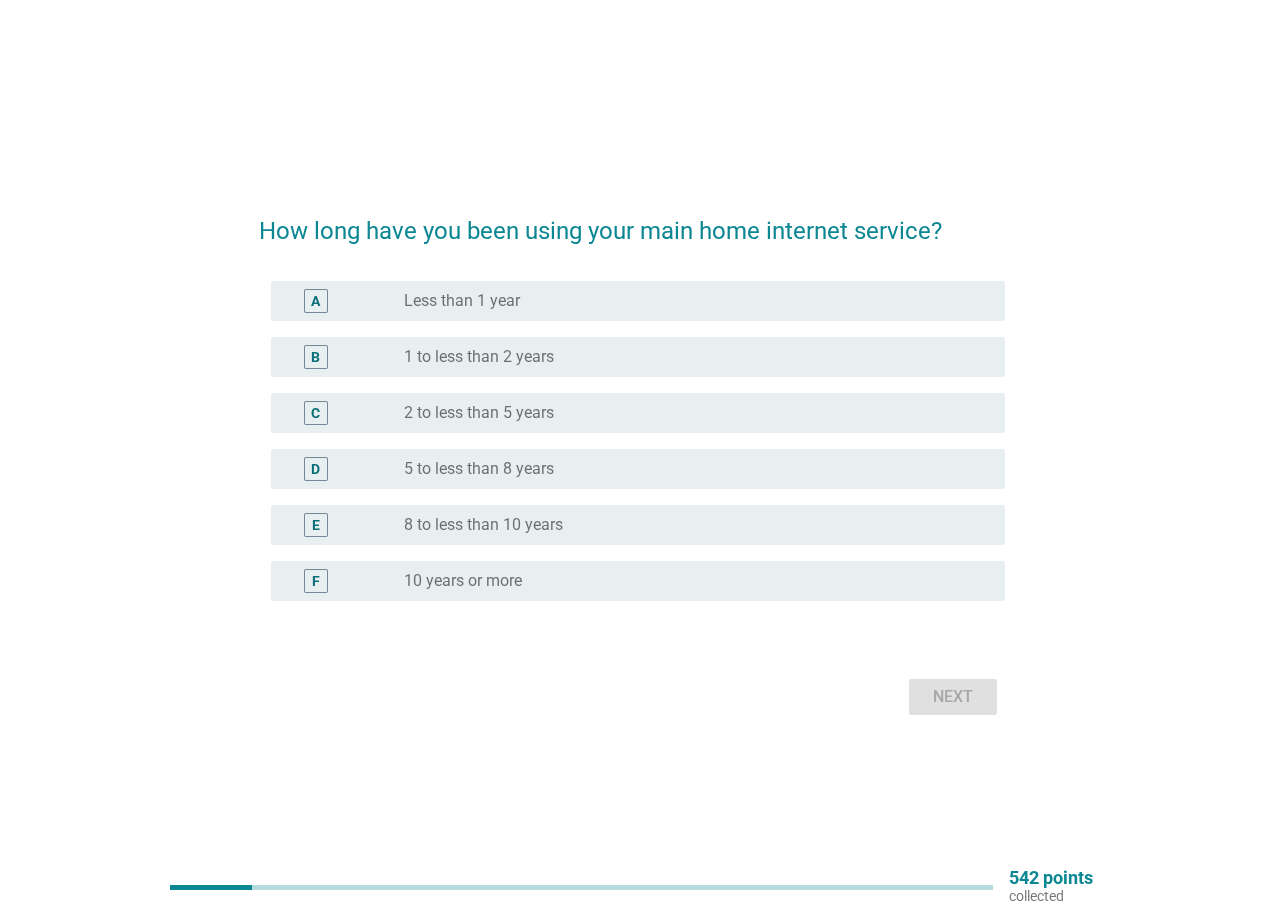 click on "1 to less than 2 years" at bounding box center (479, 357) 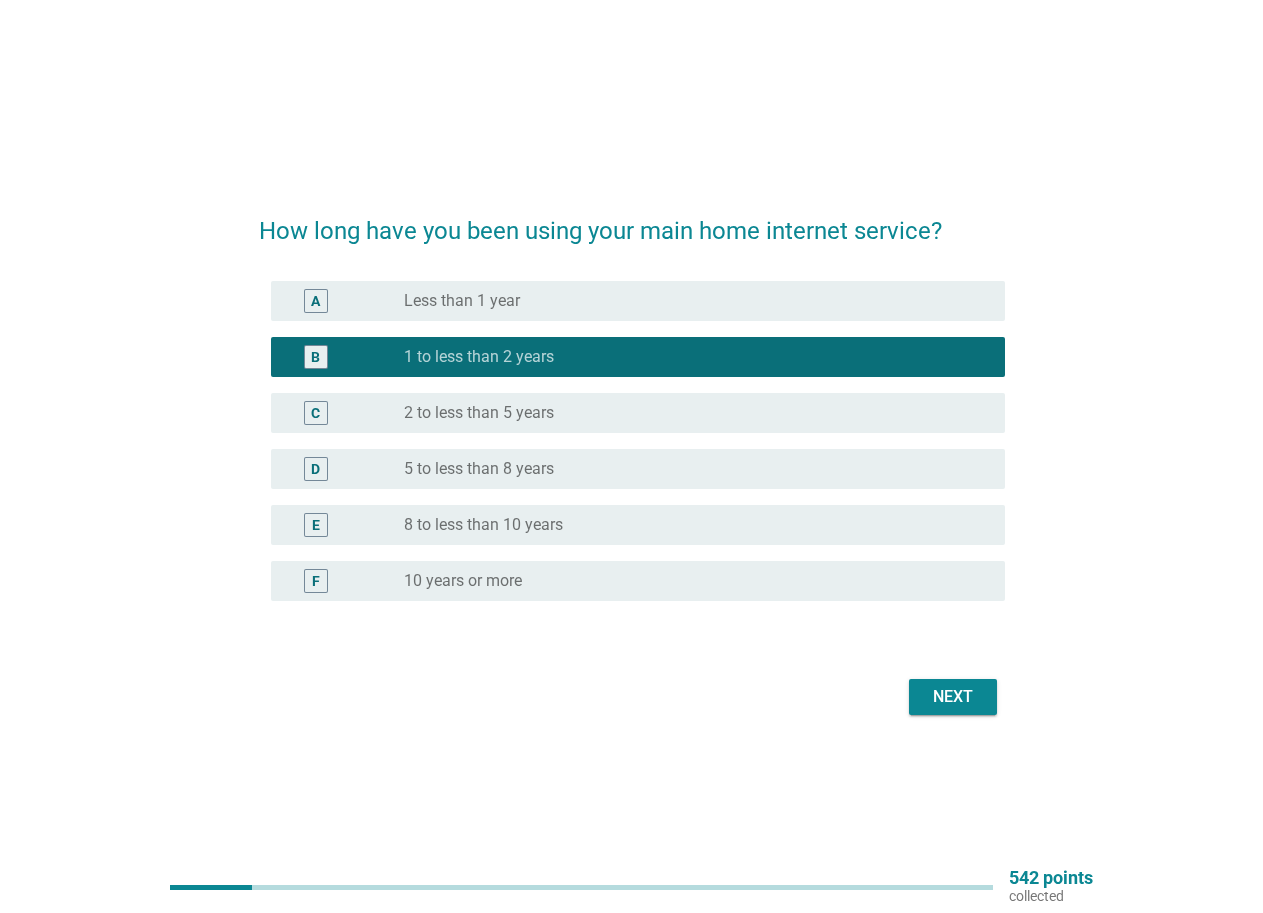 click on "Next" at bounding box center [953, 697] 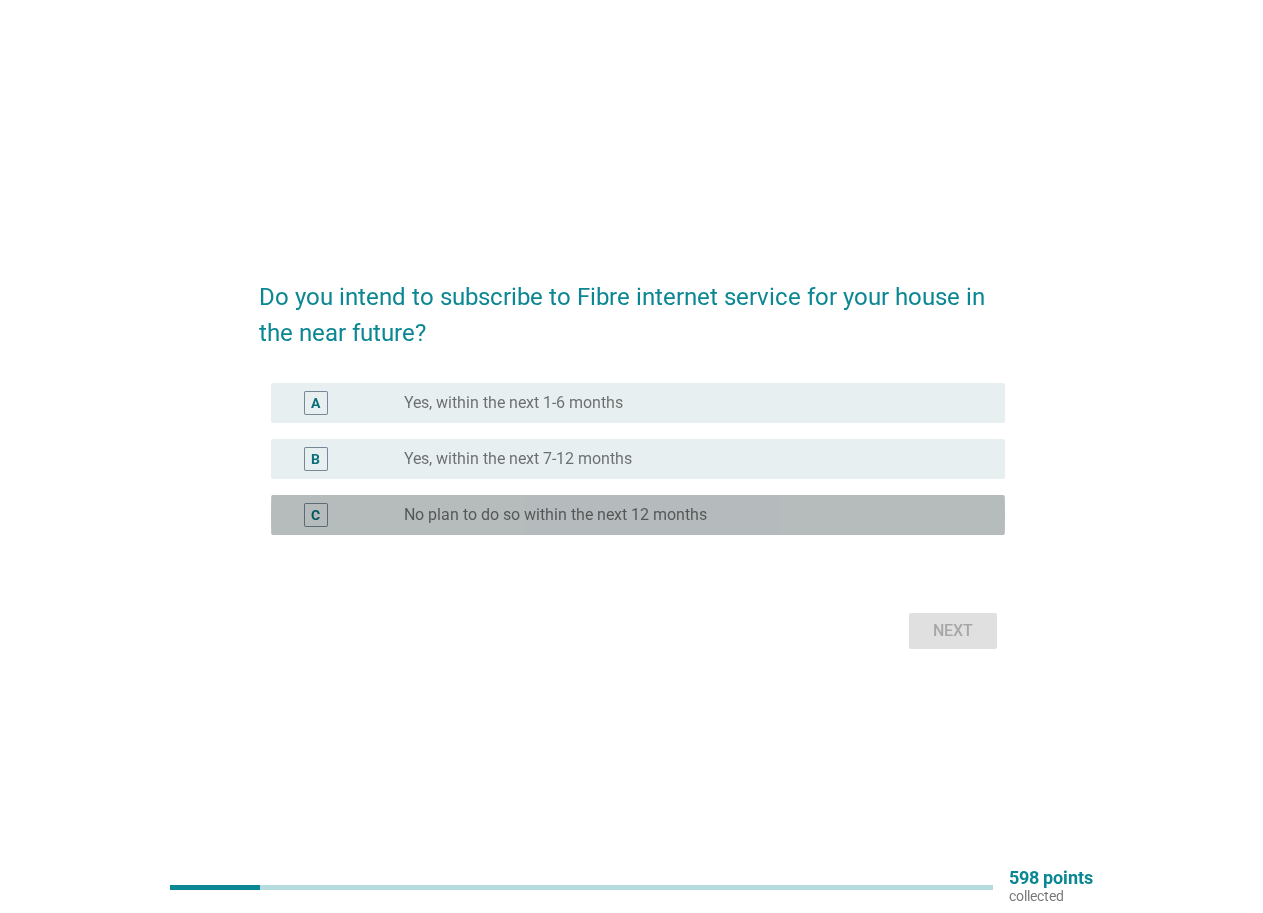 click on "No plan to do so within the next 12 months" at bounding box center [555, 515] 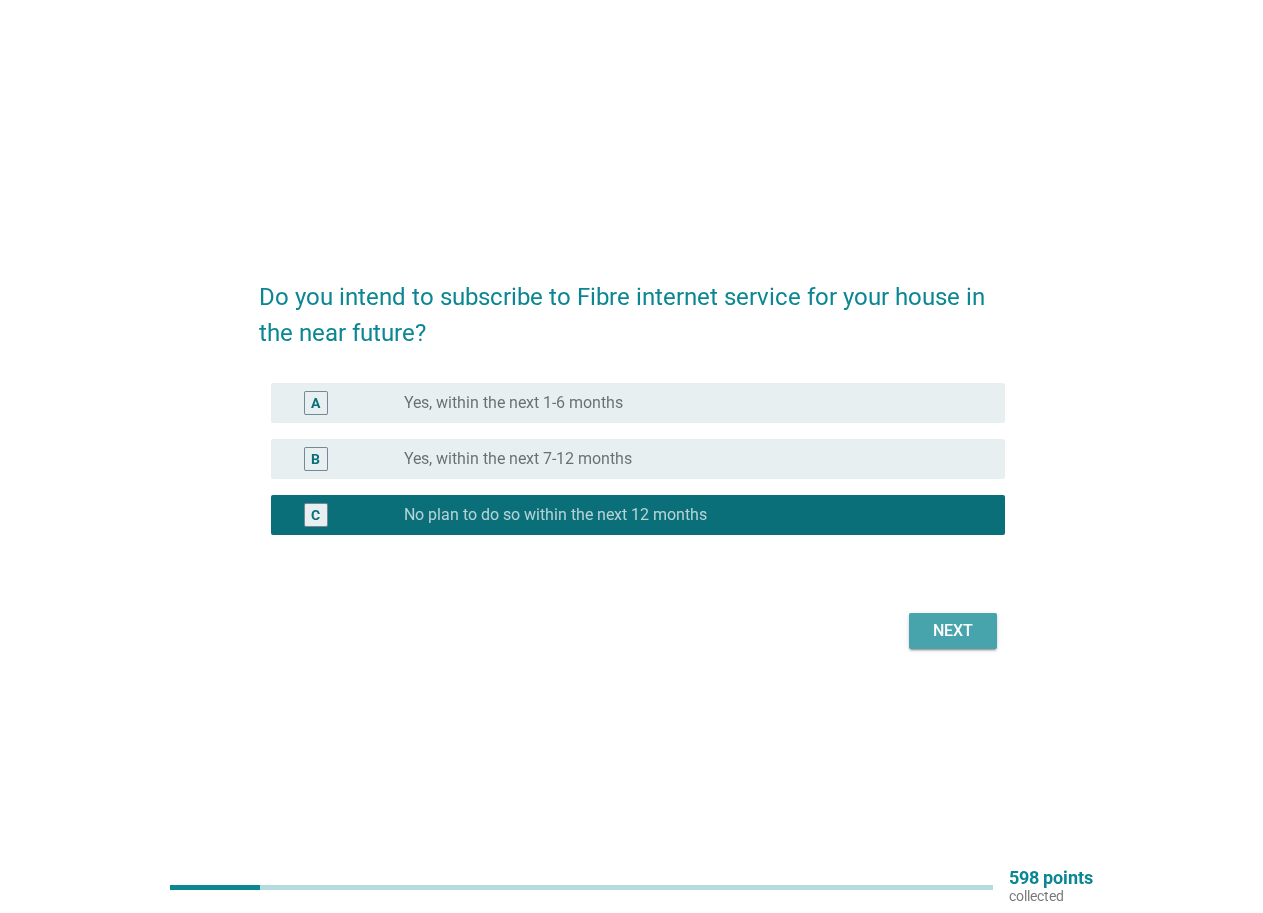 click on "Next" at bounding box center (953, 631) 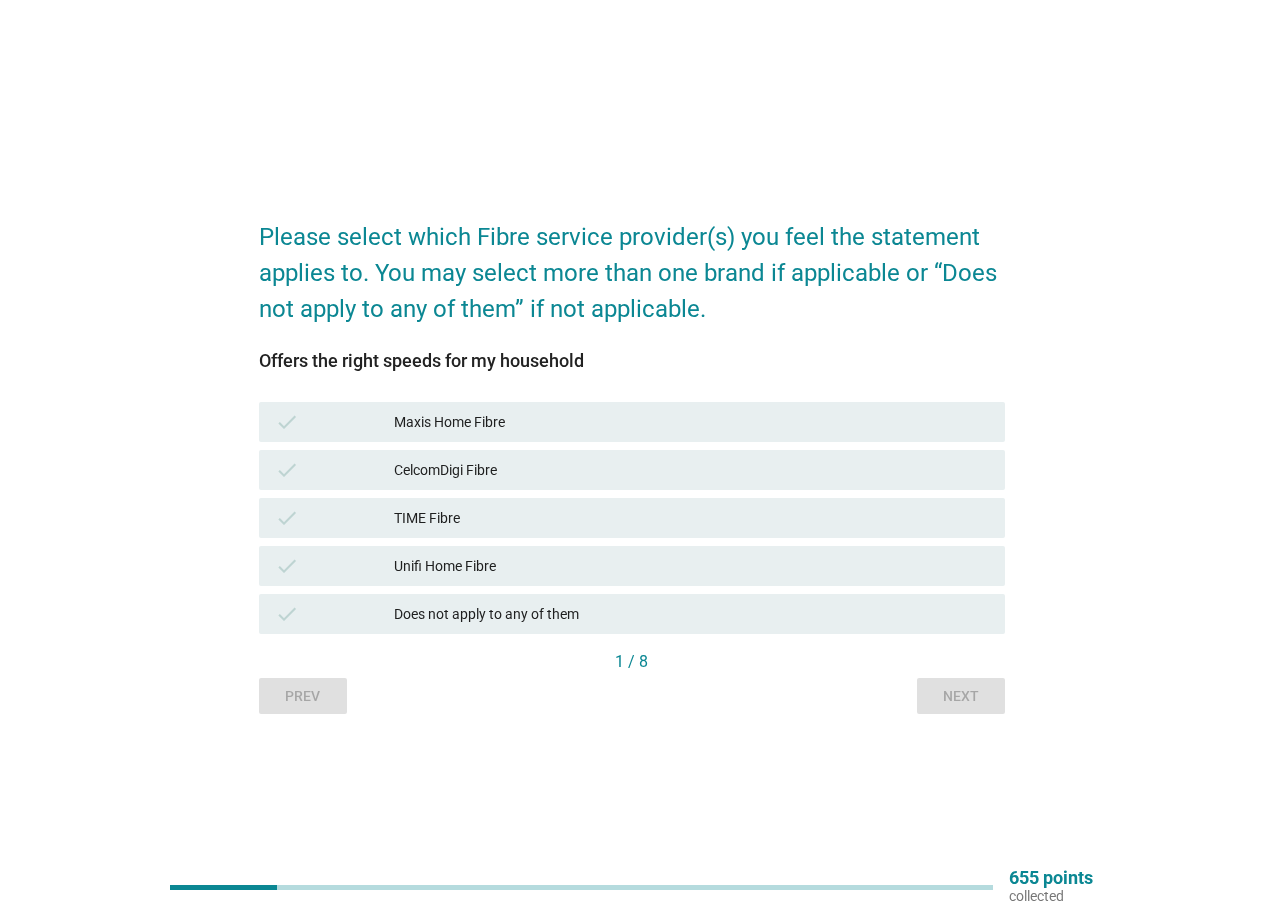 click on "Does not apply to any of them" at bounding box center [691, 614] 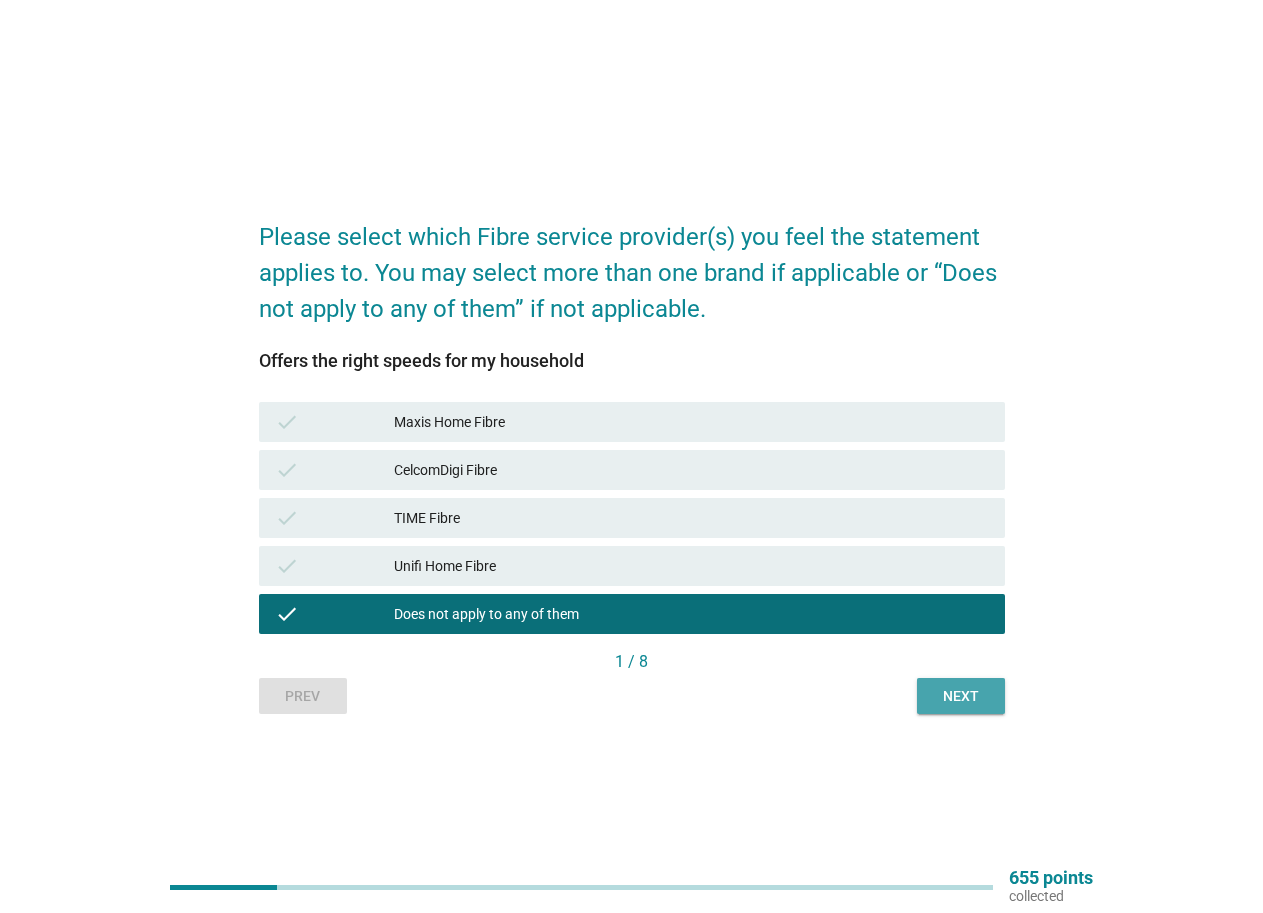 click on "Next" at bounding box center [961, 696] 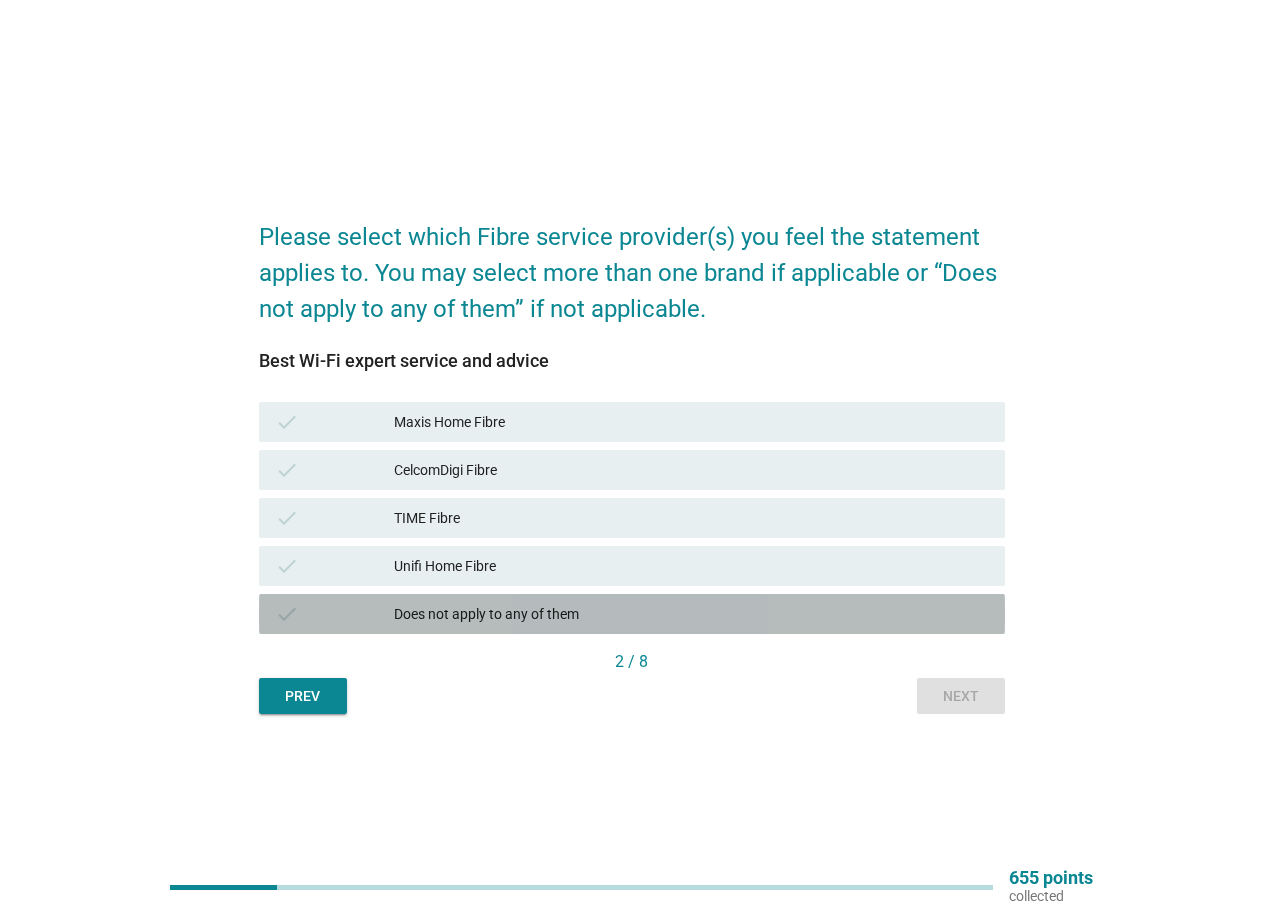 click on "Does not apply to any of them" at bounding box center (691, 614) 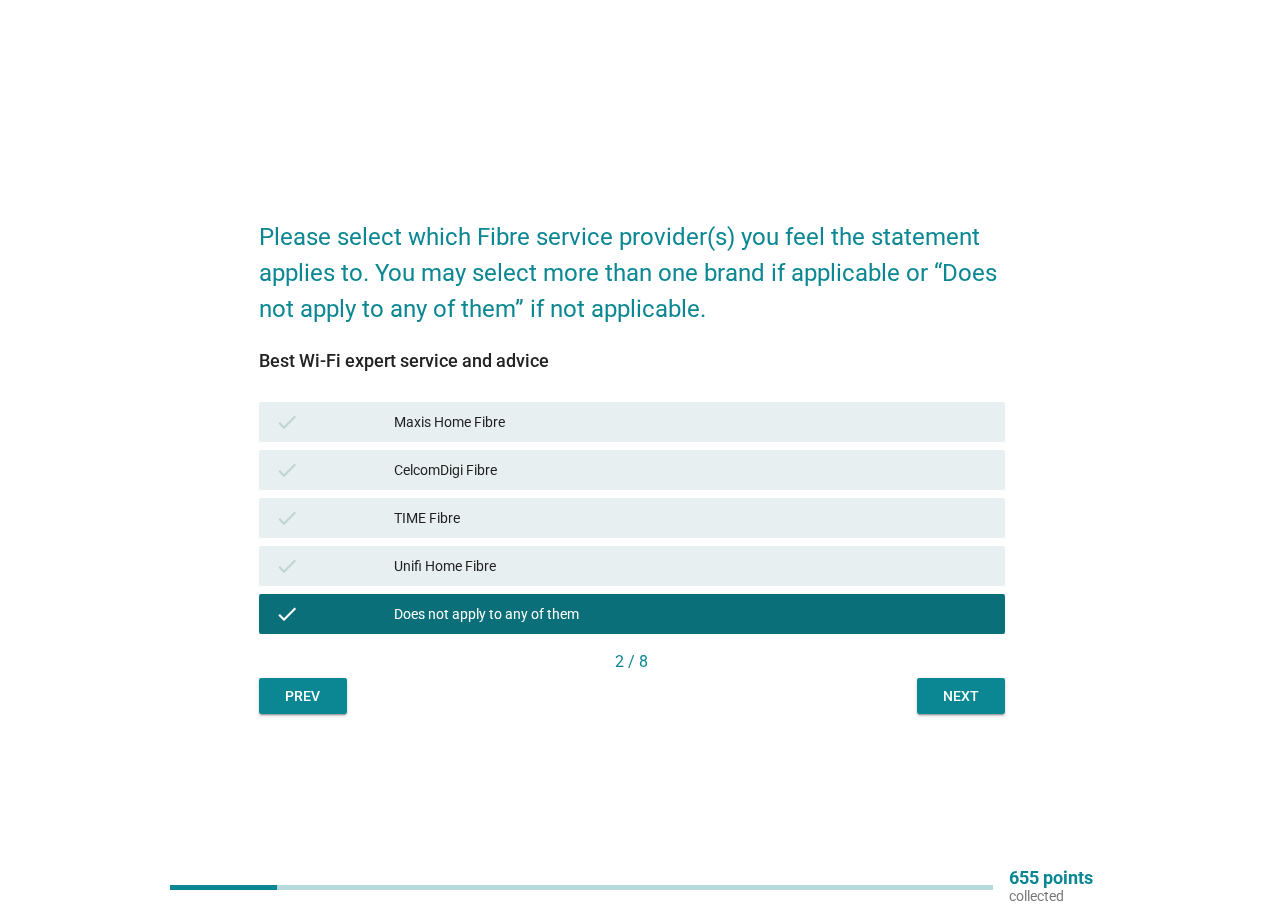 click on "Next" at bounding box center [961, 696] 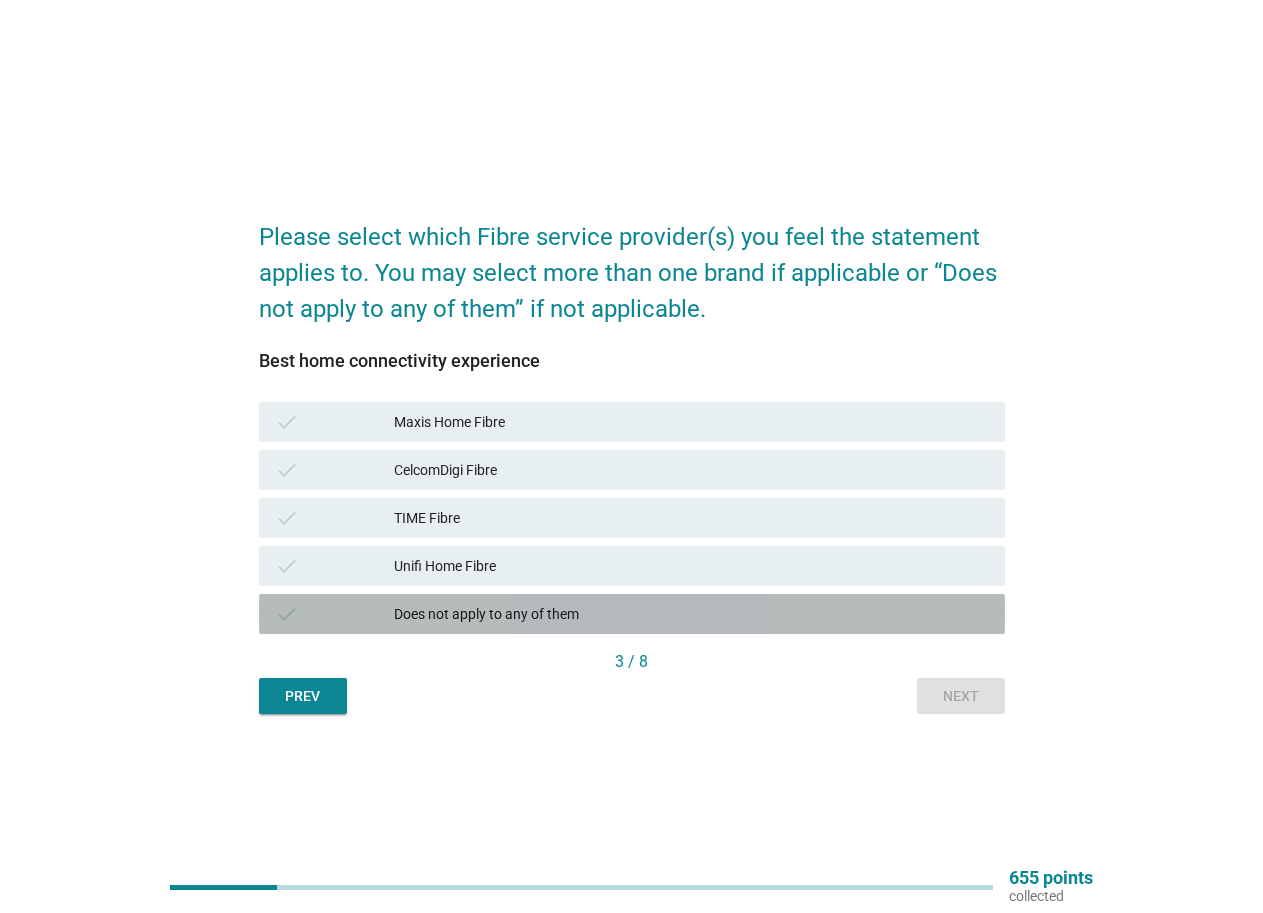 click on "Does not apply to any of them" at bounding box center (691, 614) 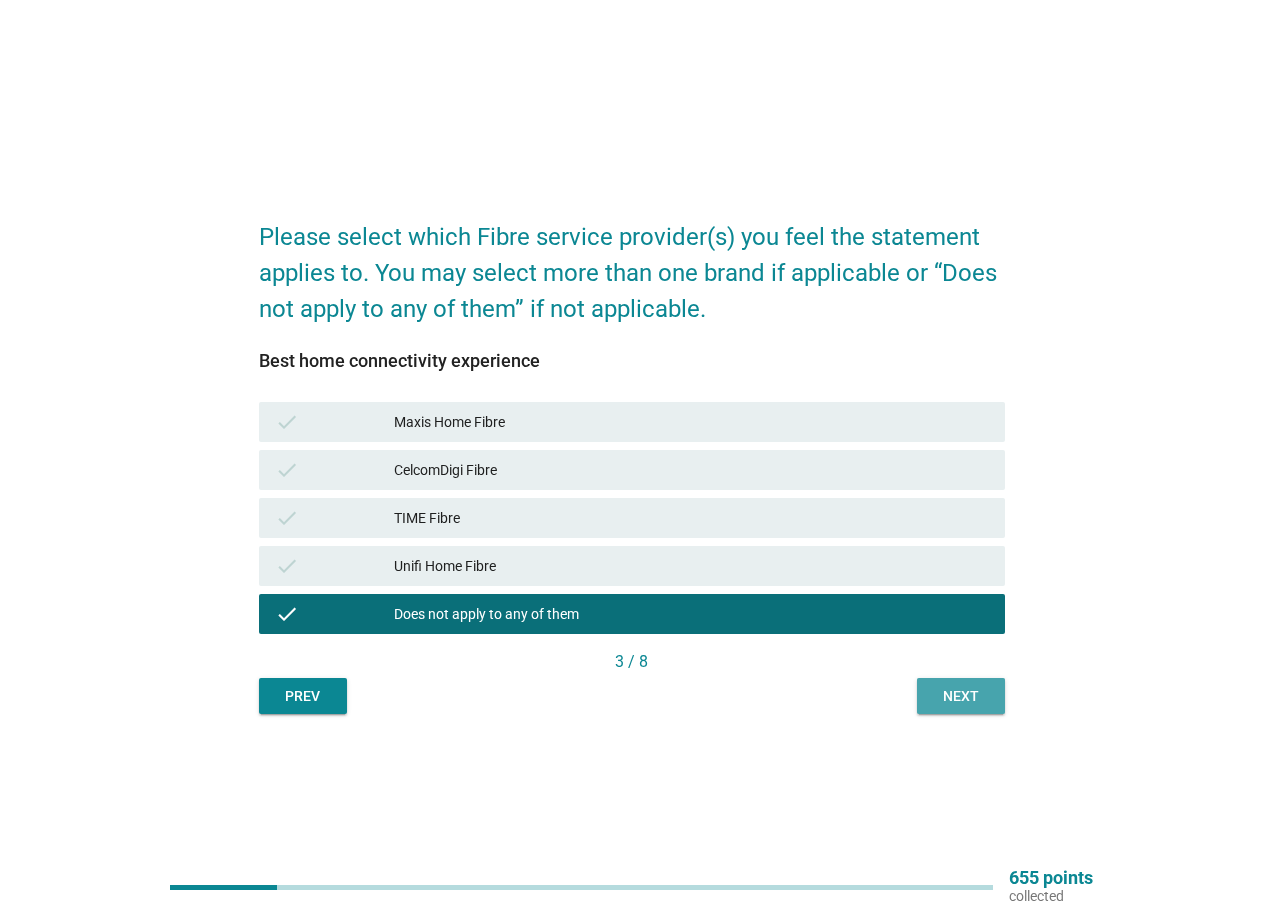 click on "Next" at bounding box center (961, 696) 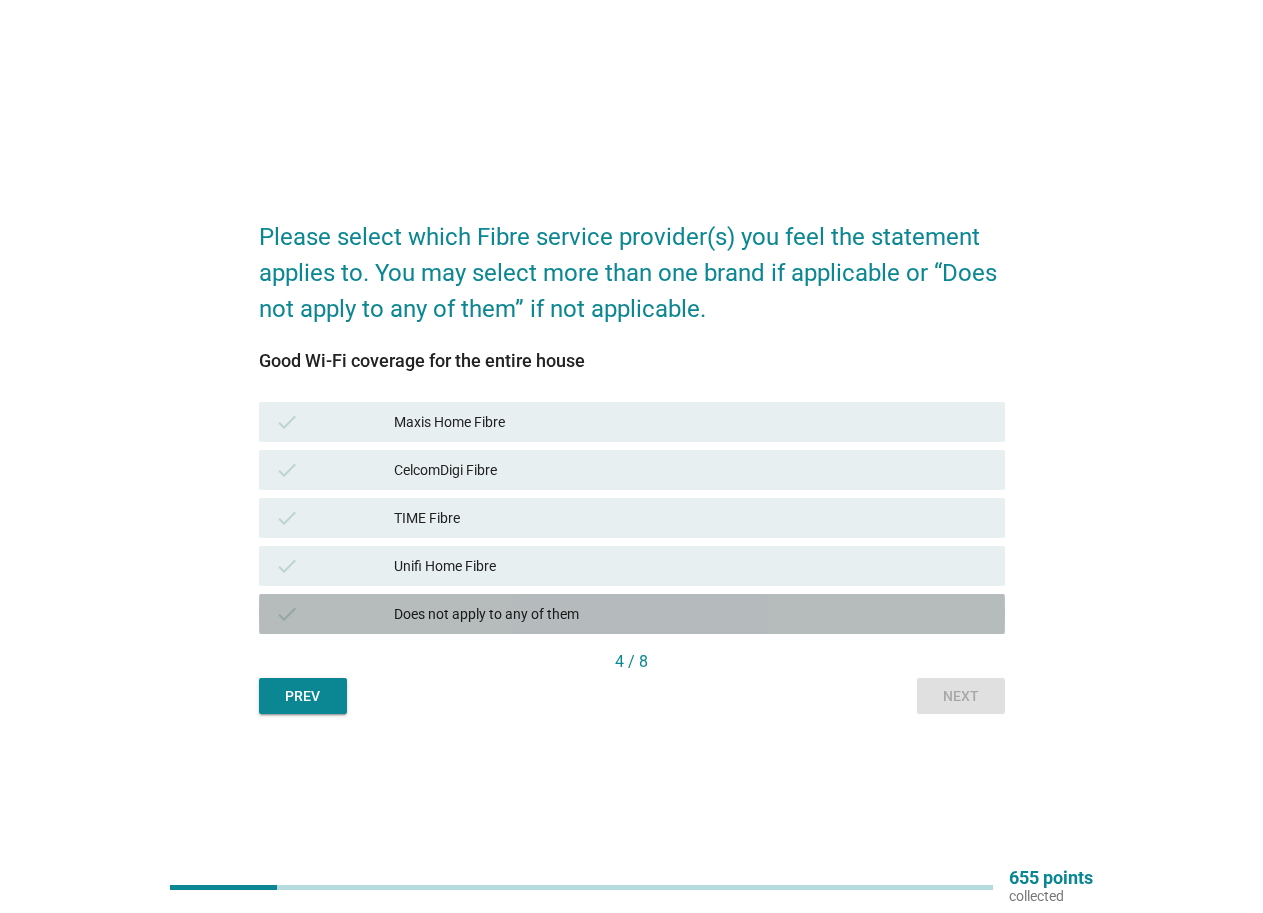 drag, startPoint x: 598, startPoint y: 609, endPoint x: 925, endPoint y: 678, distance: 334.20053 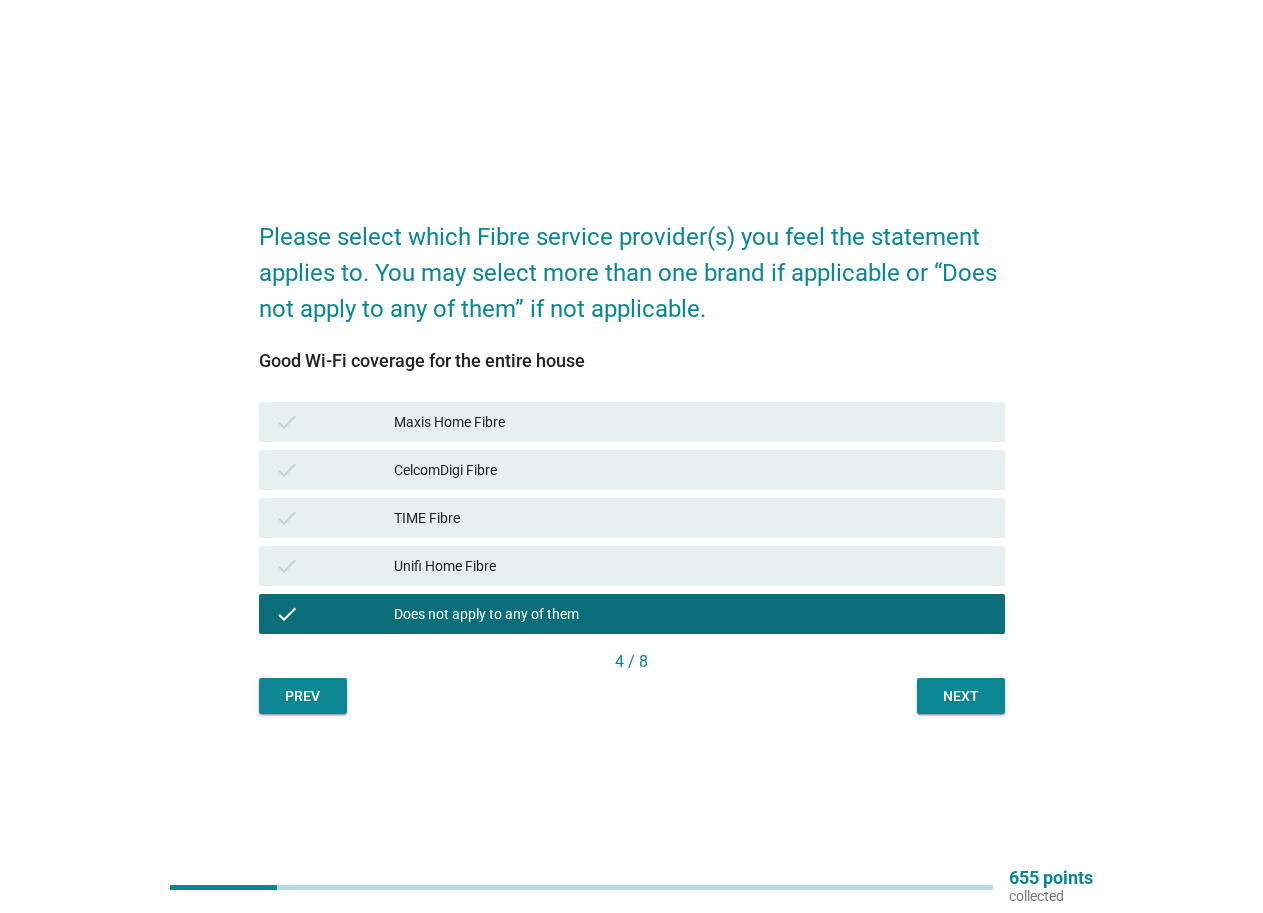 click on "Next" at bounding box center (961, 696) 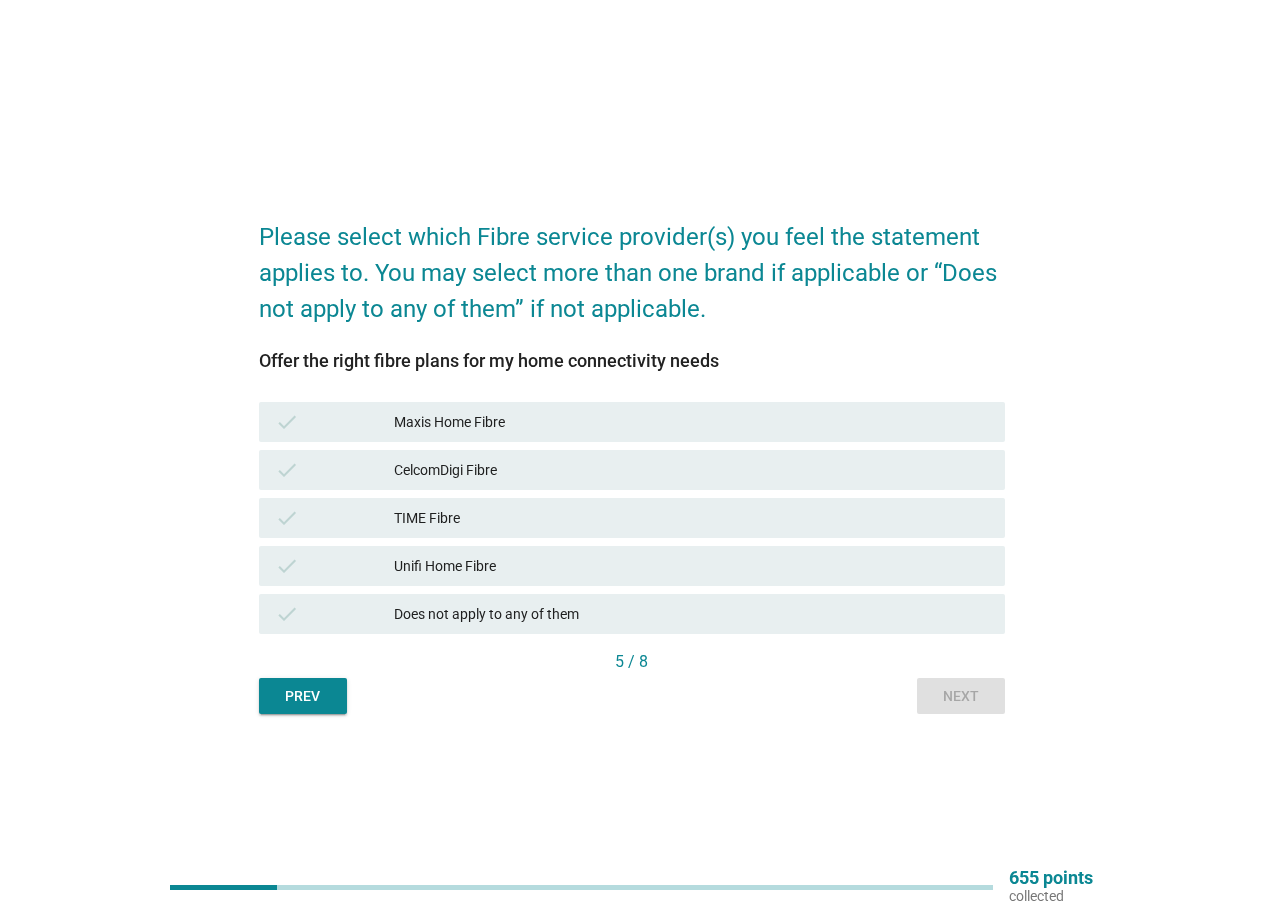click on "Does not apply to any of them" at bounding box center [691, 614] 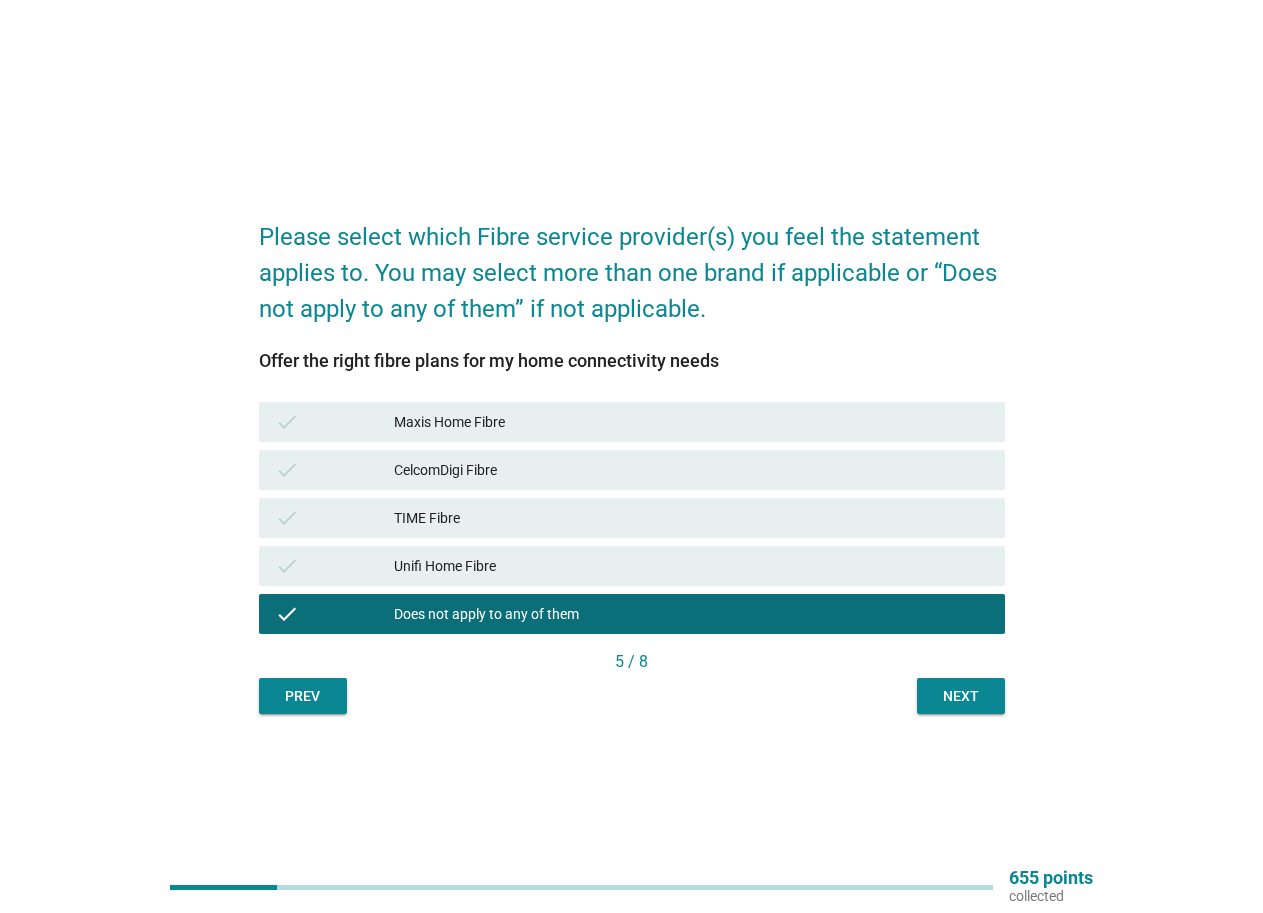 click on "Next" at bounding box center (961, 696) 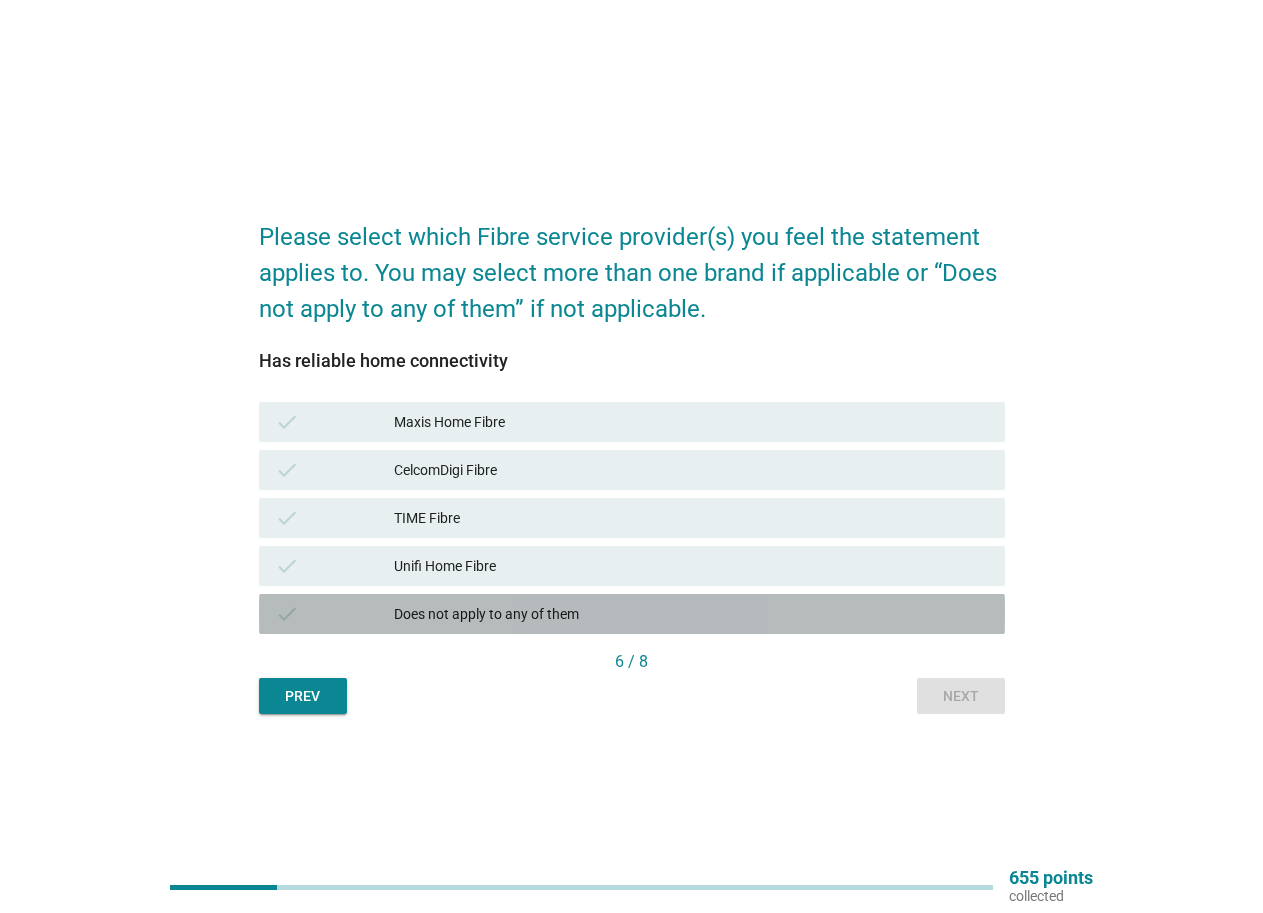 click on "Does not apply to any of them" at bounding box center (691, 614) 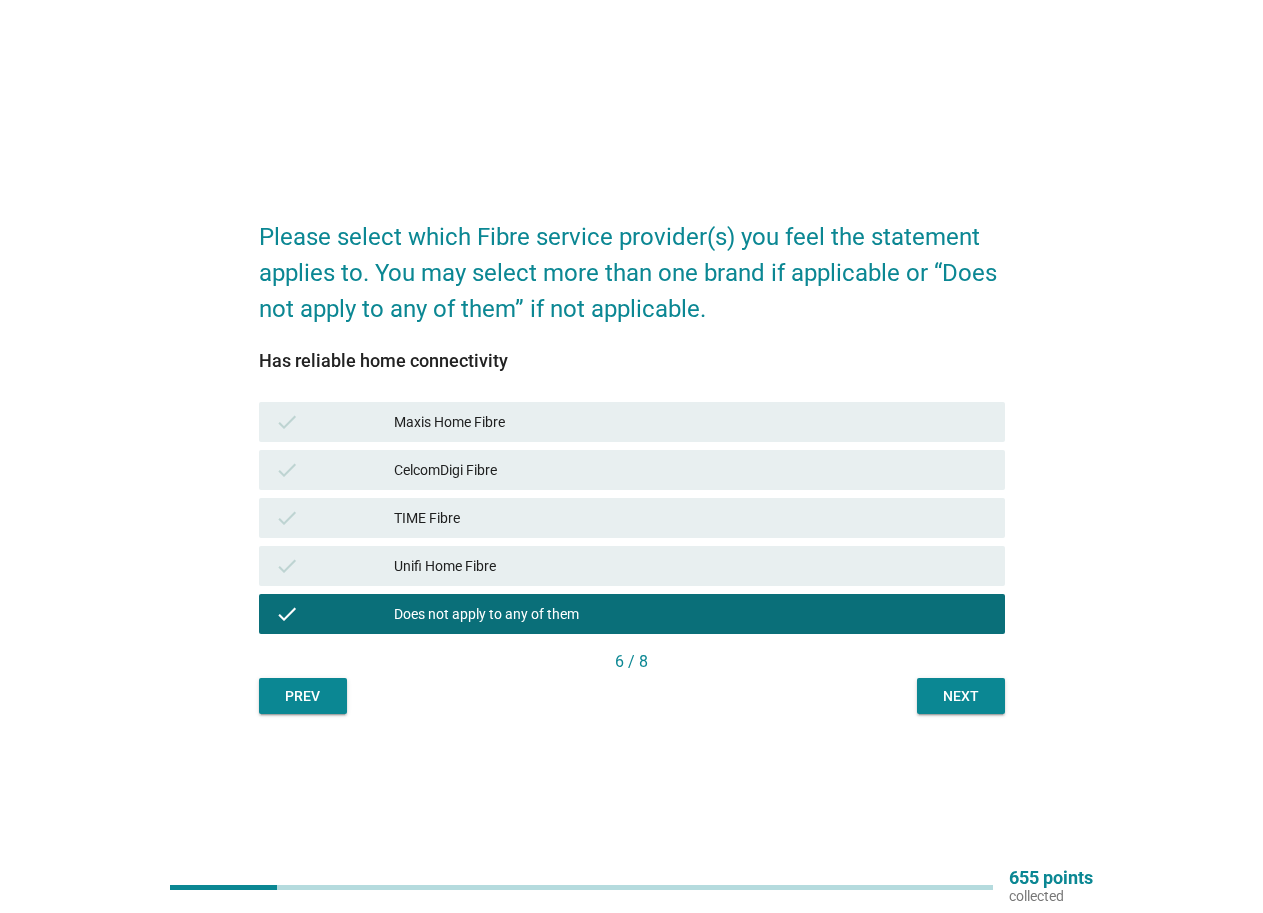 click on "Next" at bounding box center [961, 696] 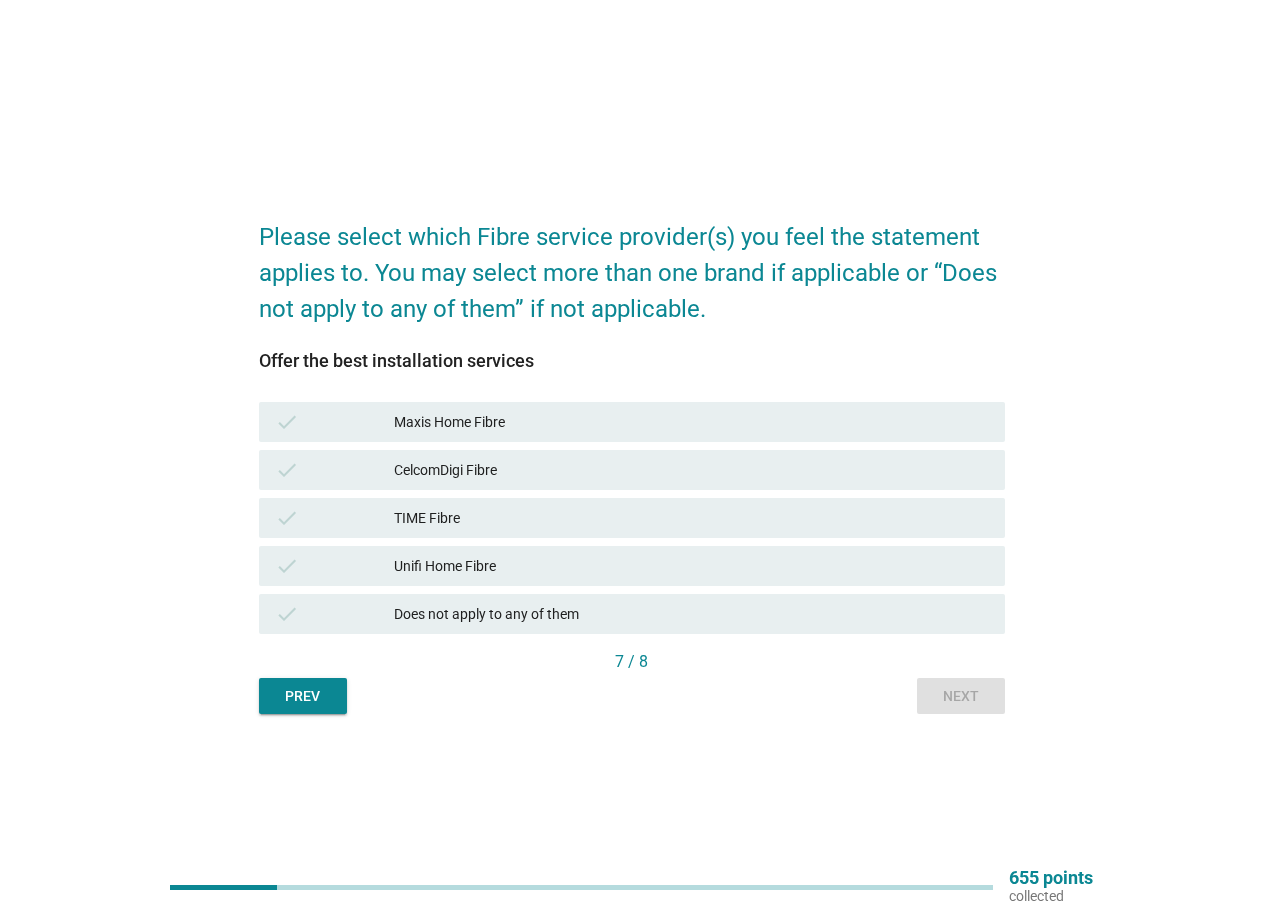 click on "Does not apply to any of them" at bounding box center (691, 614) 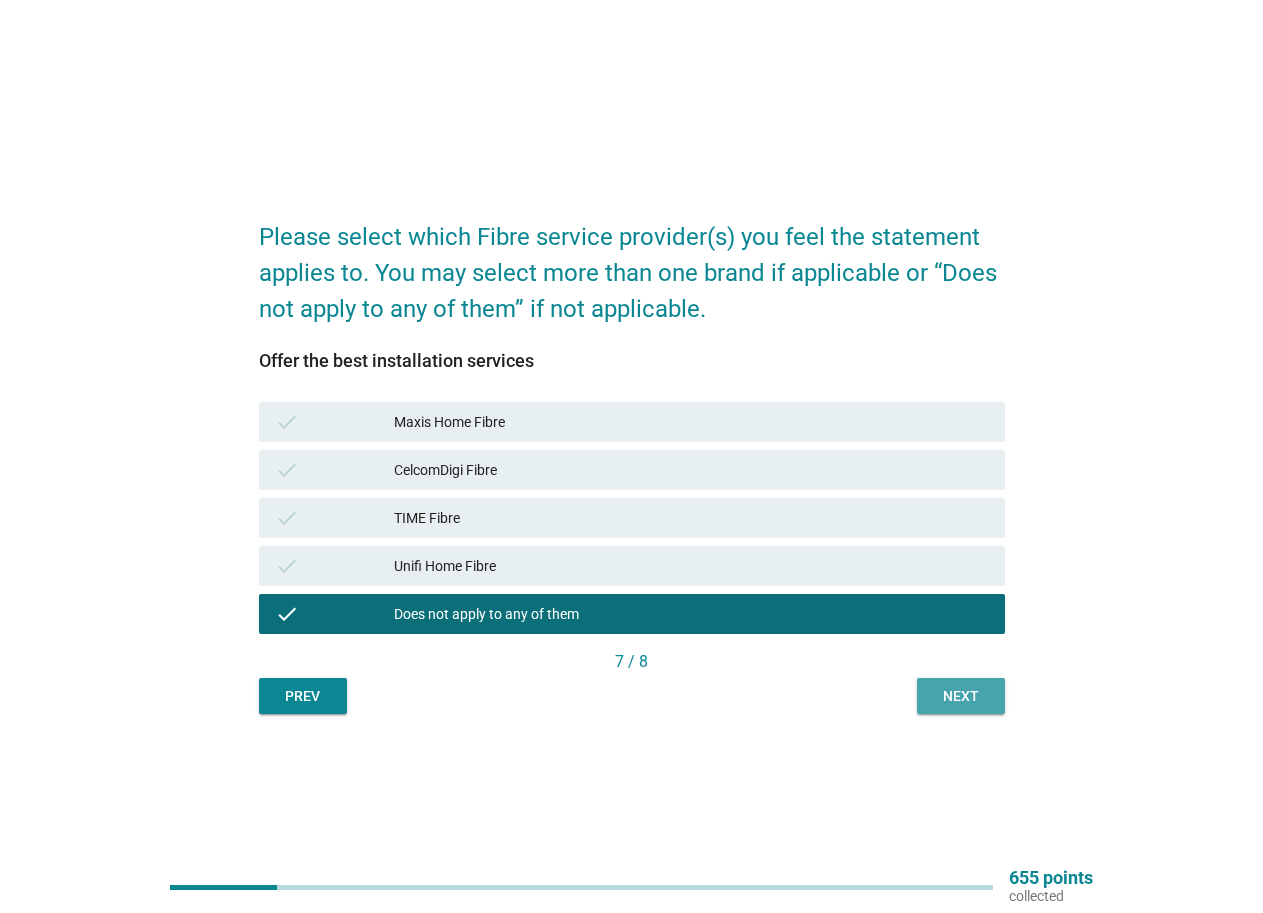 click on "Next" at bounding box center (961, 696) 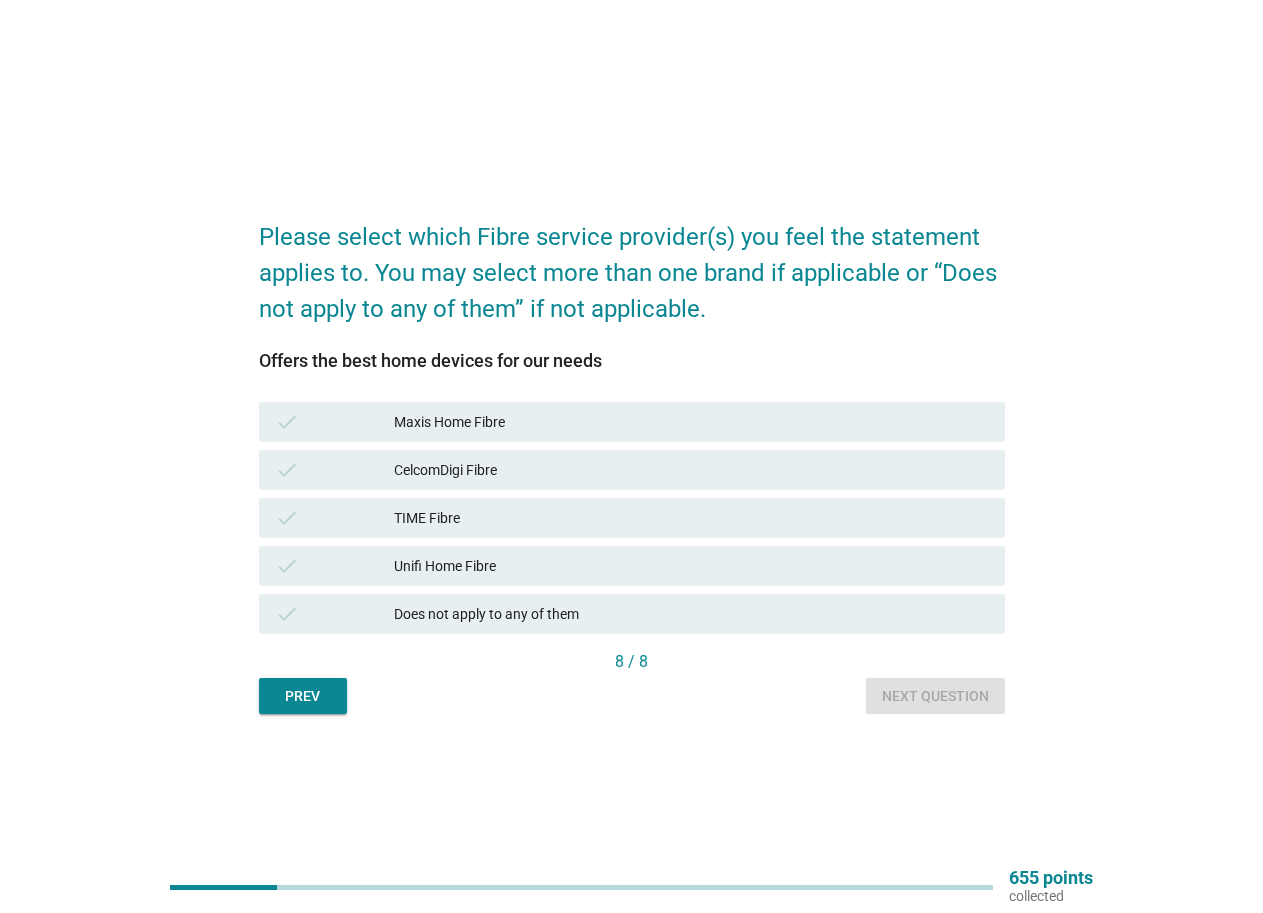 click on "Does not apply to any of them" at bounding box center [691, 614] 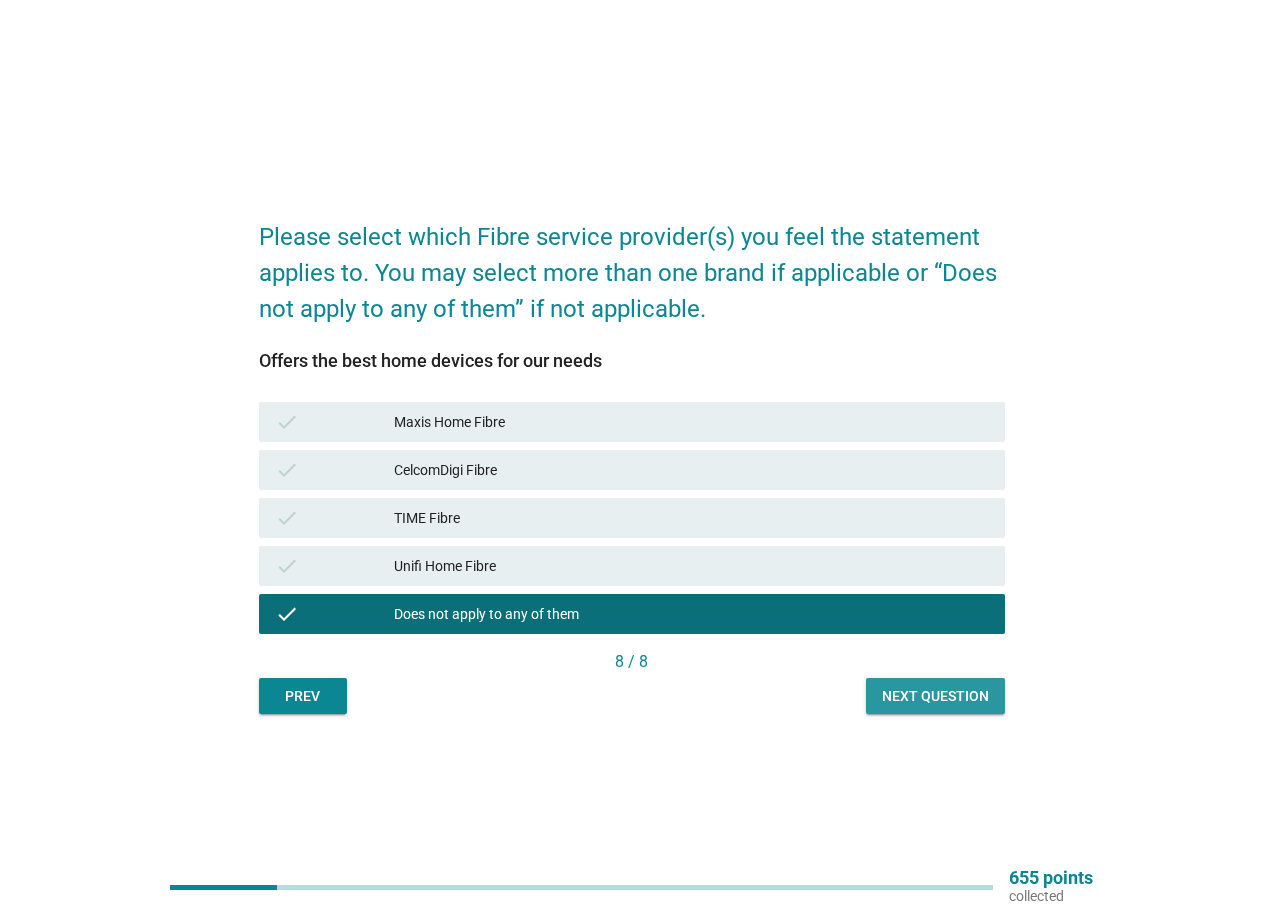 click on "Next question" at bounding box center (935, 696) 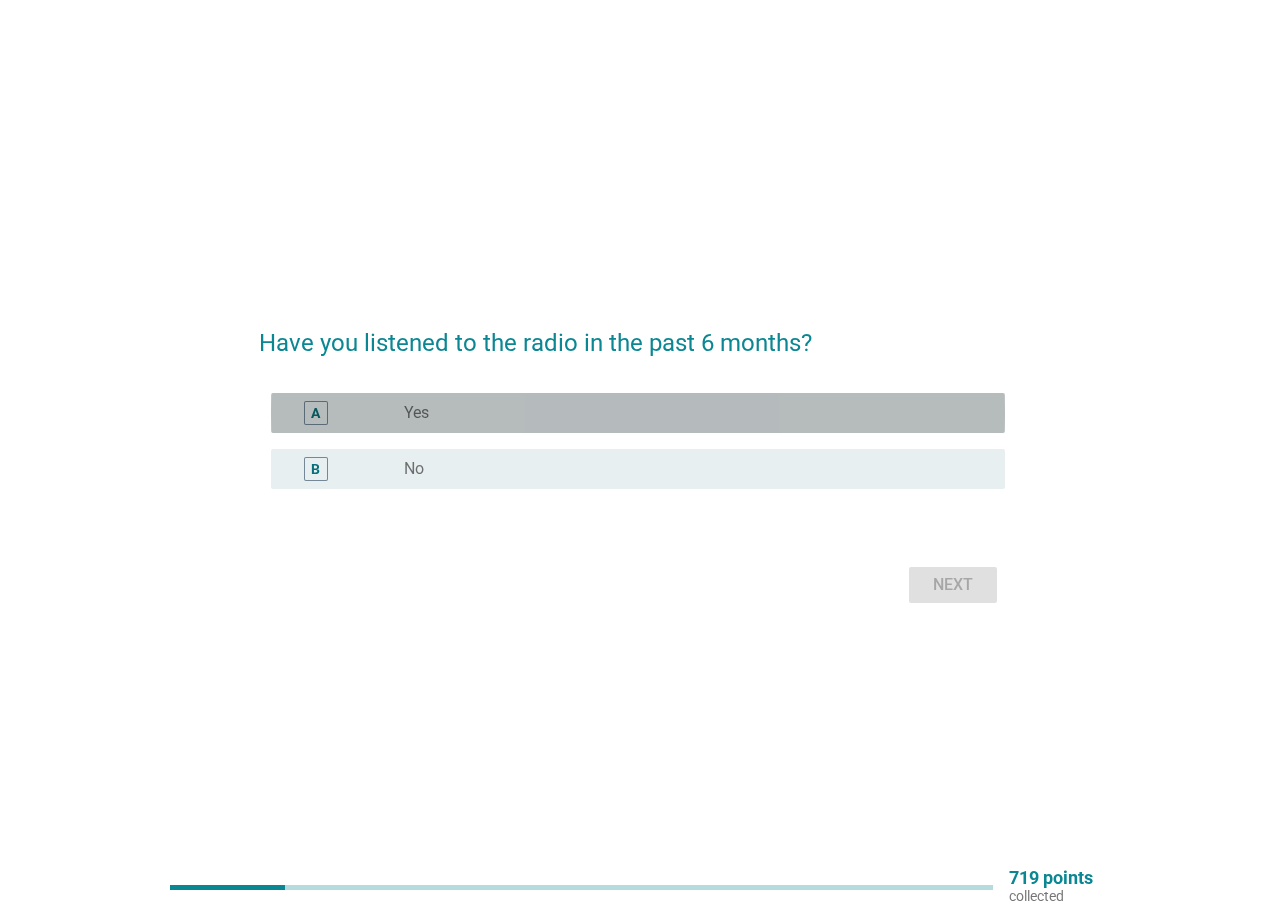 click on "radio_button_unchecked Yes" at bounding box center (688, 413) 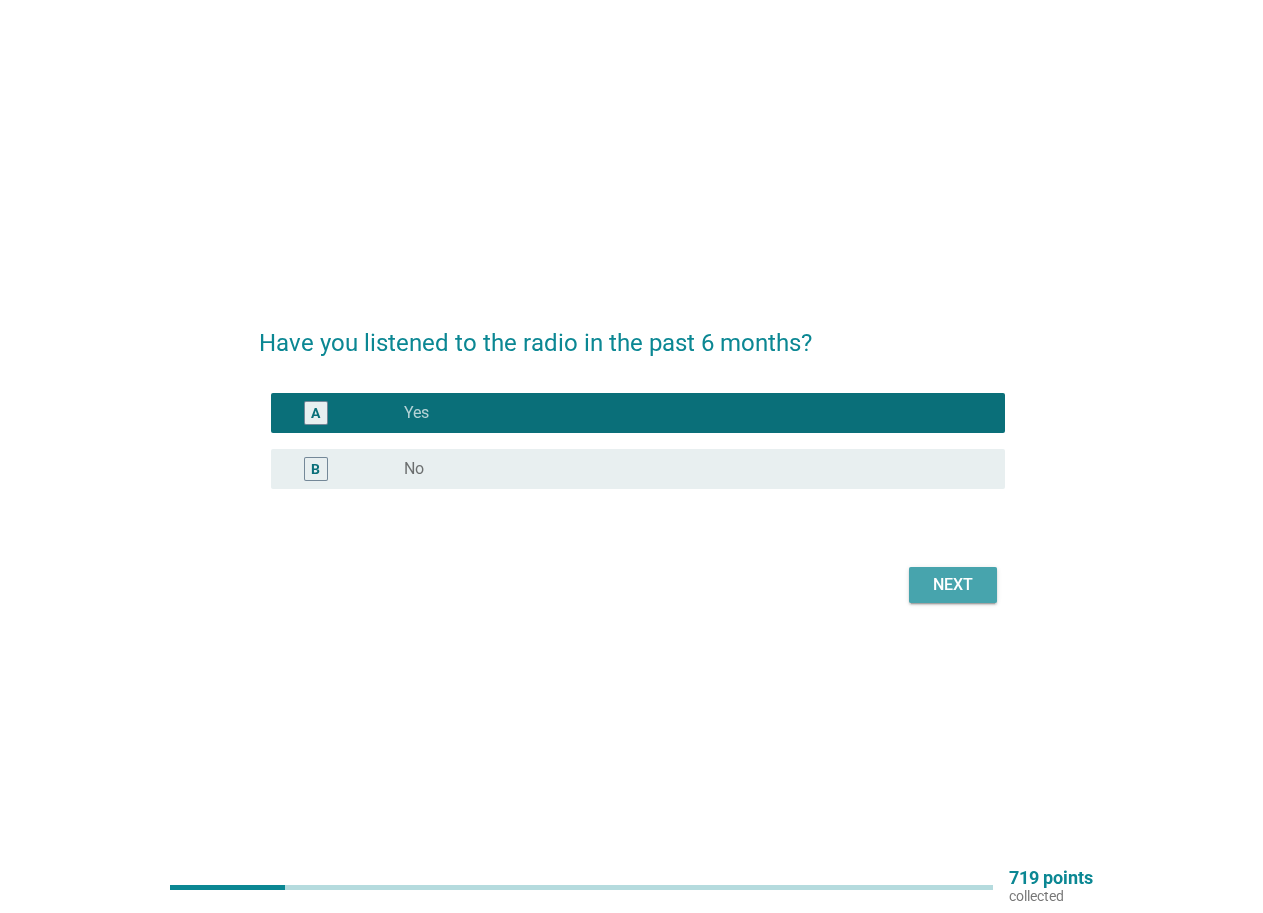 click on "Next" at bounding box center (953, 585) 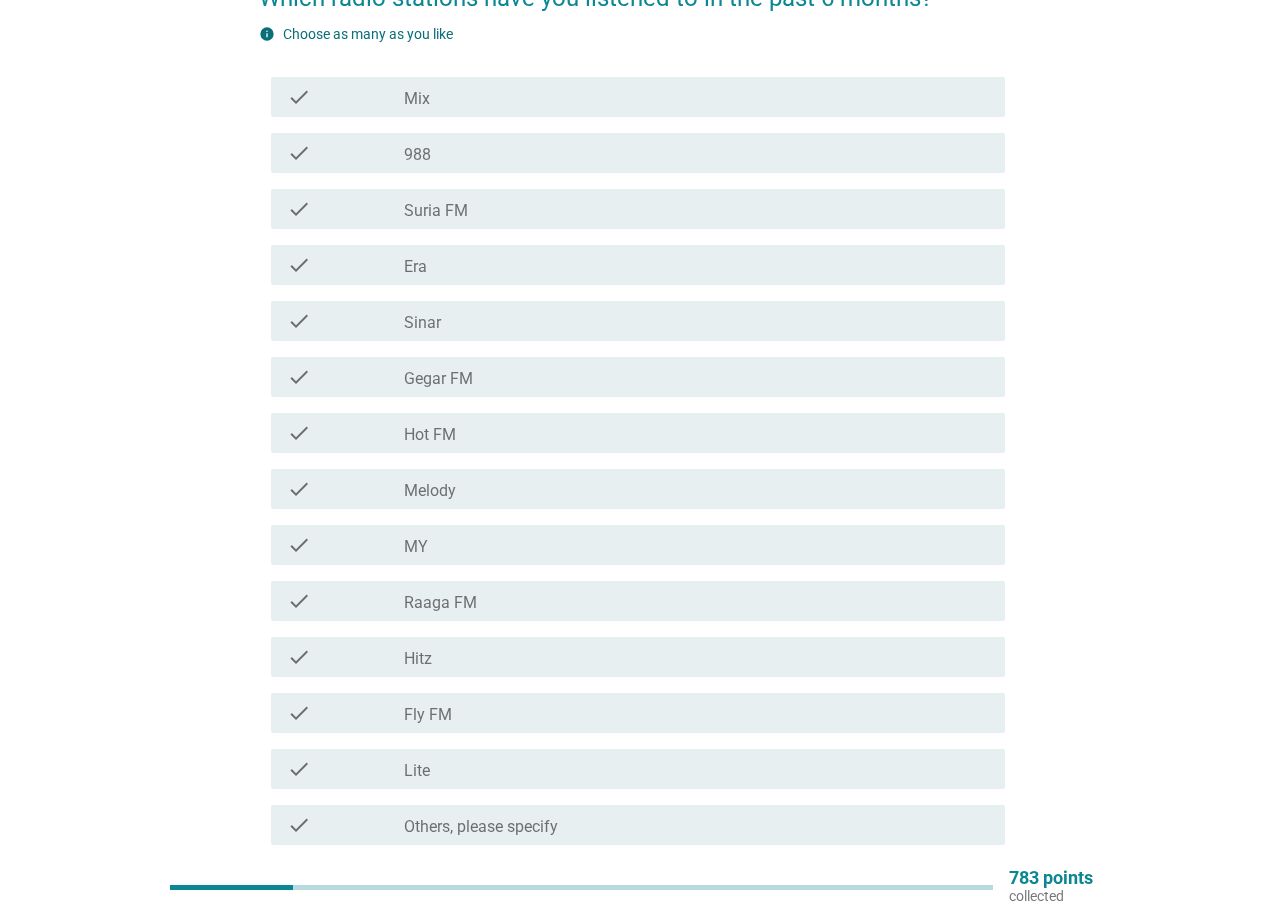 scroll, scrollTop: 100, scrollLeft: 0, axis: vertical 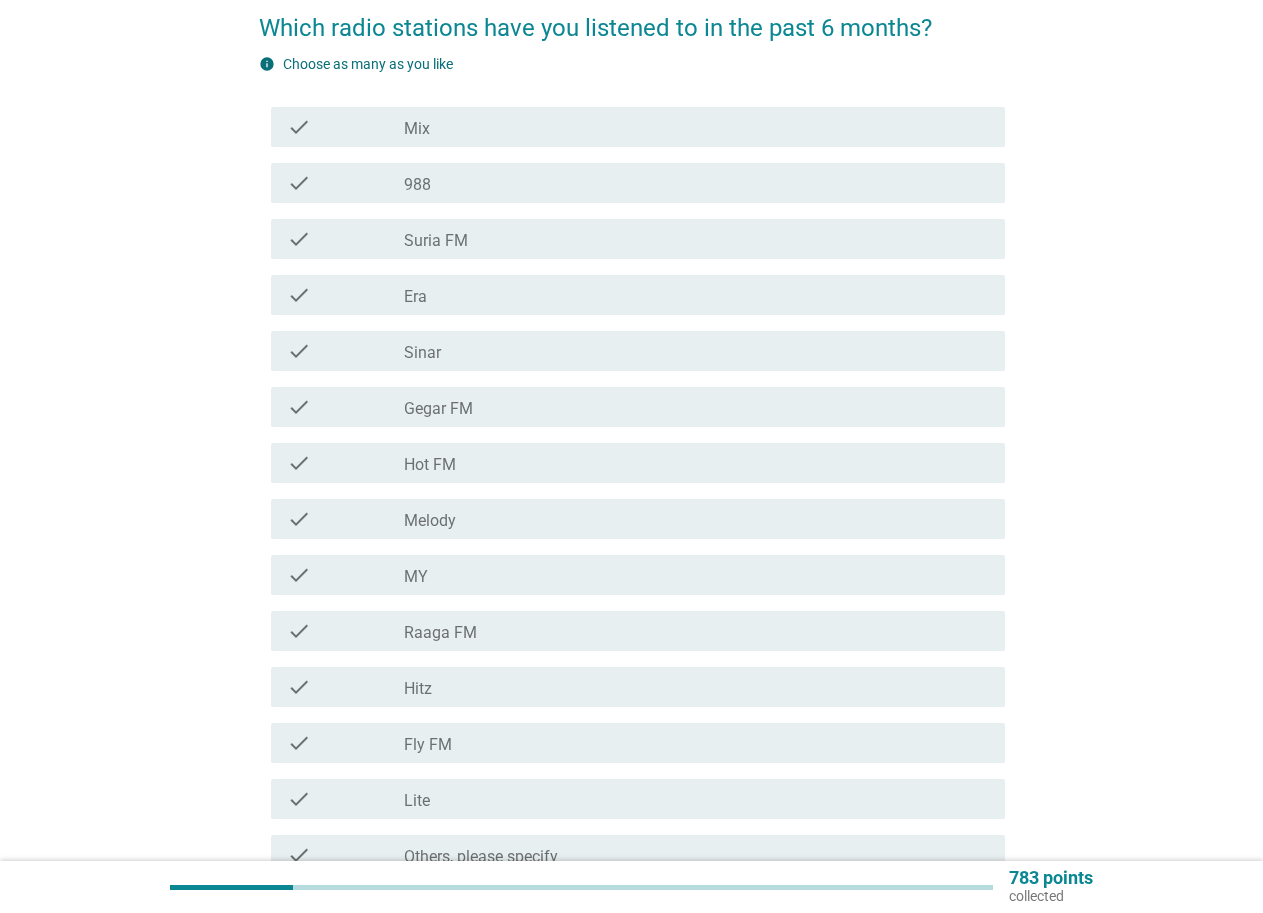 click on "check     check_box_outline_blank Sinar" at bounding box center [638, 351] 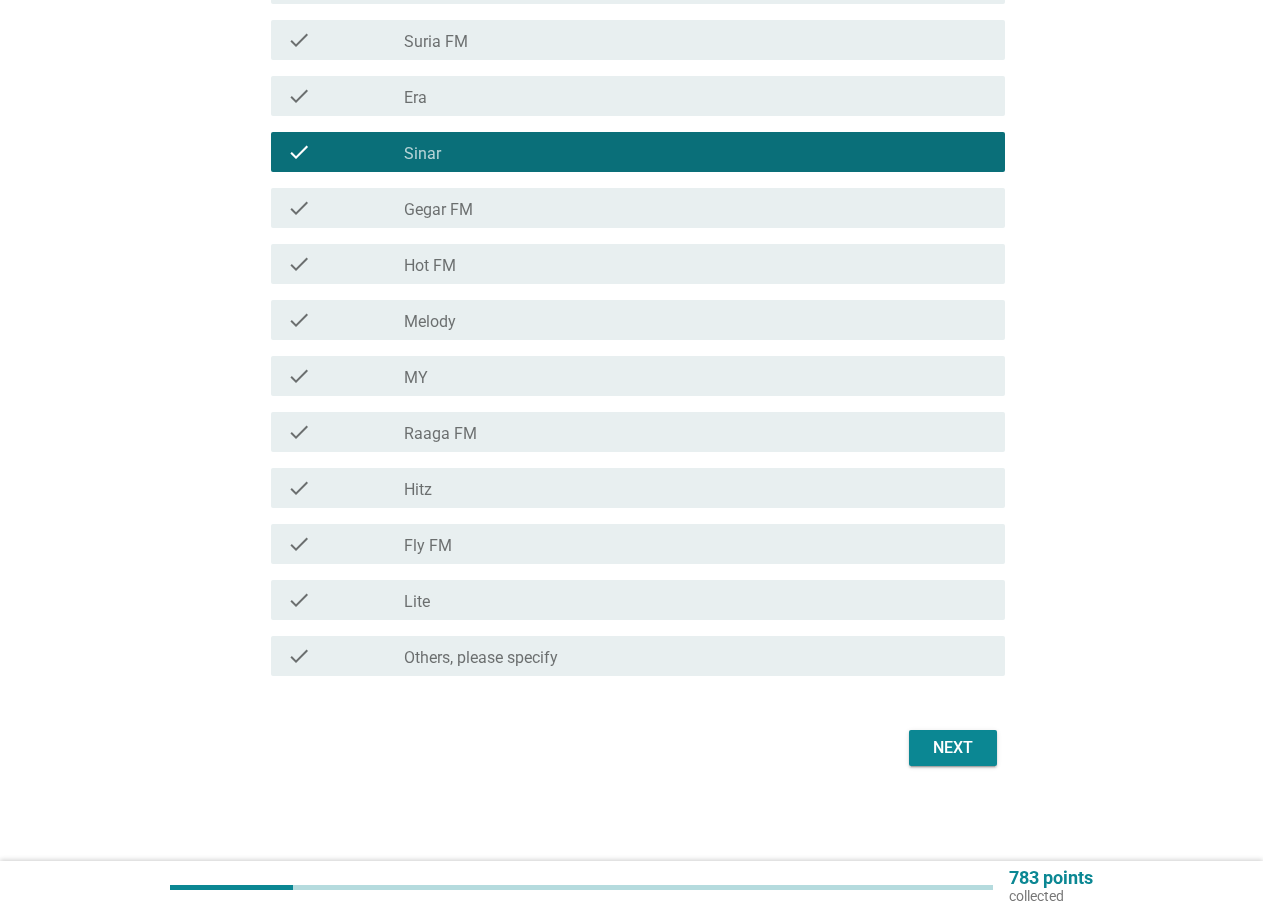 scroll, scrollTop: 300, scrollLeft: 0, axis: vertical 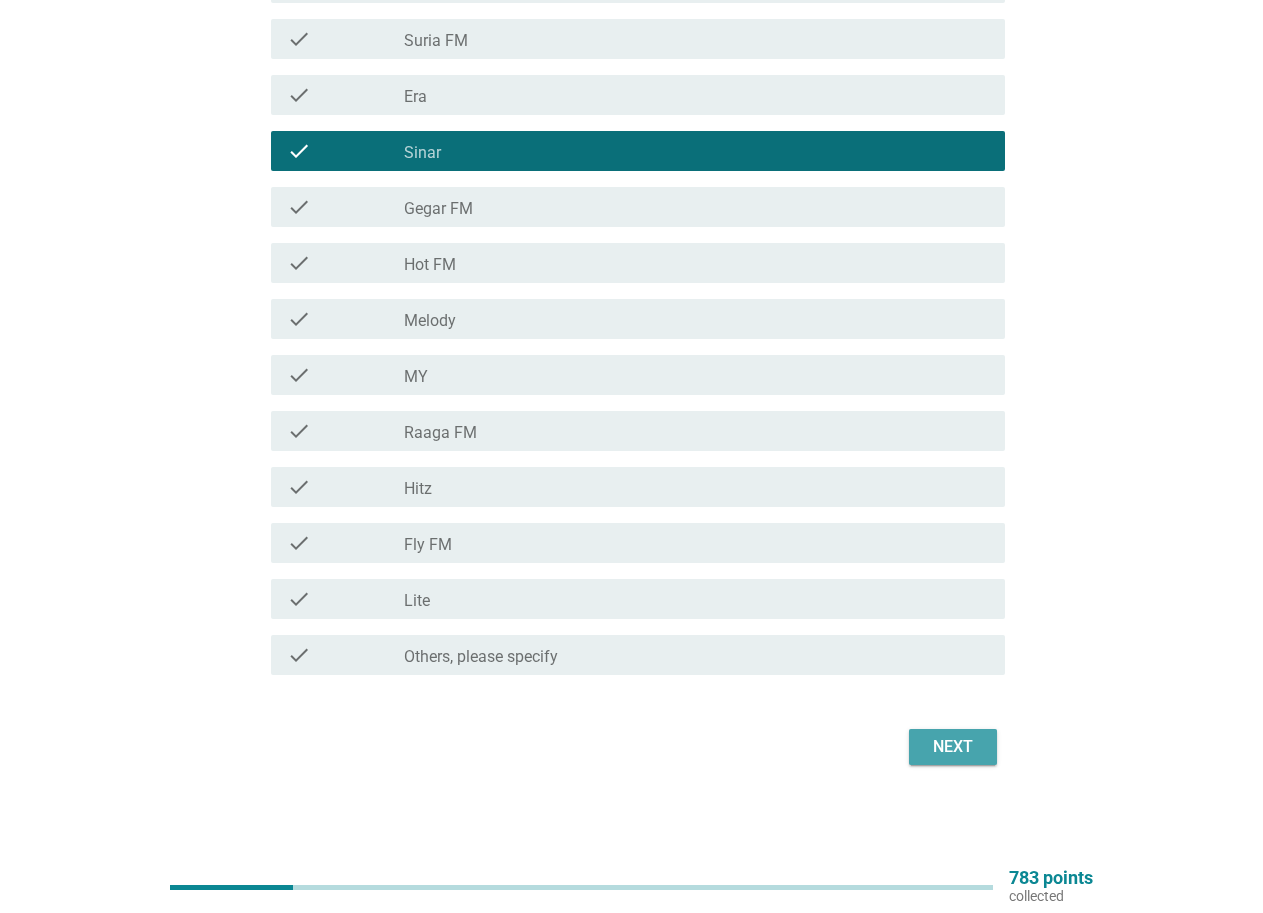 click on "Next" at bounding box center (953, 747) 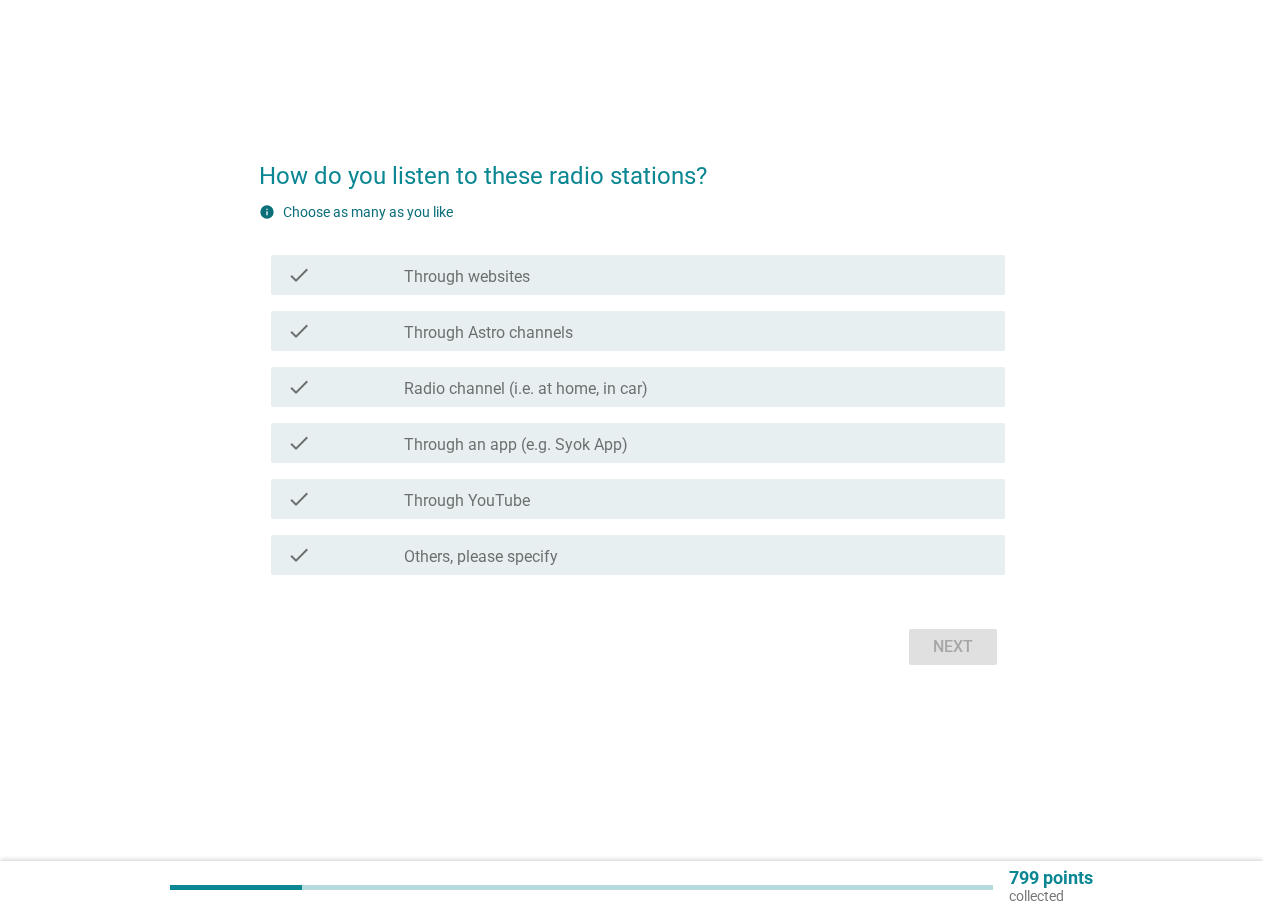 scroll, scrollTop: 0, scrollLeft: 0, axis: both 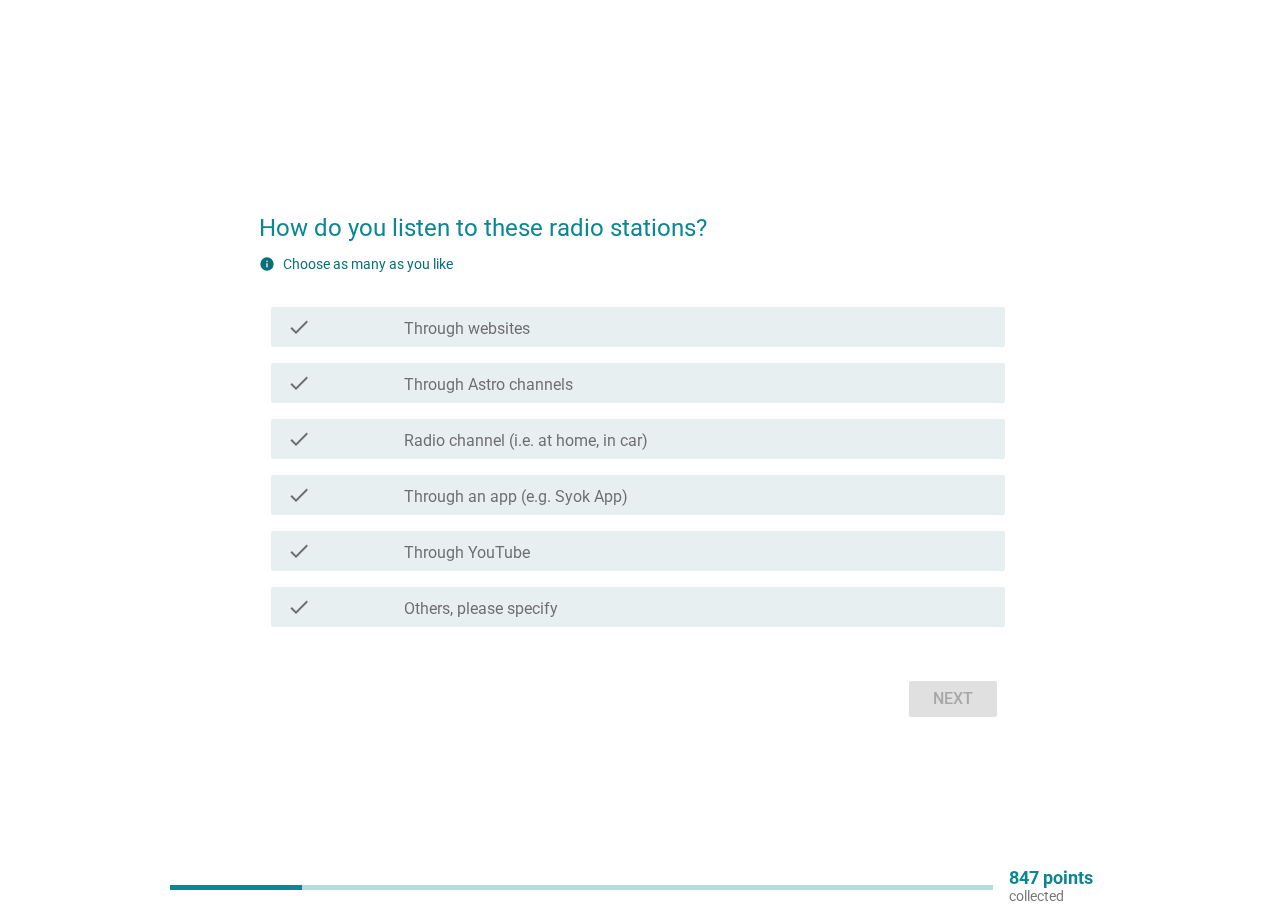 click on "check_box_outline_blank Radio channel (i.e. at home, in car)" at bounding box center [696, 439] 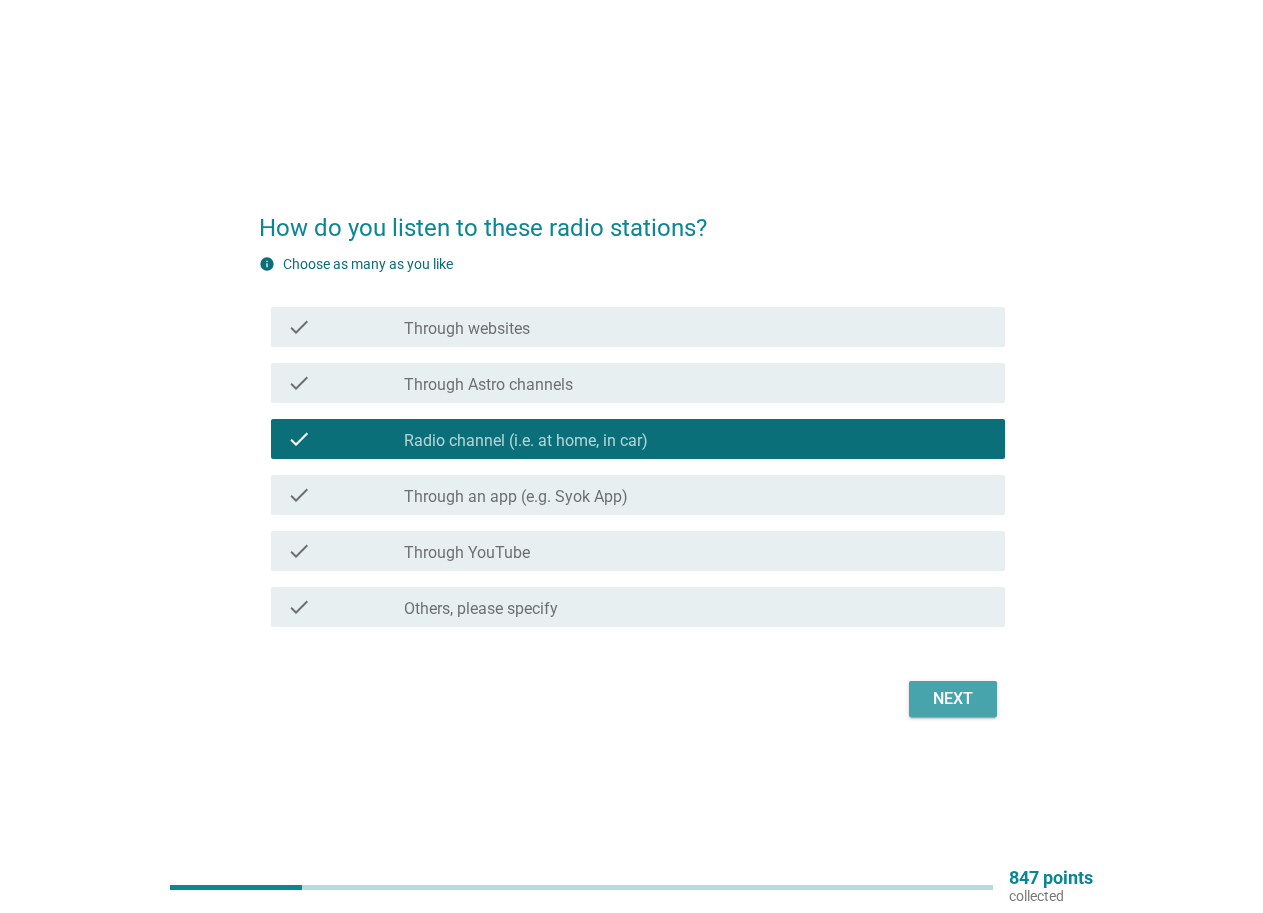 click on "Next" at bounding box center (953, 699) 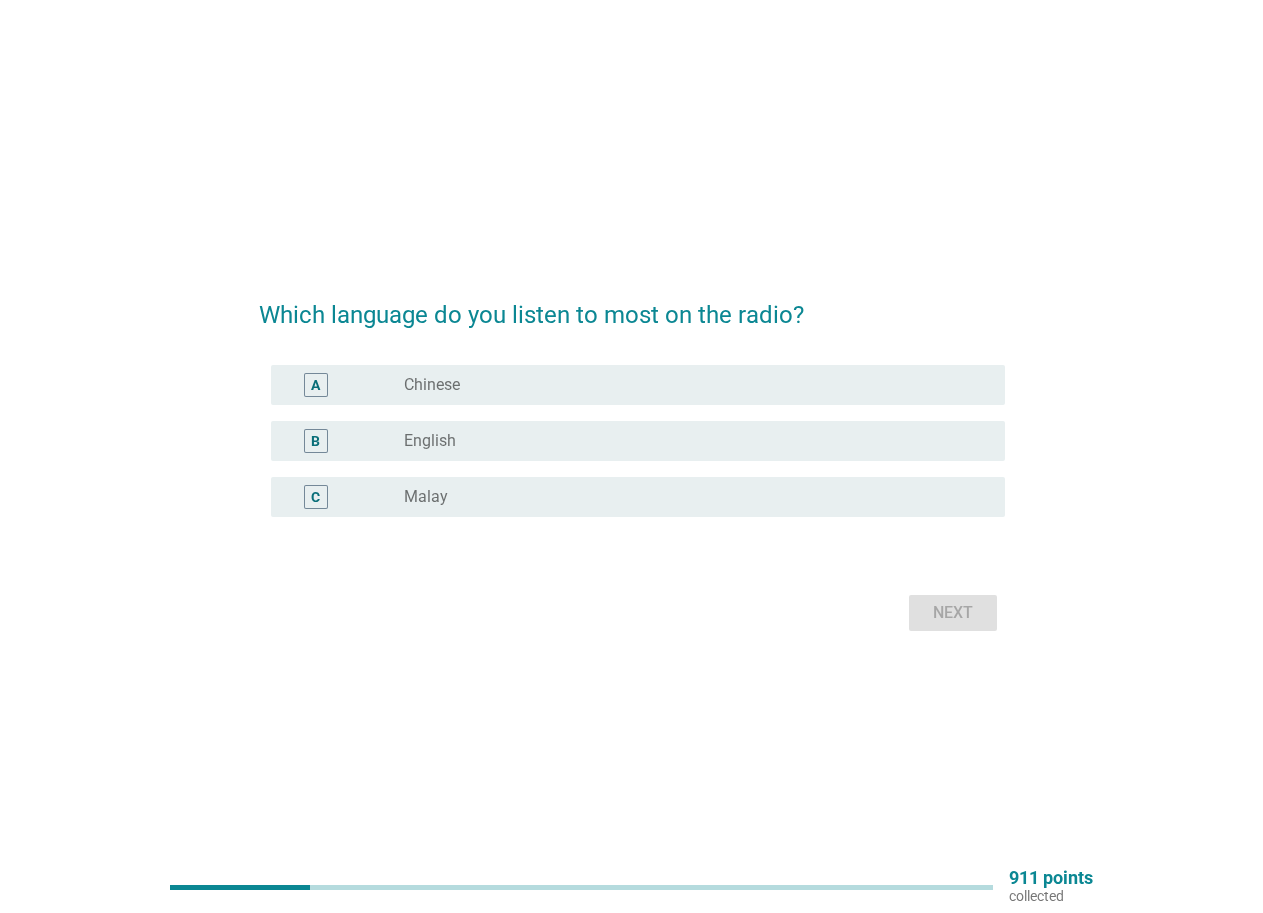 click on "B     radio_button_unchecked English" at bounding box center (638, 441) 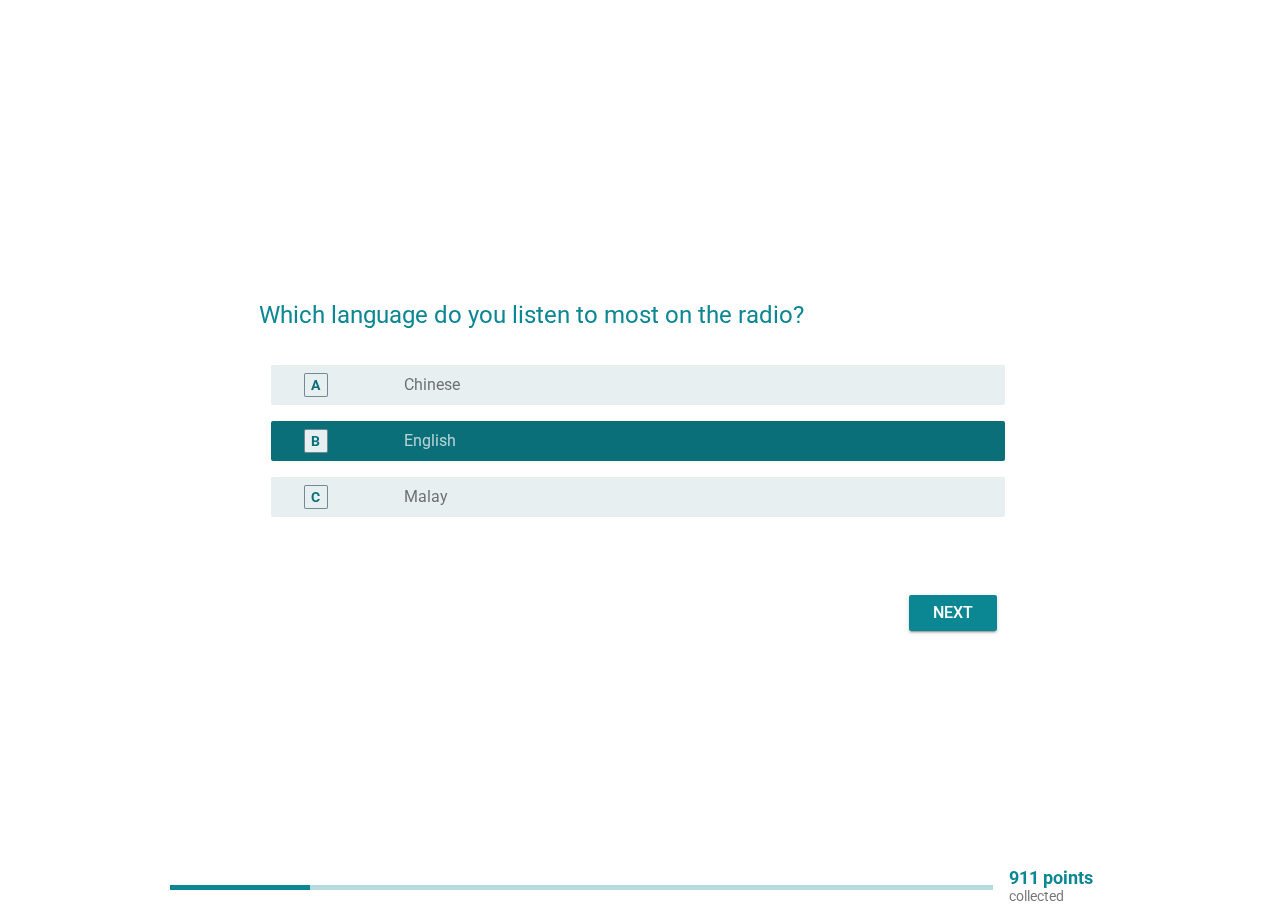 click on "radio_button_unchecked Malay" at bounding box center (688, 497) 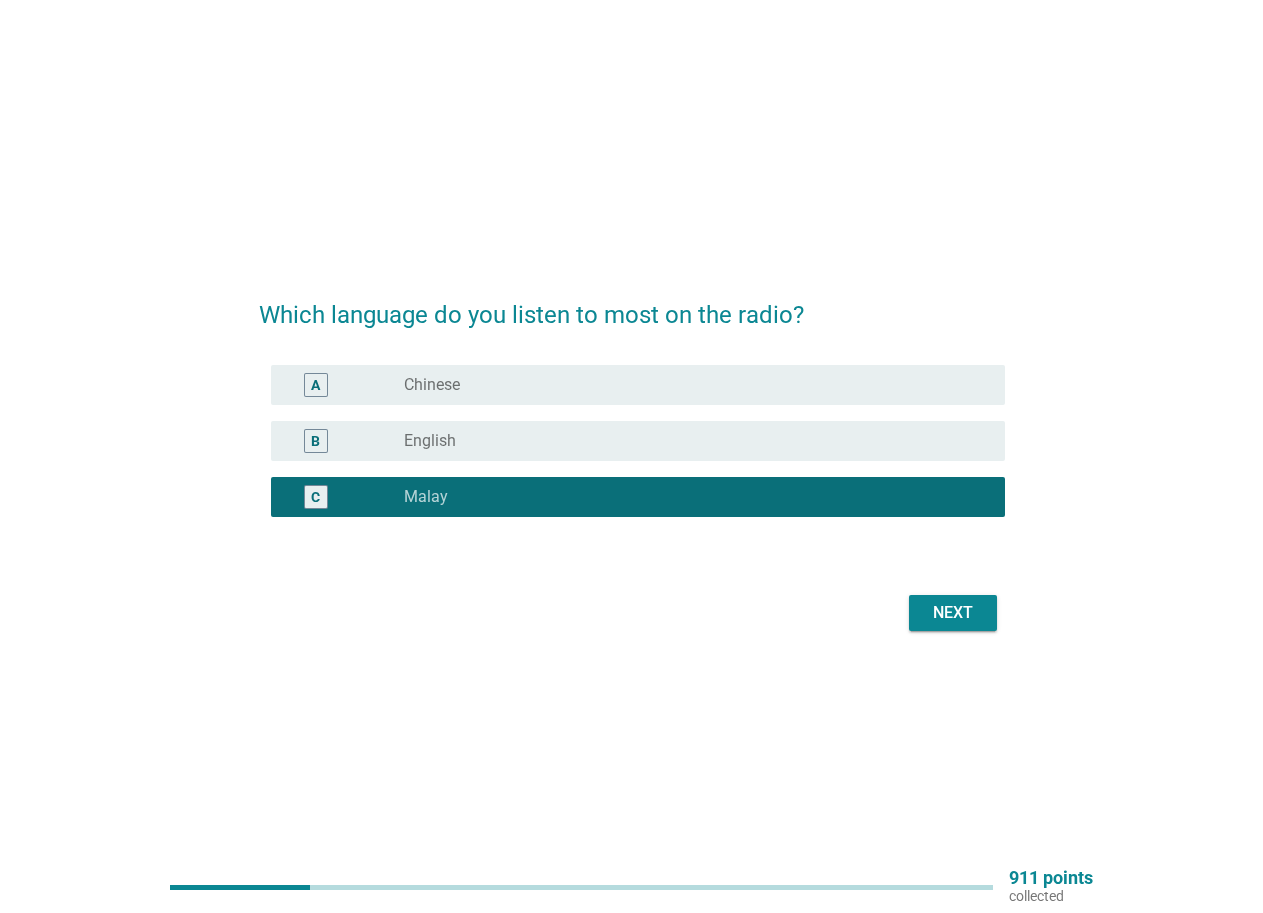 click on "Next" at bounding box center (953, 613) 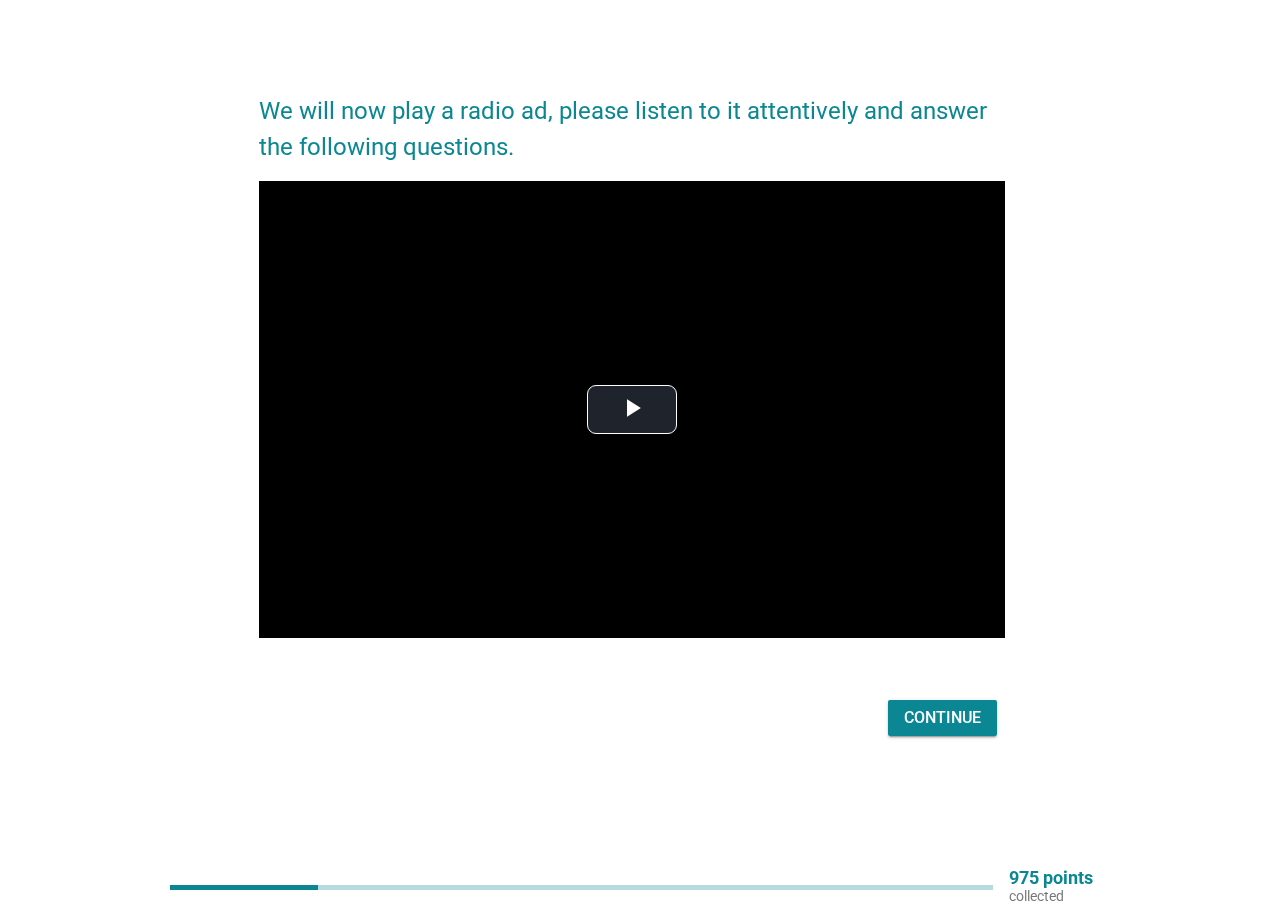 scroll, scrollTop: 52, scrollLeft: 0, axis: vertical 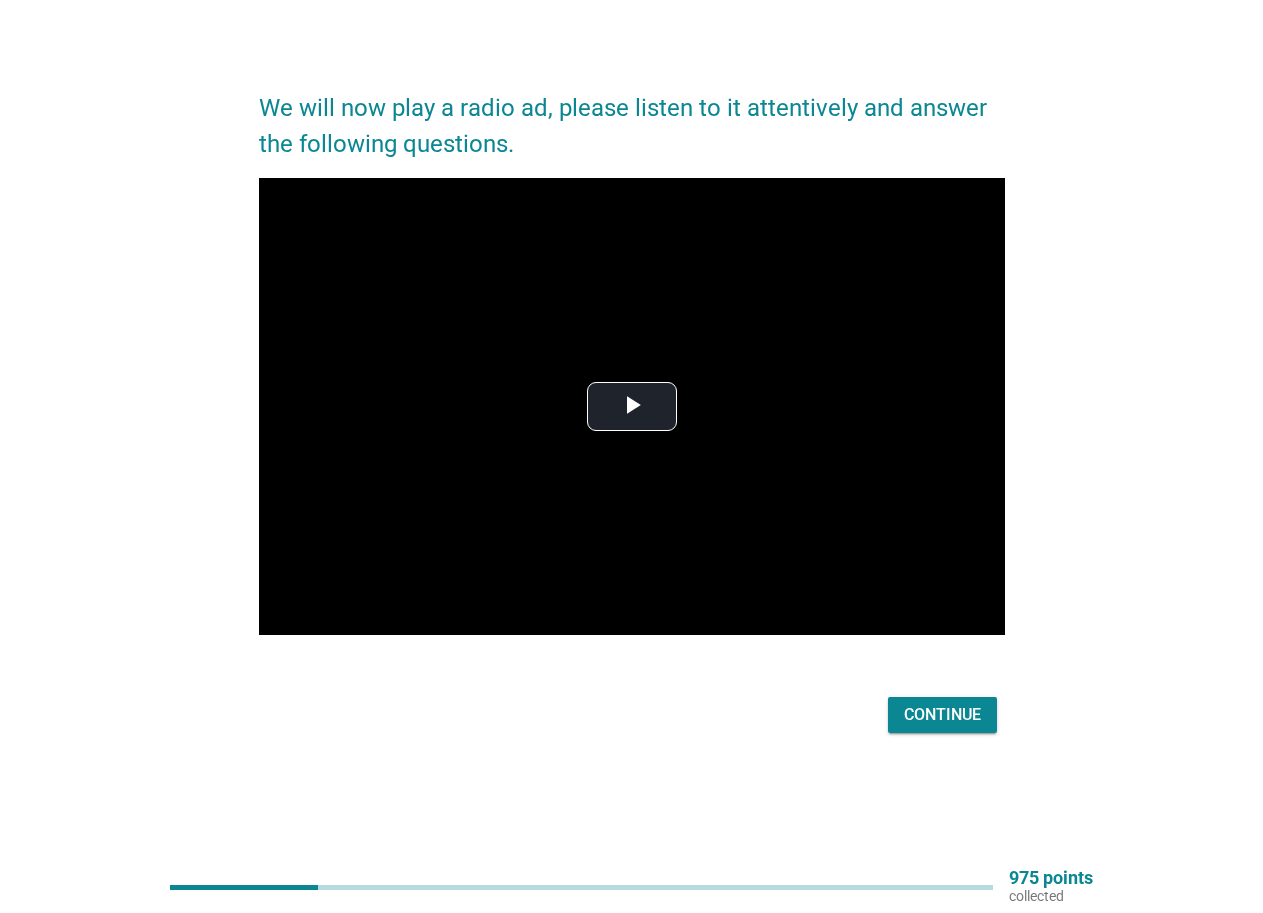 click on "Continue" at bounding box center [942, 715] 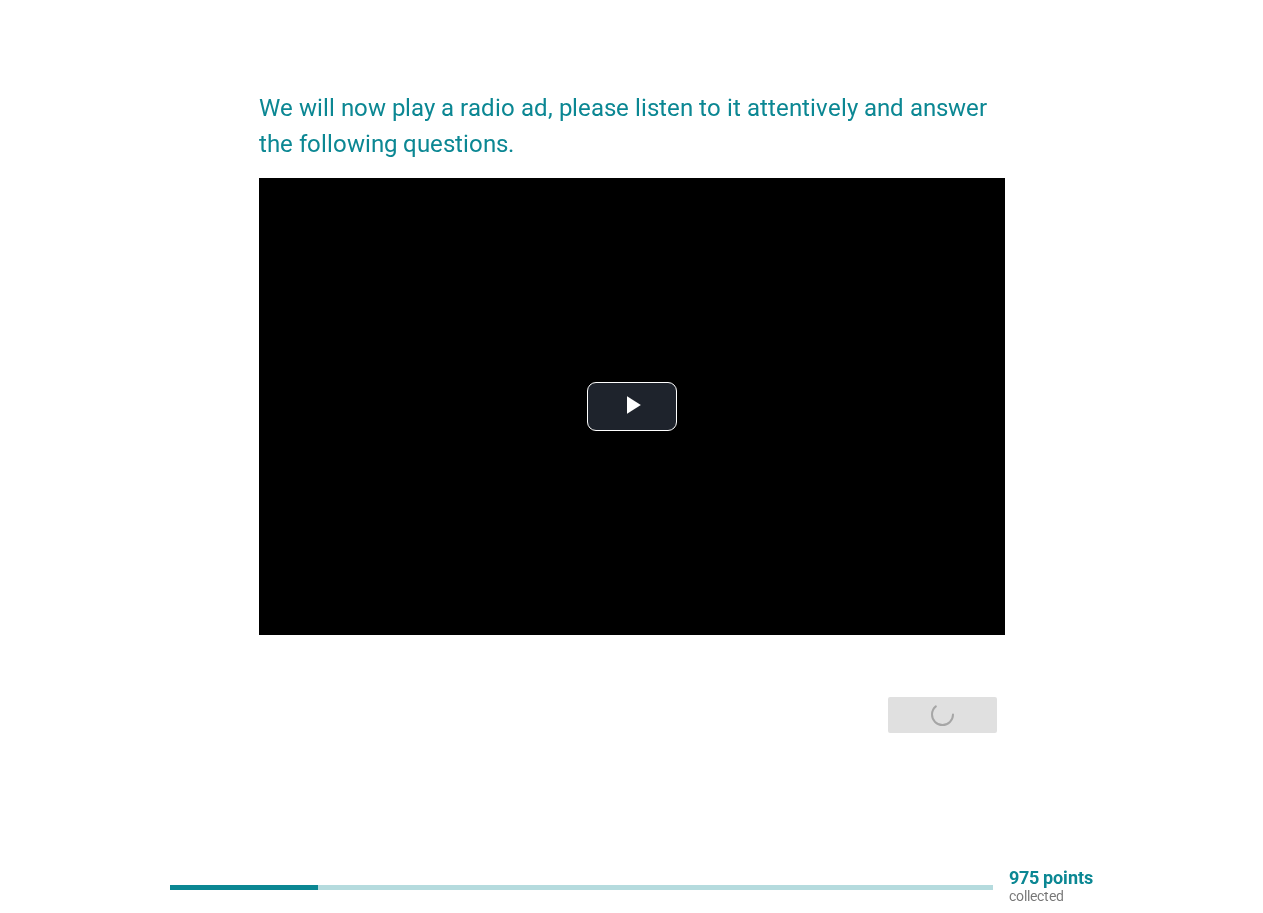 scroll, scrollTop: 0, scrollLeft: 0, axis: both 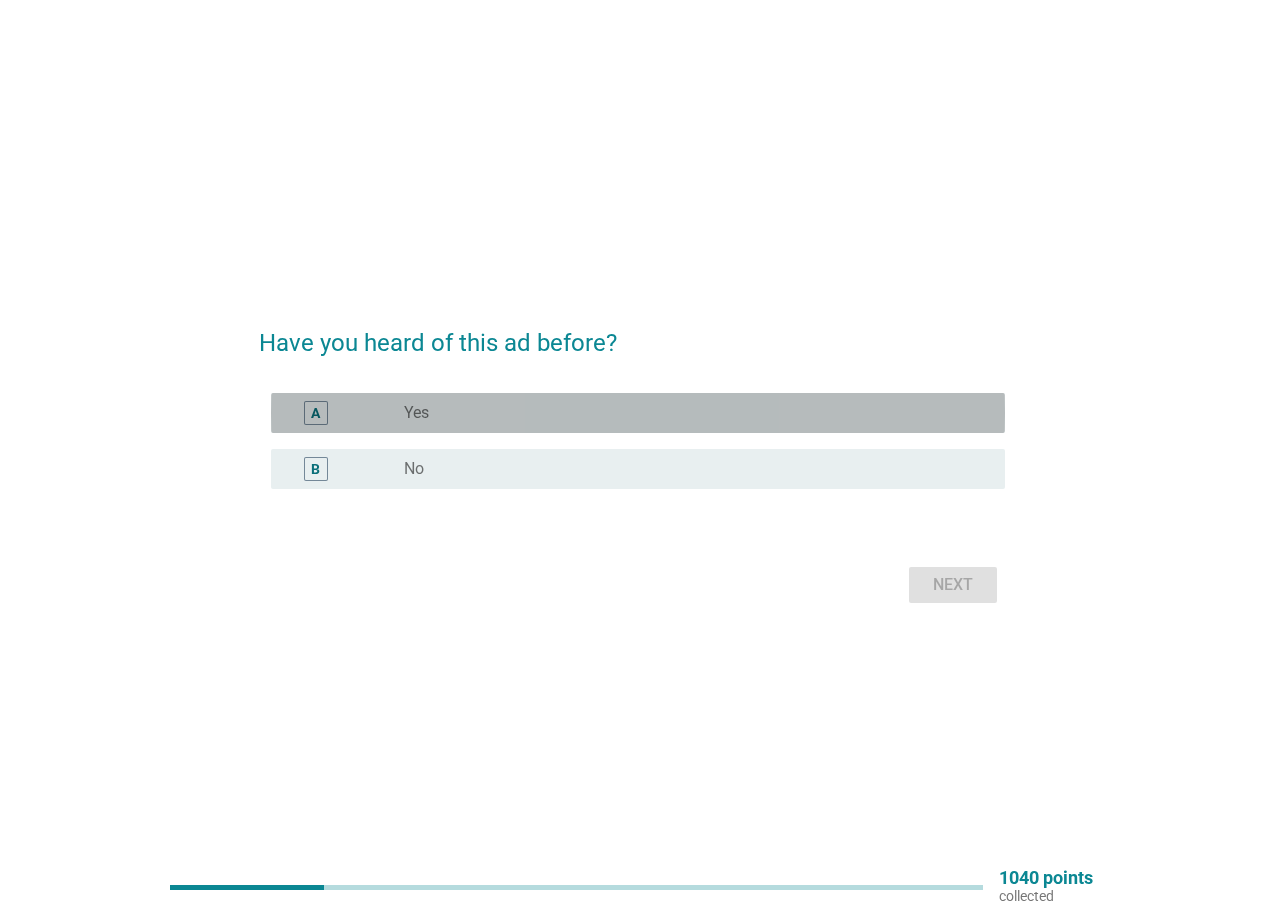 click on "radio_button_unchecked Yes" at bounding box center (688, 413) 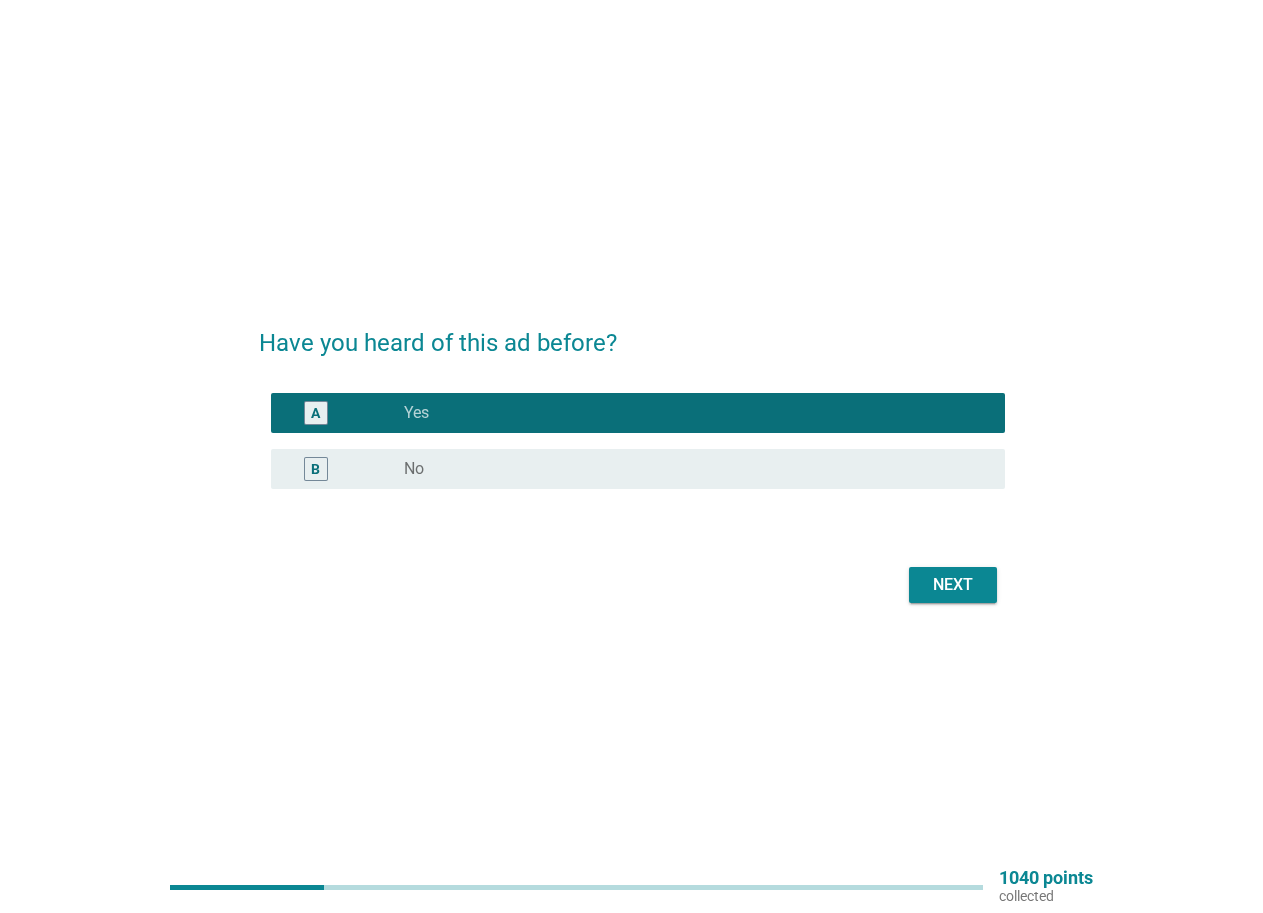 click on "Next" at bounding box center [953, 585] 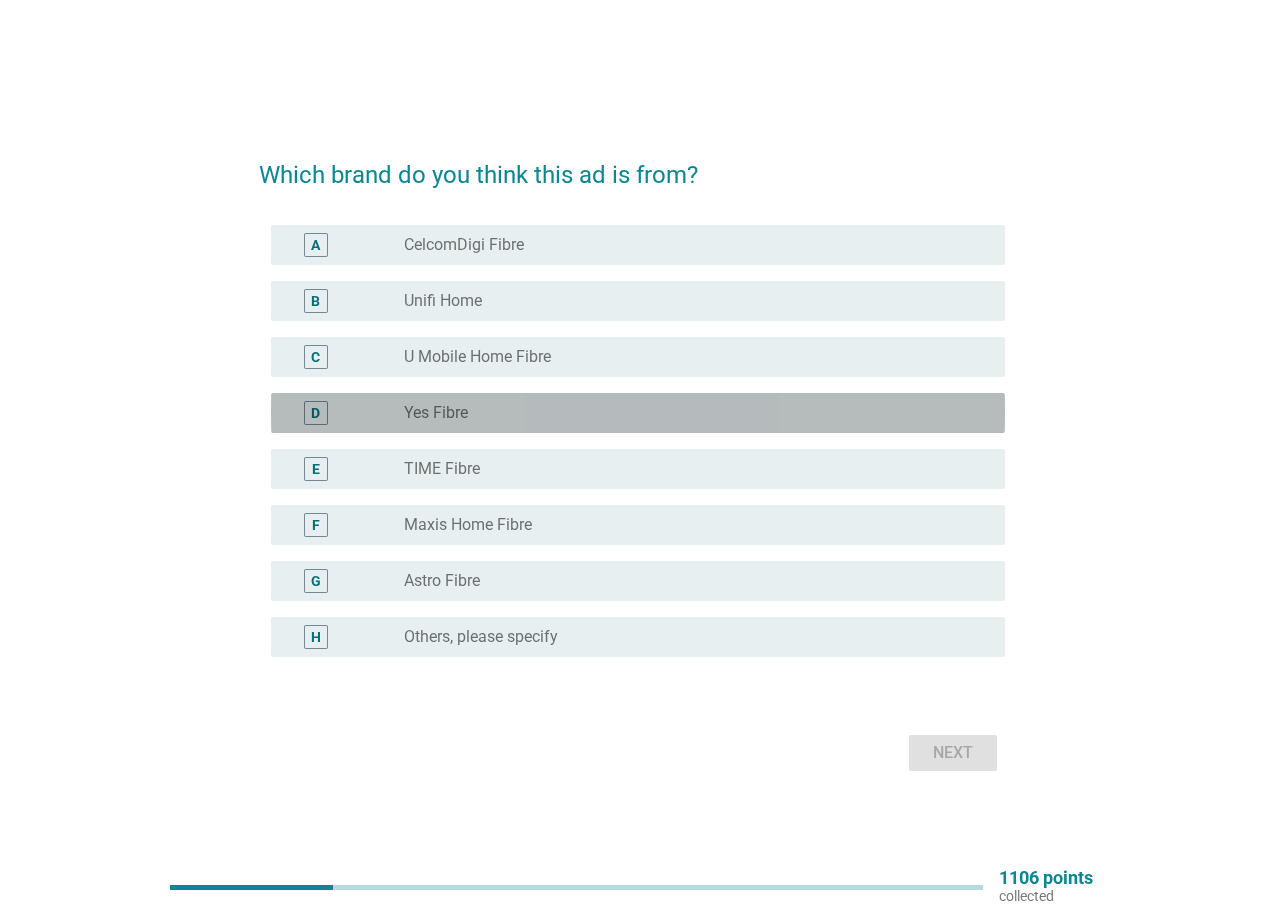 click on "radio_button_unchecked Yes Fibre" at bounding box center [688, 413] 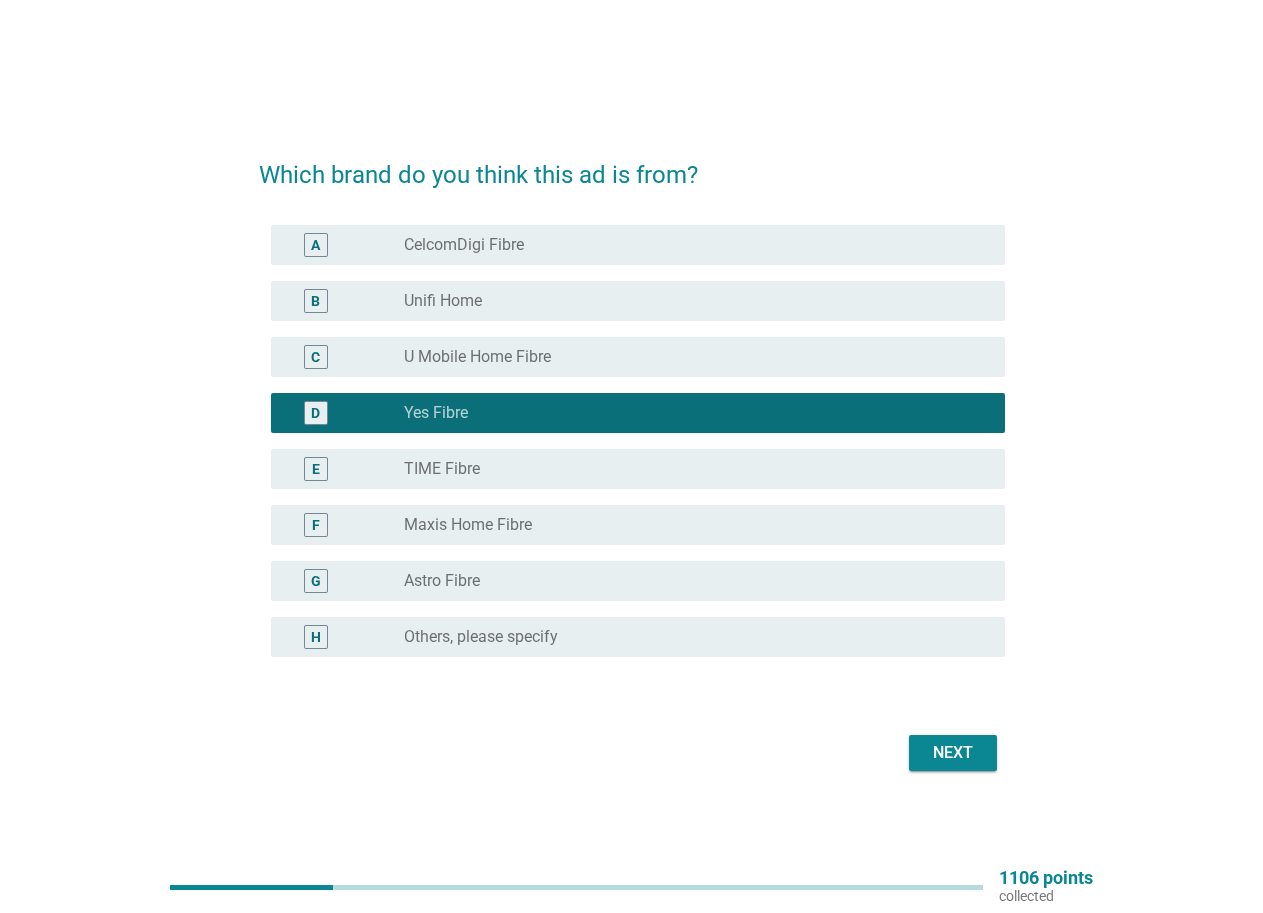 click on "radio_button_unchecked U Mobile Home Fibre" at bounding box center (688, 357) 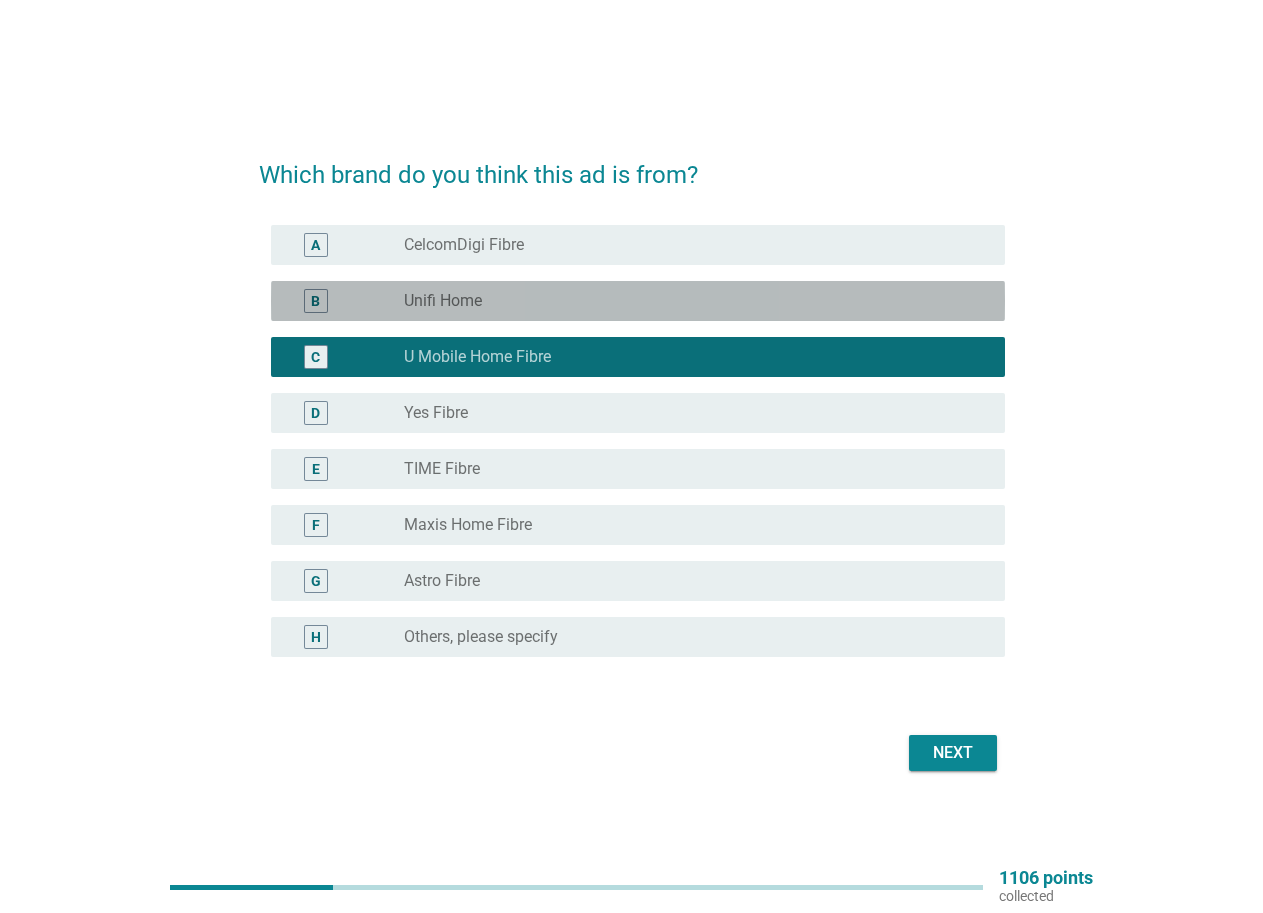 click on "radio_button_unchecked Unifi Home" at bounding box center (688, 301) 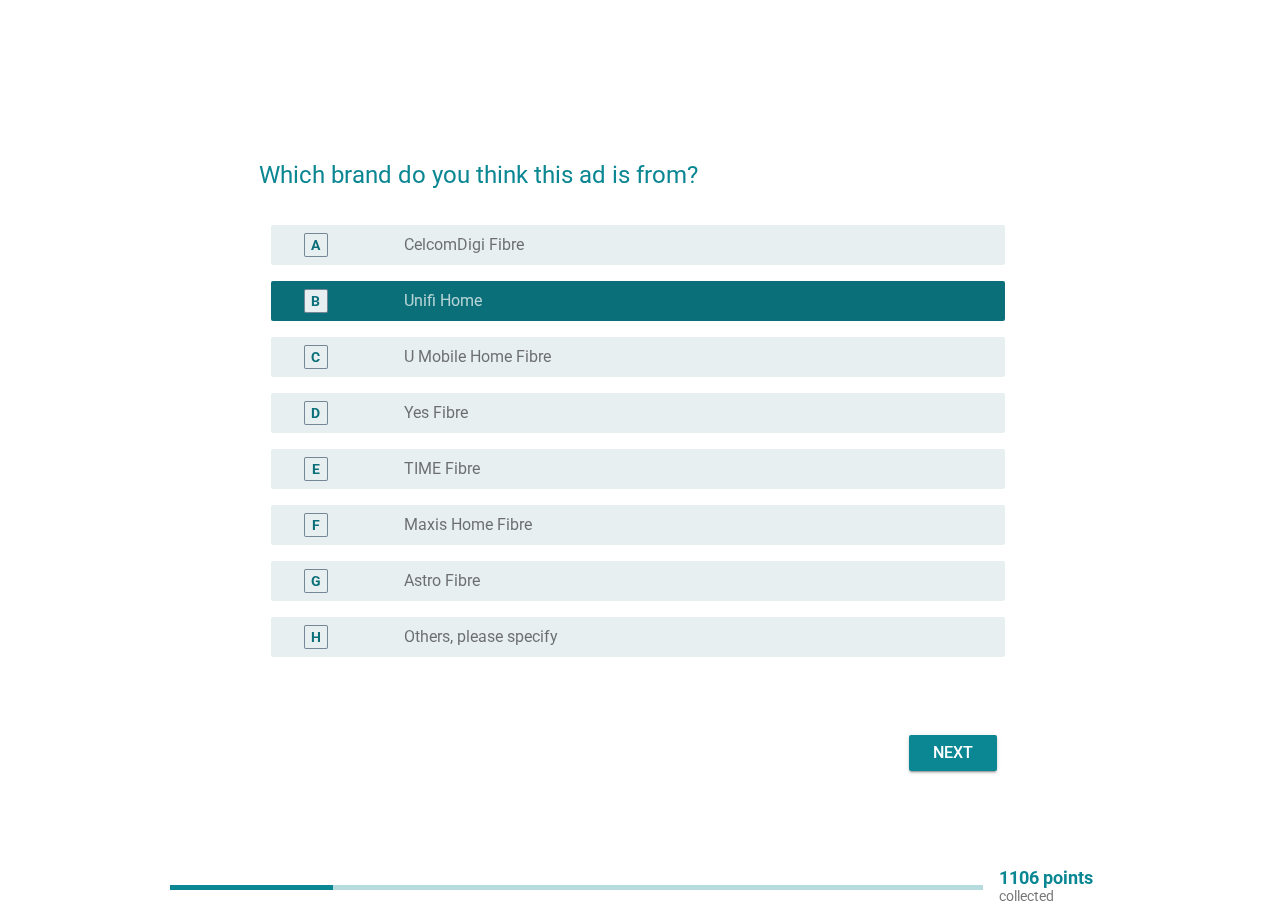 click on "Next" at bounding box center (953, 753) 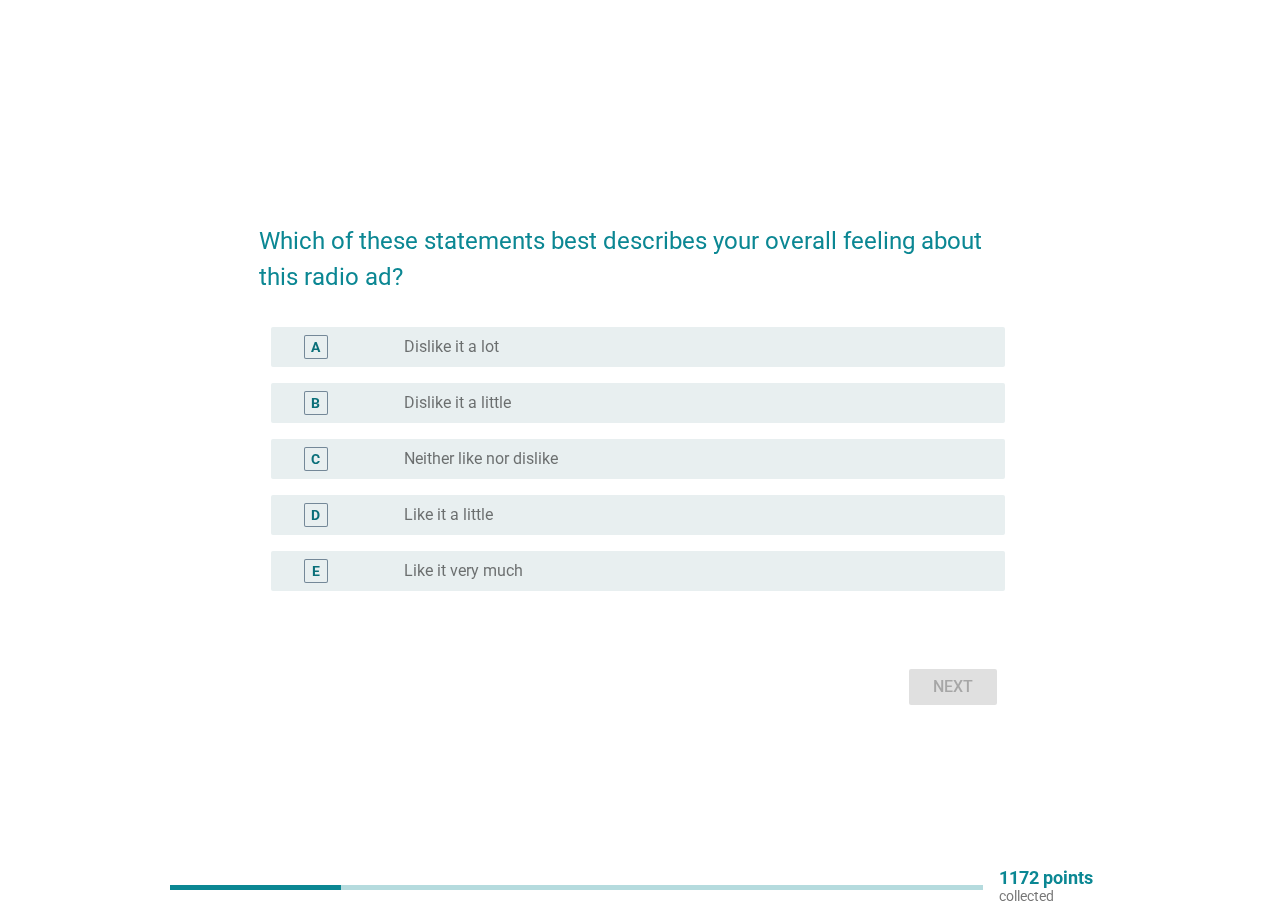 click on "radio_button_unchecked Neither like nor dislike" at bounding box center (688, 459) 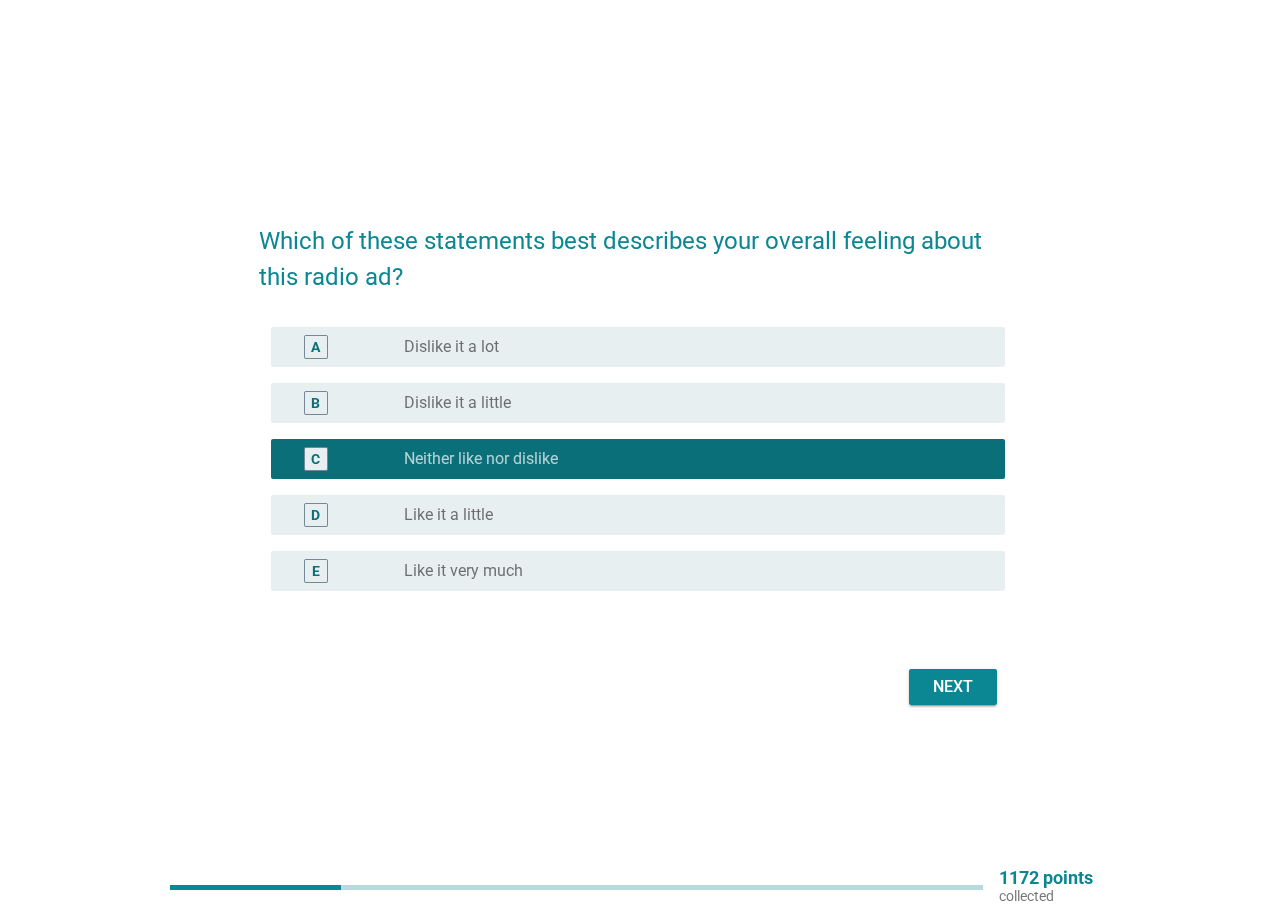 click on "Next" at bounding box center (953, 687) 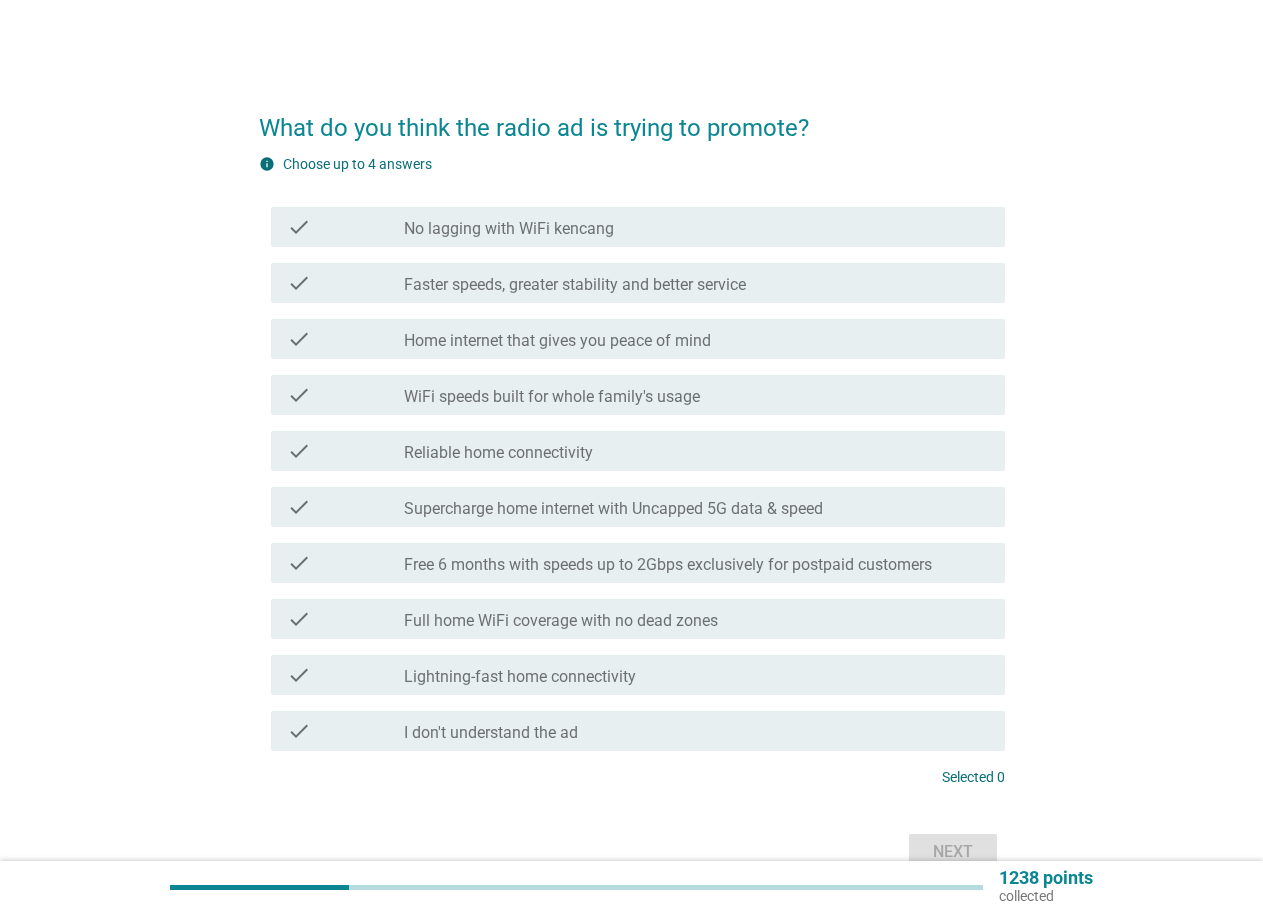 click on "No lagging with WiFi kencang" at bounding box center (509, 229) 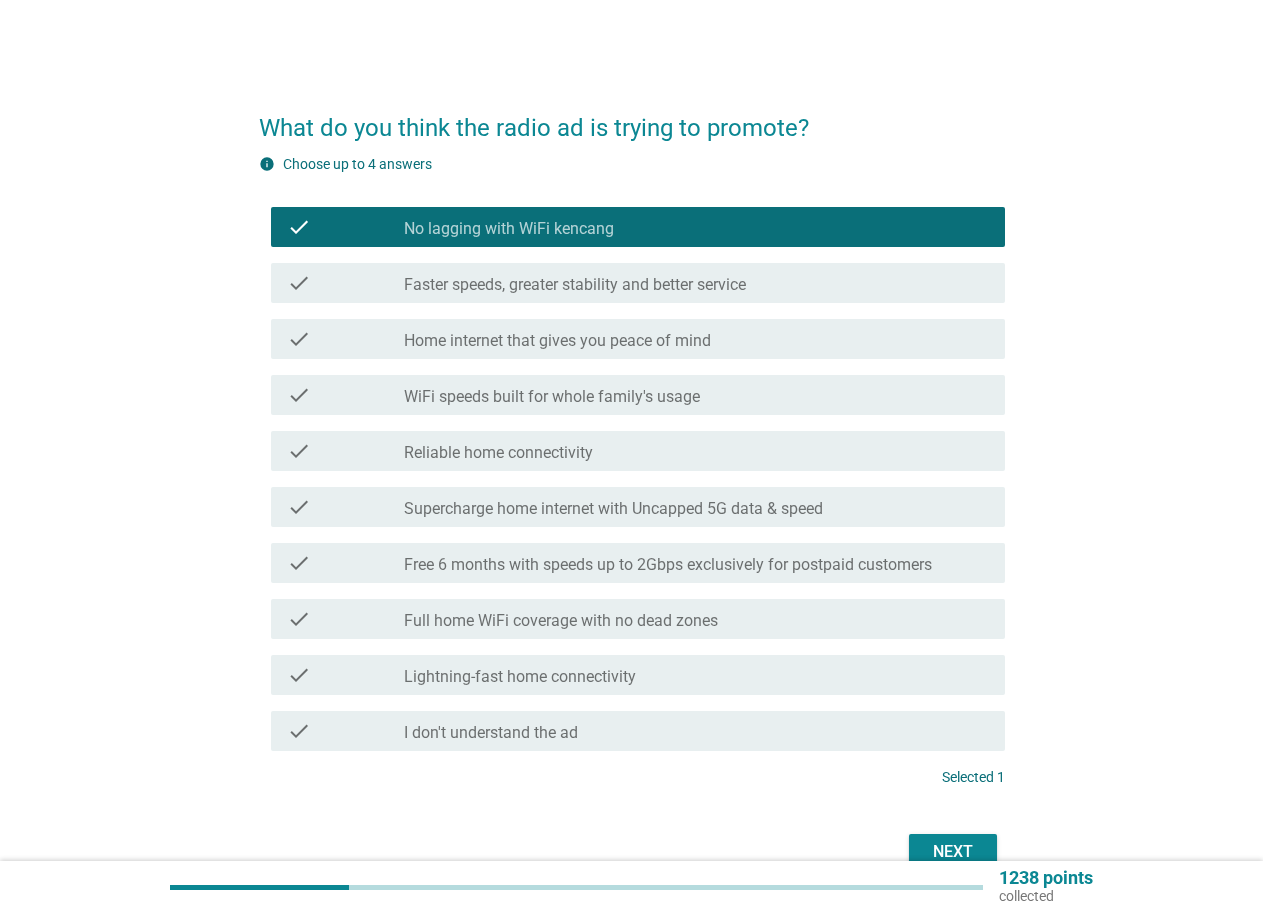 click on "Faster speeds, greater stability and better service" at bounding box center (575, 285) 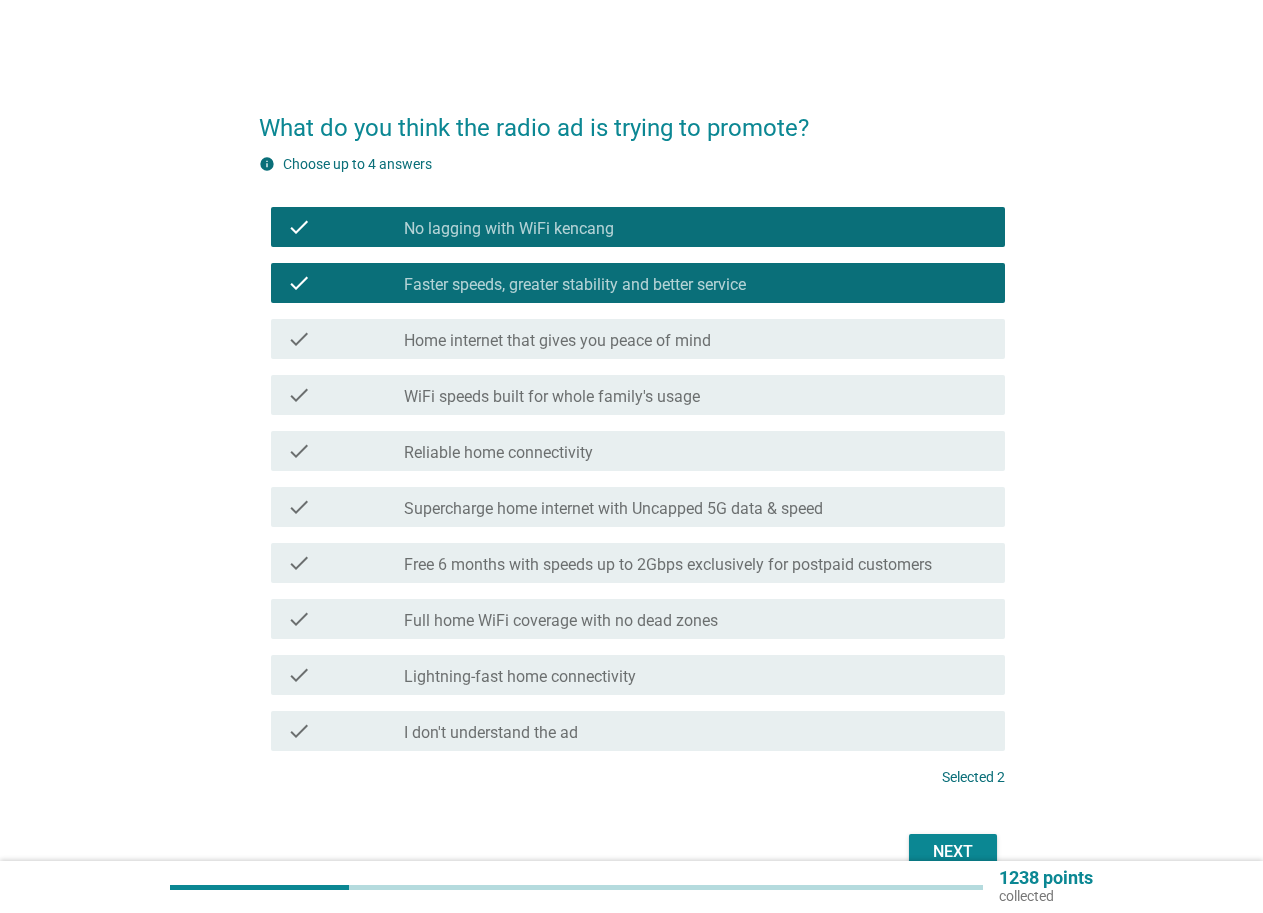 click on "WiFi speeds built for whole family's usage" at bounding box center [552, 397] 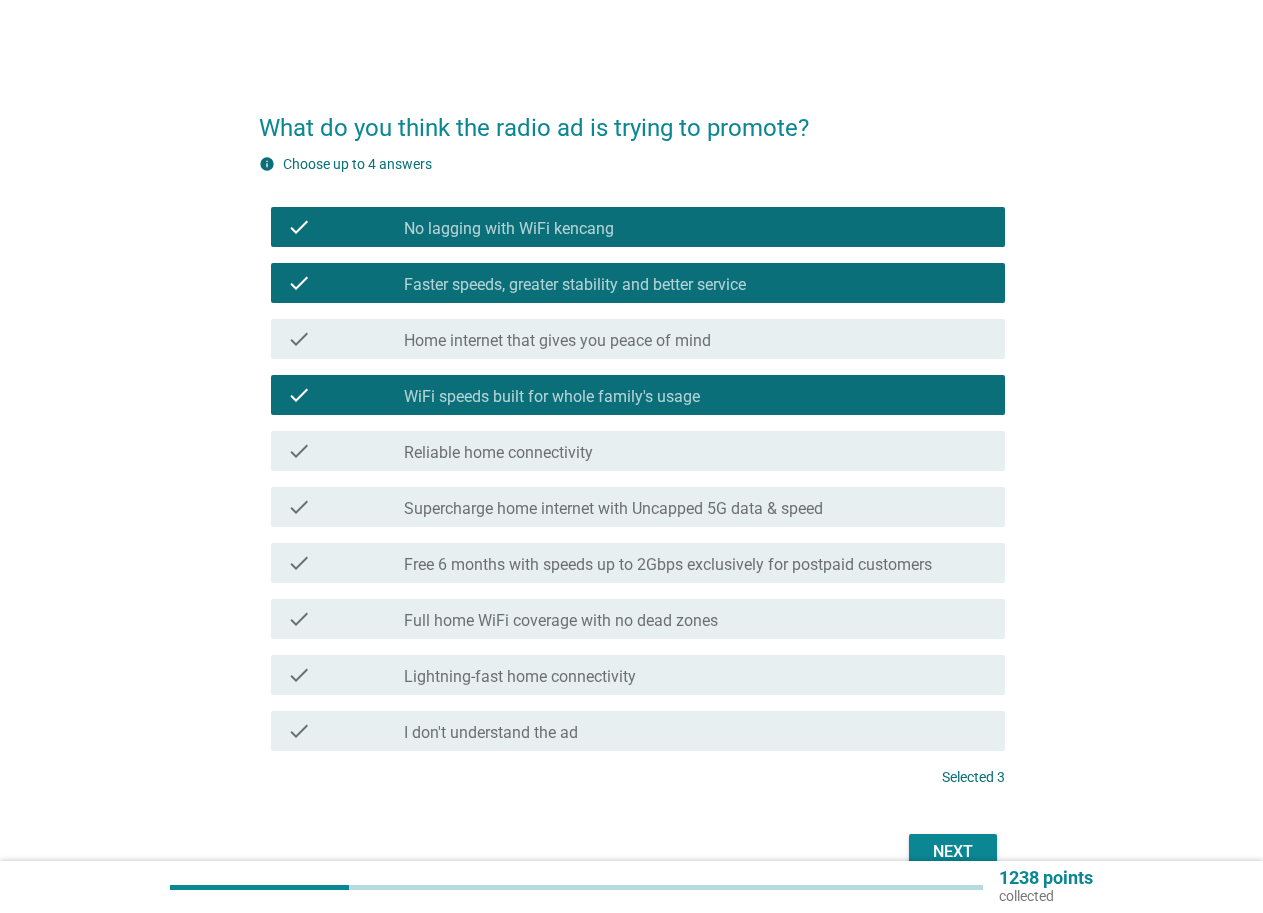 click on "Next" at bounding box center (953, 852) 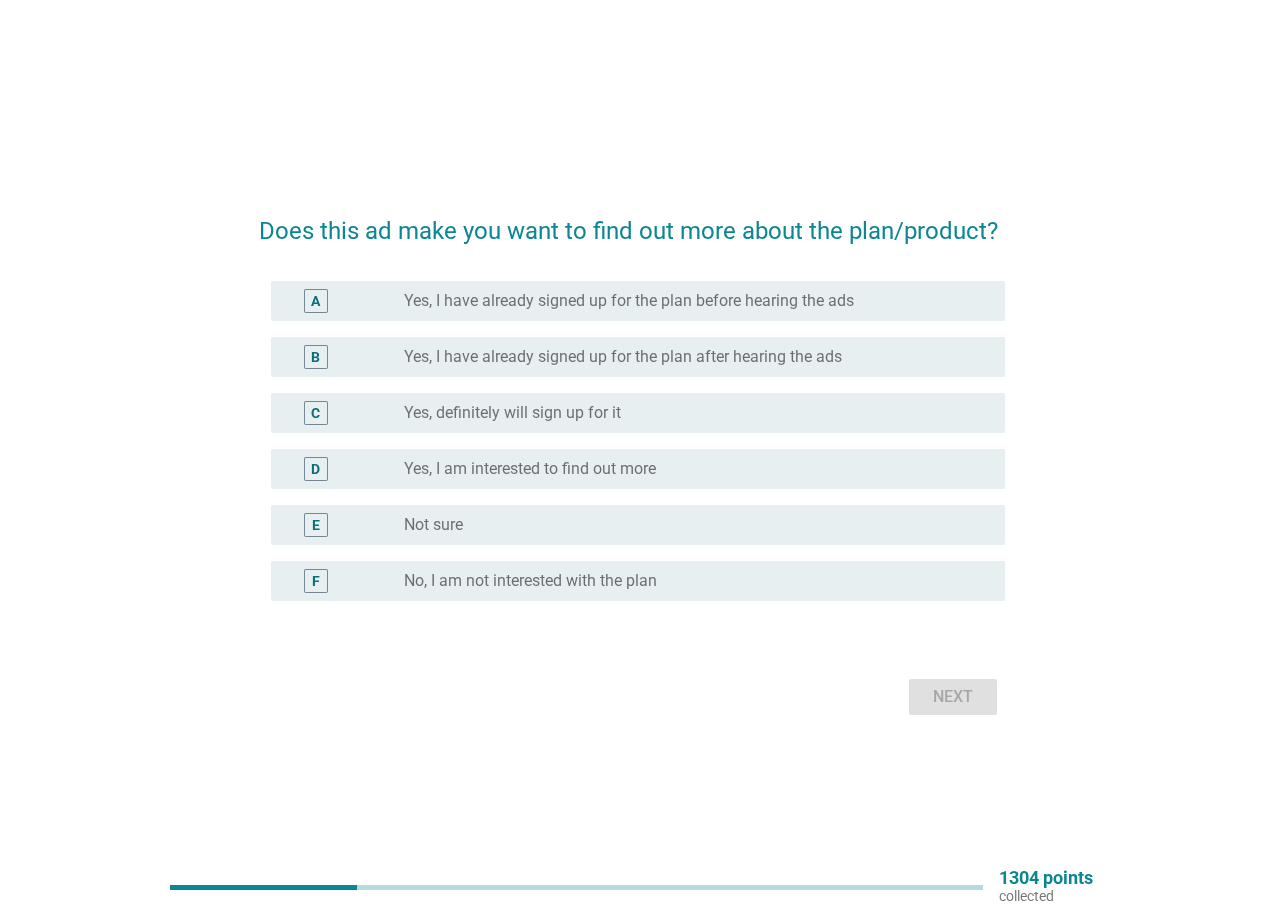 click on "radio_button_unchecked Not sure" at bounding box center [688, 525] 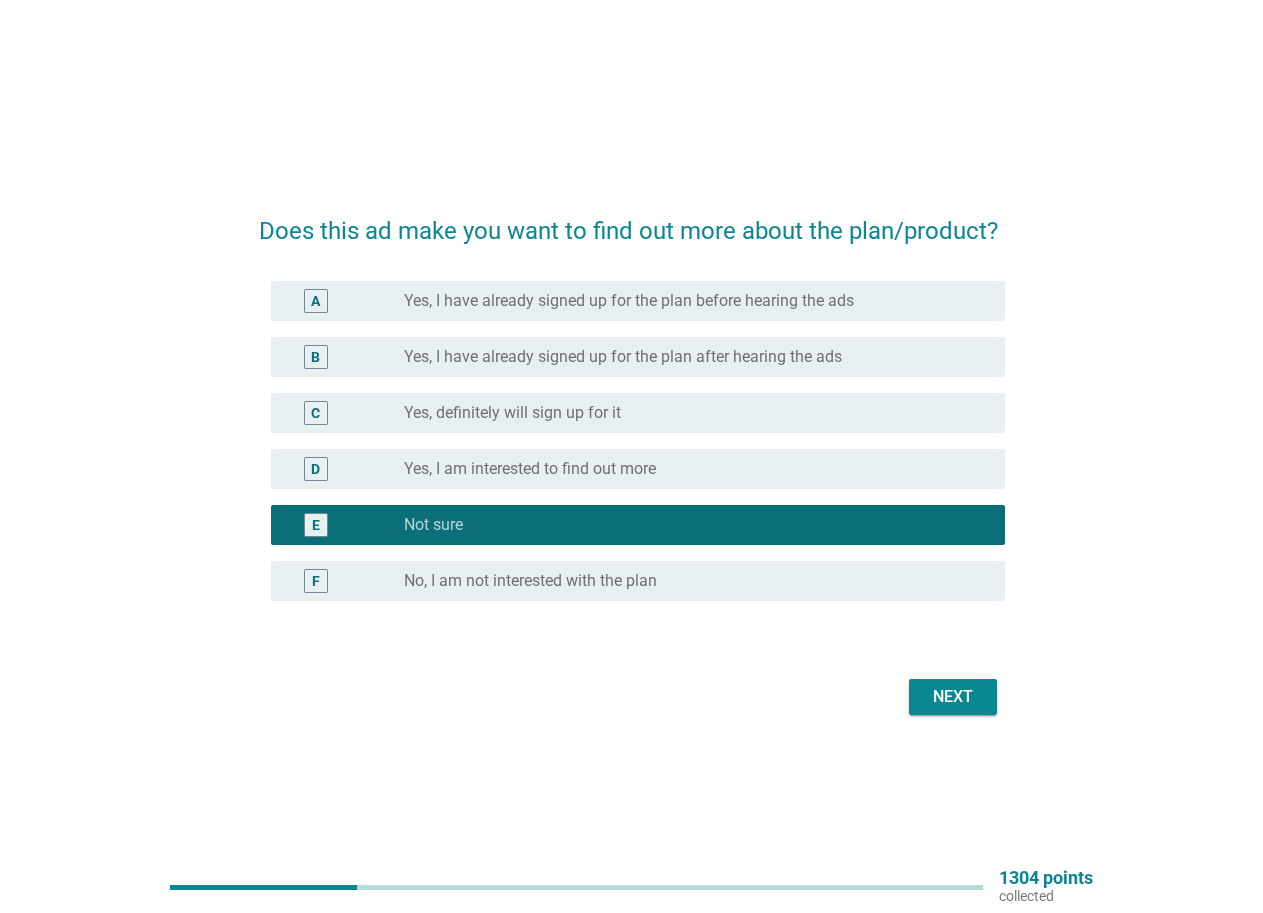 click on "Next" at bounding box center [953, 697] 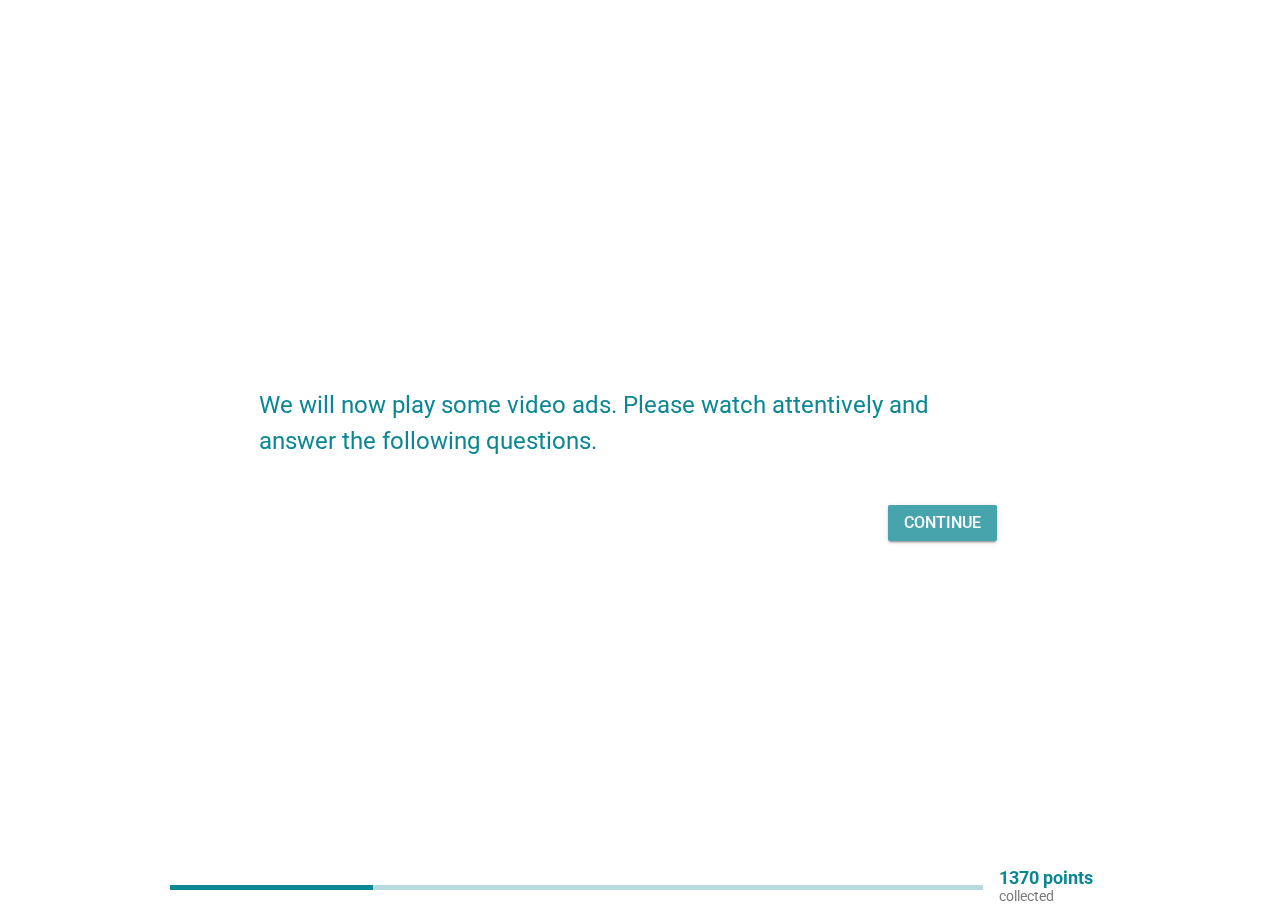 click on "Continue" at bounding box center (942, 523) 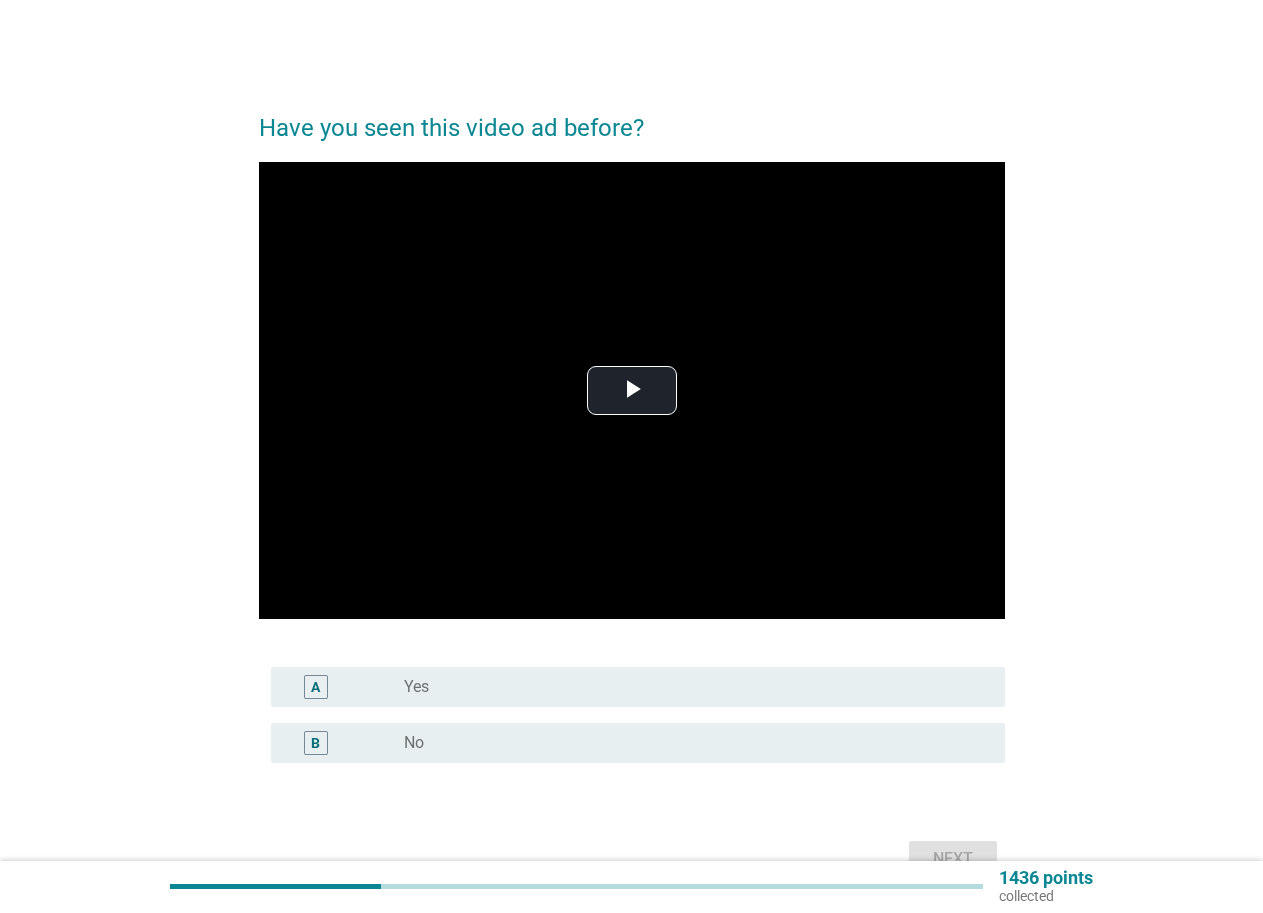 click on "radio_button_unchecked Yes" at bounding box center [688, 687] 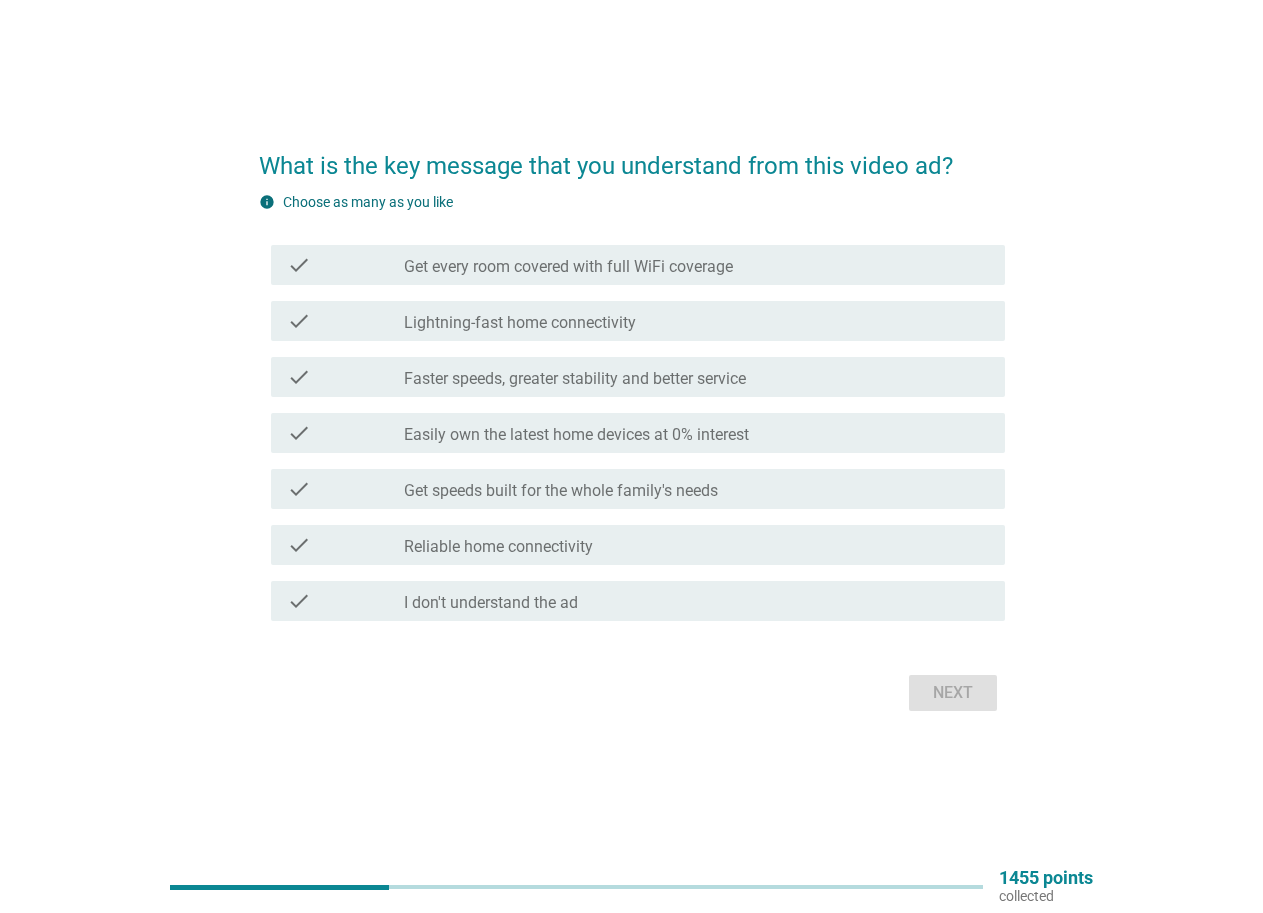 scroll, scrollTop: 52, scrollLeft: 0, axis: vertical 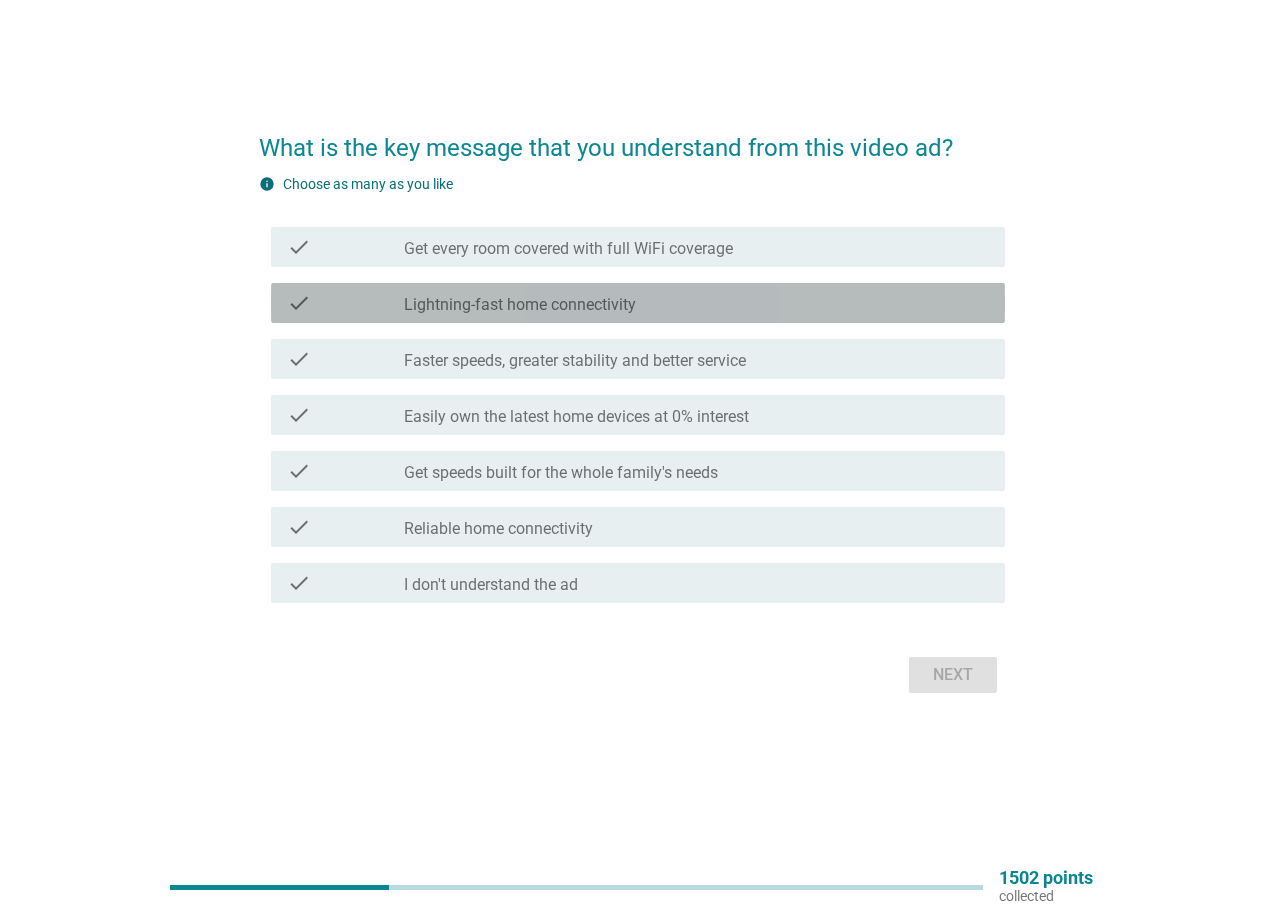 click on "Lightning-fast home connectivity" at bounding box center (520, 305) 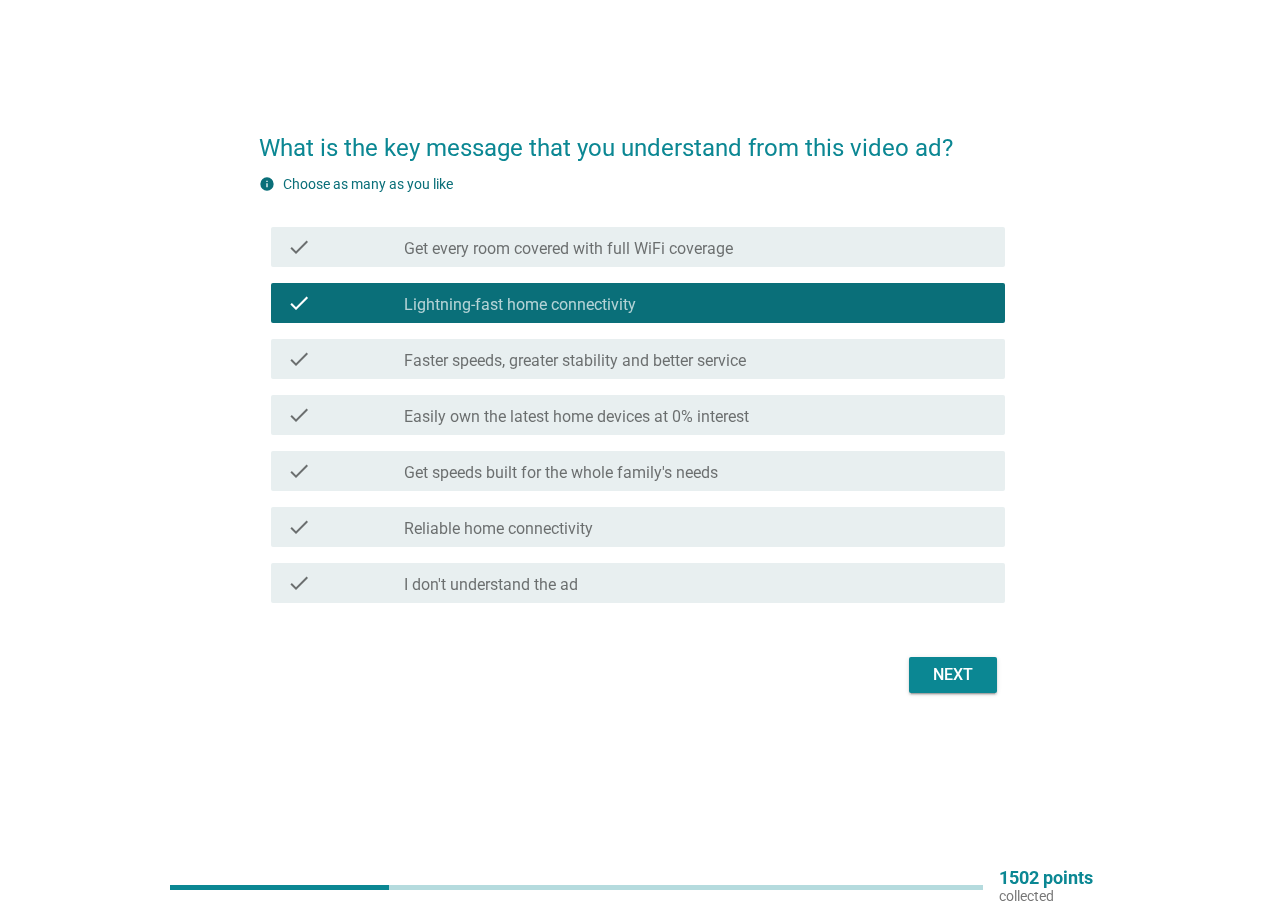 click on "Faster speeds, greater stability and better service" at bounding box center [575, 361] 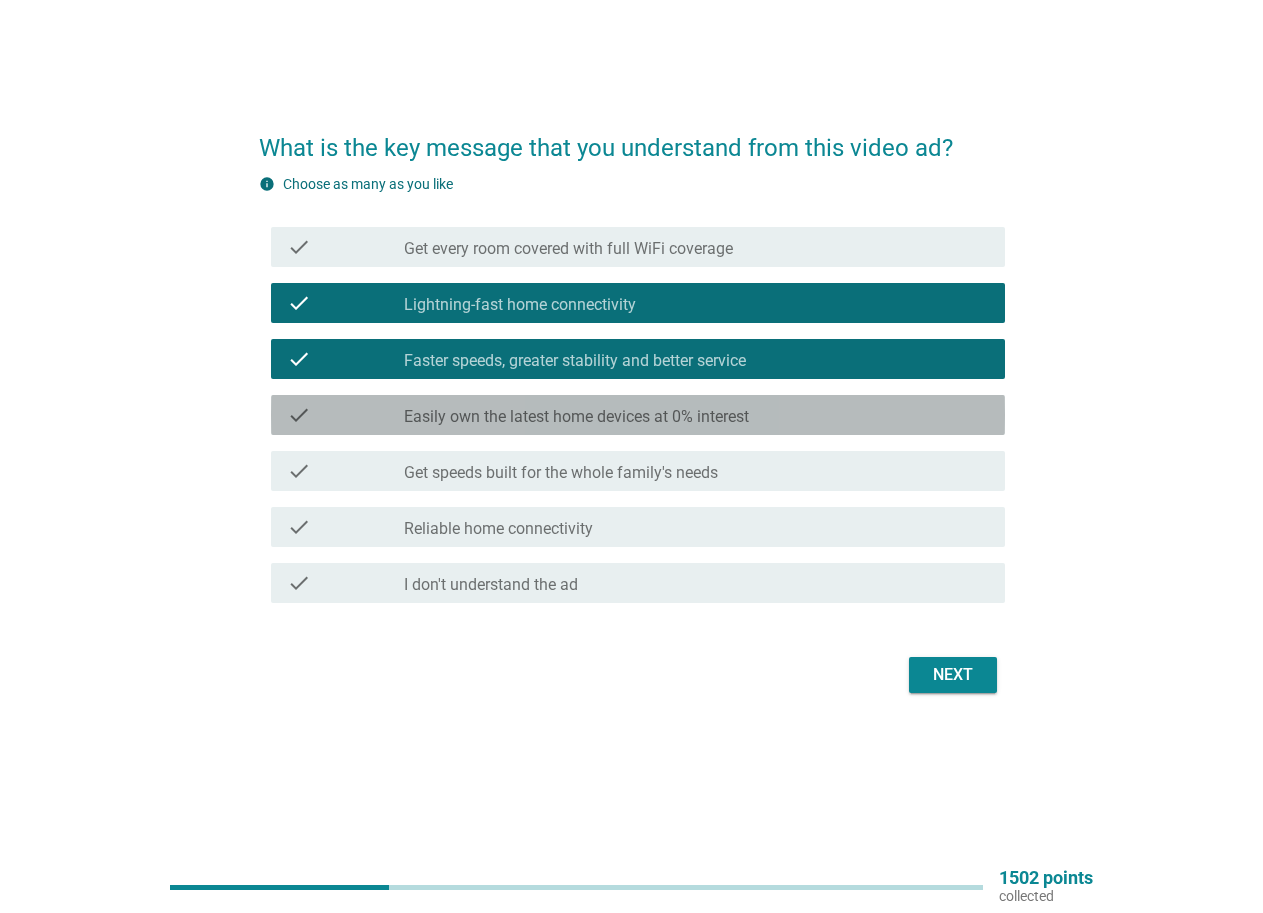 click on "Easily own the latest home devices at 0% interest" at bounding box center [576, 417] 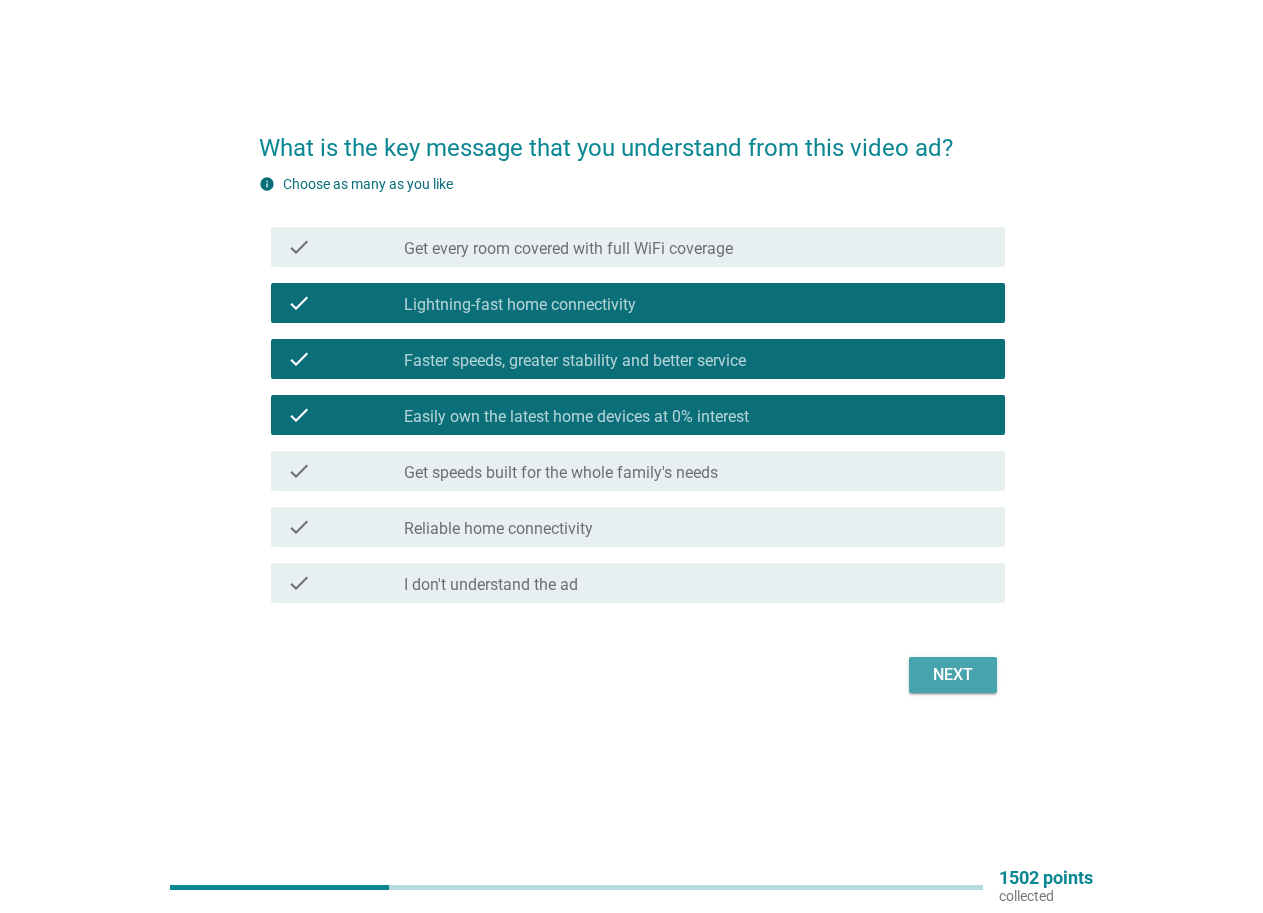 drag, startPoint x: 962, startPoint y: 675, endPoint x: 970, endPoint y: 687, distance: 14.422205 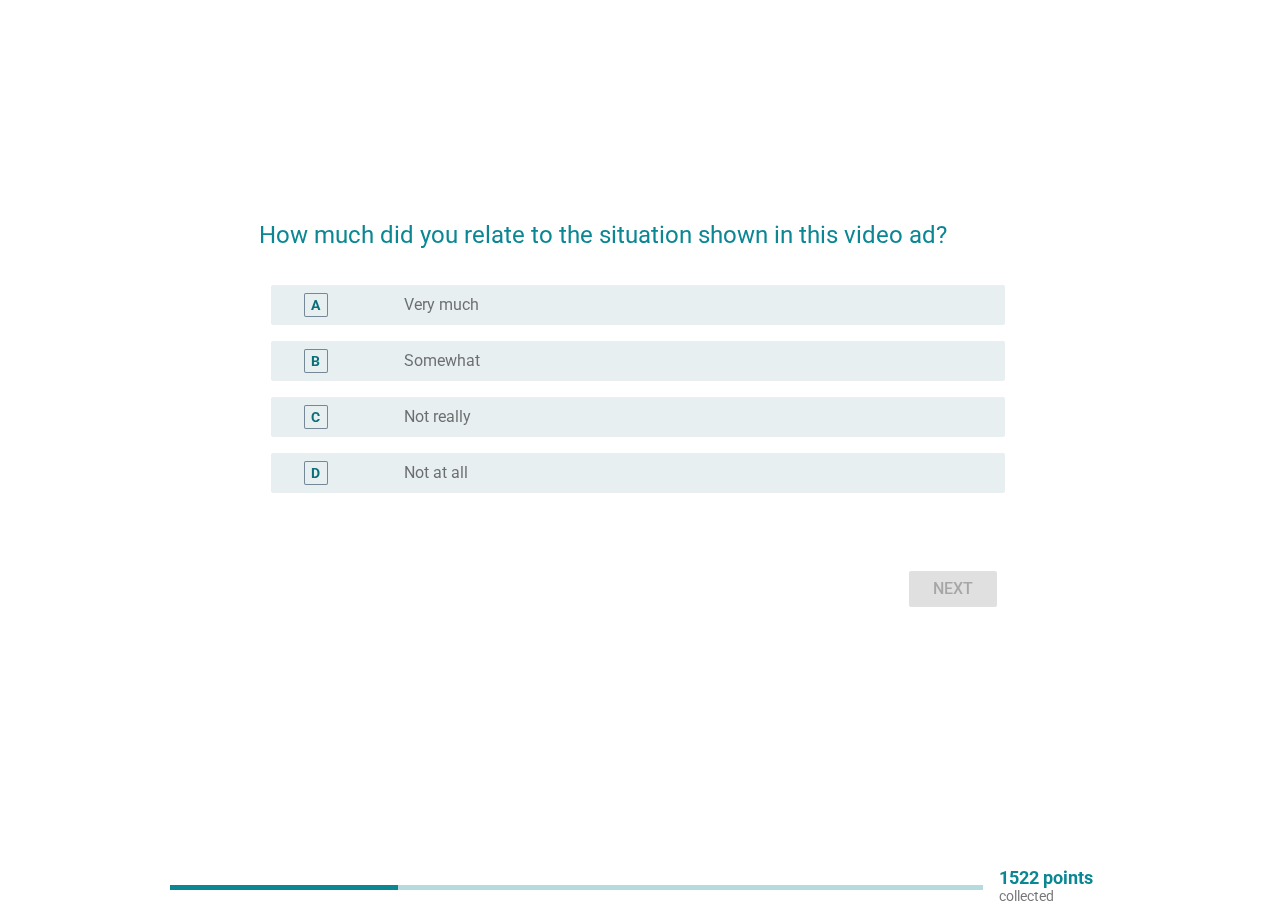scroll, scrollTop: 0, scrollLeft: 0, axis: both 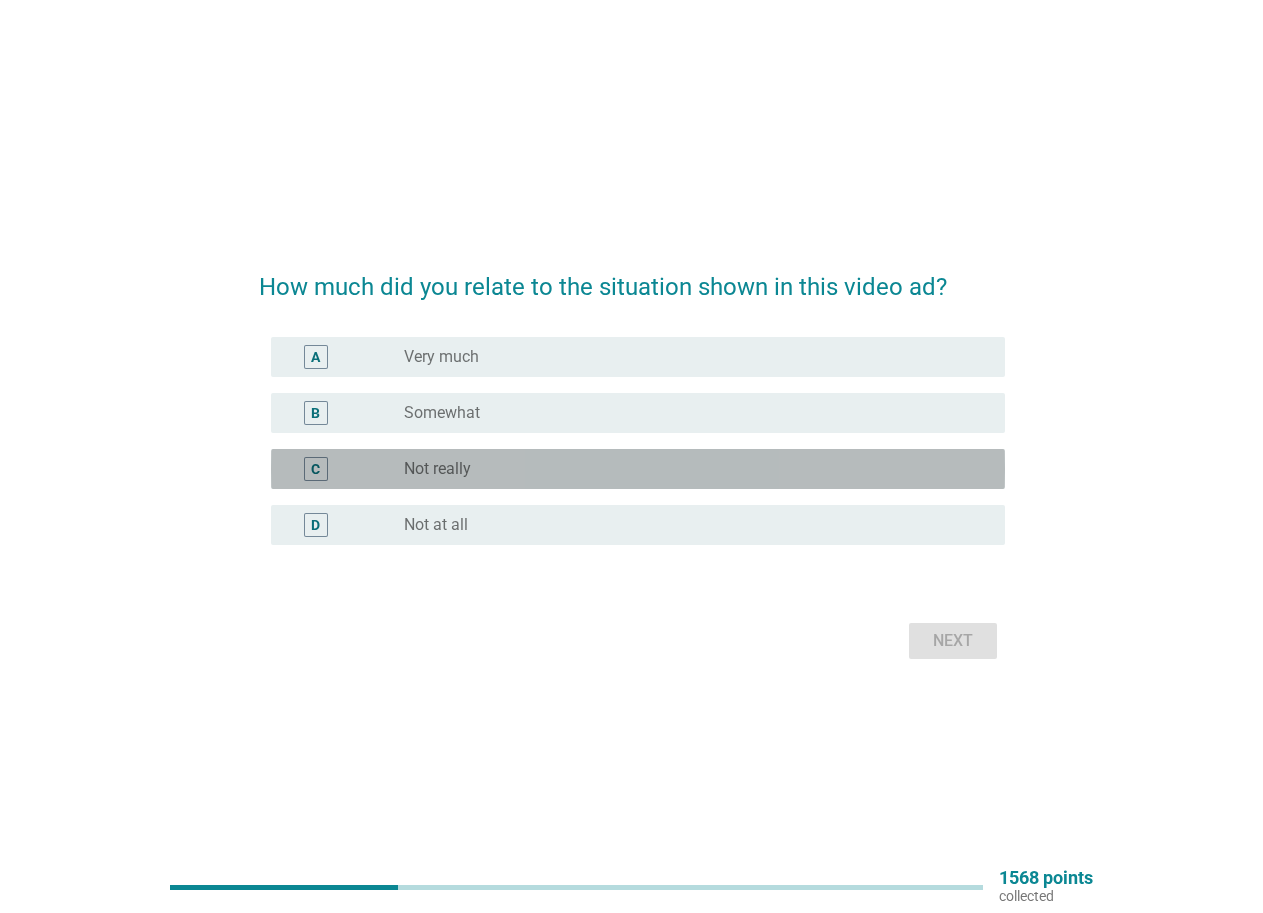 click on "radio_button_unchecked Not really" at bounding box center (696, 469) 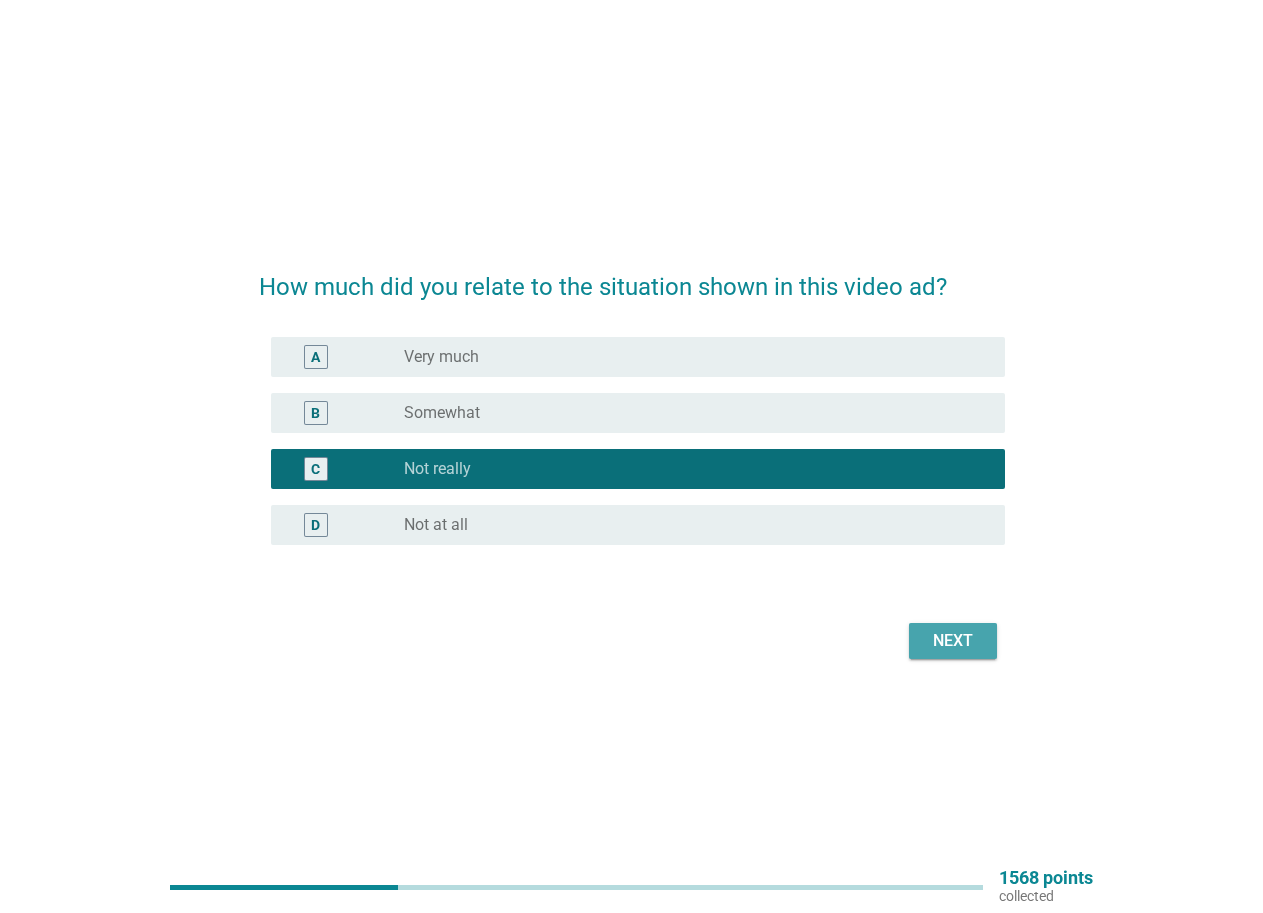 click on "Next" at bounding box center [953, 641] 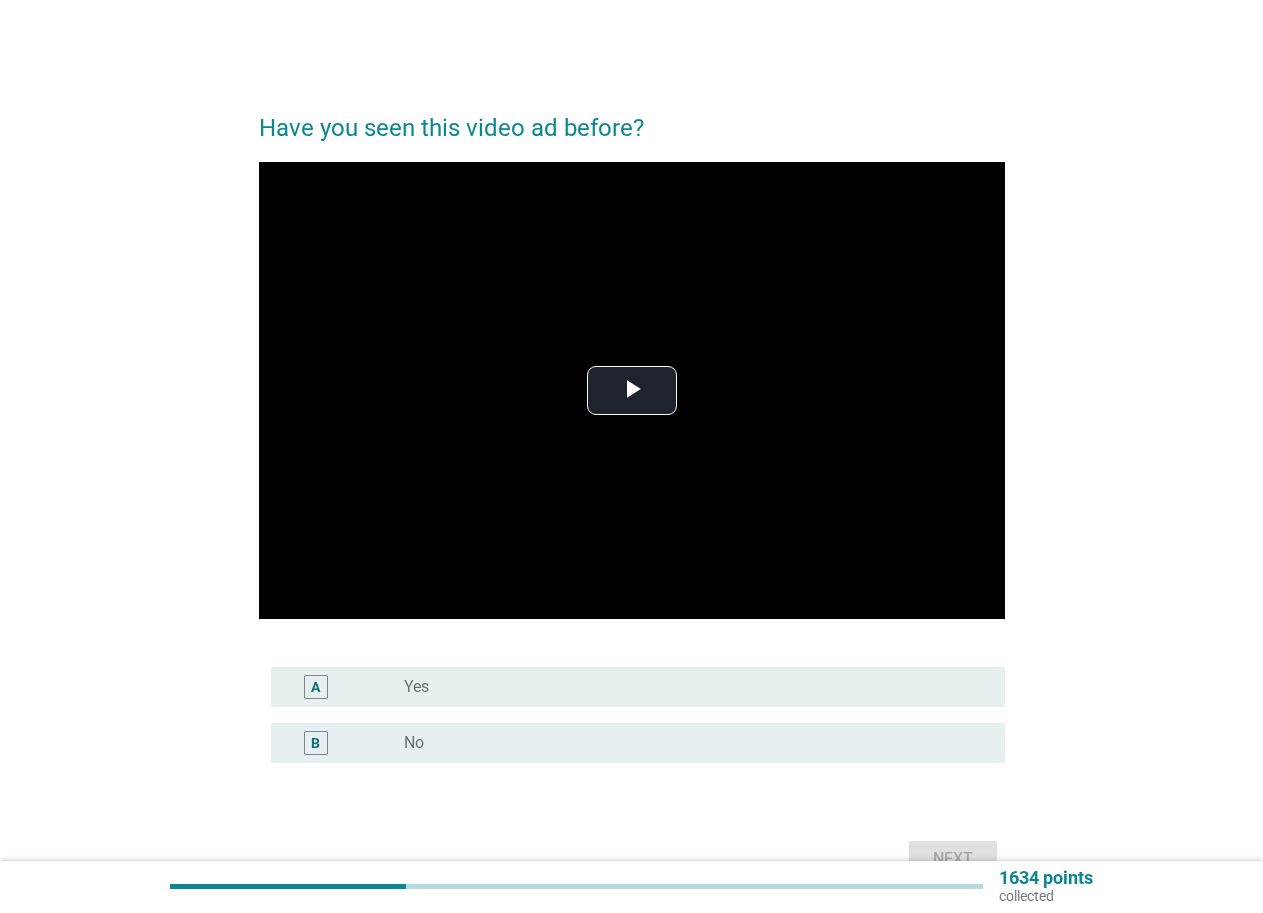 click on "A     radio_button_unchecked Yes" at bounding box center [638, 687] 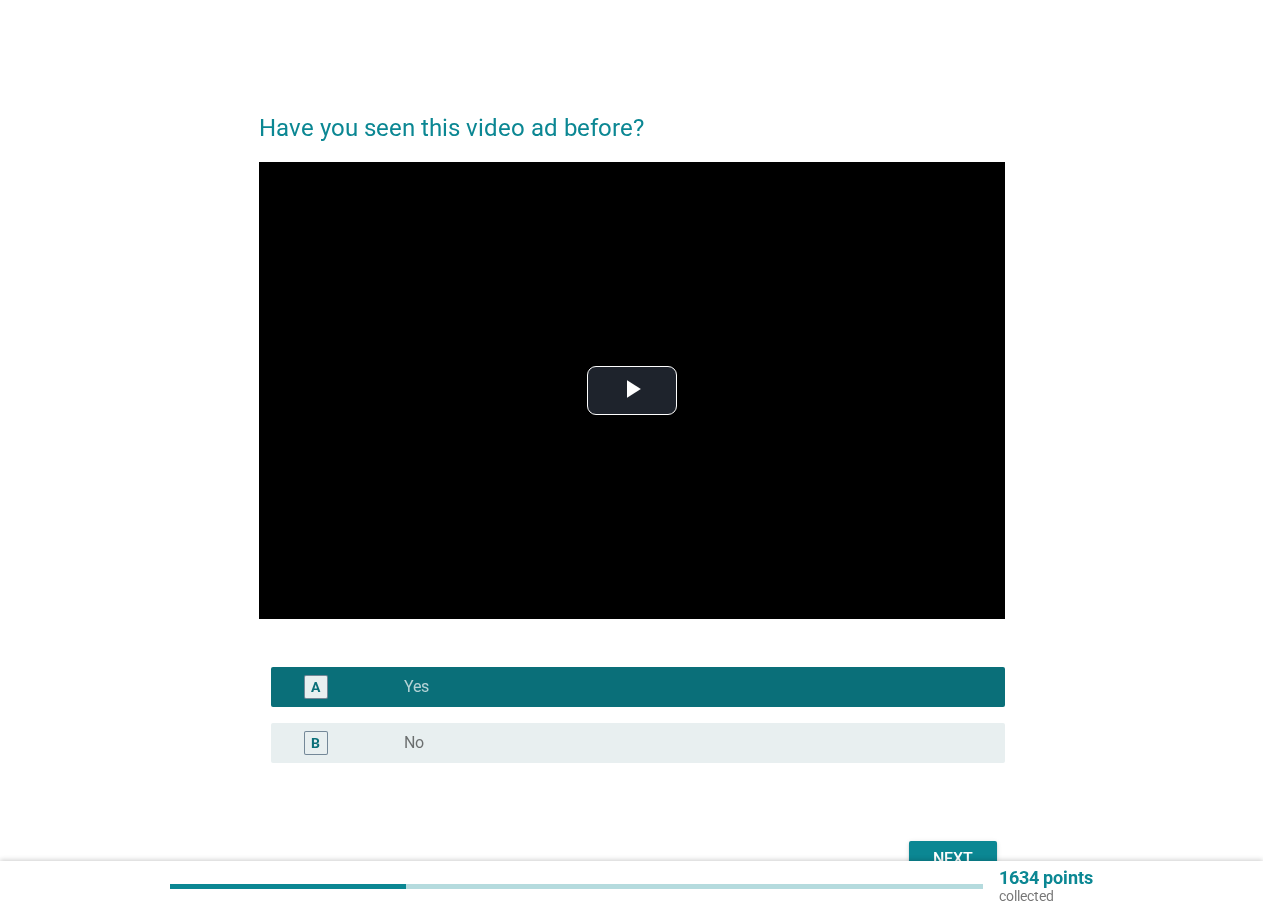 scroll, scrollTop: 112, scrollLeft: 0, axis: vertical 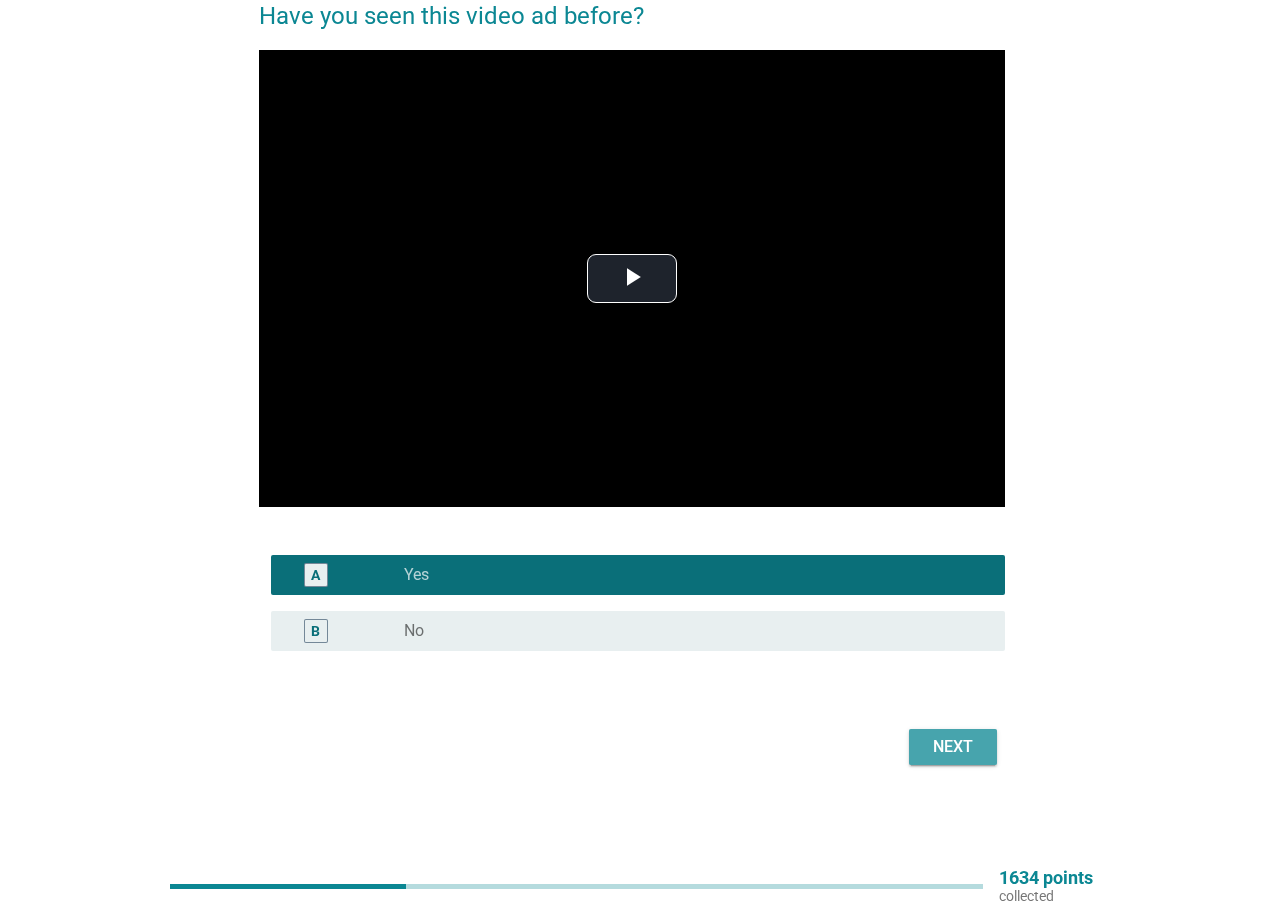 click on "Next" at bounding box center (953, 747) 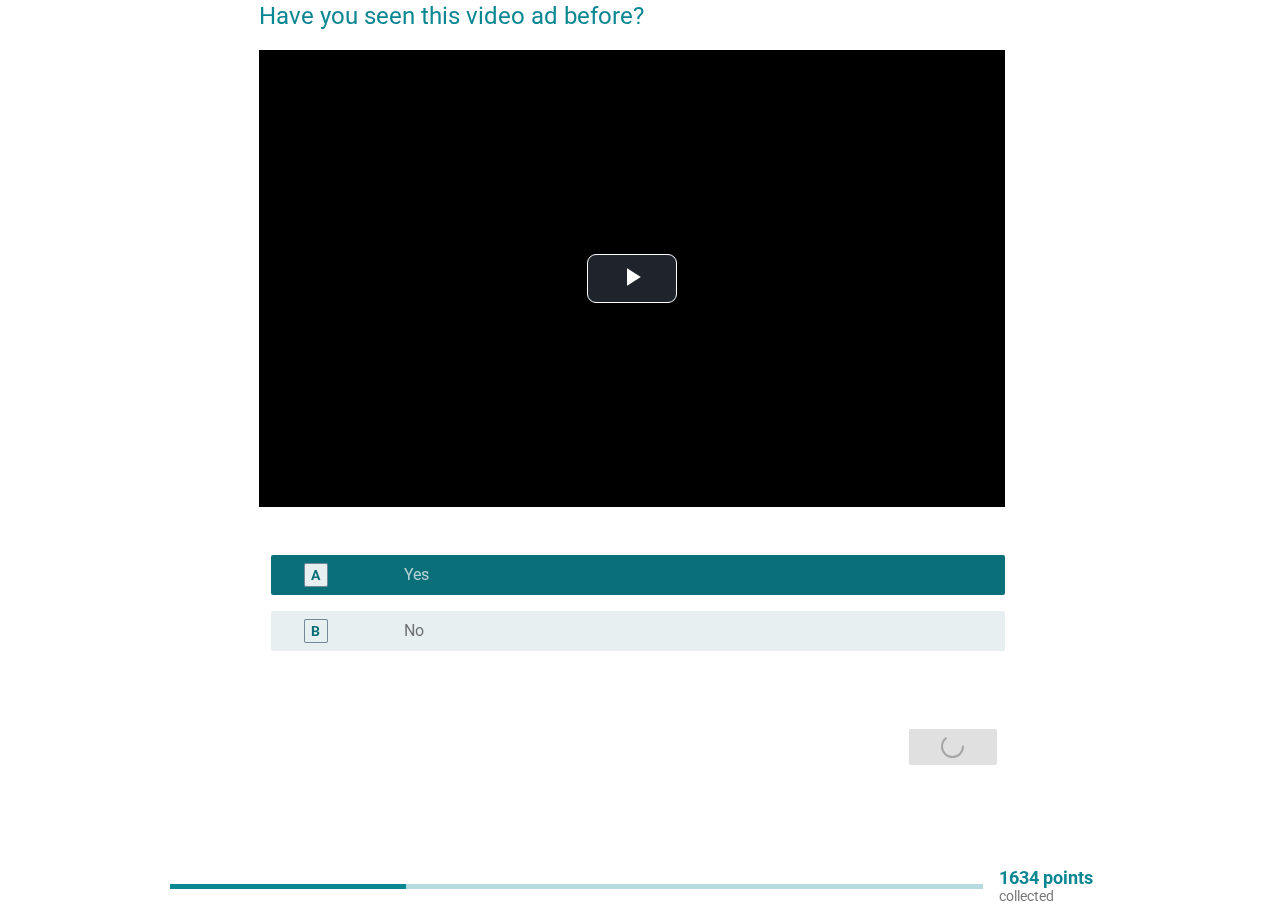 scroll, scrollTop: 0, scrollLeft: 0, axis: both 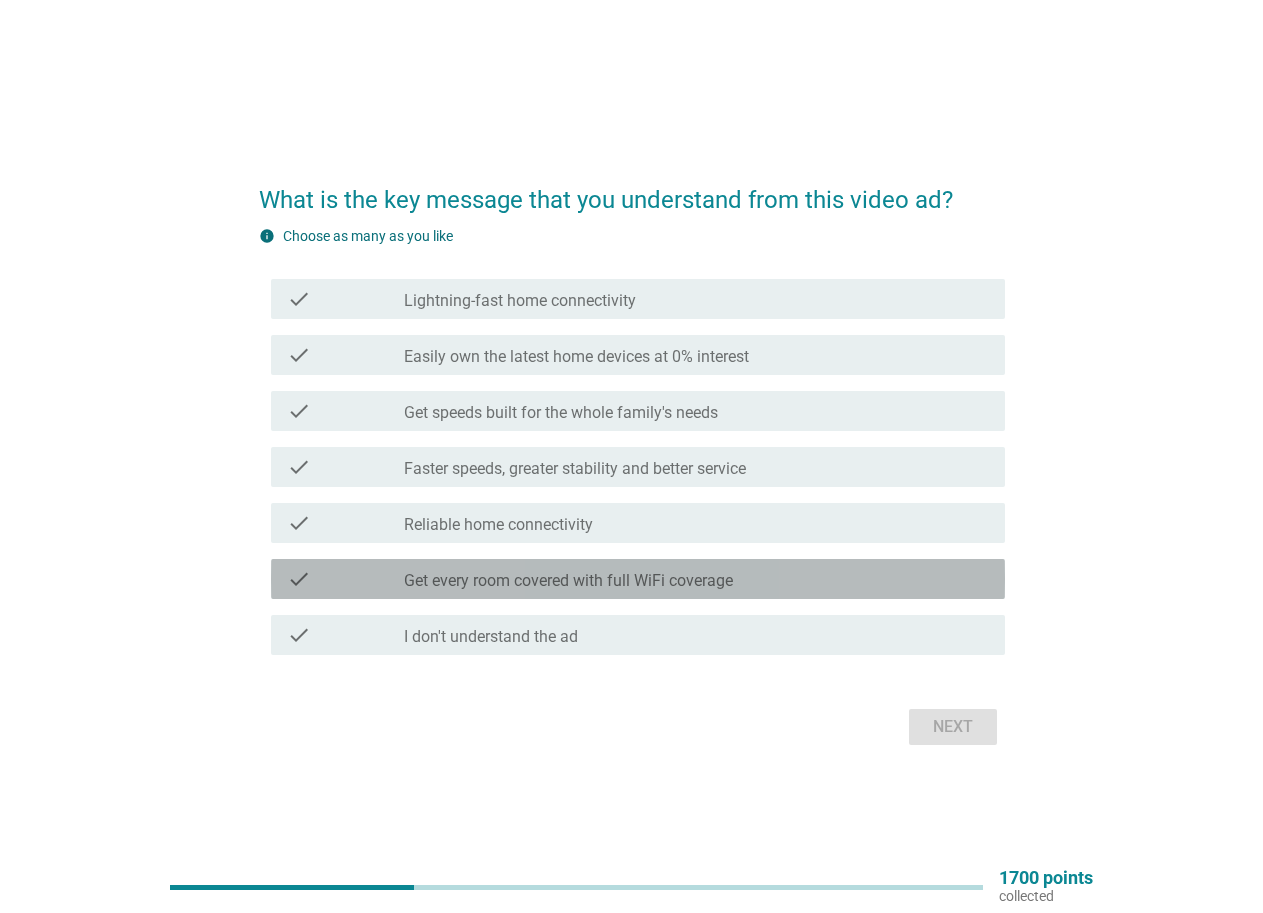 click on "Get every room covered with full WiFi coverage" at bounding box center [568, 581] 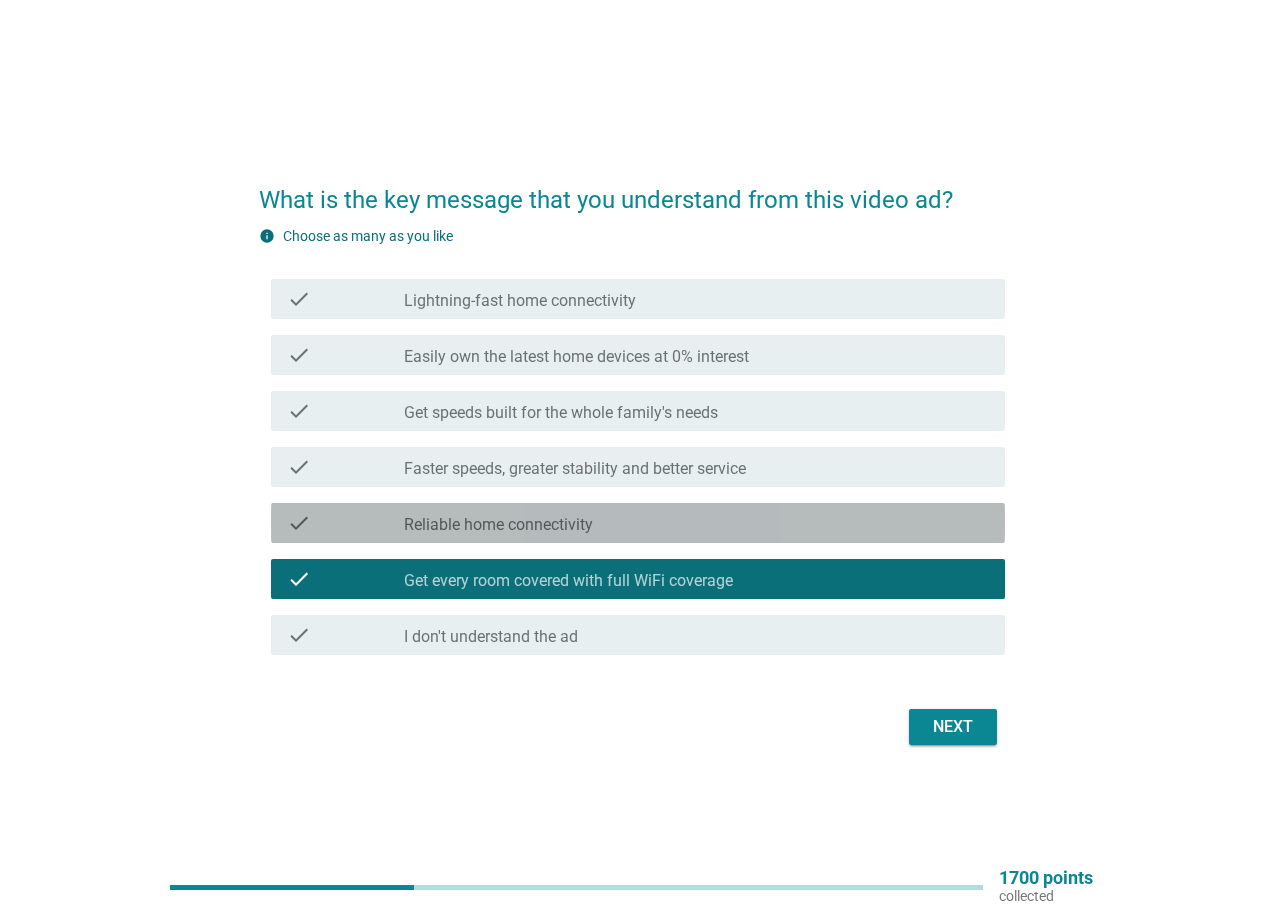 click on "Reliable home connectivity" at bounding box center [498, 525] 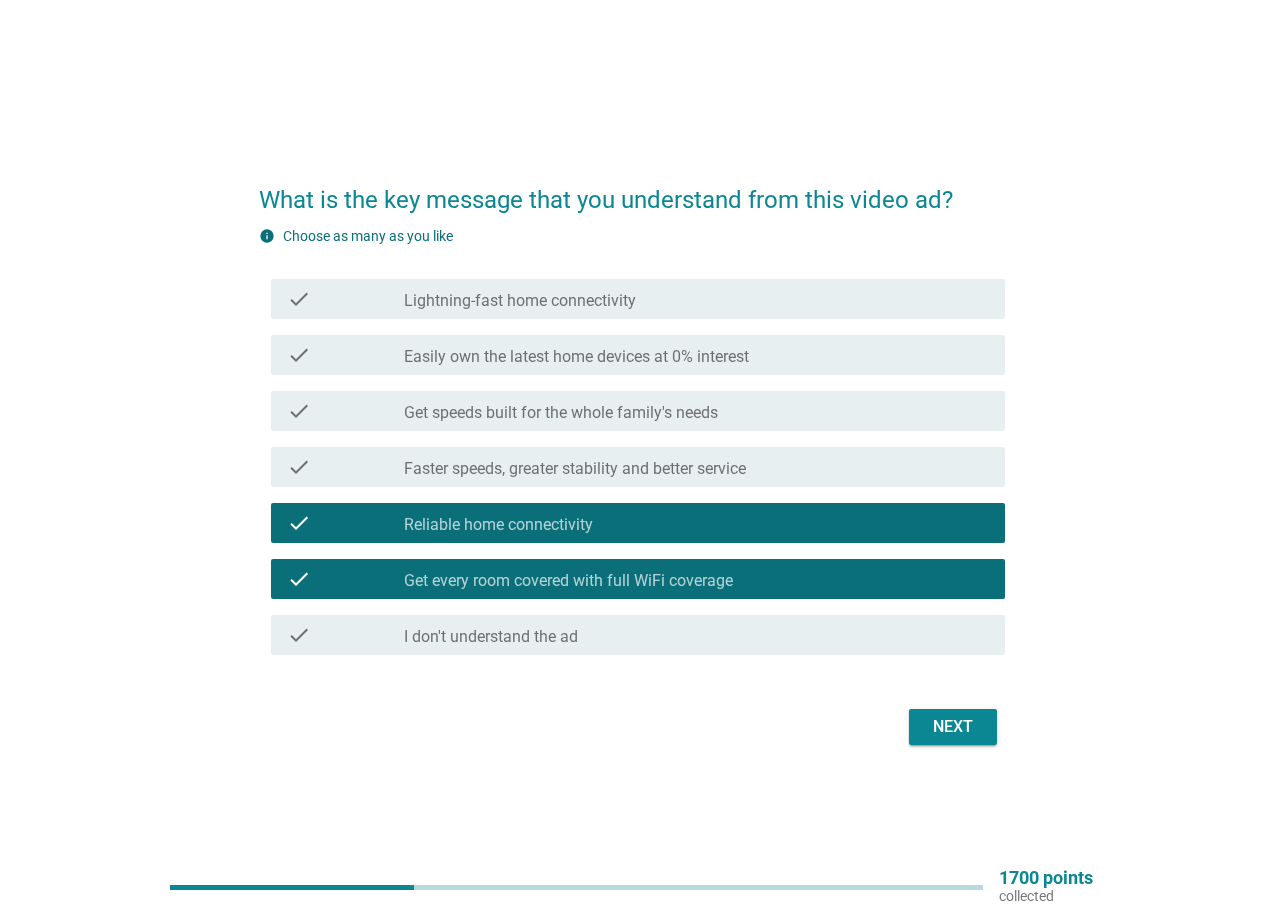 click on "Faster speeds, greater stability and better service" at bounding box center (575, 469) 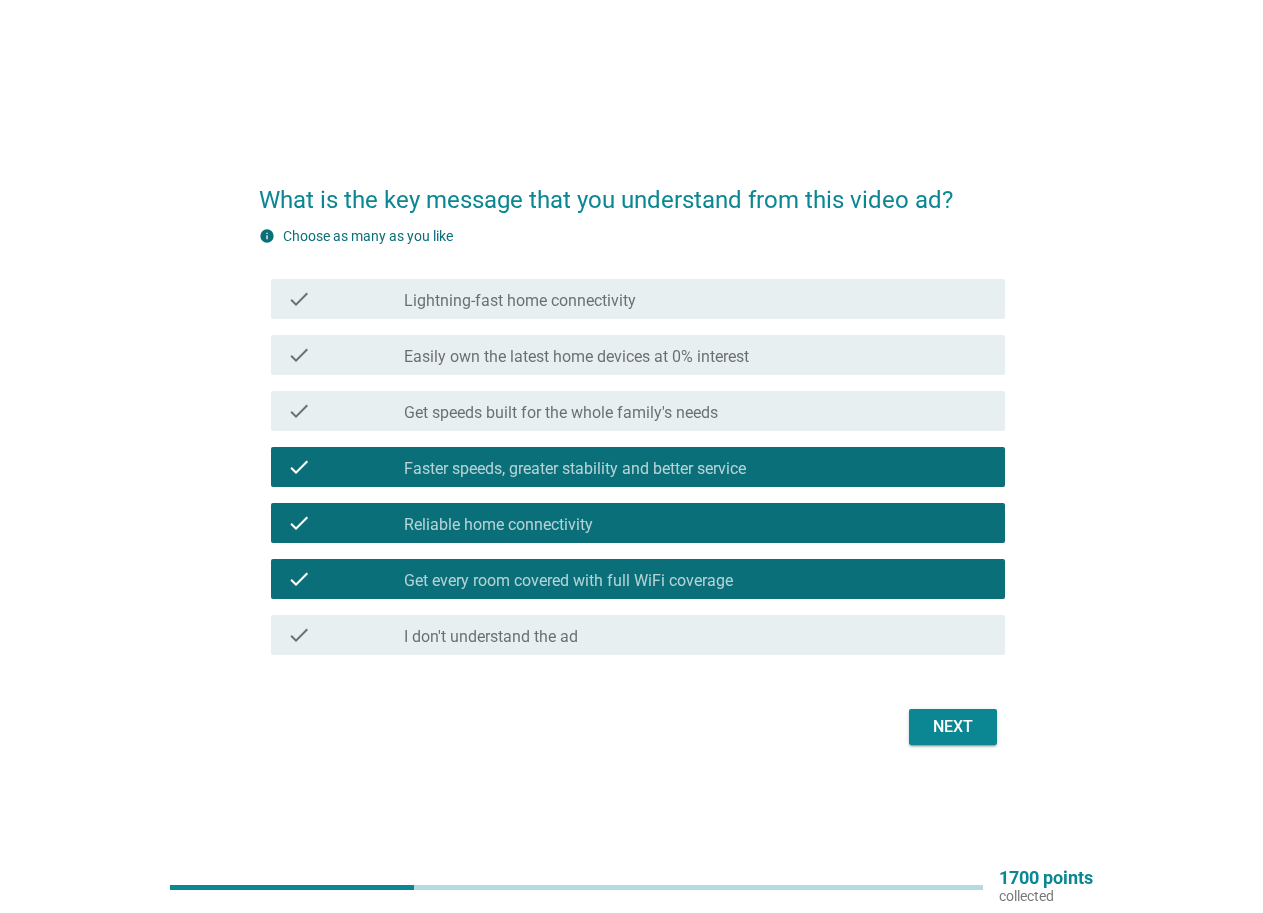 click on "Next" at bounding box center [953, 727] 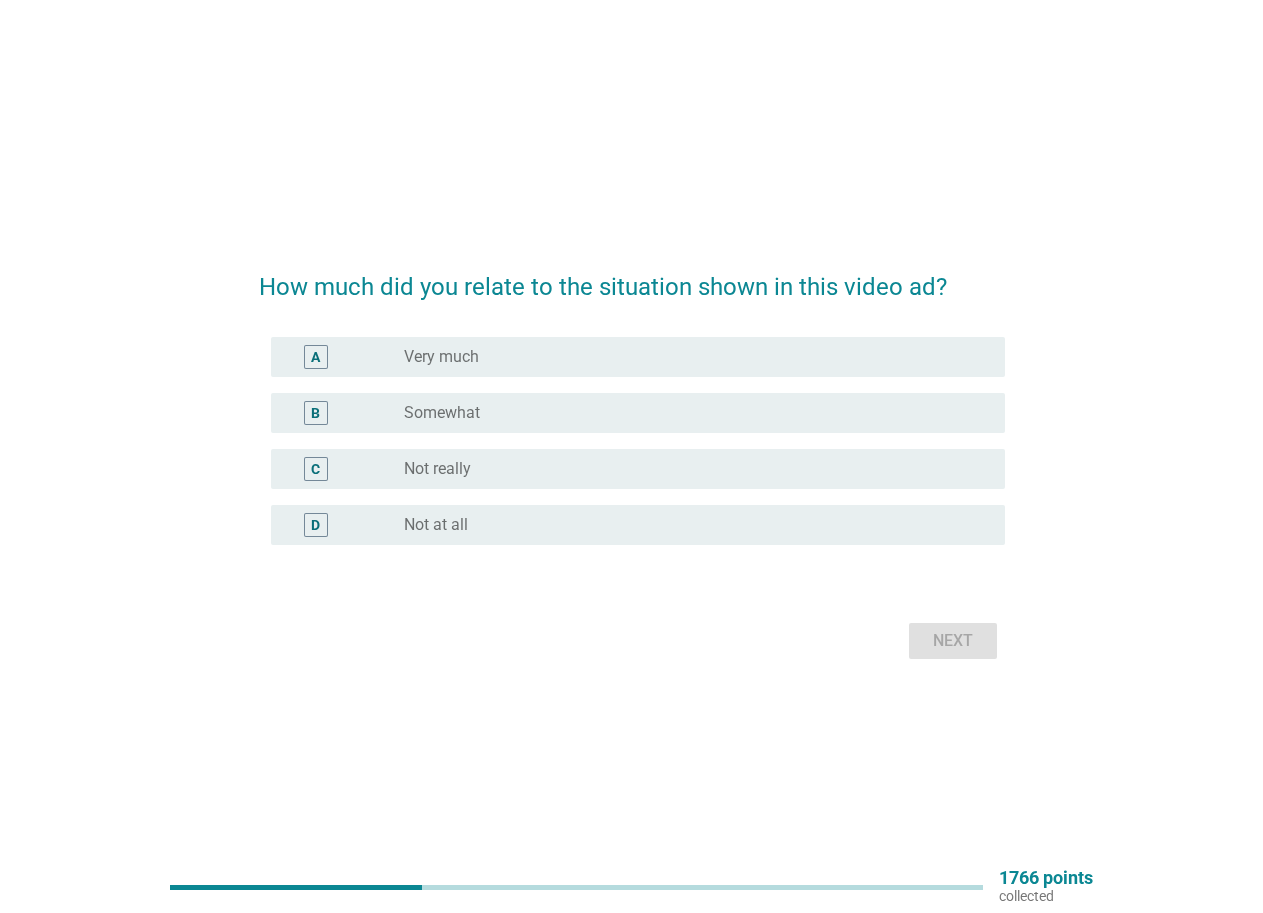 click on "radio_button_unchecked Not really" at bounding box center (688, 469) 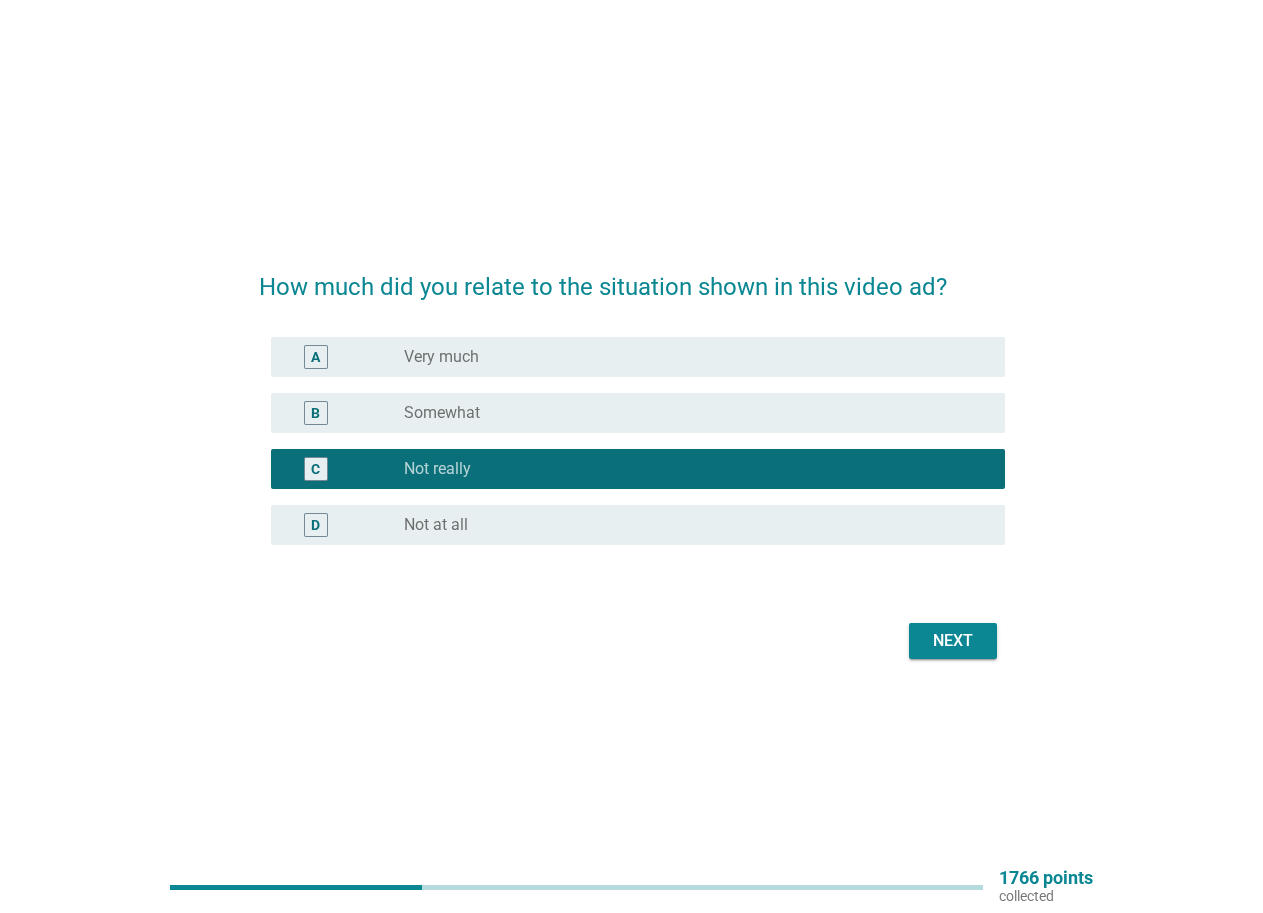 click on "Next" at bounding box center (953, 641) 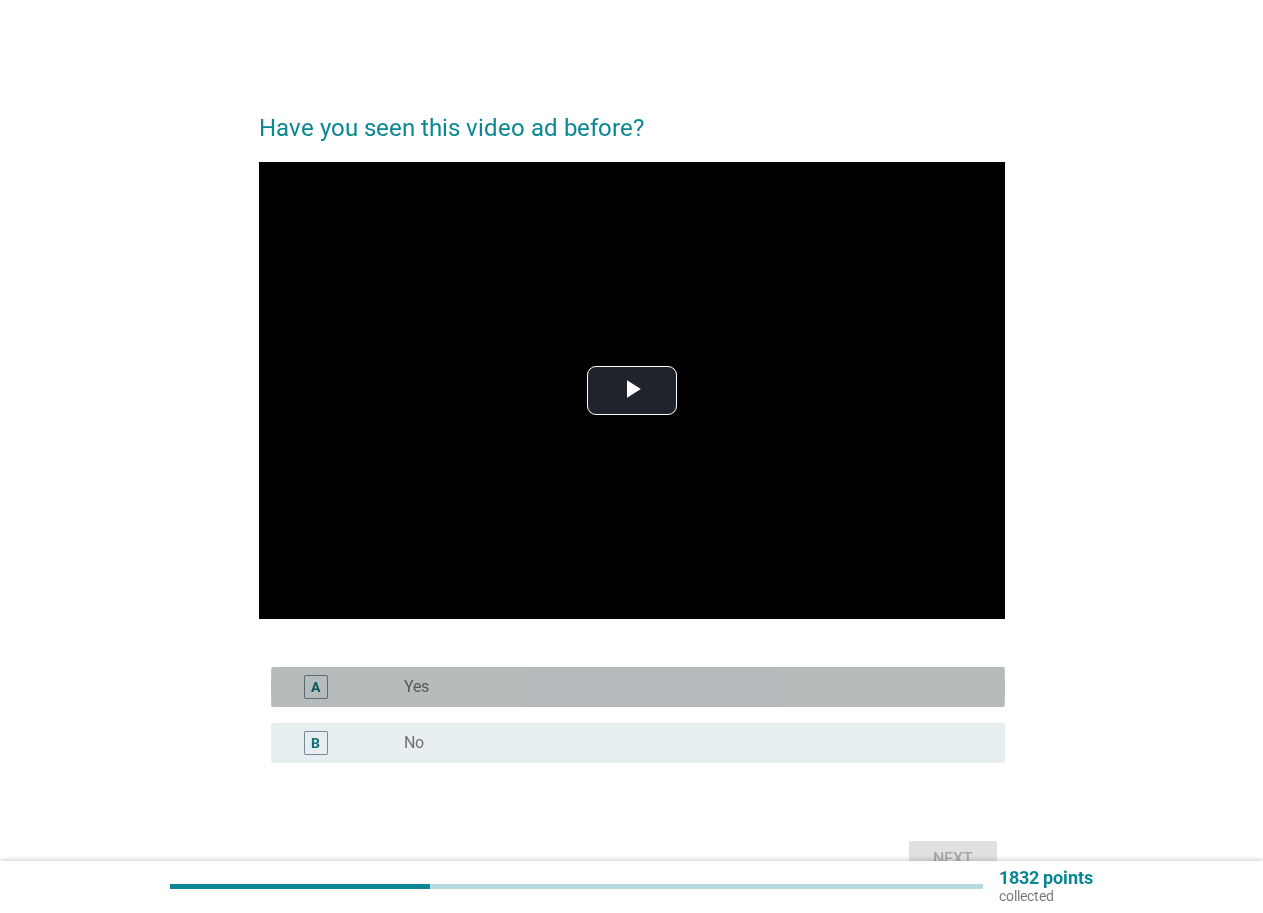 click on "radio_button_unchecked Yes" at bounding box center [688, 687] 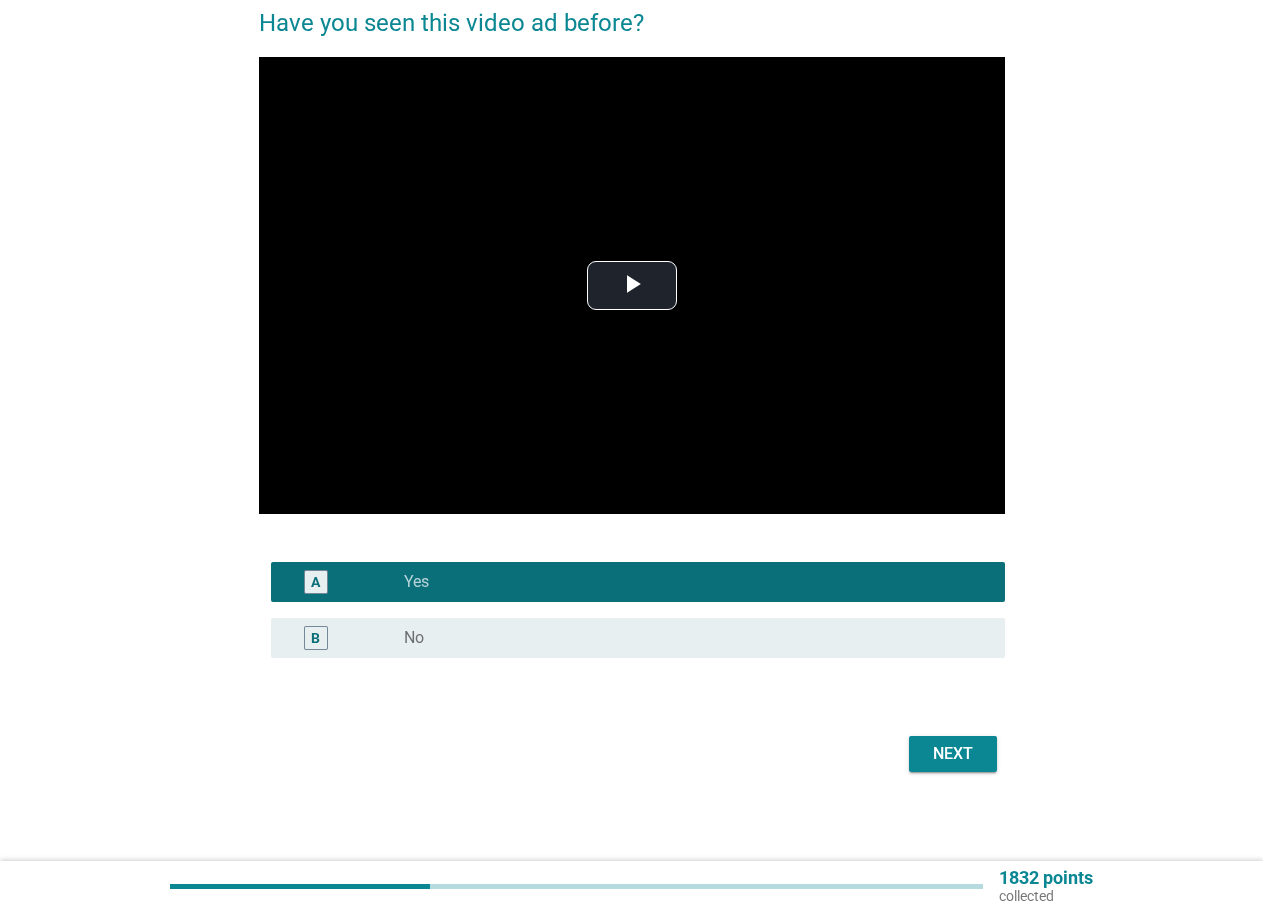scroll, scrollTop: 112, scrollLeft: 0, axis: vertical 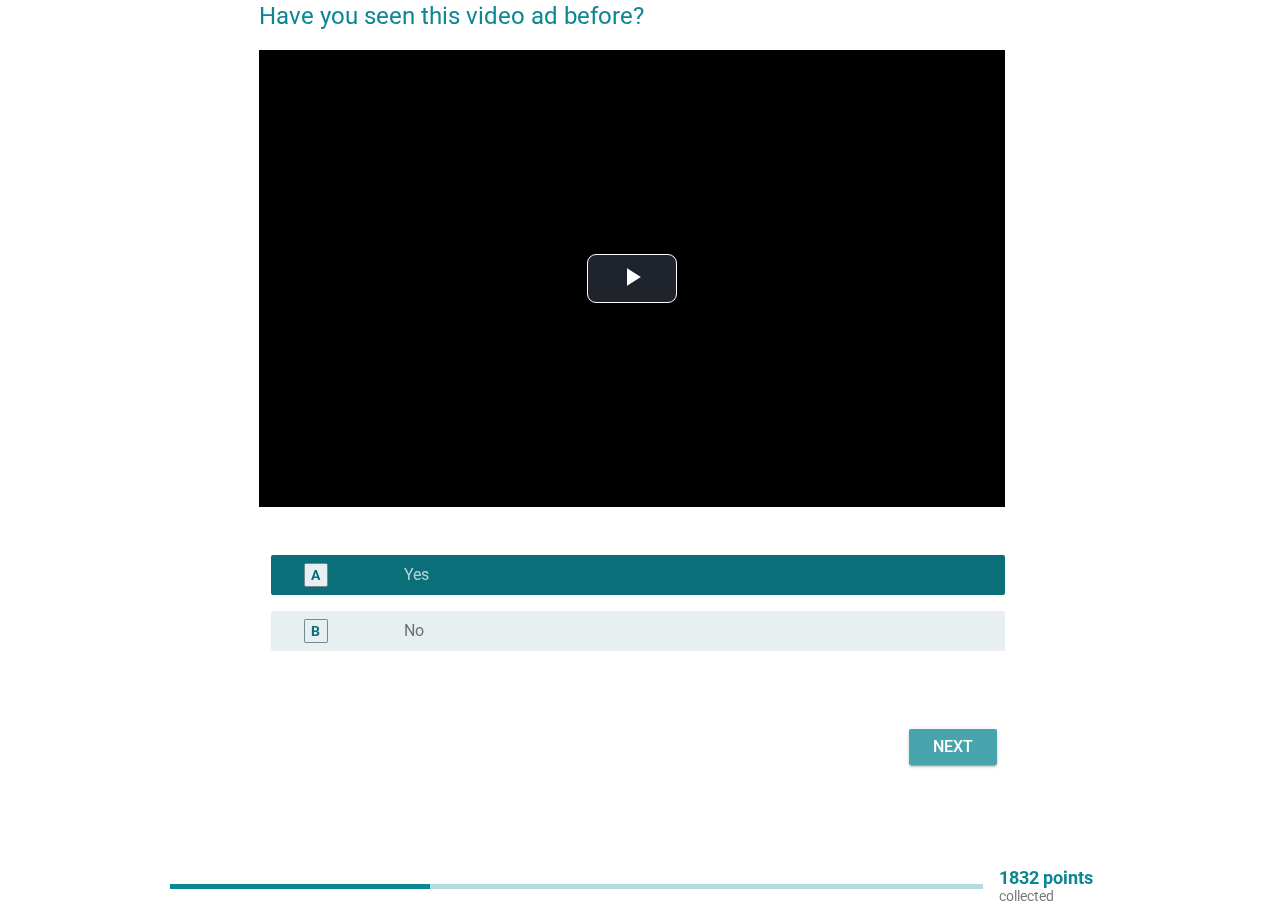 click on "Next" at bounding box center (953, 747) 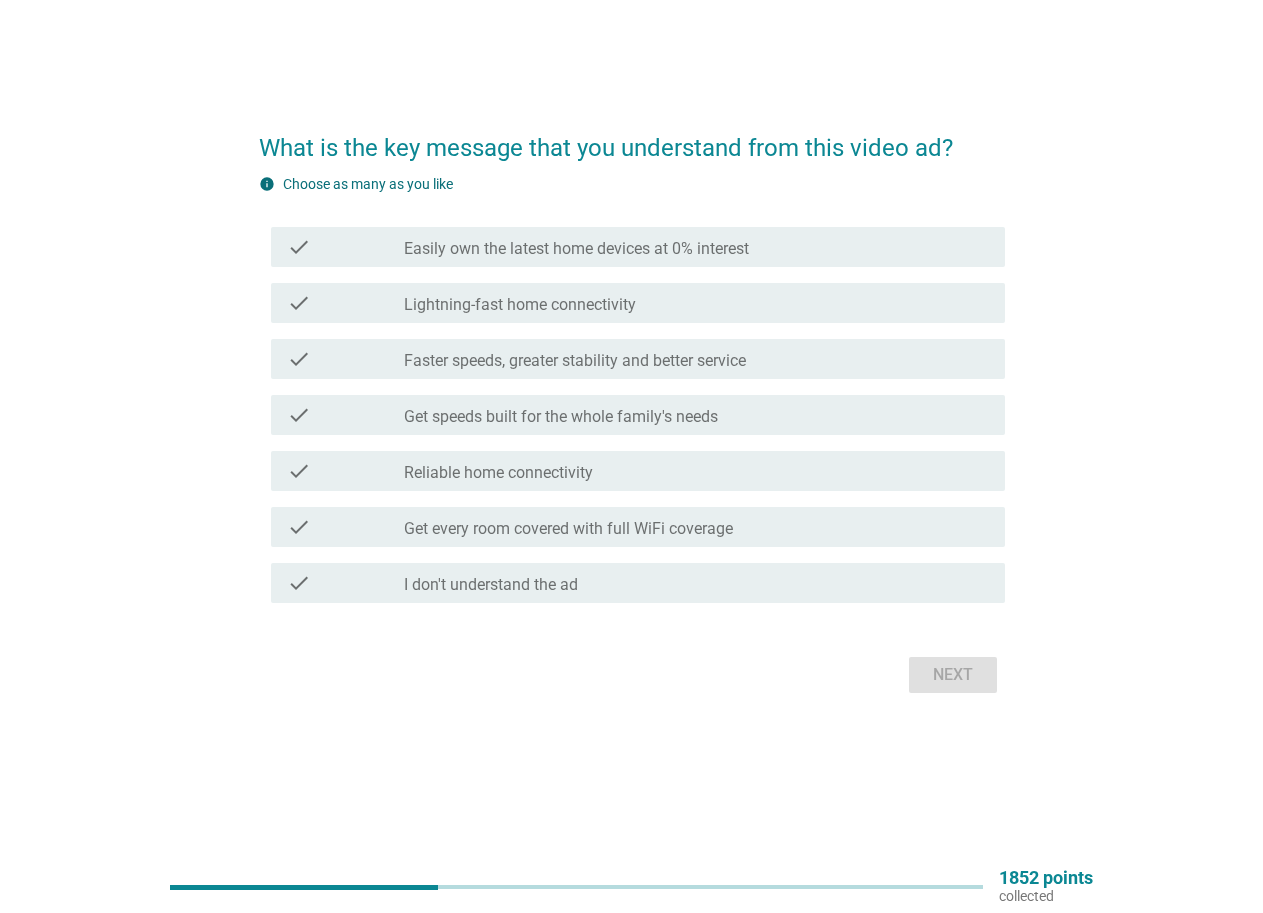 scroll, scrollTop: 0, scrollLeft: 0, axis: both 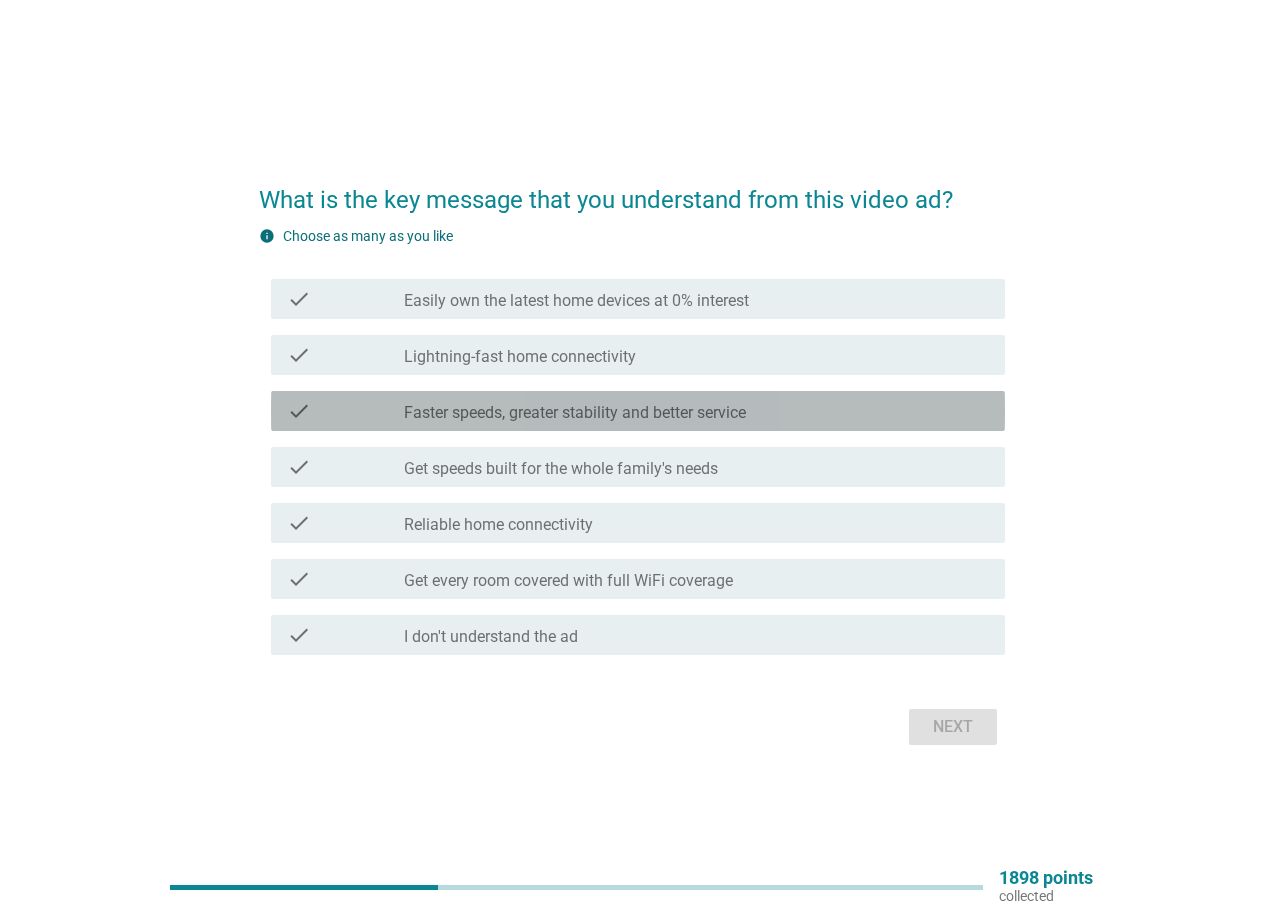 click on "Faster speeds, greater stability and better service" at bounding box center (575, 413) 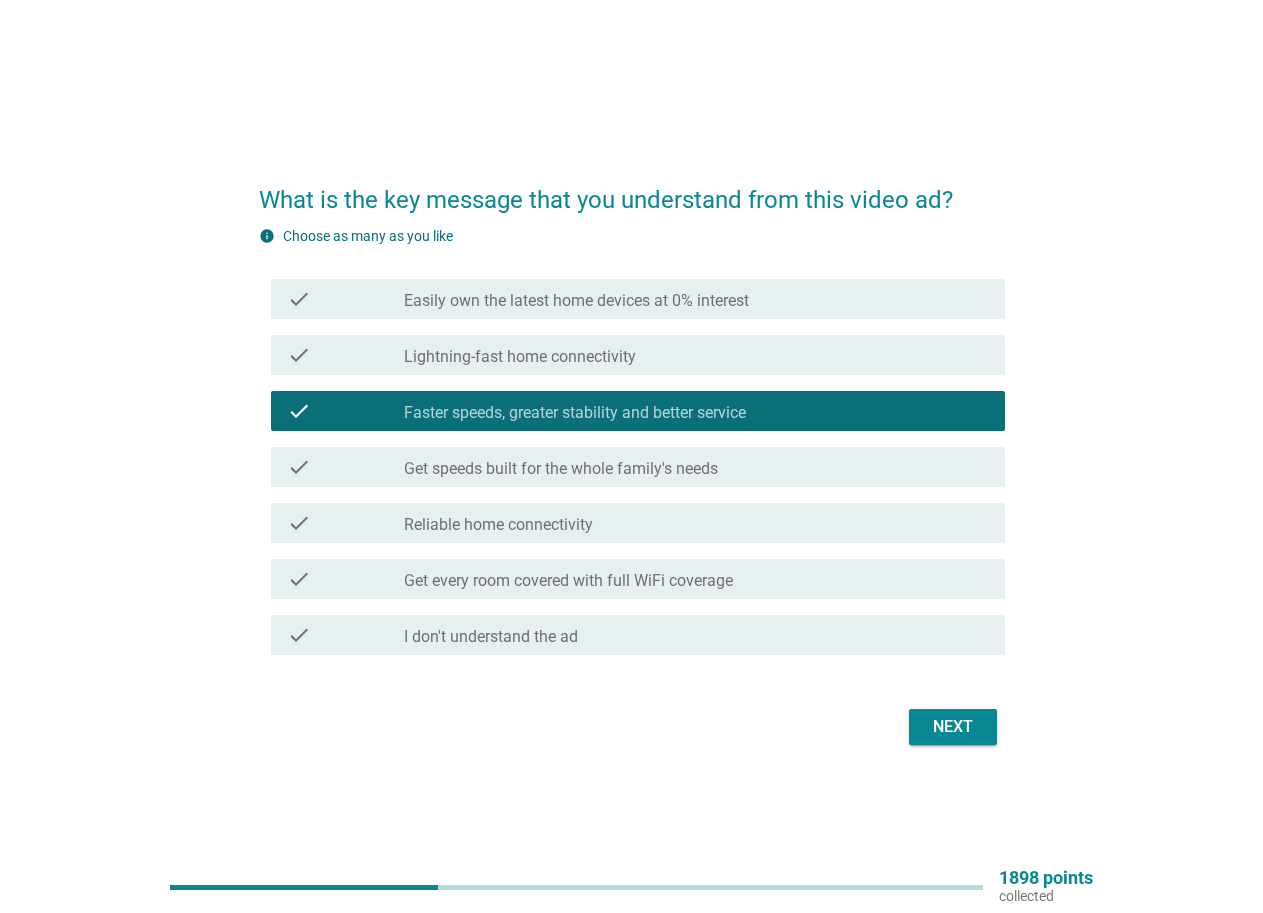 click on "Lightning-fast home connectivity" at bounding box center [520, 357] 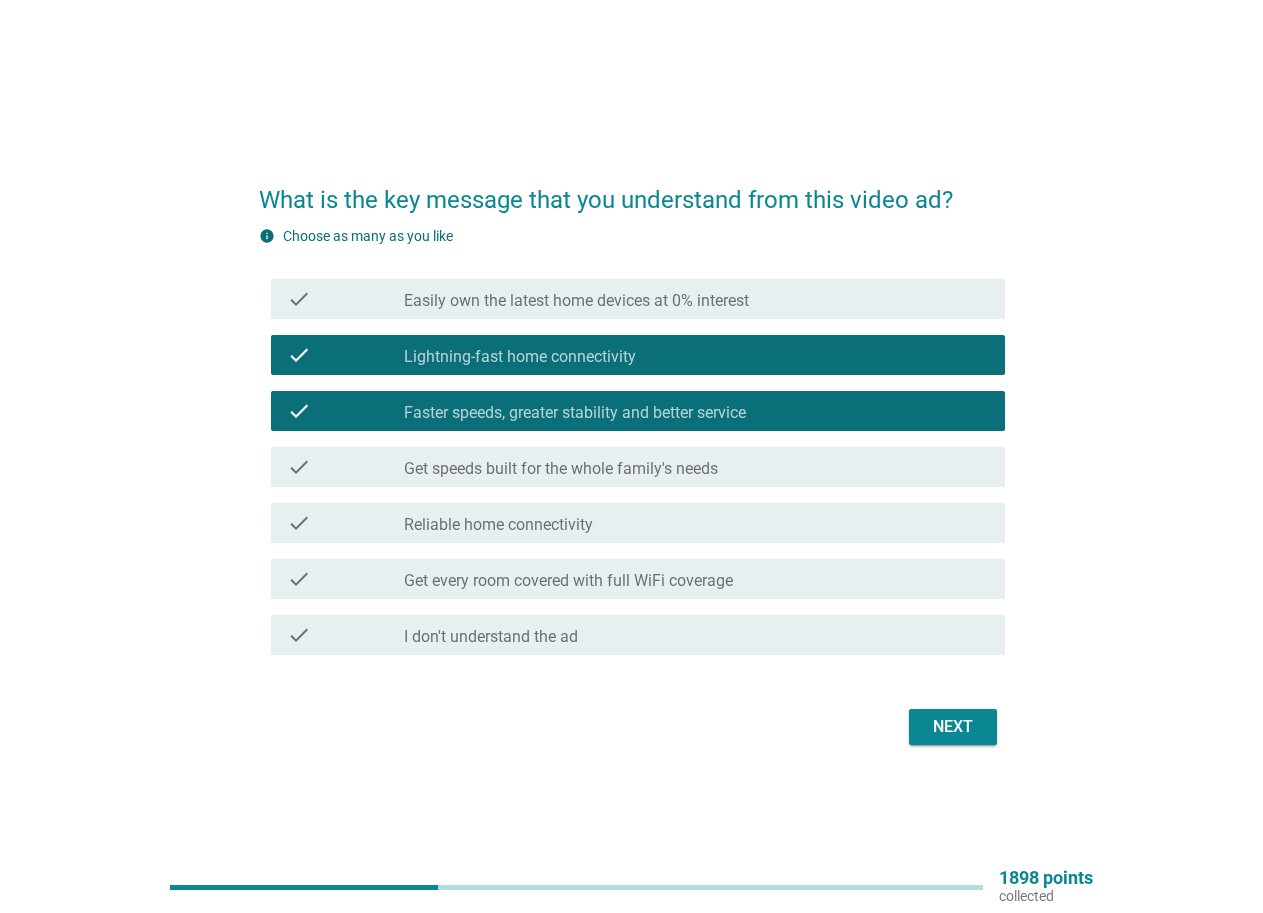 click on "Easily own the latest home devices at 0% interest" at bounding box center (576, 301) 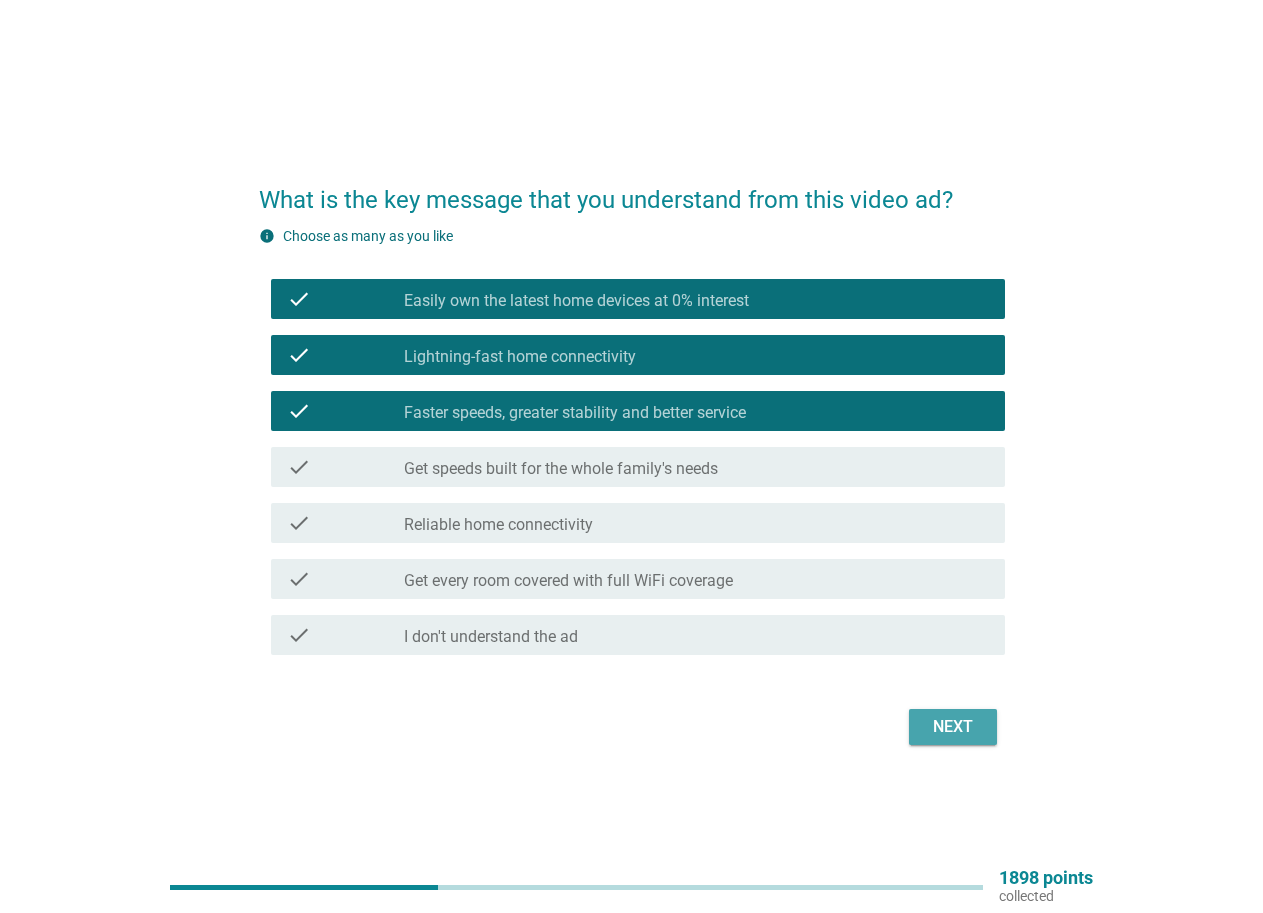 click on "Next" at bounding box center [953, 727] 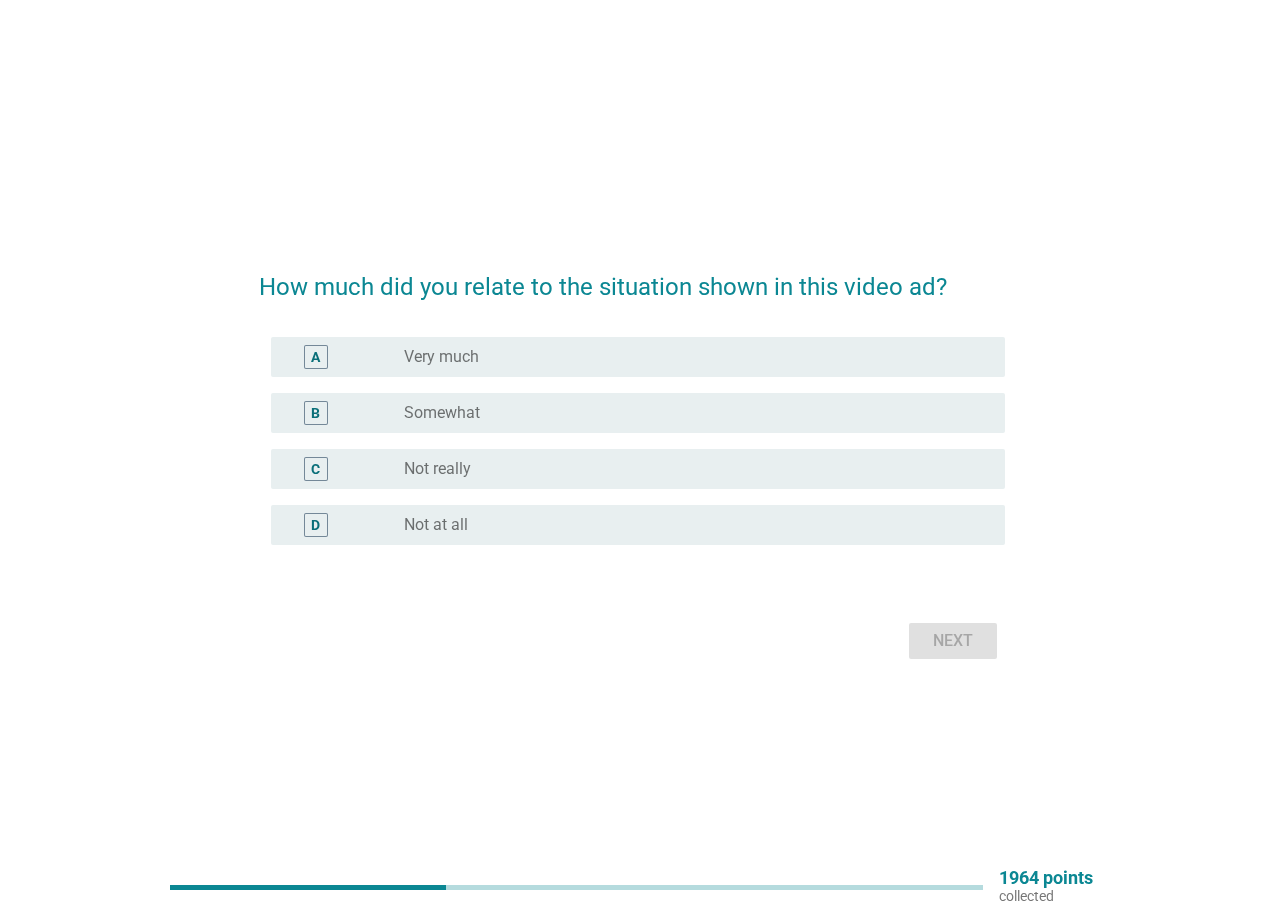 click on "radio_button_unchecked Not really" at bounding box center (688, 469) 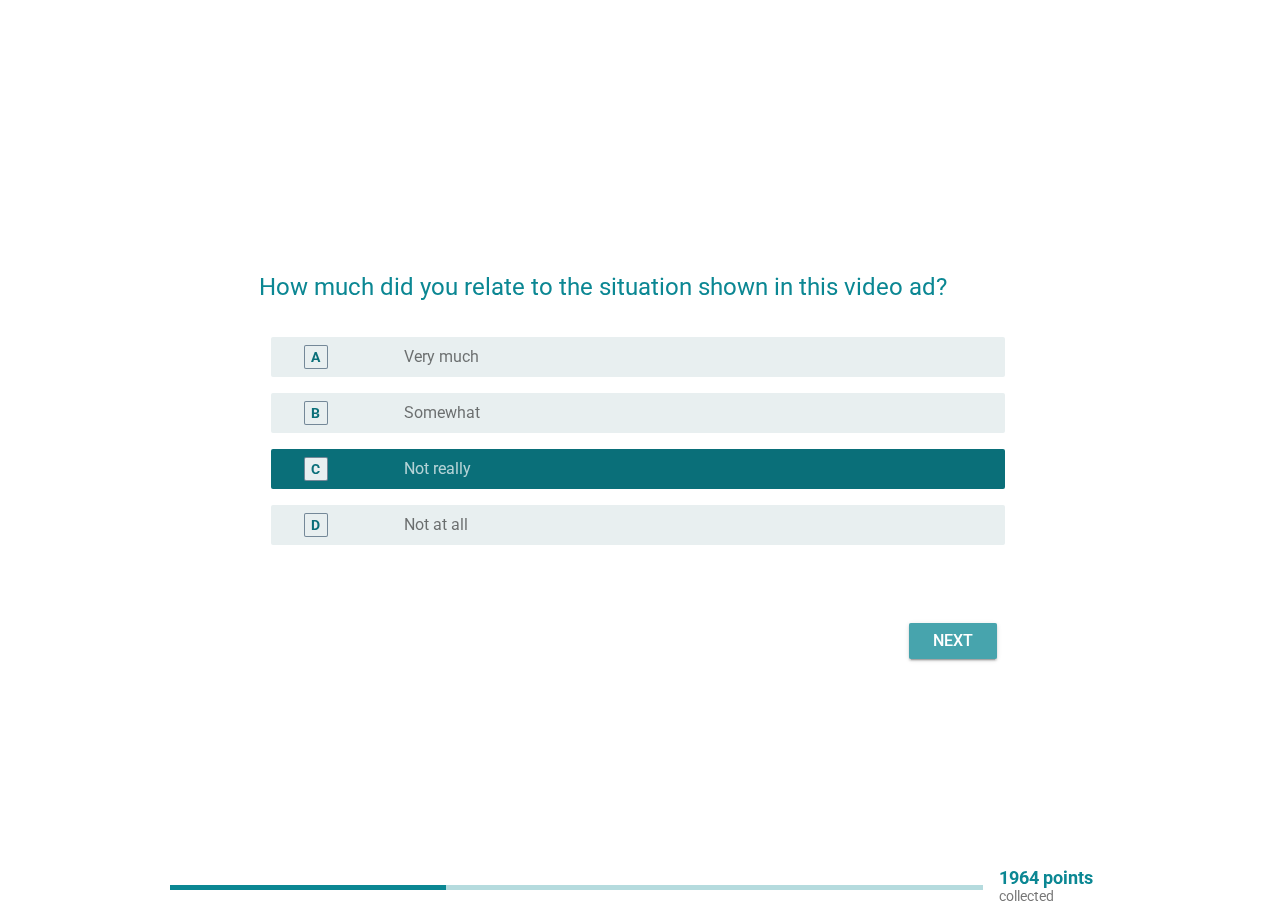click on "Next" at bounding box center [953, 641] 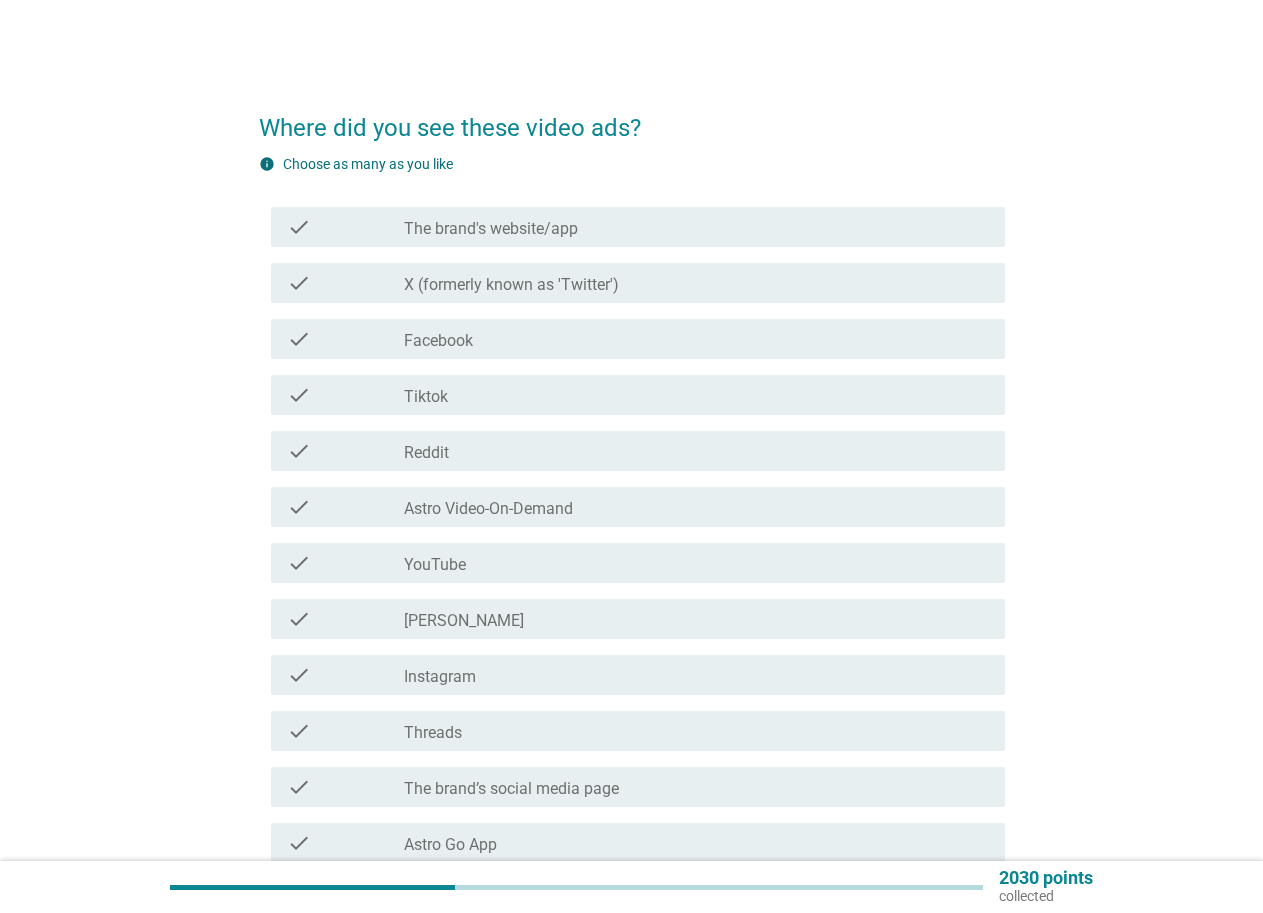 click on "check_box_outline_blank Facebook" at bounding box center [696, 339] 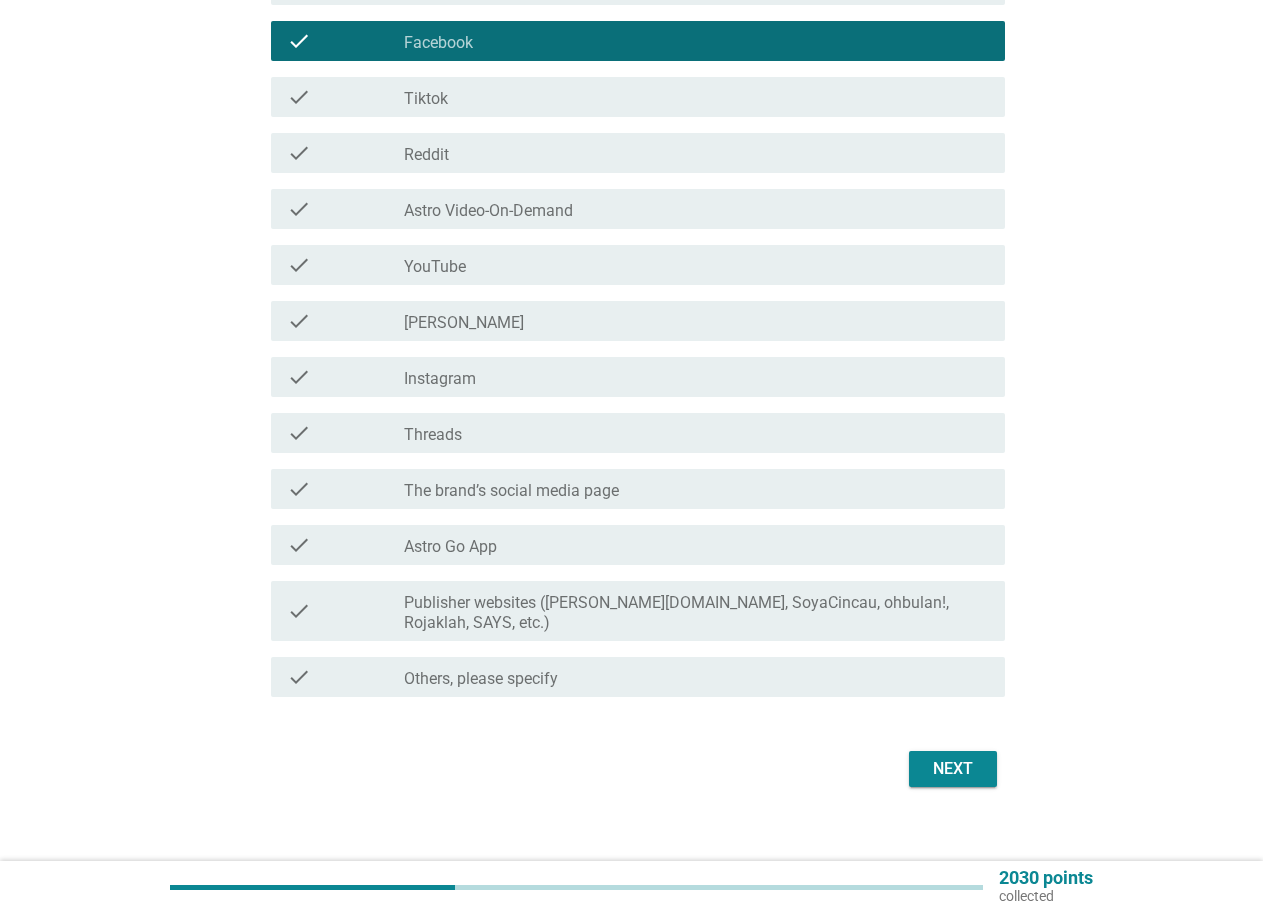 scroll, scrollTop: 300, scrollLeft: 0, axis: vertical 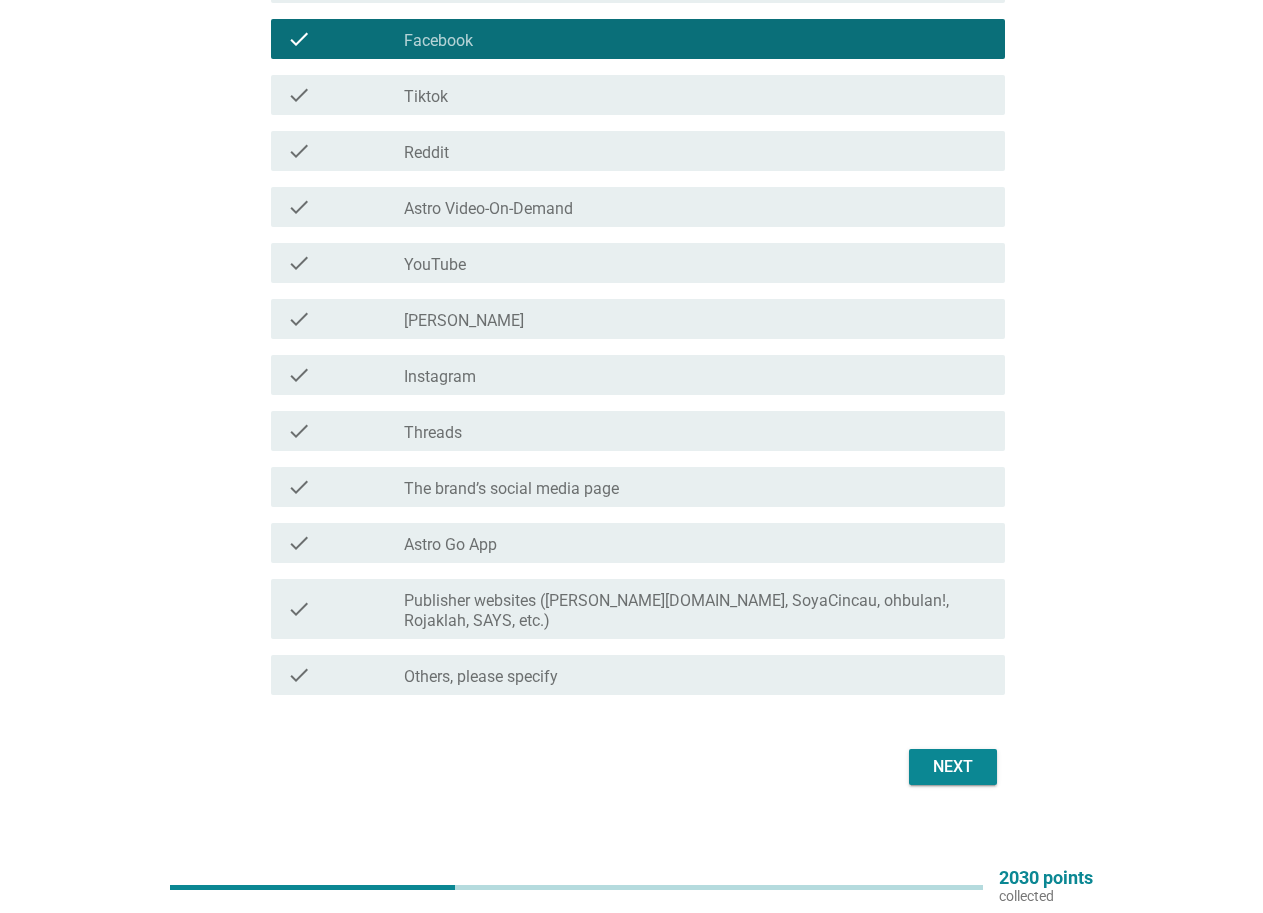 click on "check_box_outline_blank YouTube" at bounding box center [696, 263] 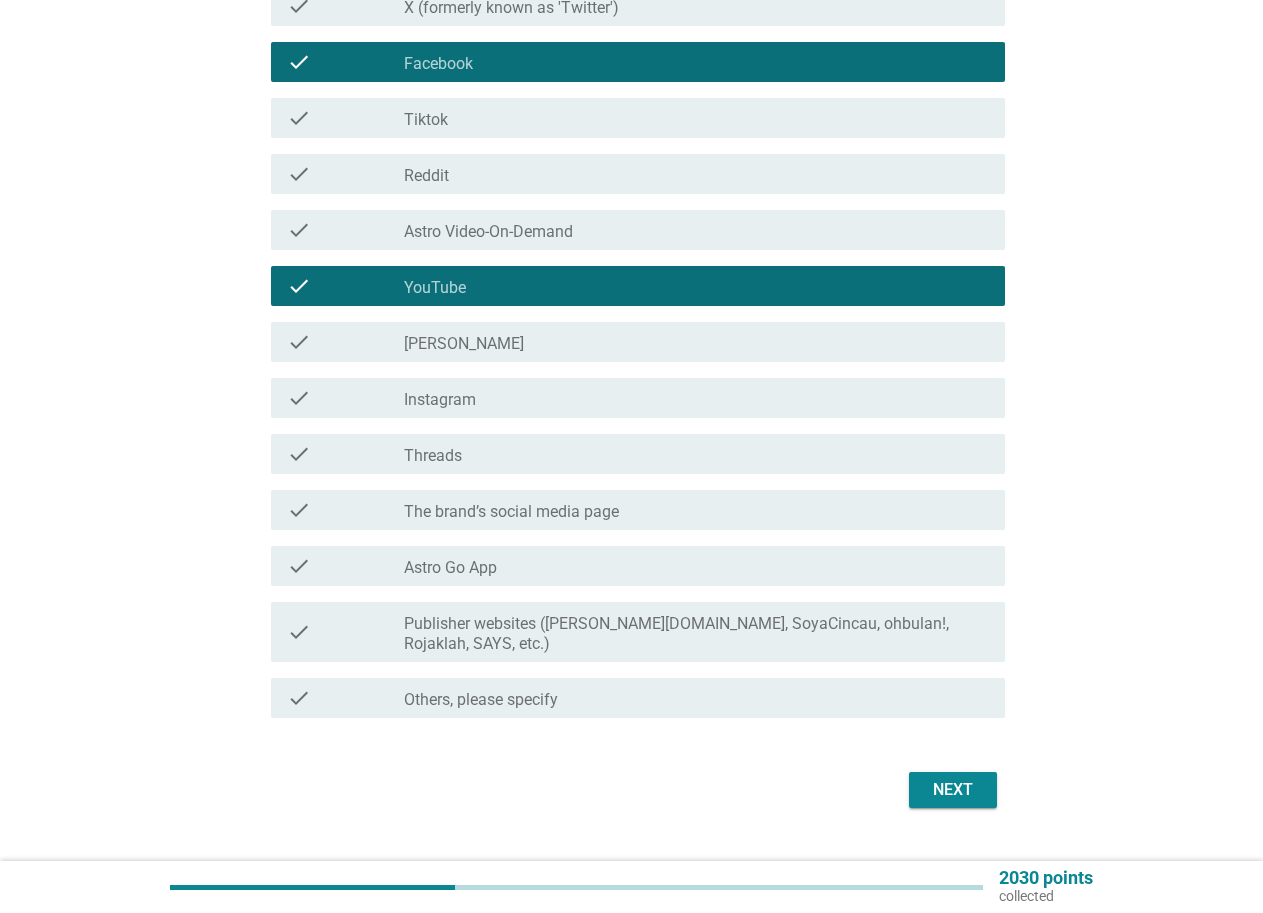 scroll, scrollTop: 300, scrollLeft: 0, axis: vertical 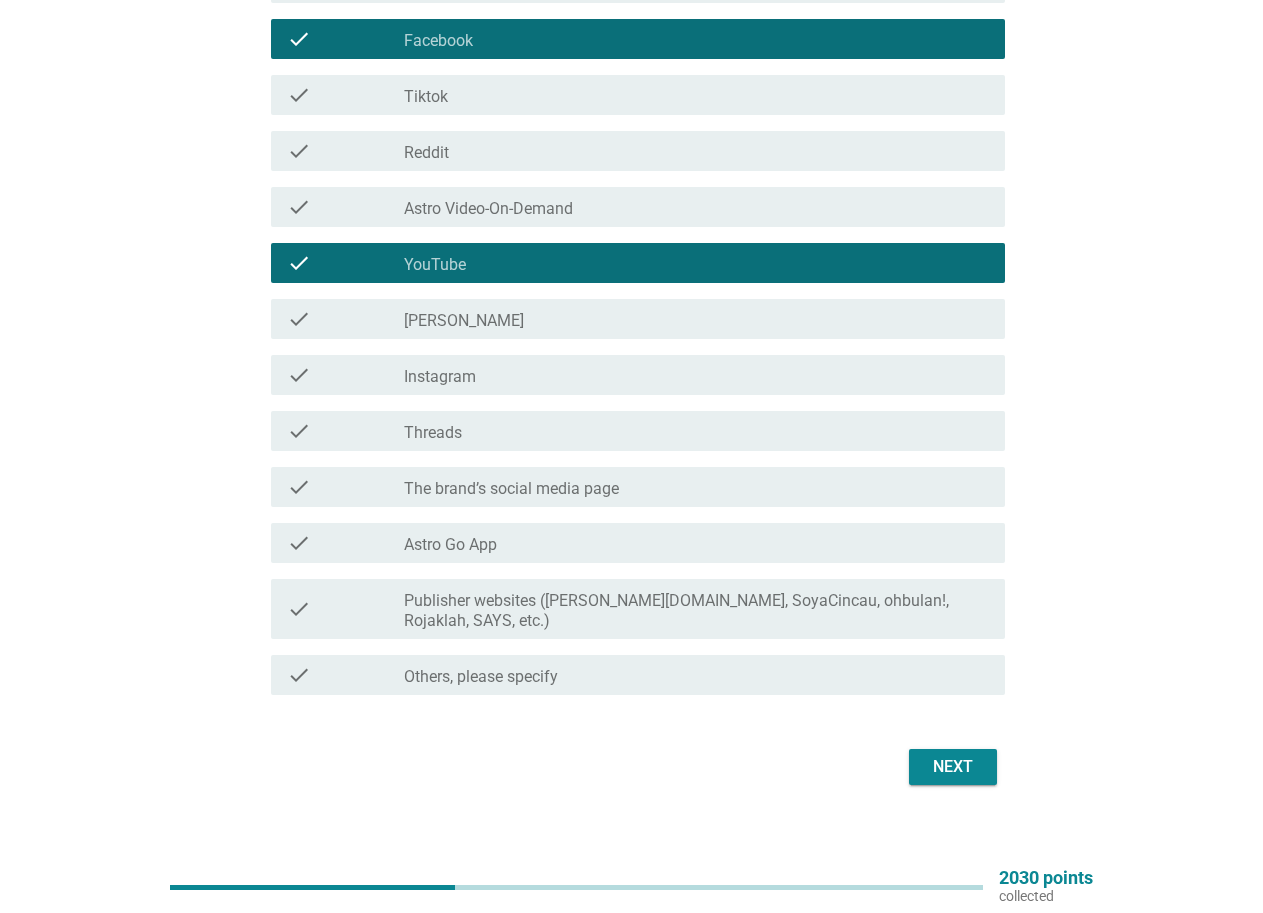 click on "Next" at bounding box center [953, 767] 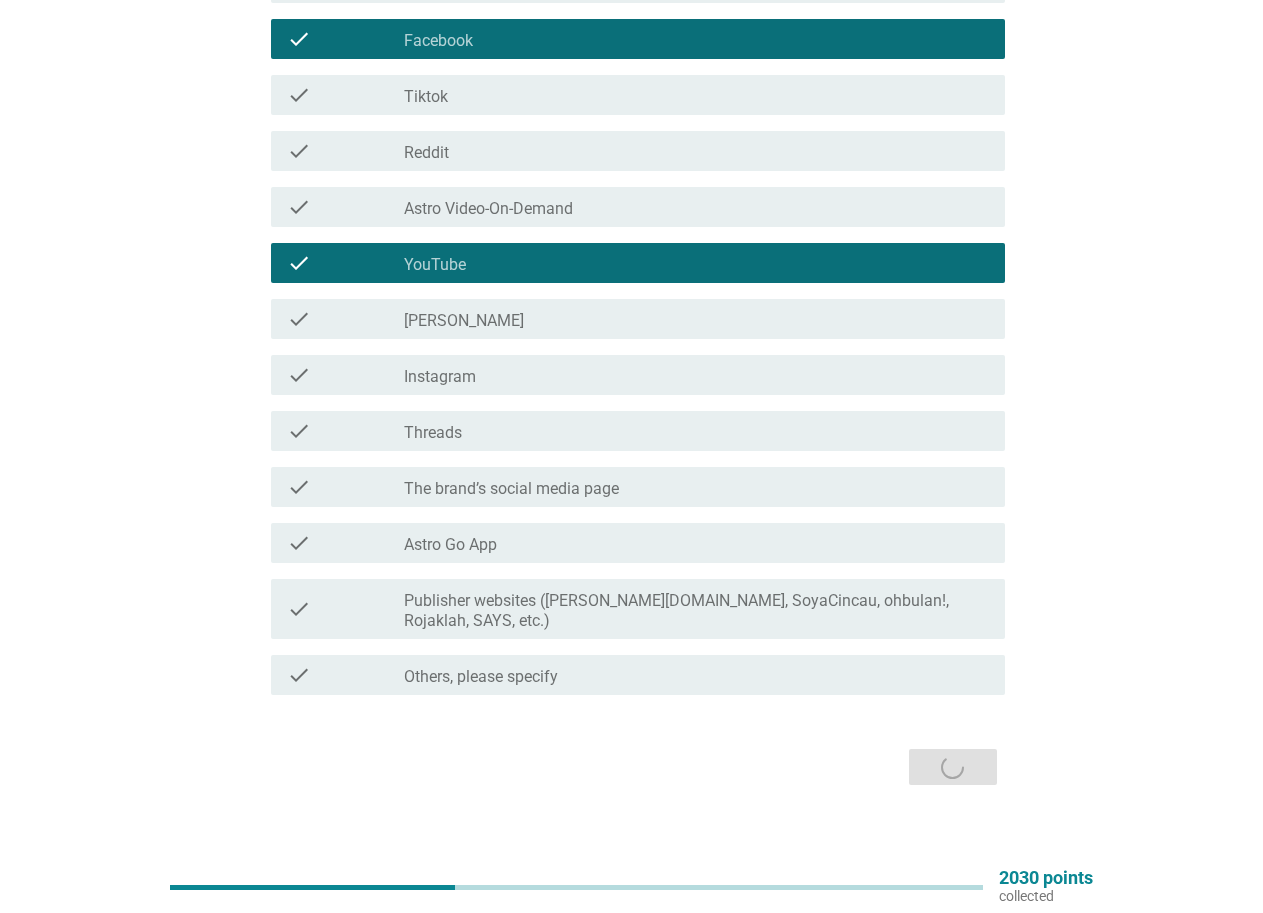 scroll, scrollTop: 0, scrollLeft: 0, axis: both 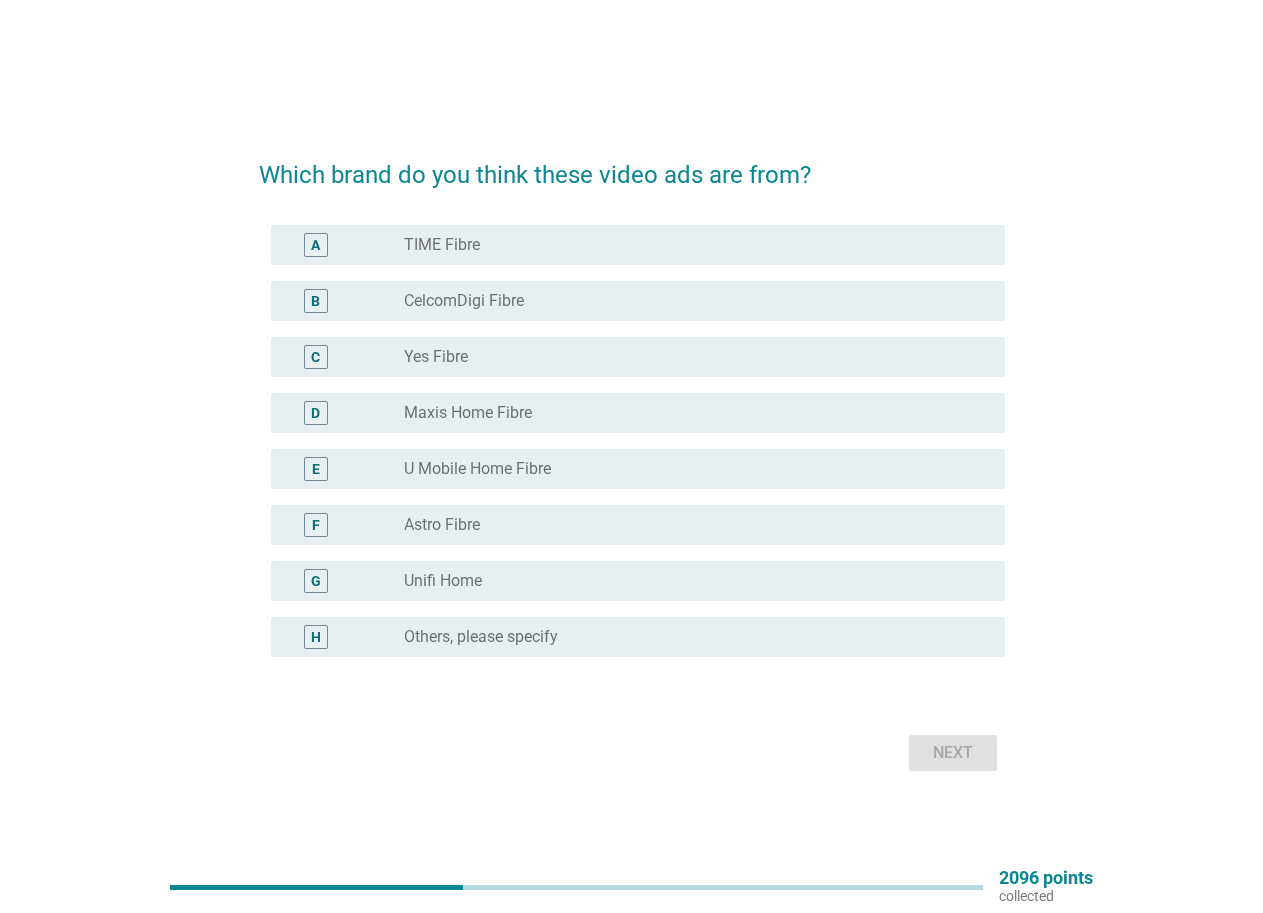 click on "radio_button_unchecked Maxis Home Fibre" at bounding box center (696, 413) 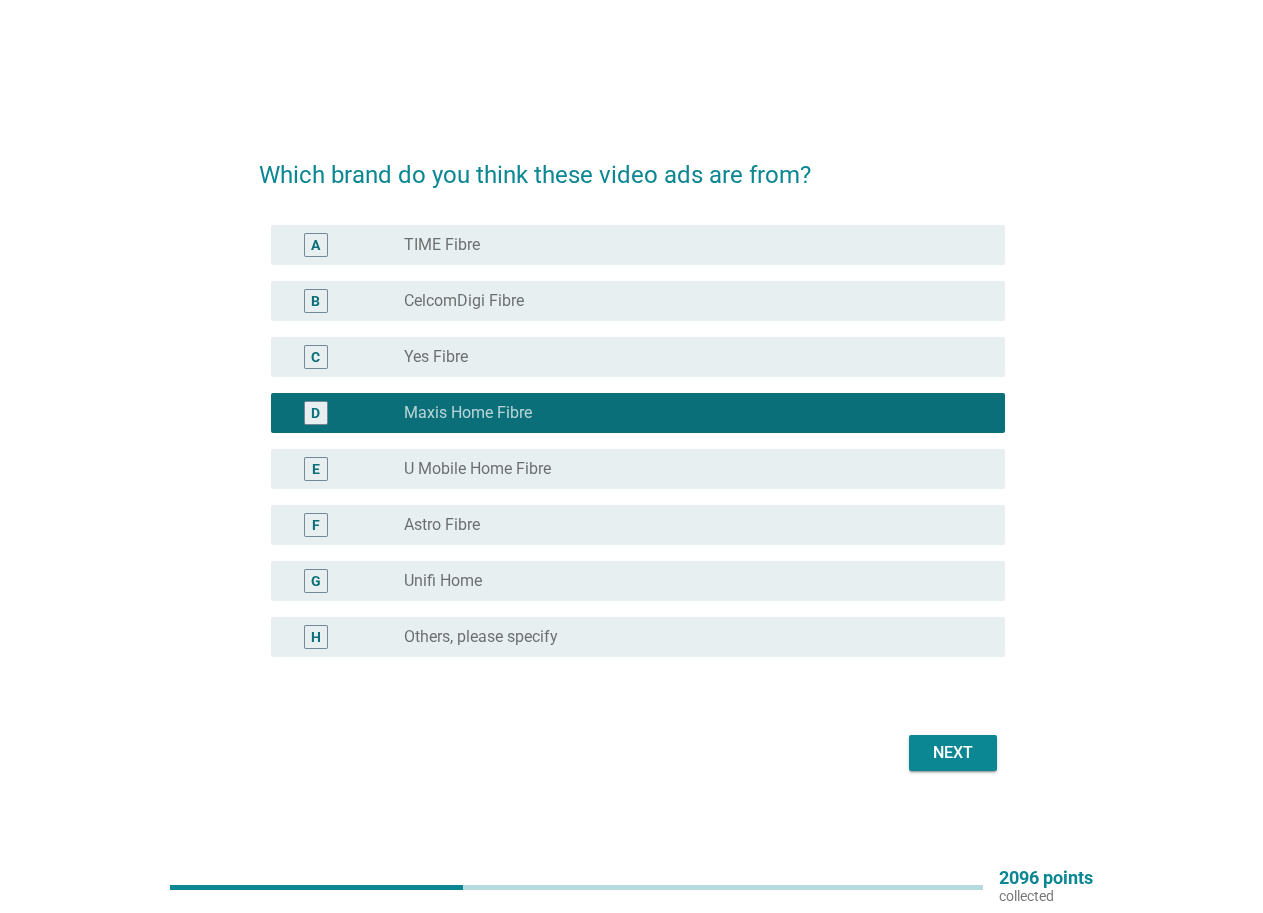 click on "Next" at bounding box center (953, 753) 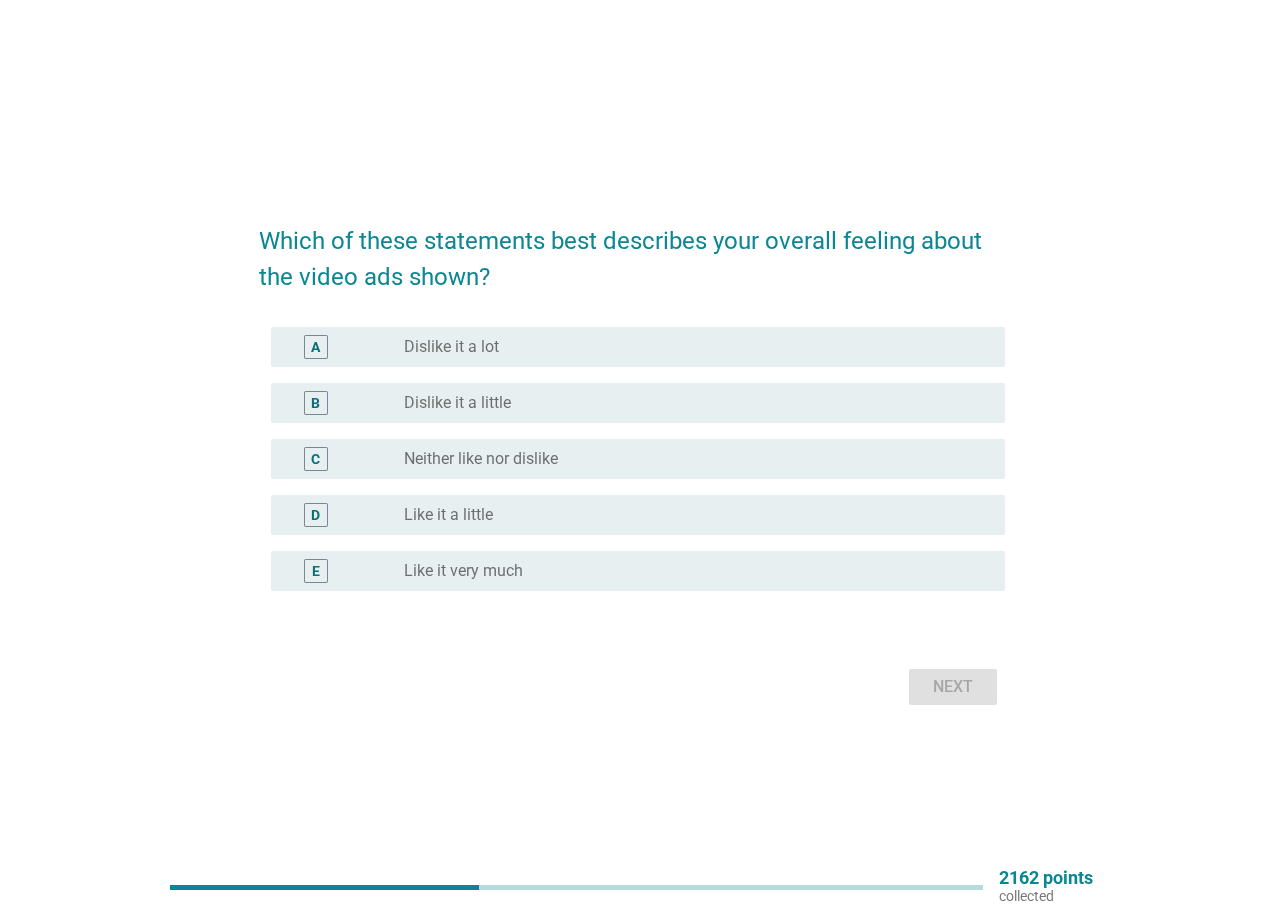 click on "Neither like nor dislike" at bounding box center (481, 459) 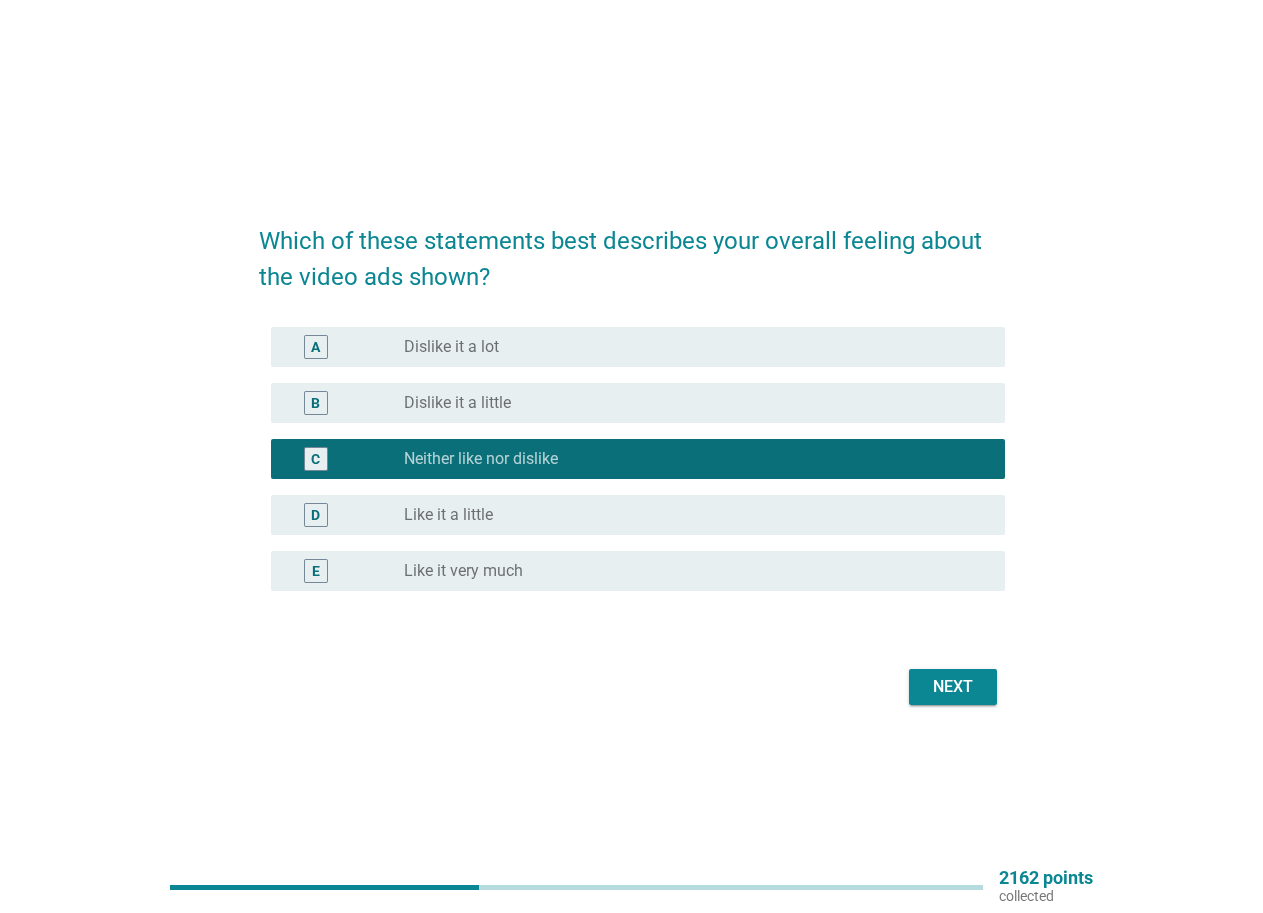 click on "Next" at bounding box center [953, 687] 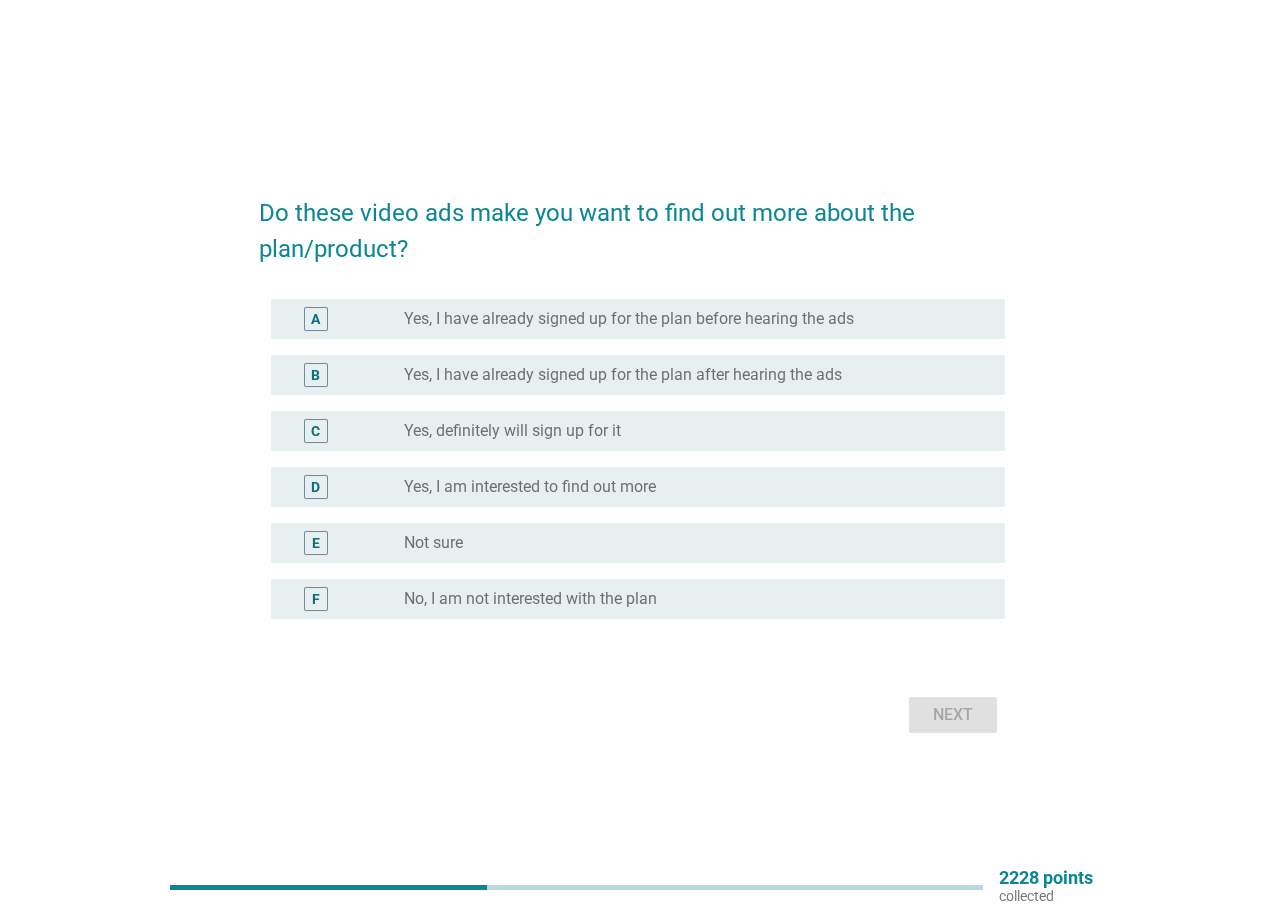 click on "radio_button_unchecked Not sure" at bounding box center [688, 543] 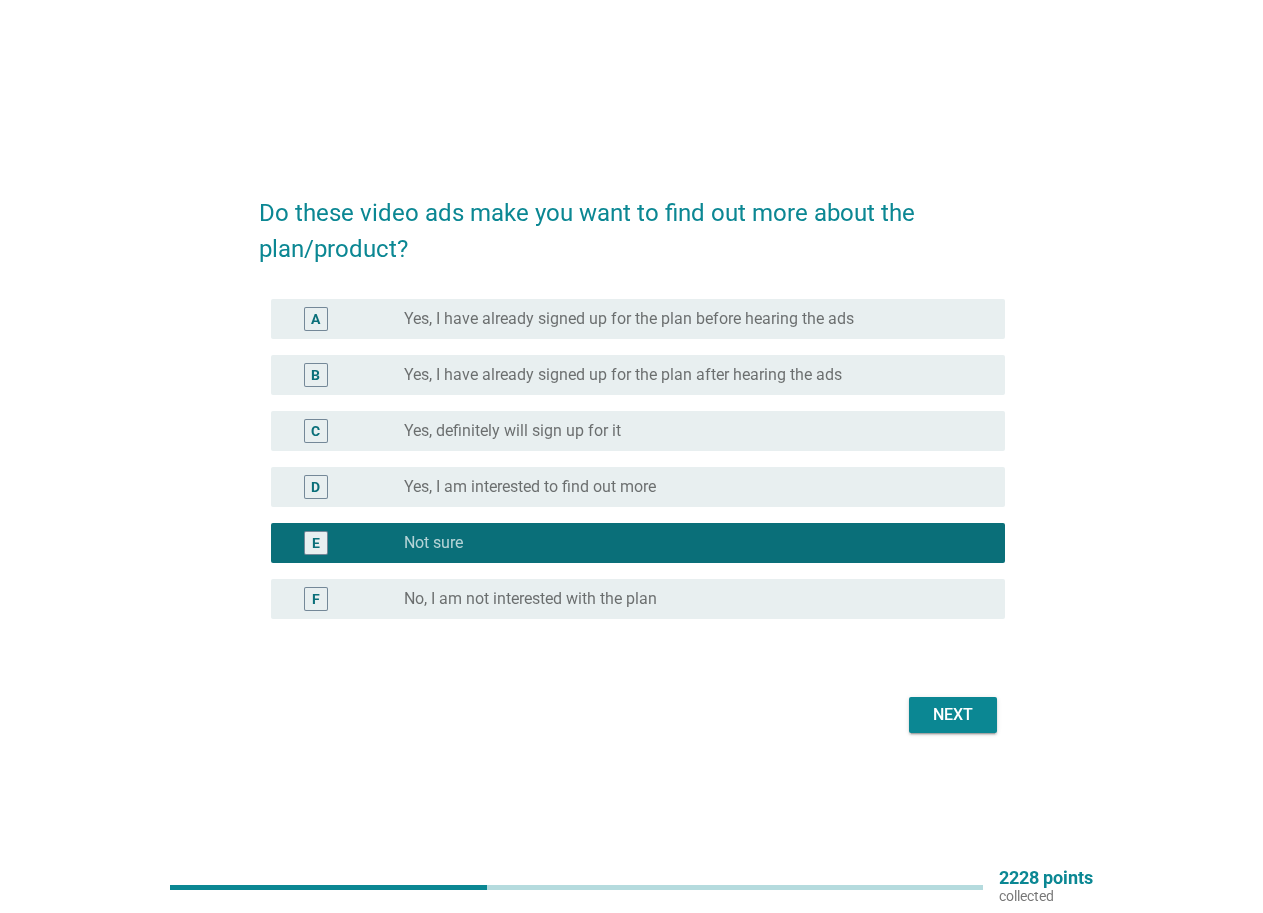 click on "Next" at bounding box center (953, 715) 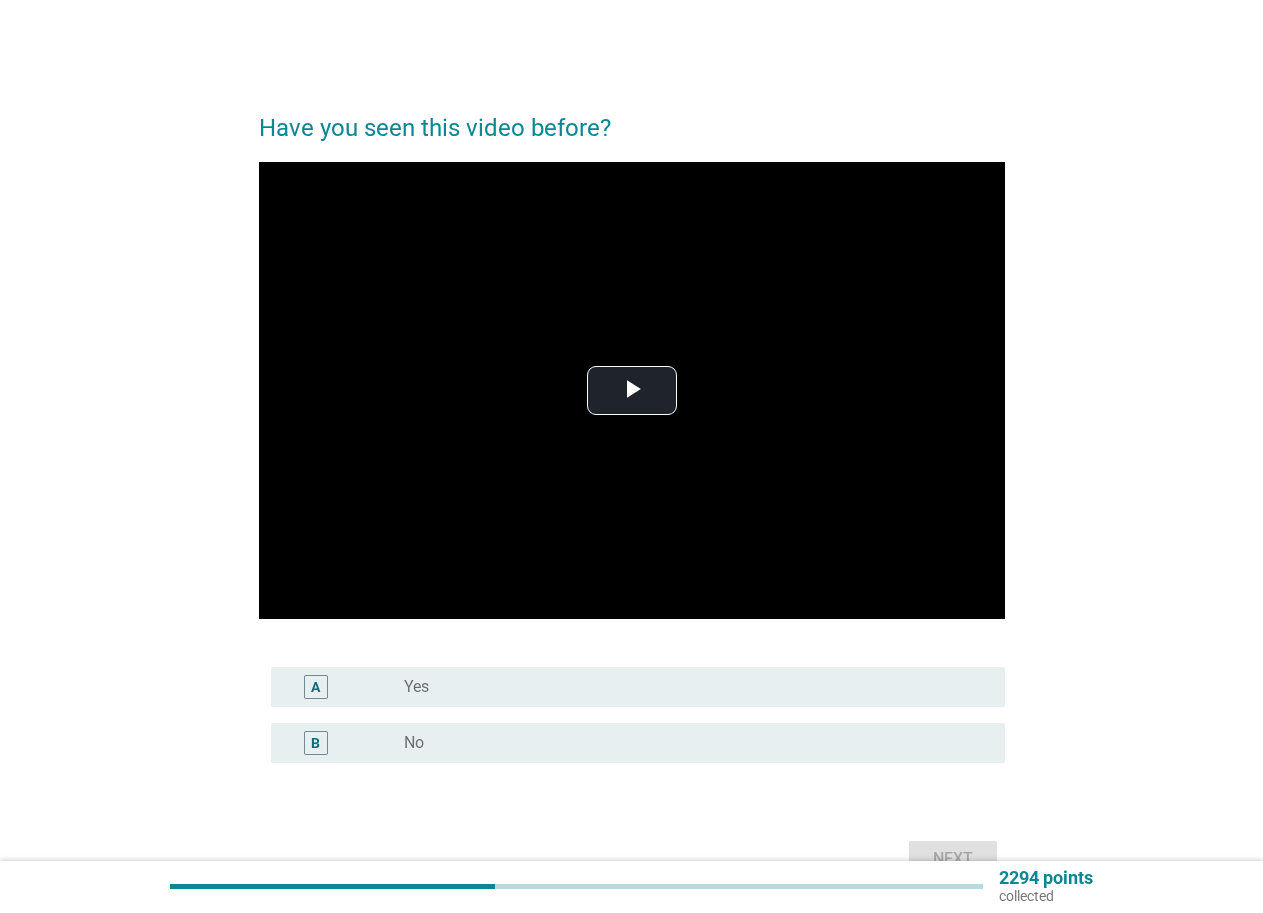 click on "radio_button_unchecked Yes" at bounding box center [688, 687] 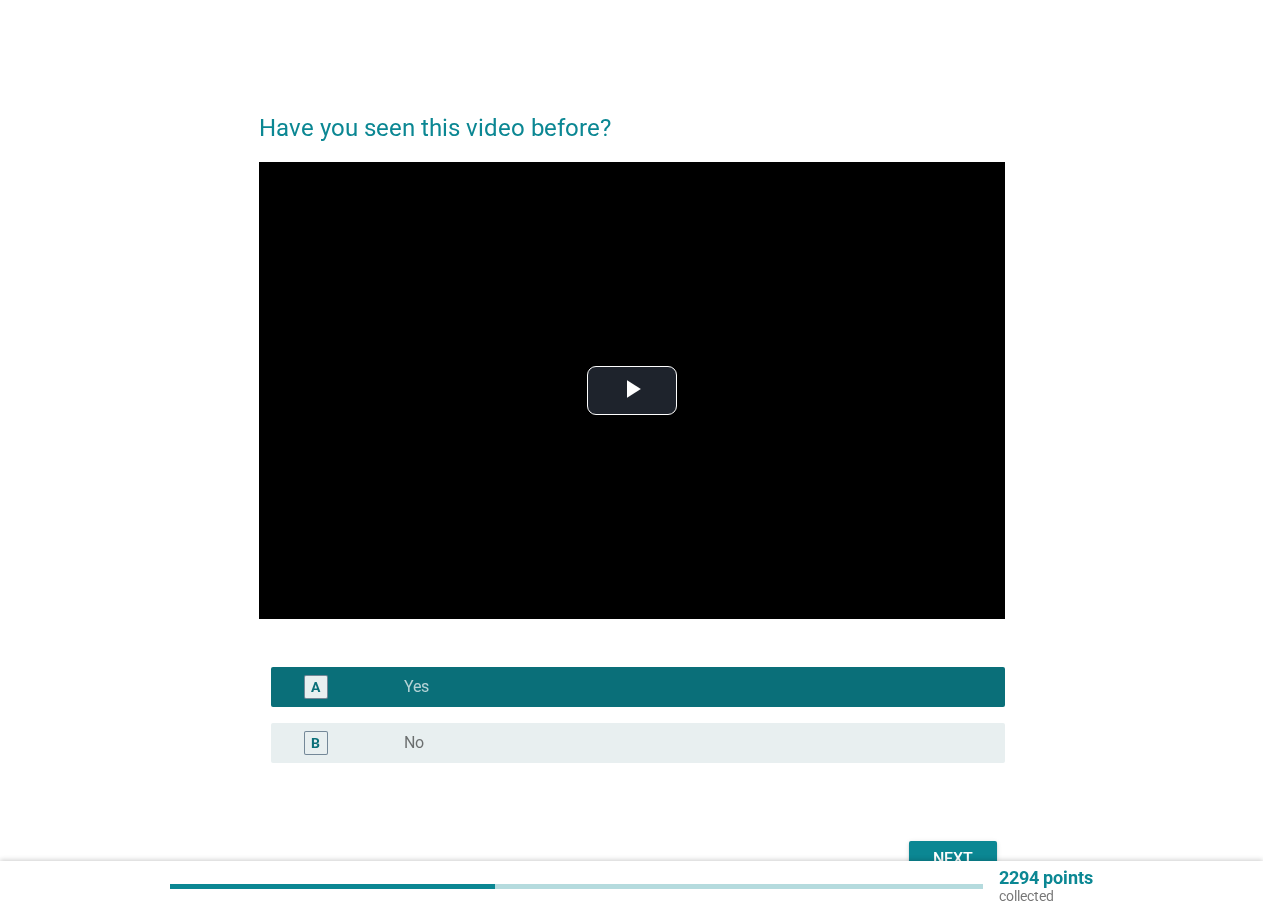 scroll, scrollTop: 112, scrollLeft: 0, axis: vertical 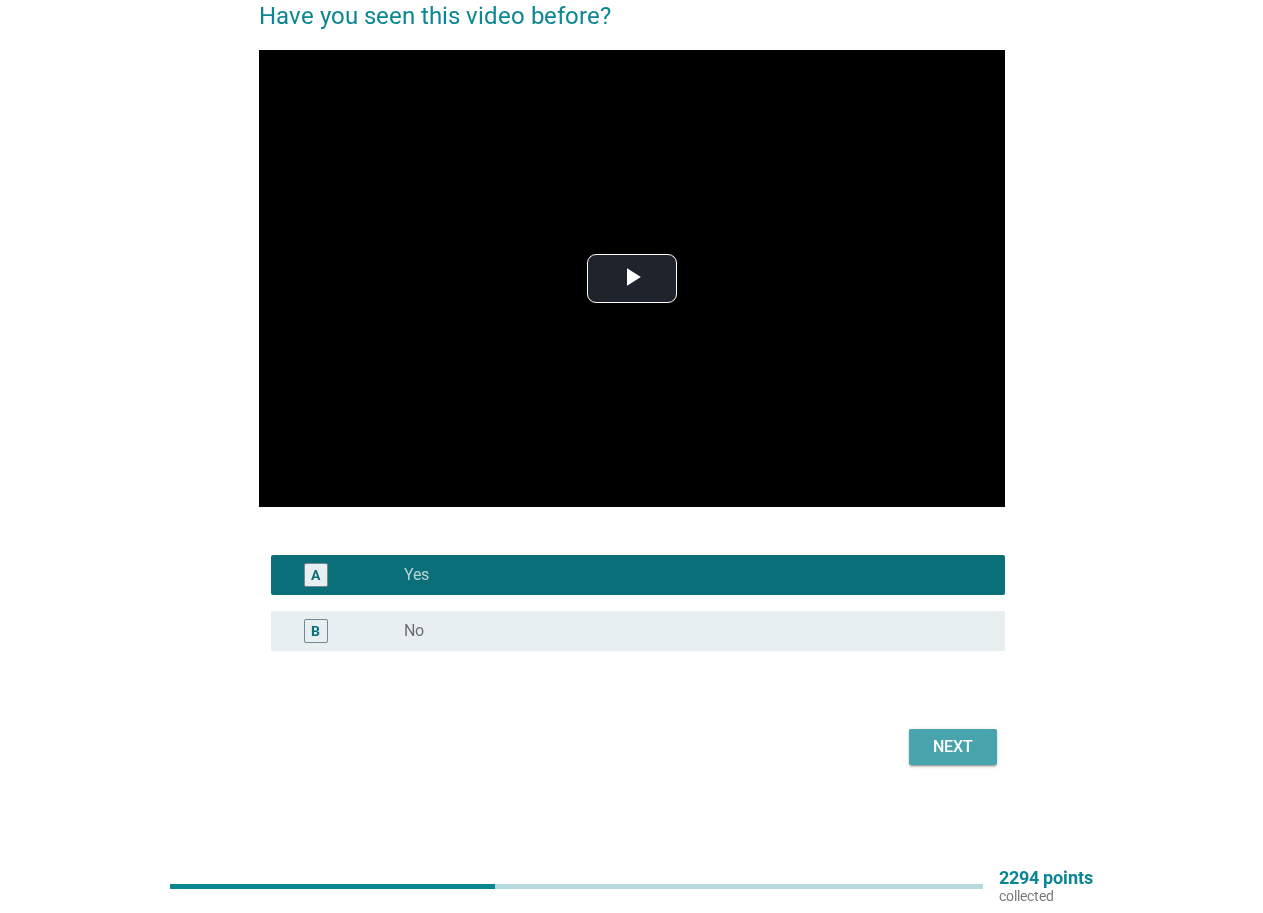 click on "Next" at bounding box center [953, 747] 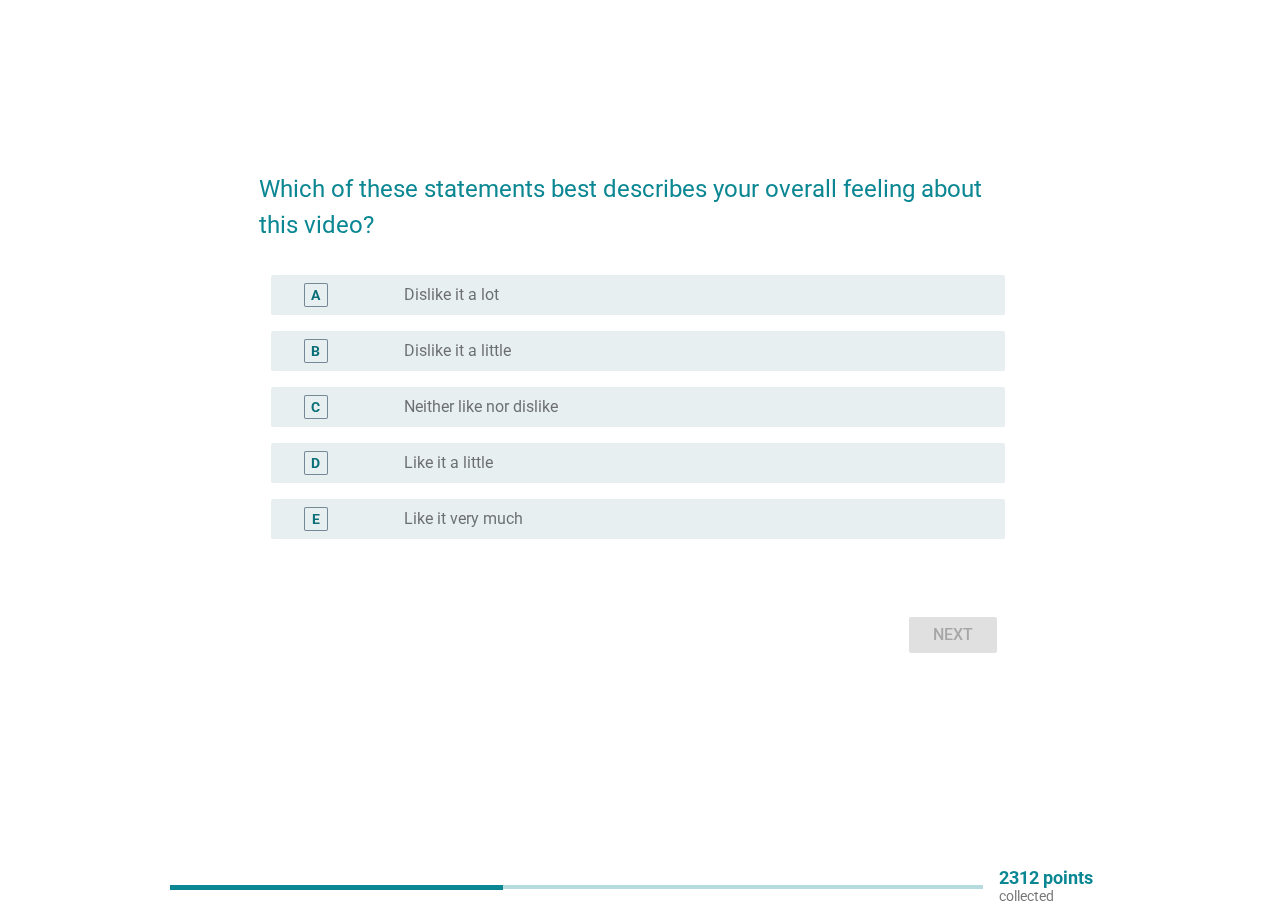 scroll, scrollTop: 0, scrollLeft: 0, axis: both 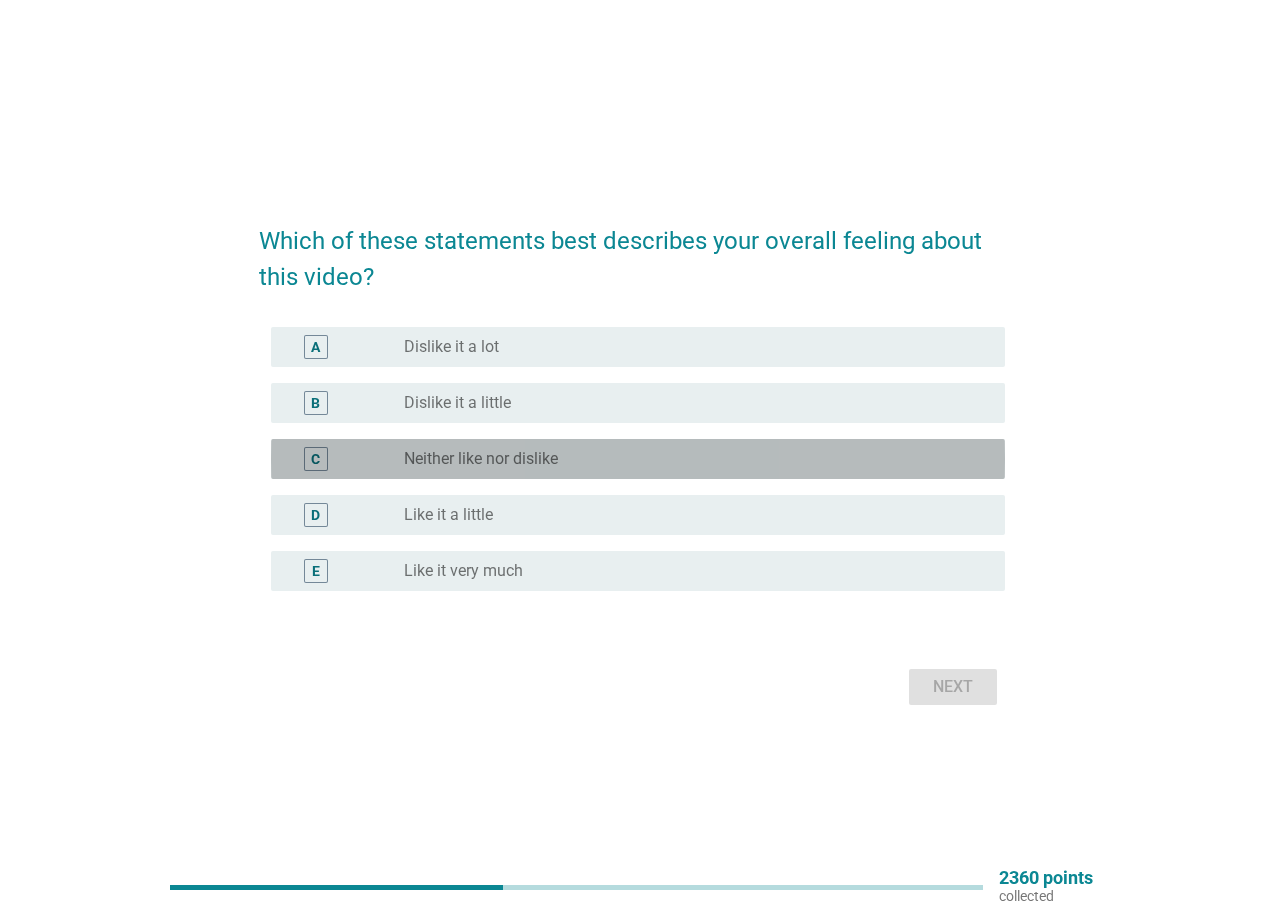 click on "radio_button_unchecked Neither like nor dislike" at bounding box center [688, 459] 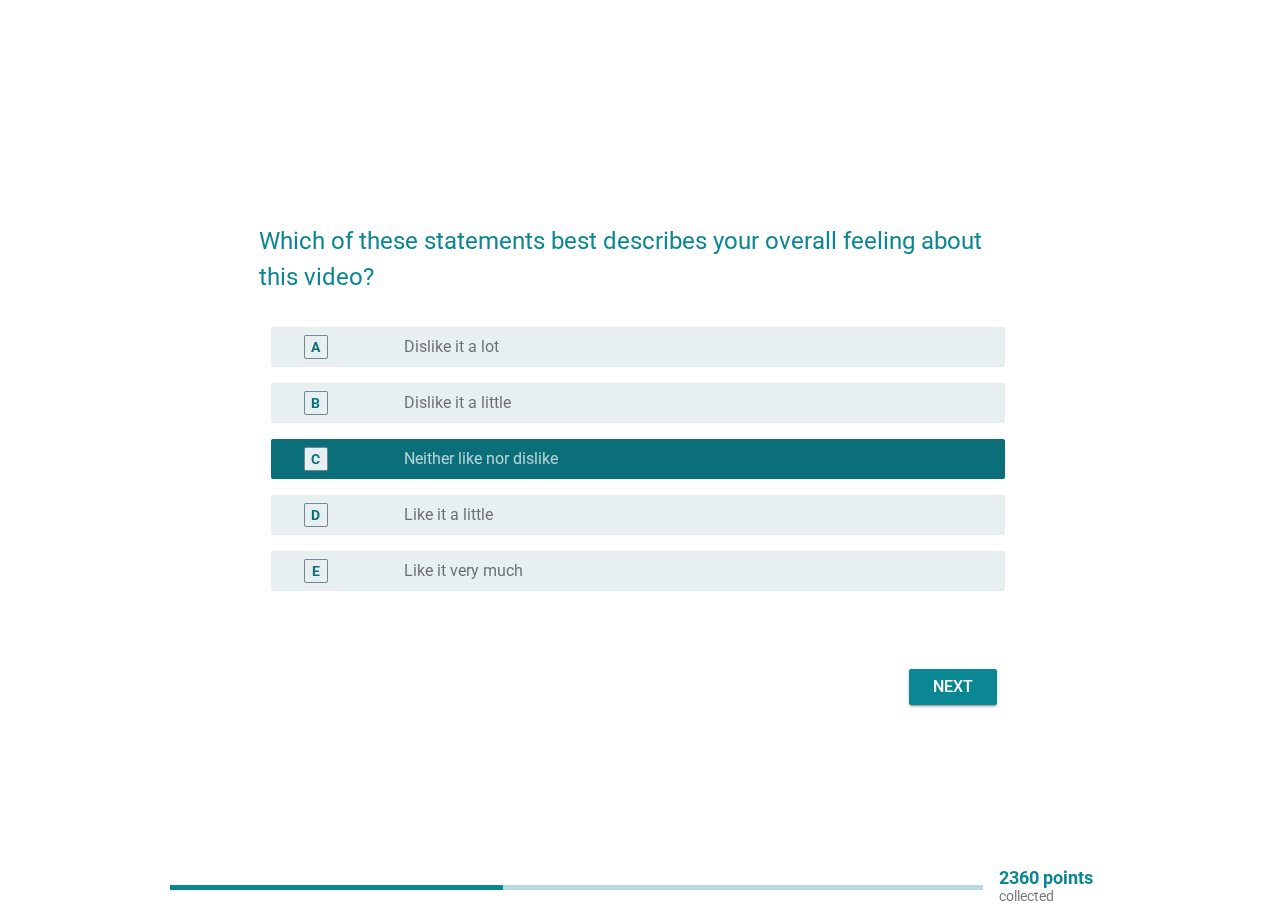 click on "Next" at bounding box center (953, 687) 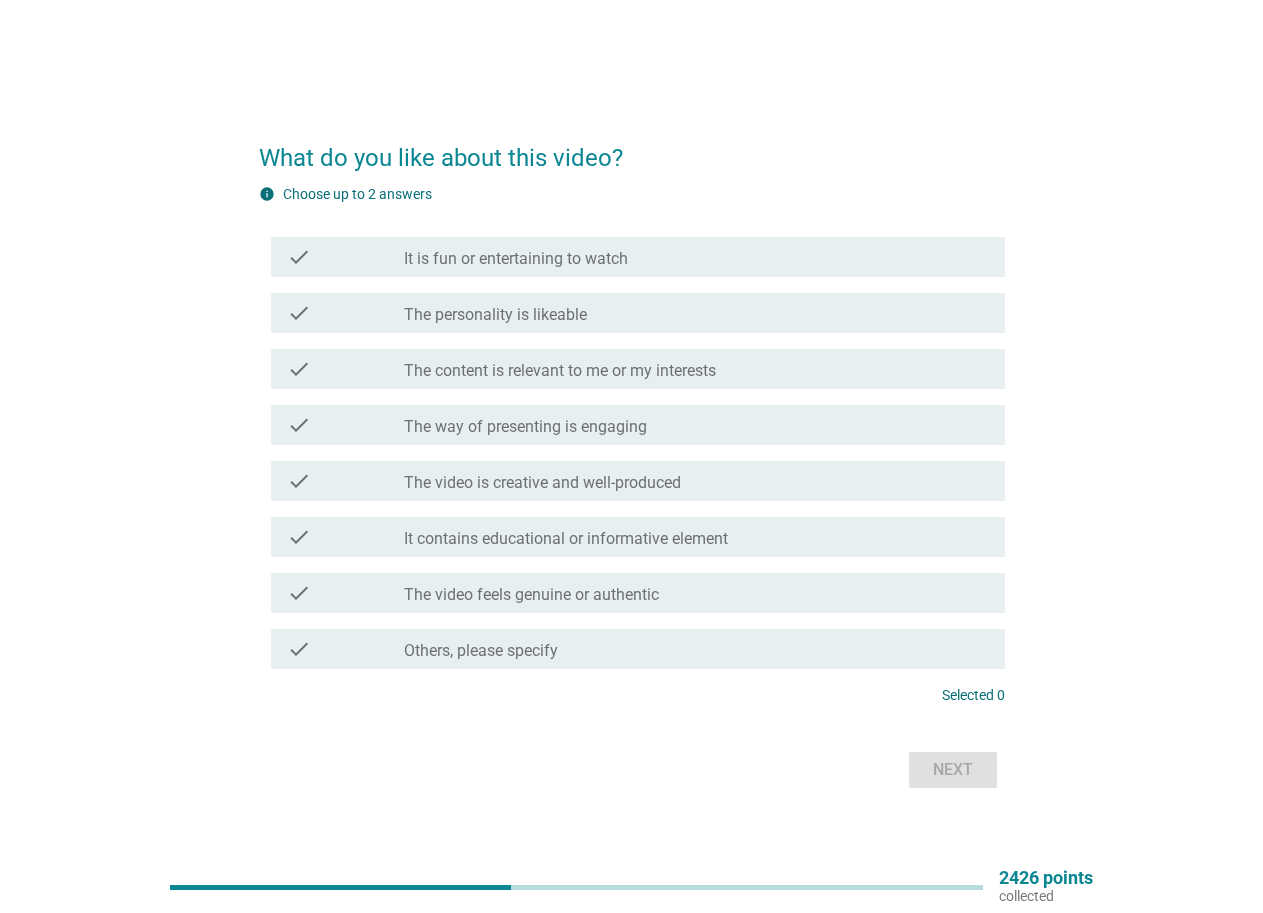 click on "check_box_outline_blank The way of presenting is engaging" at bounding box center [696, 425] 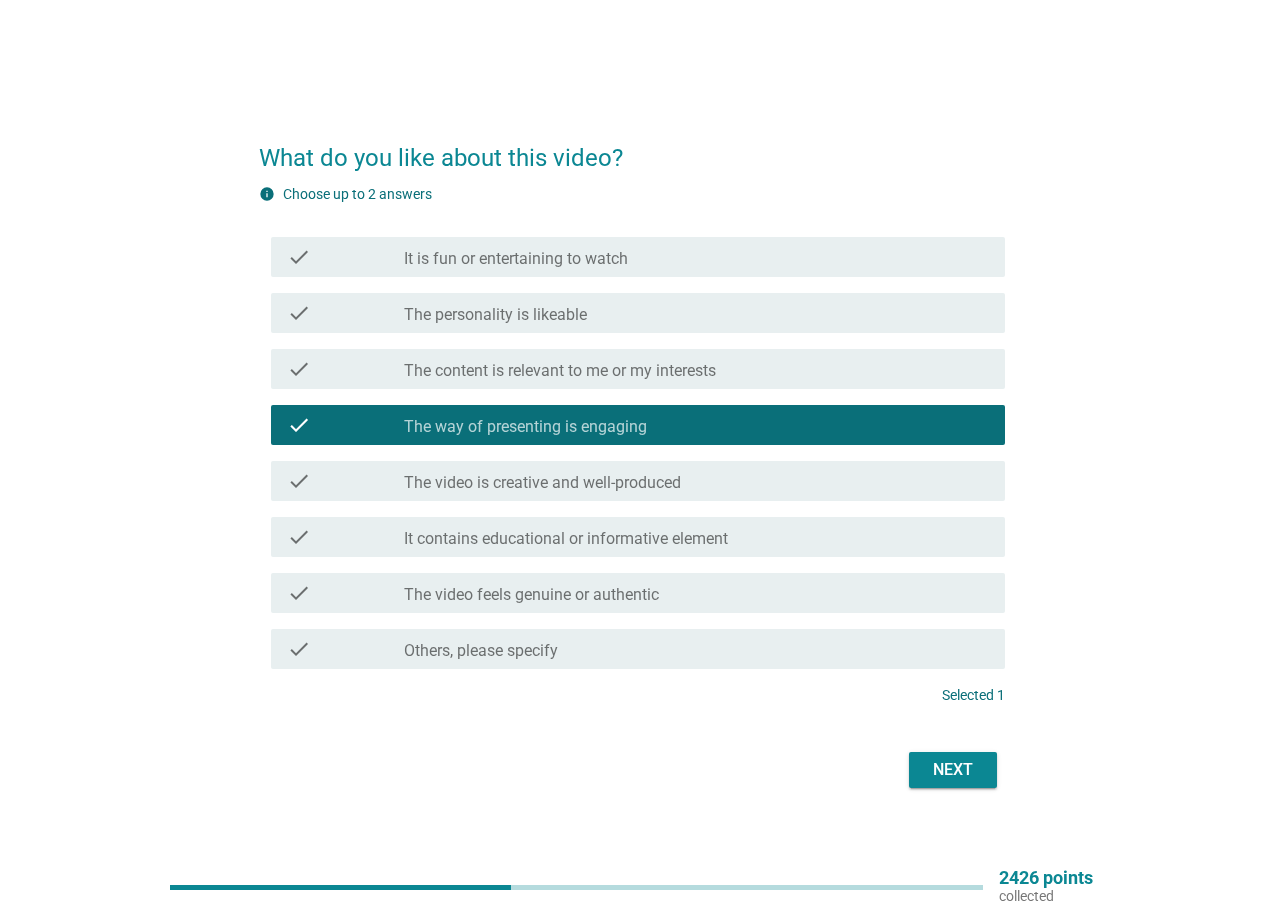 click on "The content is relevant to me or my interests" at bounding box center [560, 371] 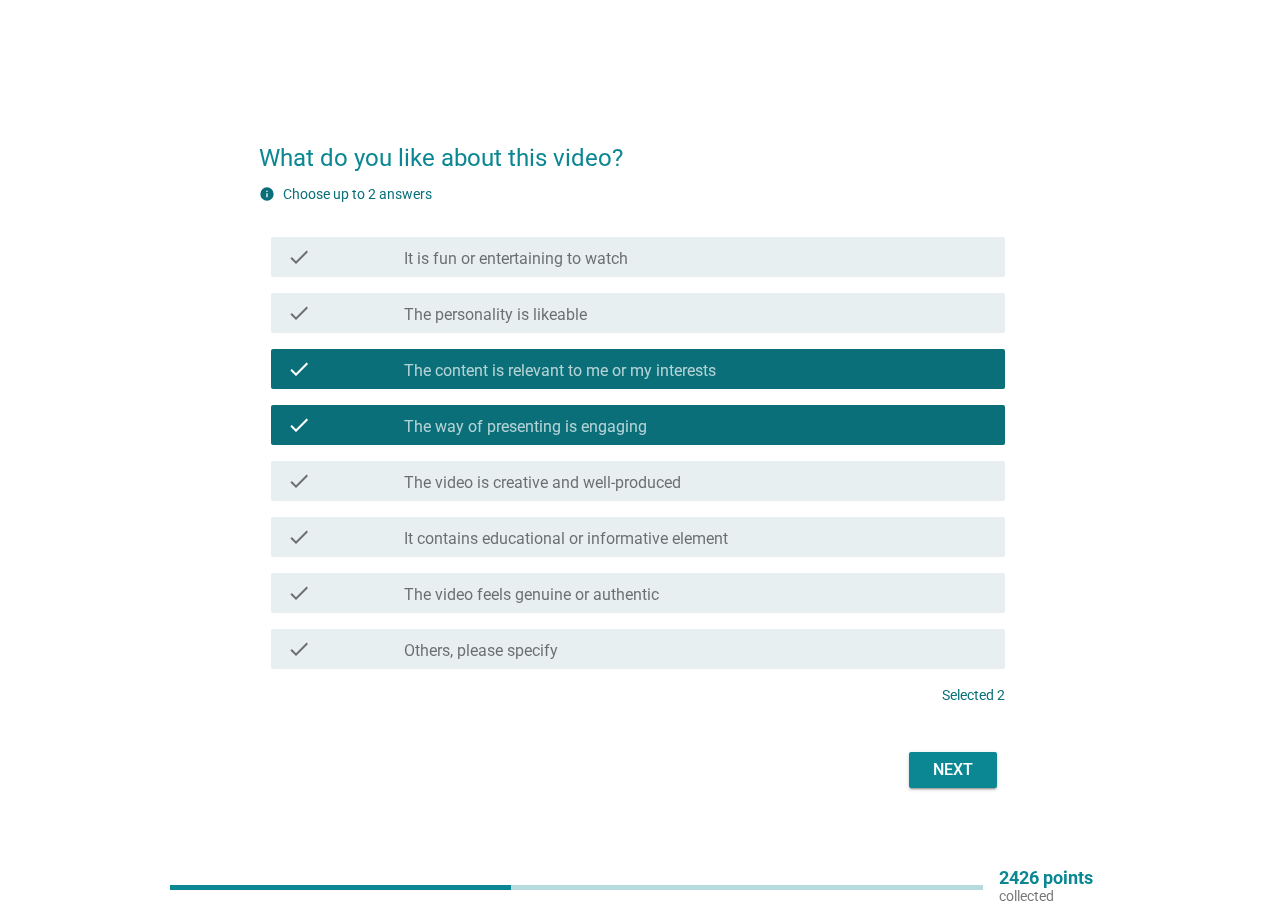 click on "Next" at bounding box center [953, 770] 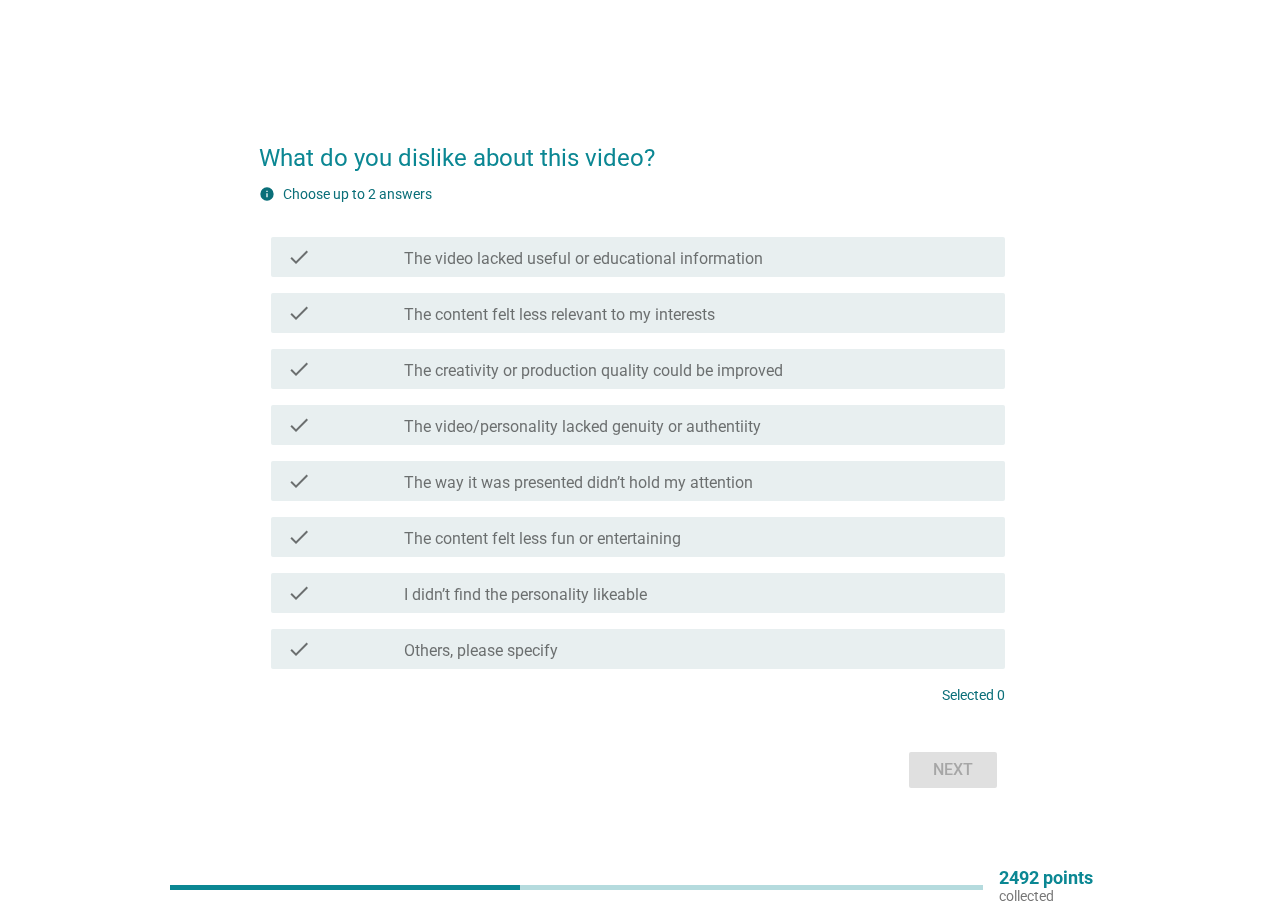 click on "check     check_box_outline_blank The way it was presented didn’t hold my attention" at bounding box center [638, 481] 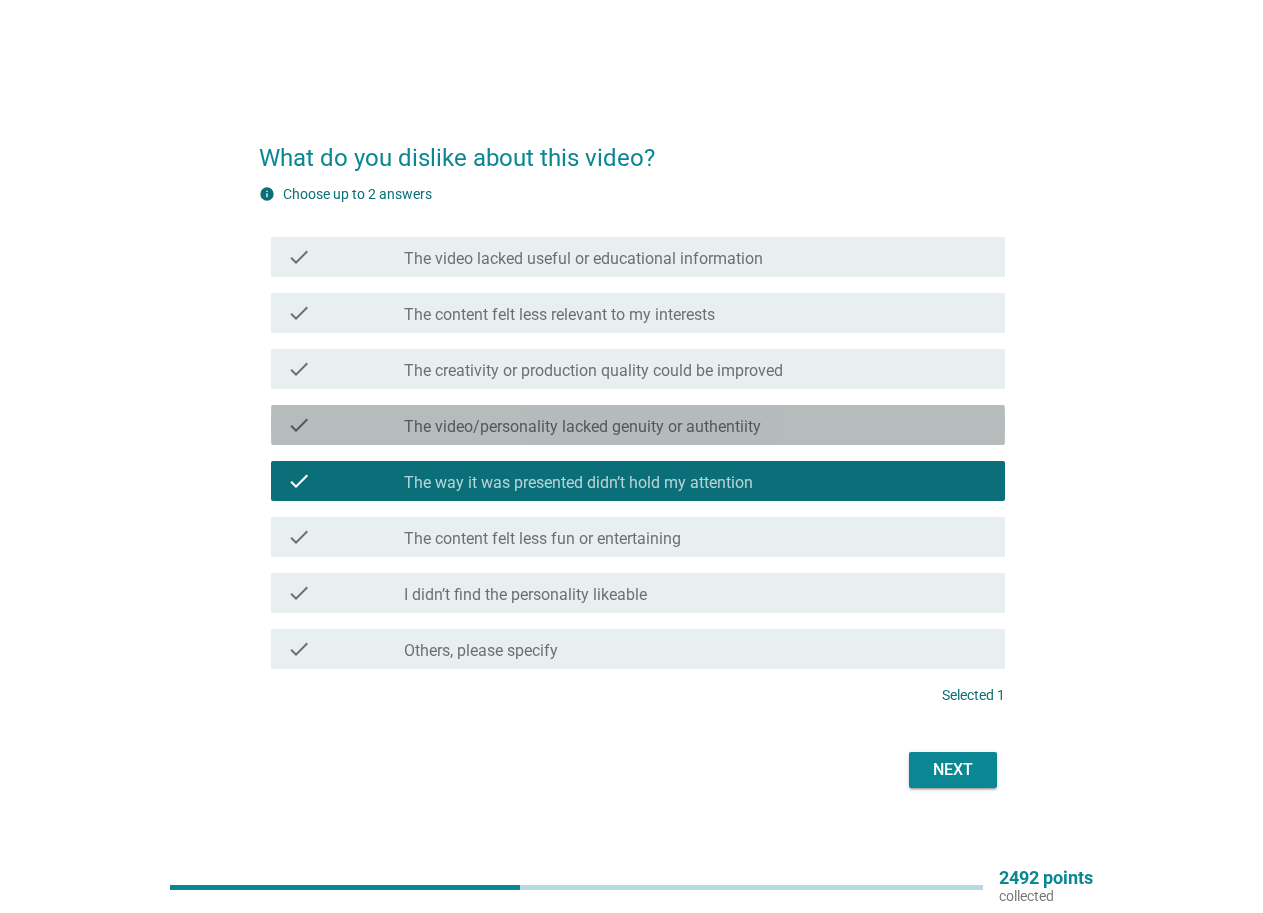 click on "The video/personality lacked genuity or authentiity" at bounding box center [582, 427] 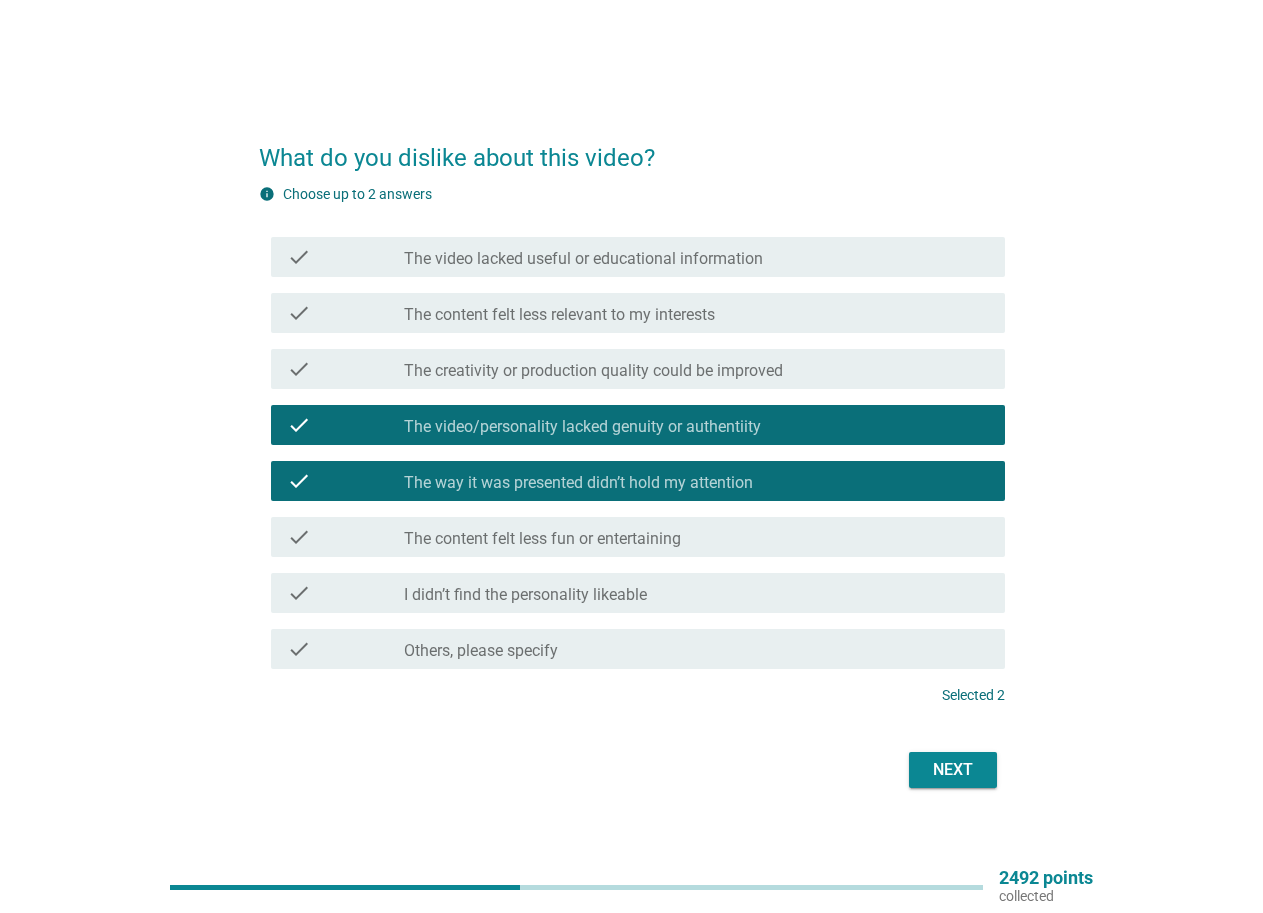 click on "Next" at bounding box center (953, 770) 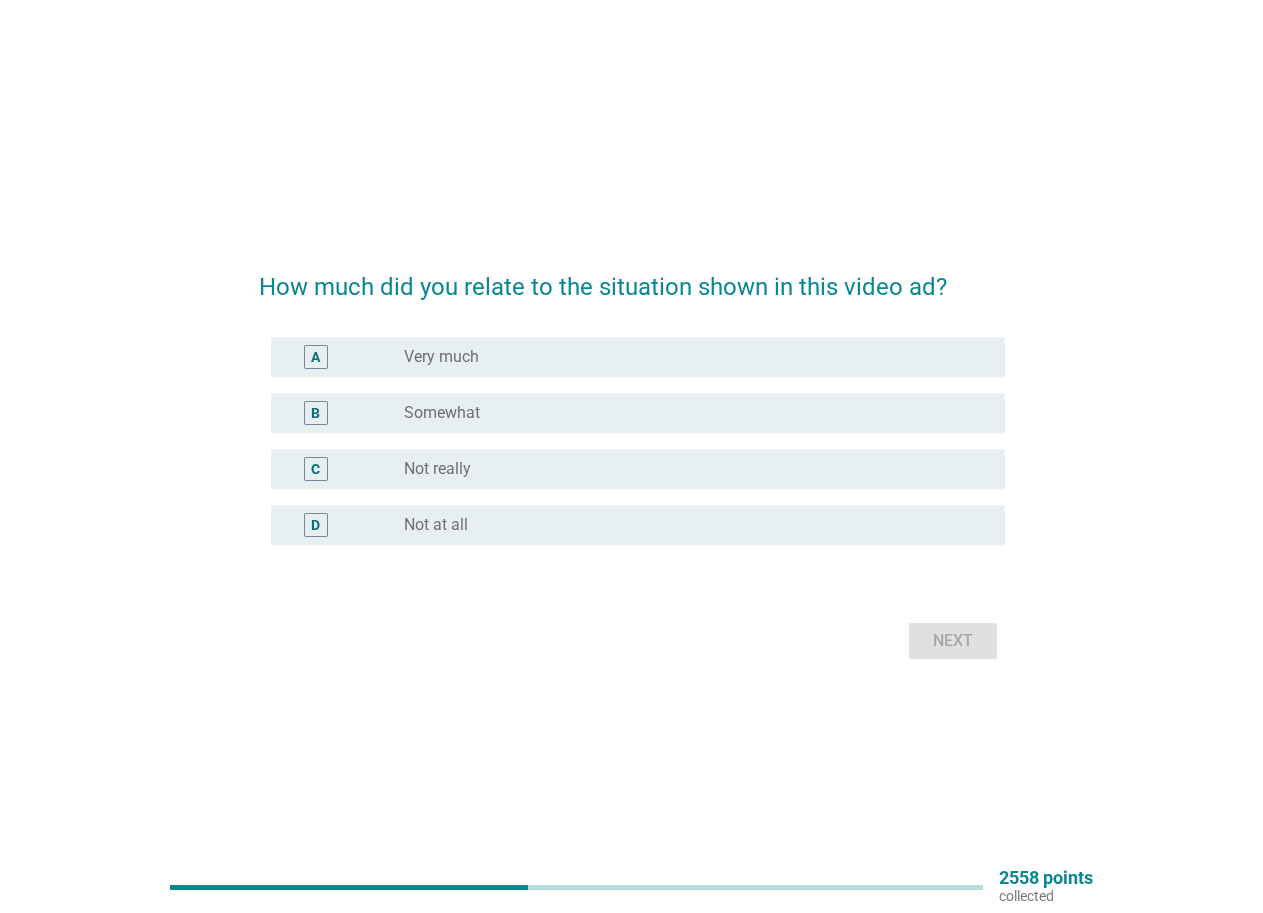 click on "radio_button_unchecked Not really" at bounding box center [688, 469] 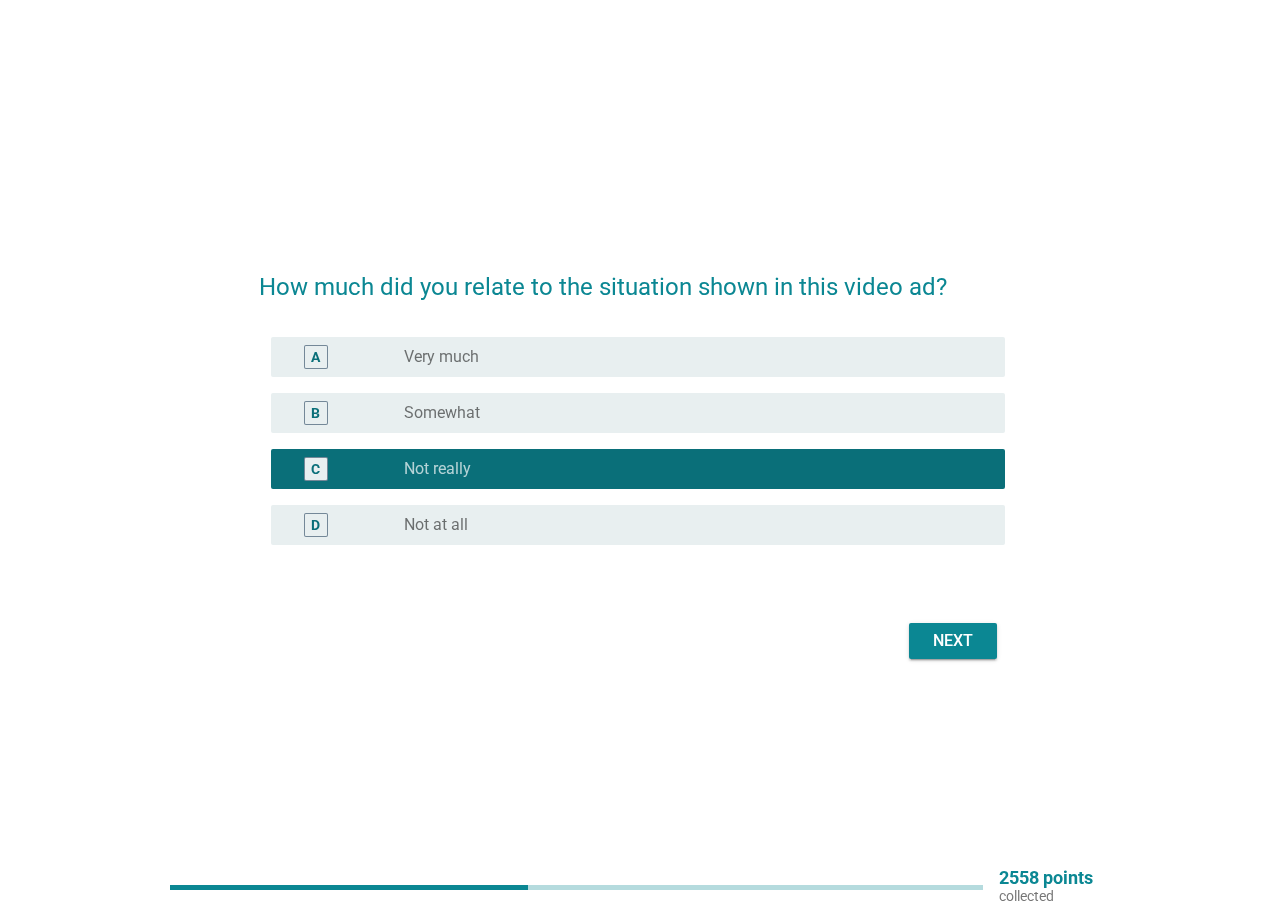 click on "Next" at bounding box center (953, 641) 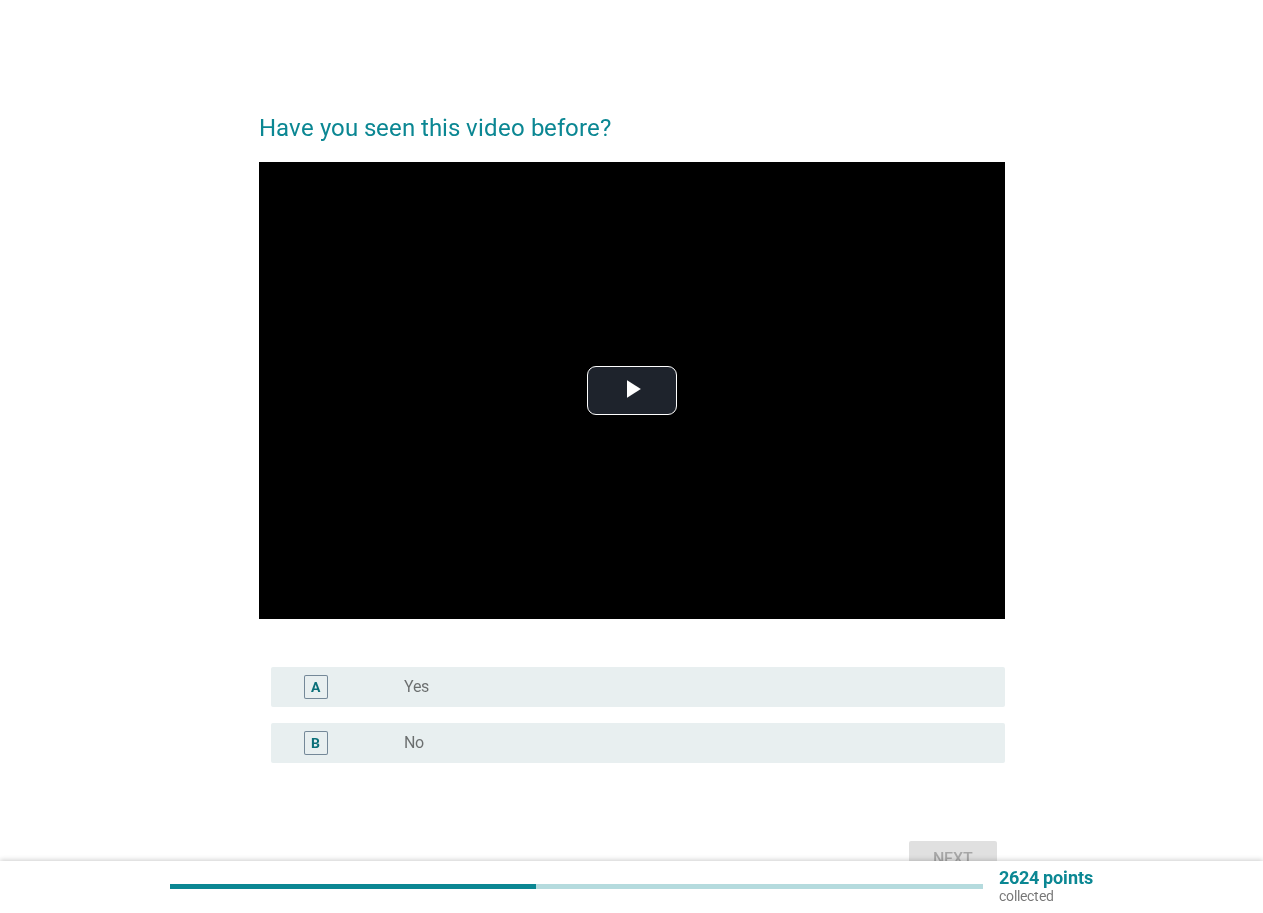 click on "B     radio_button_unchecked No" at bounding box center (632, 743) 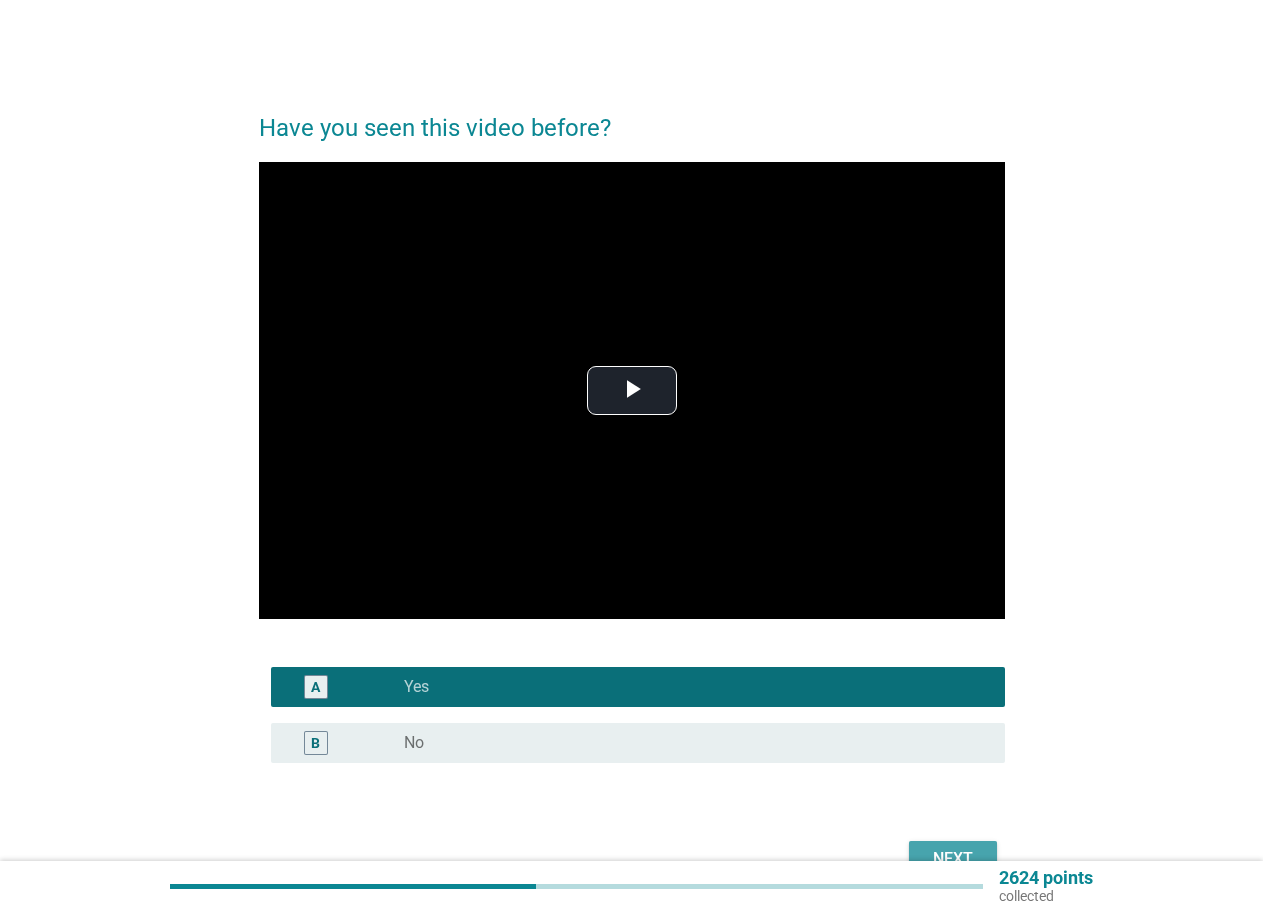 click on "Next" at bounding box center [953, 859] 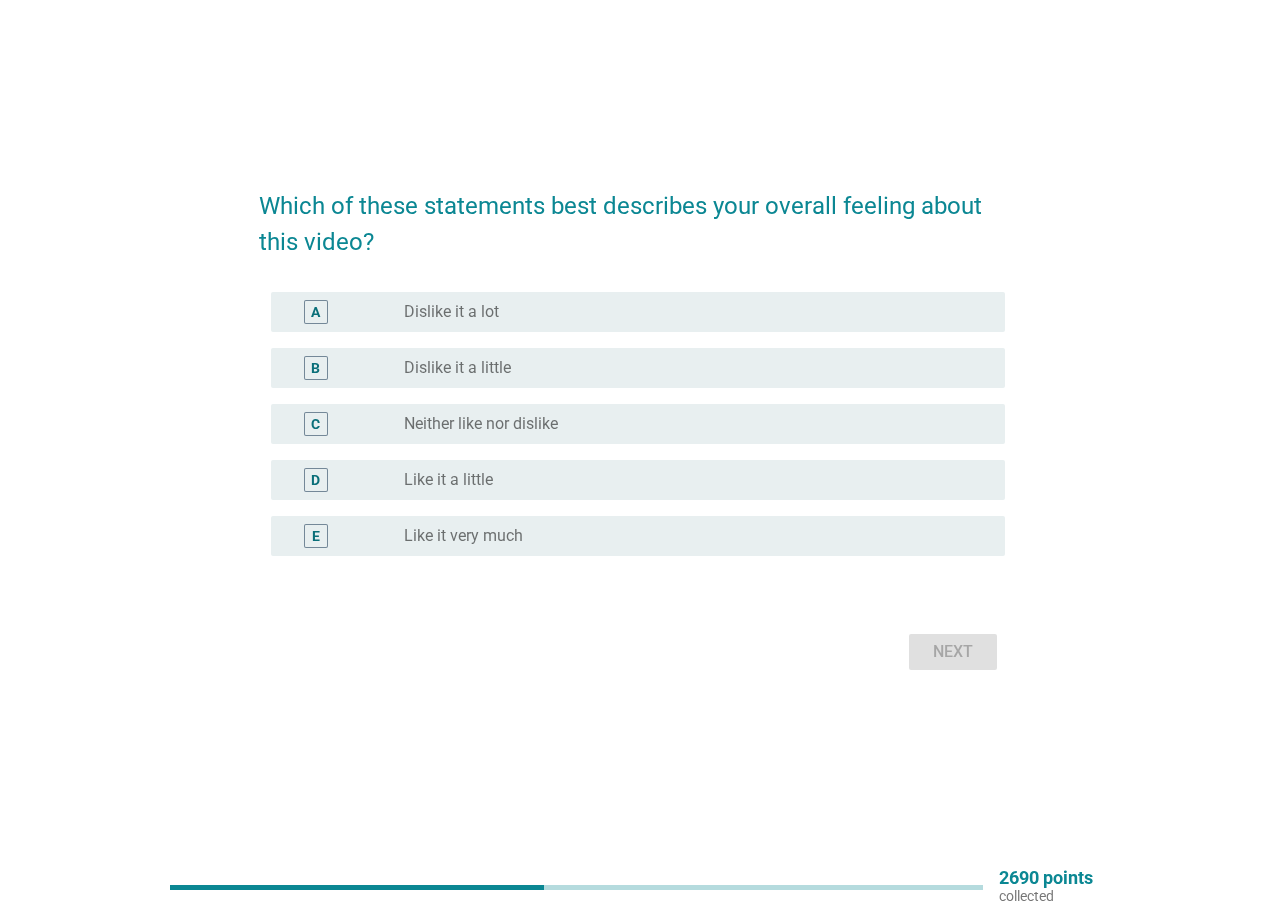 scroll, scrollTop: 52, scrollLeft: 0, axis: vertical 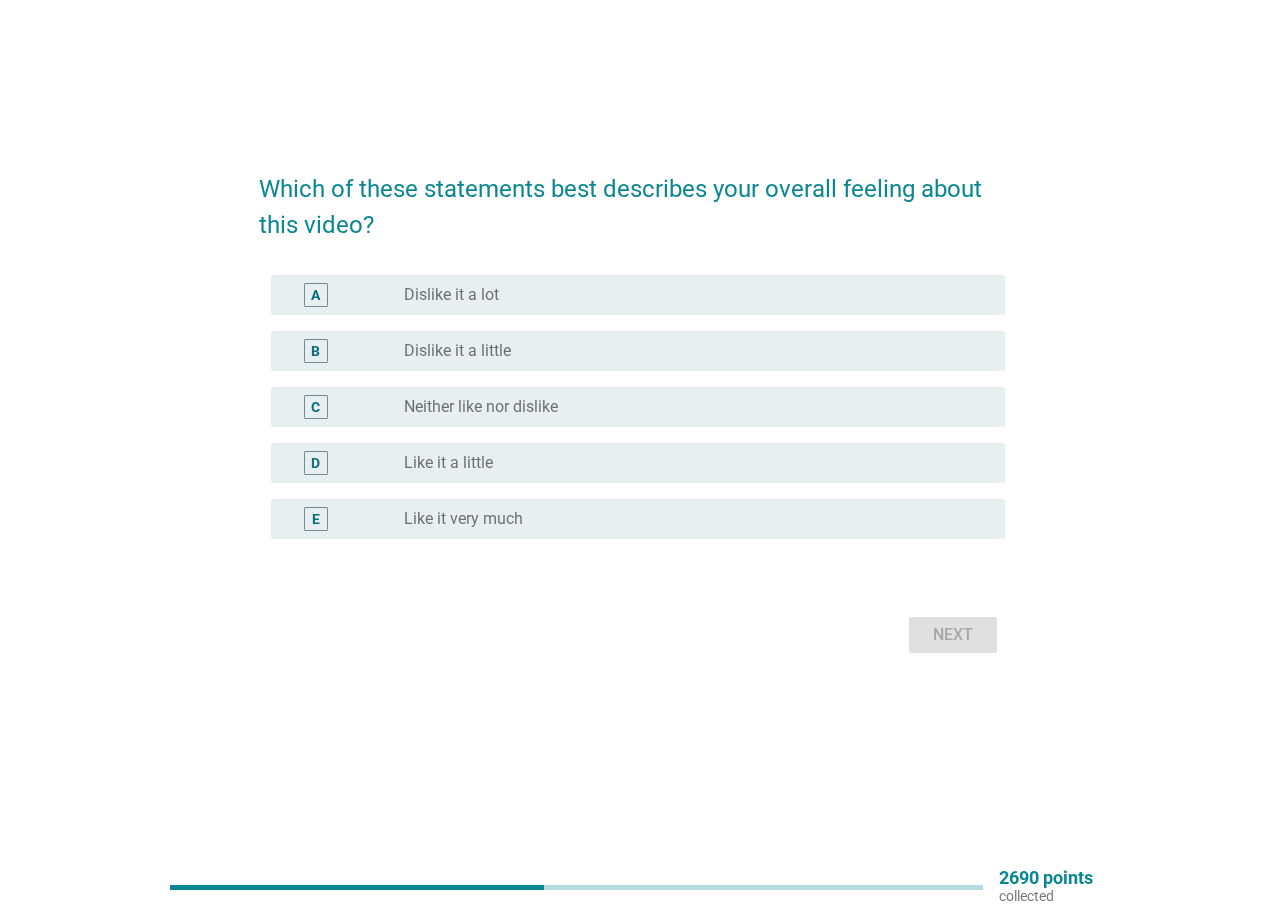 click on "Neither like nor dislike" at bounding box center (481, 407) 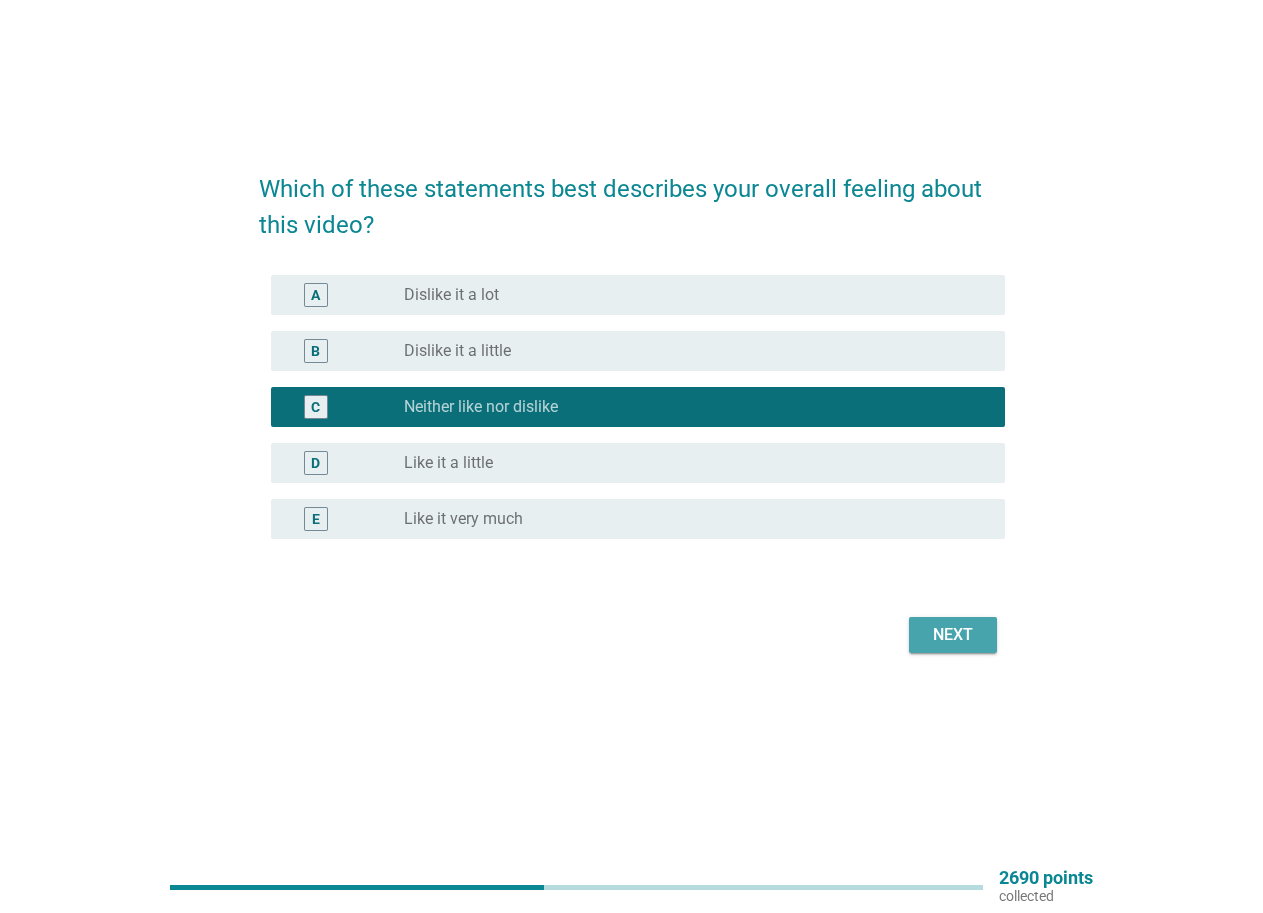 click on "Next" at bounding box center (953, 635) 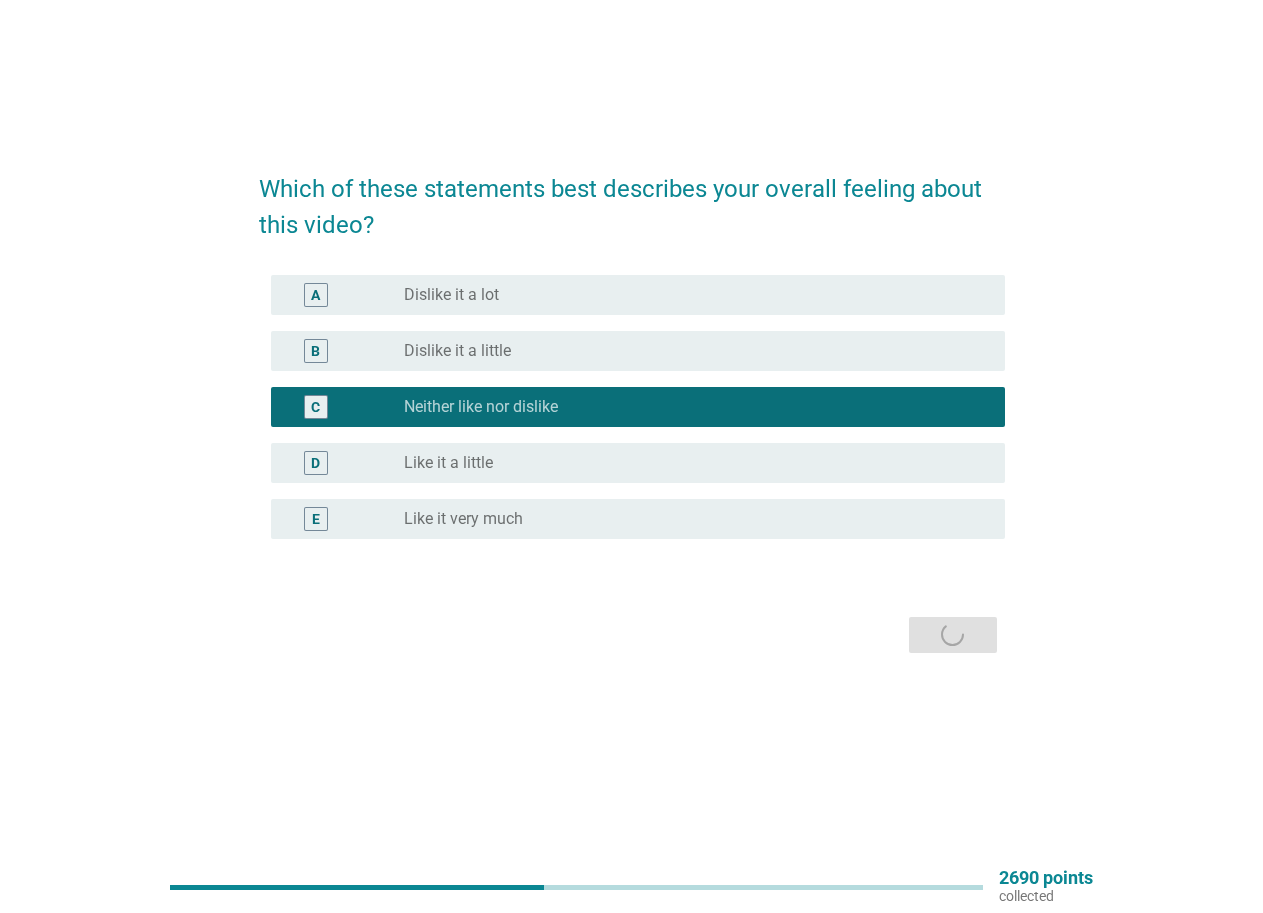 scroll, scrollTop: 0, scrollLeft: 0, axis: both 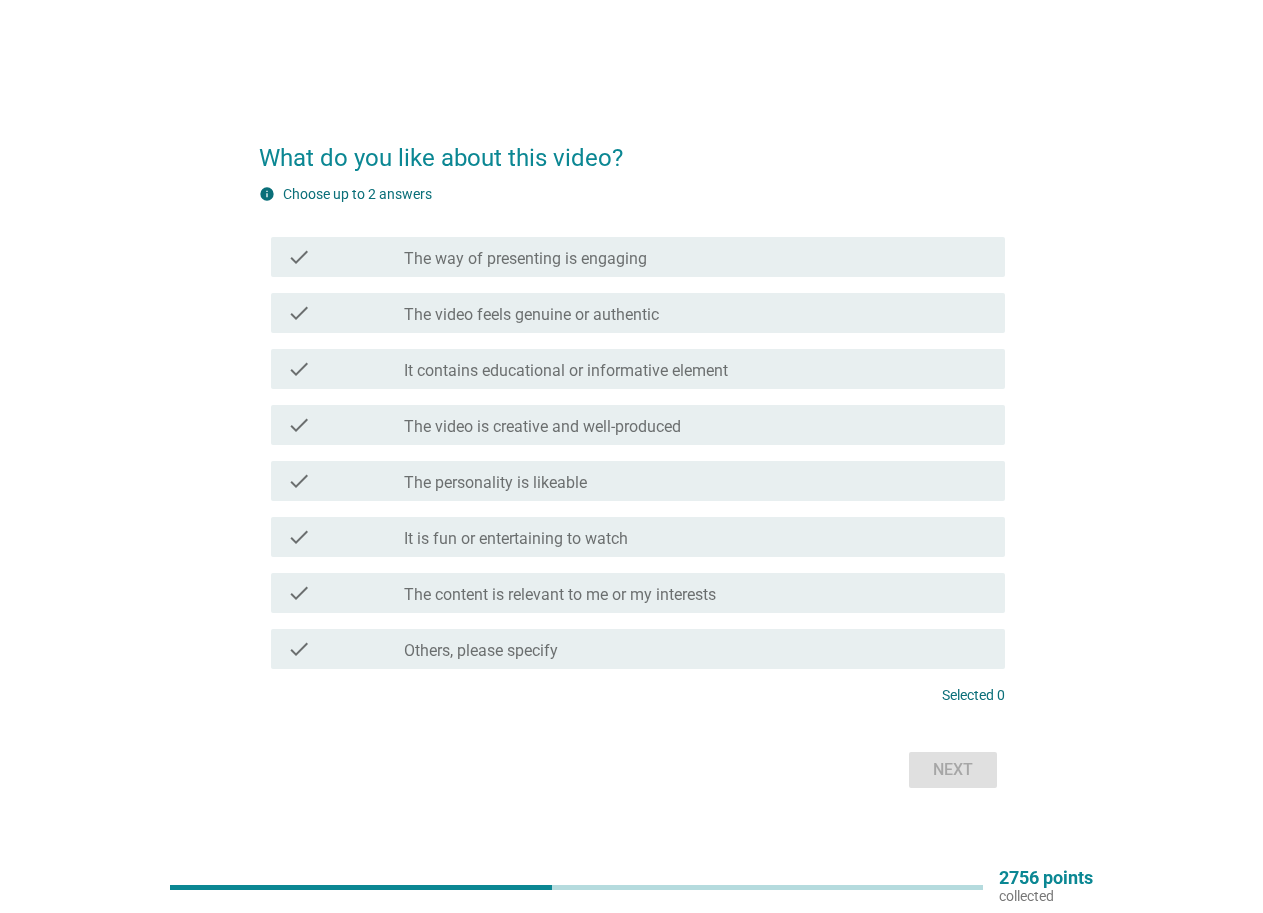 click on "The way of presenting is engaging" at bounding box center [525, 259] 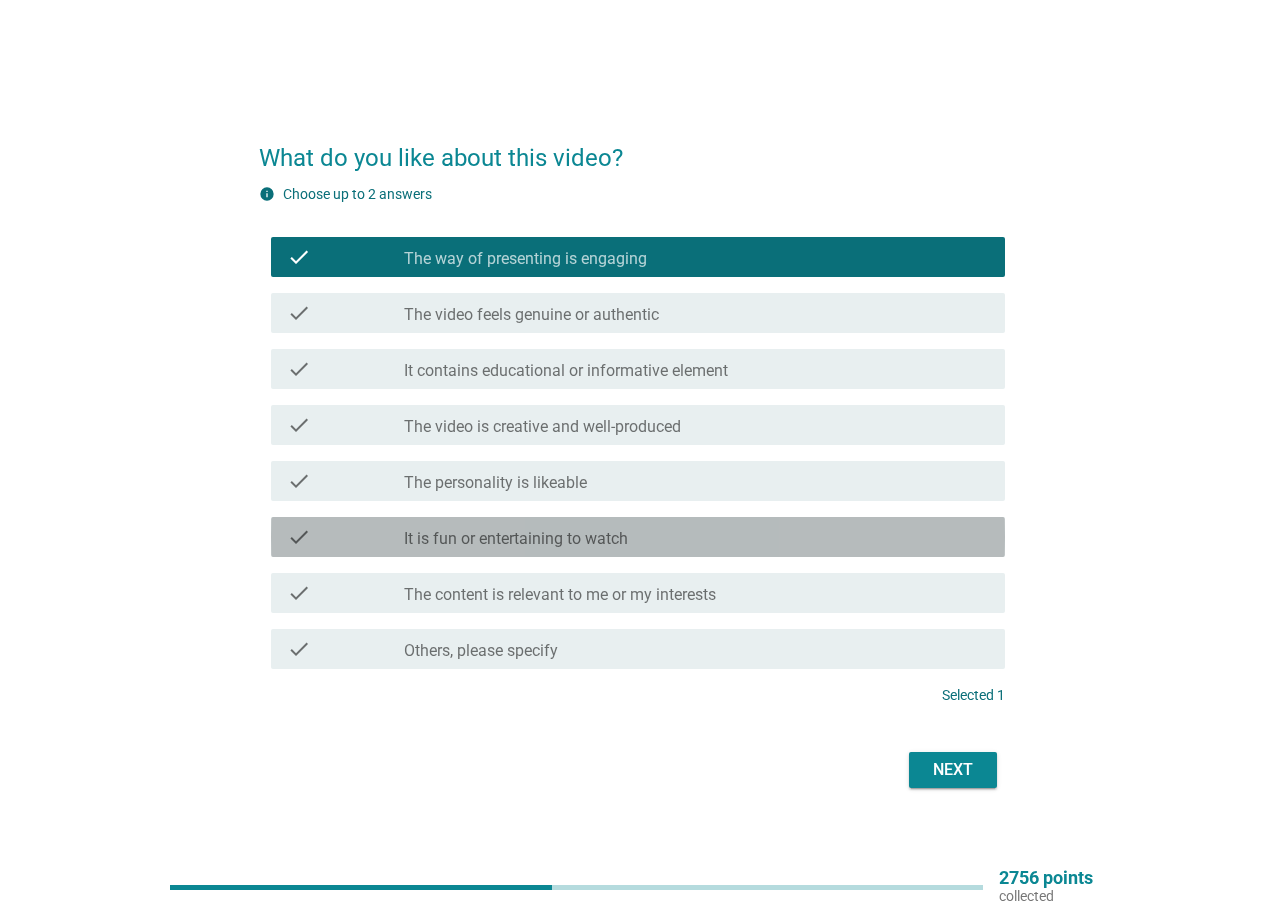 click on "It is fun or entertaining to watch" at bounding box center (516, 539) 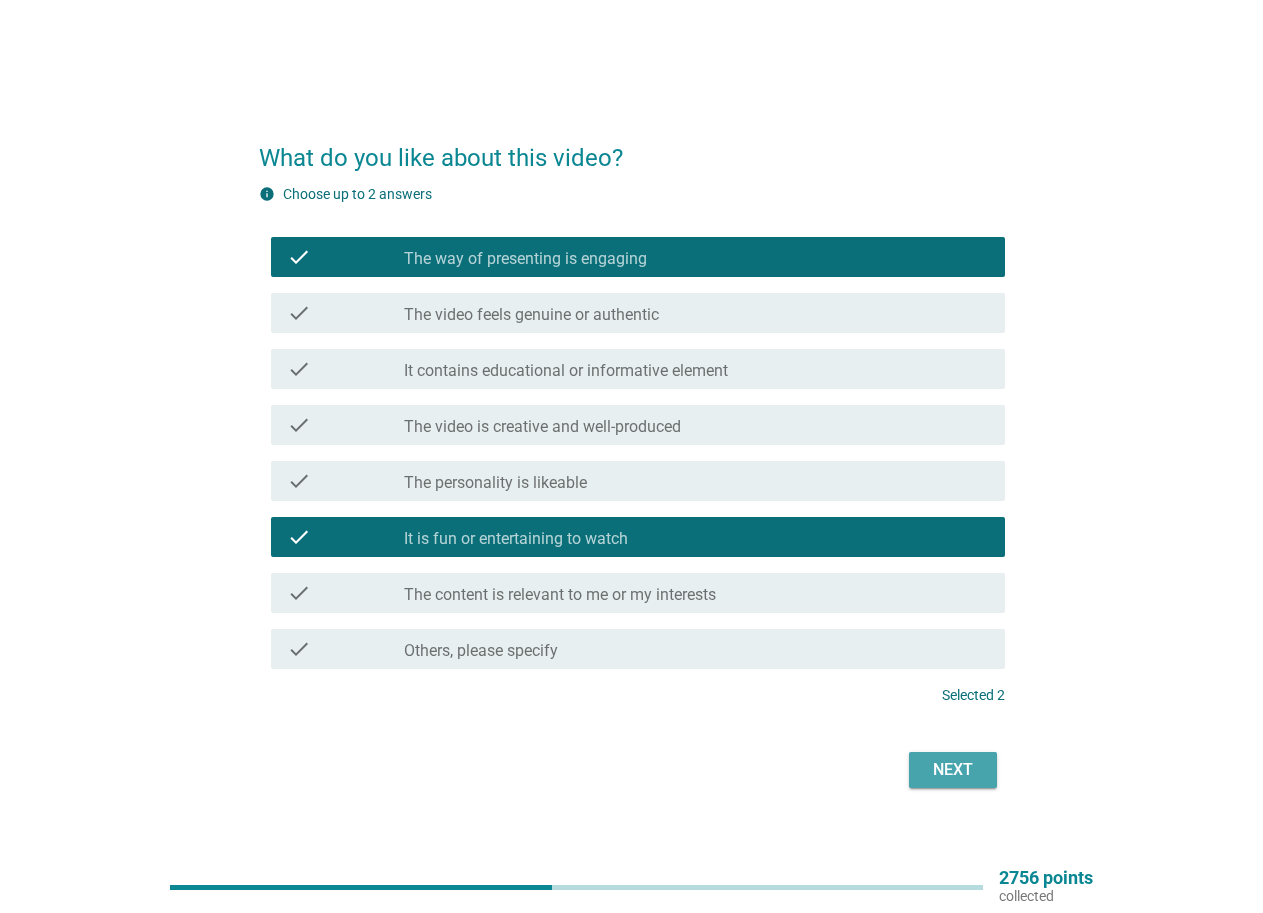 click on "Next" at bounding box center (953, 770) 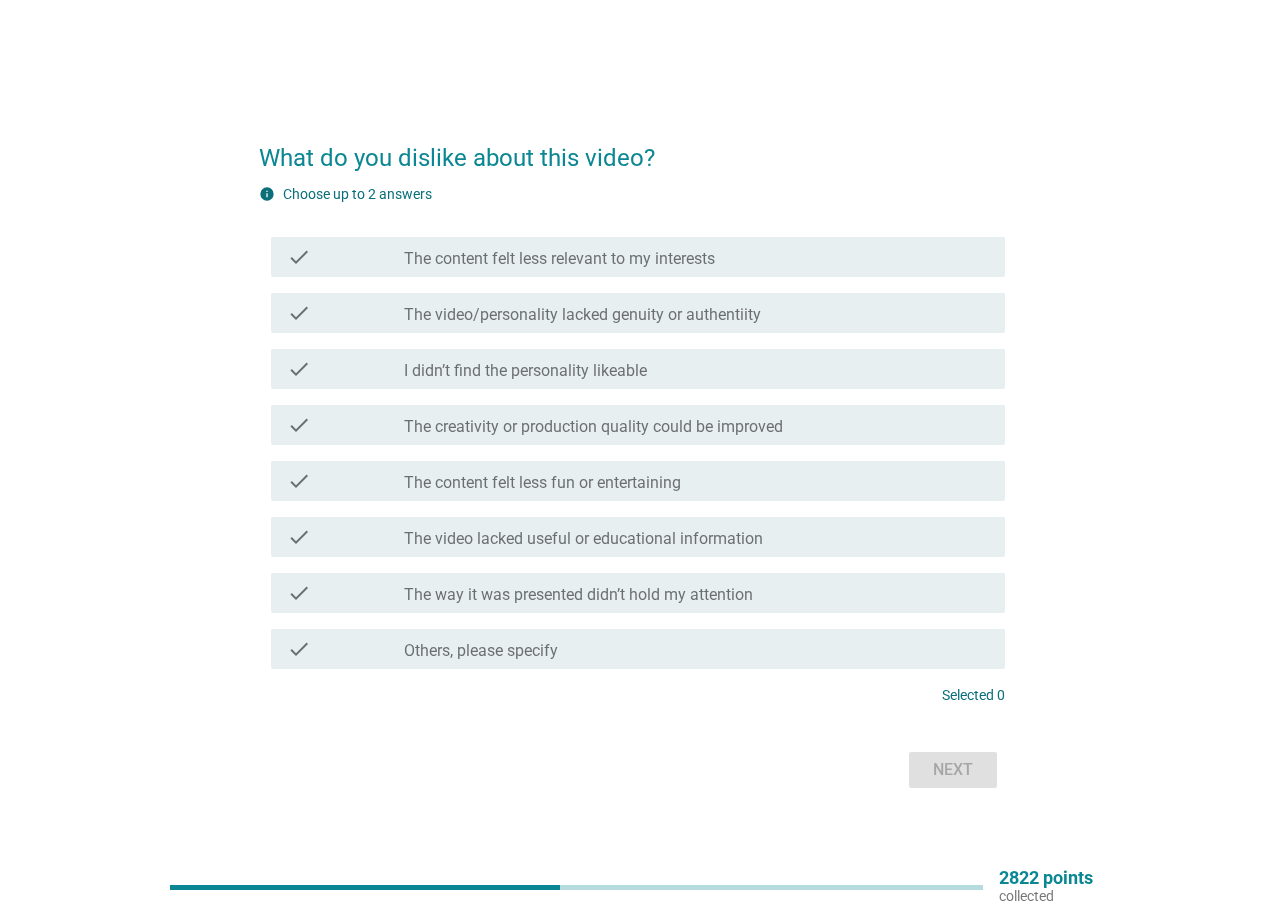click on "check_box_outline_blank The way it was presented didn’t hold my attention" at bounding box center (696, 593) 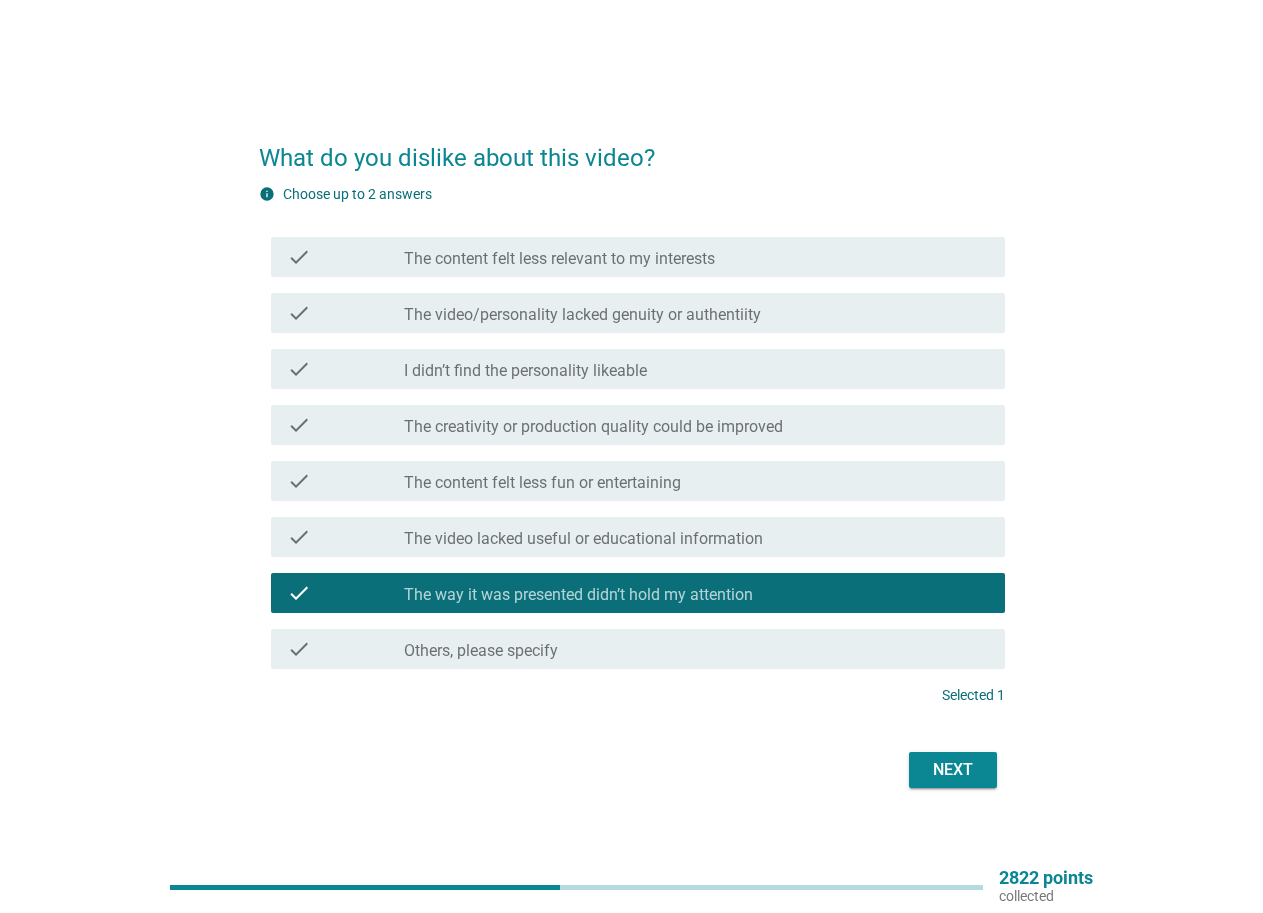 click on "check_box_outline_blank I didn’t find the personality likeable" at bounding box center [696, 369] 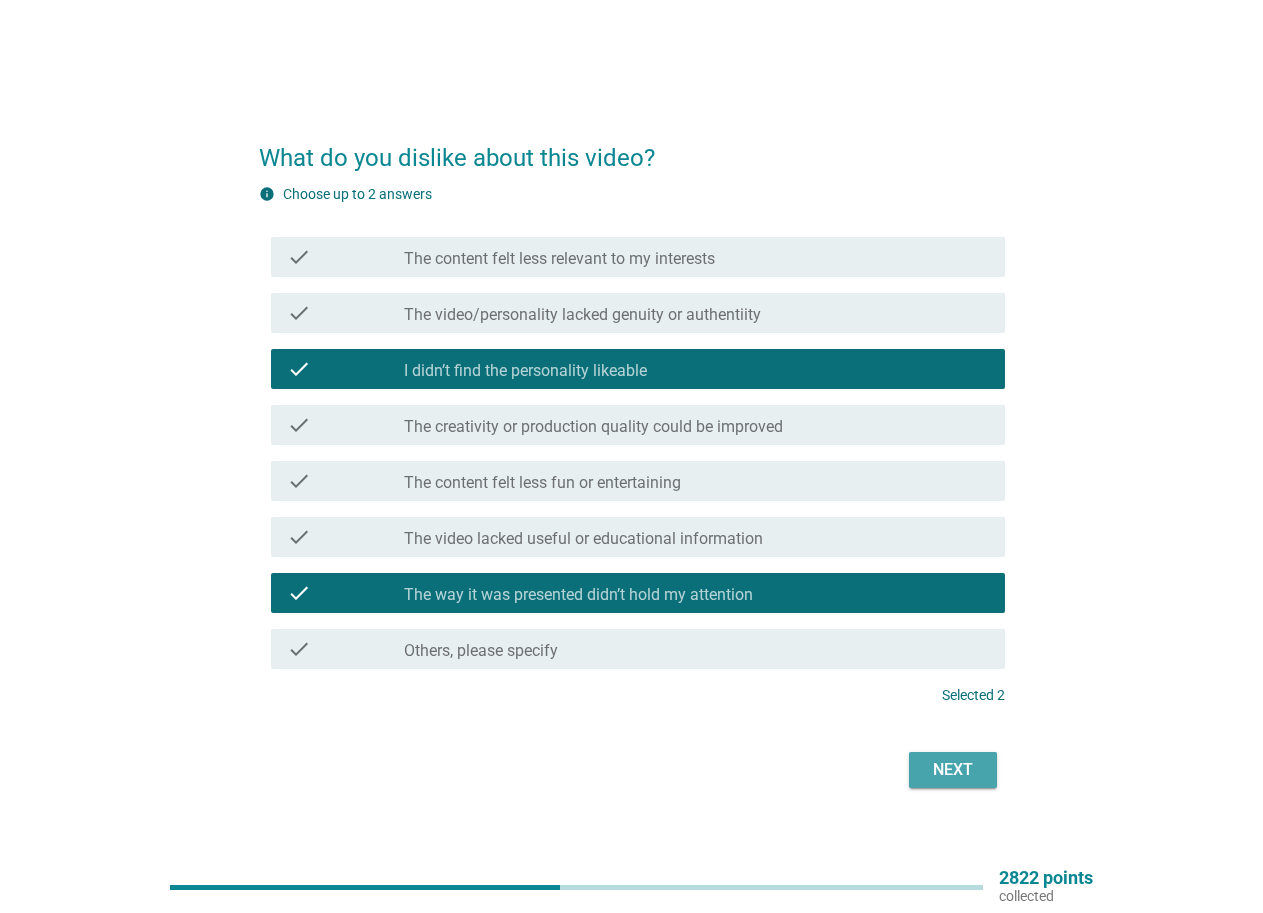 click on "Next" at bounding box center [953, 770] 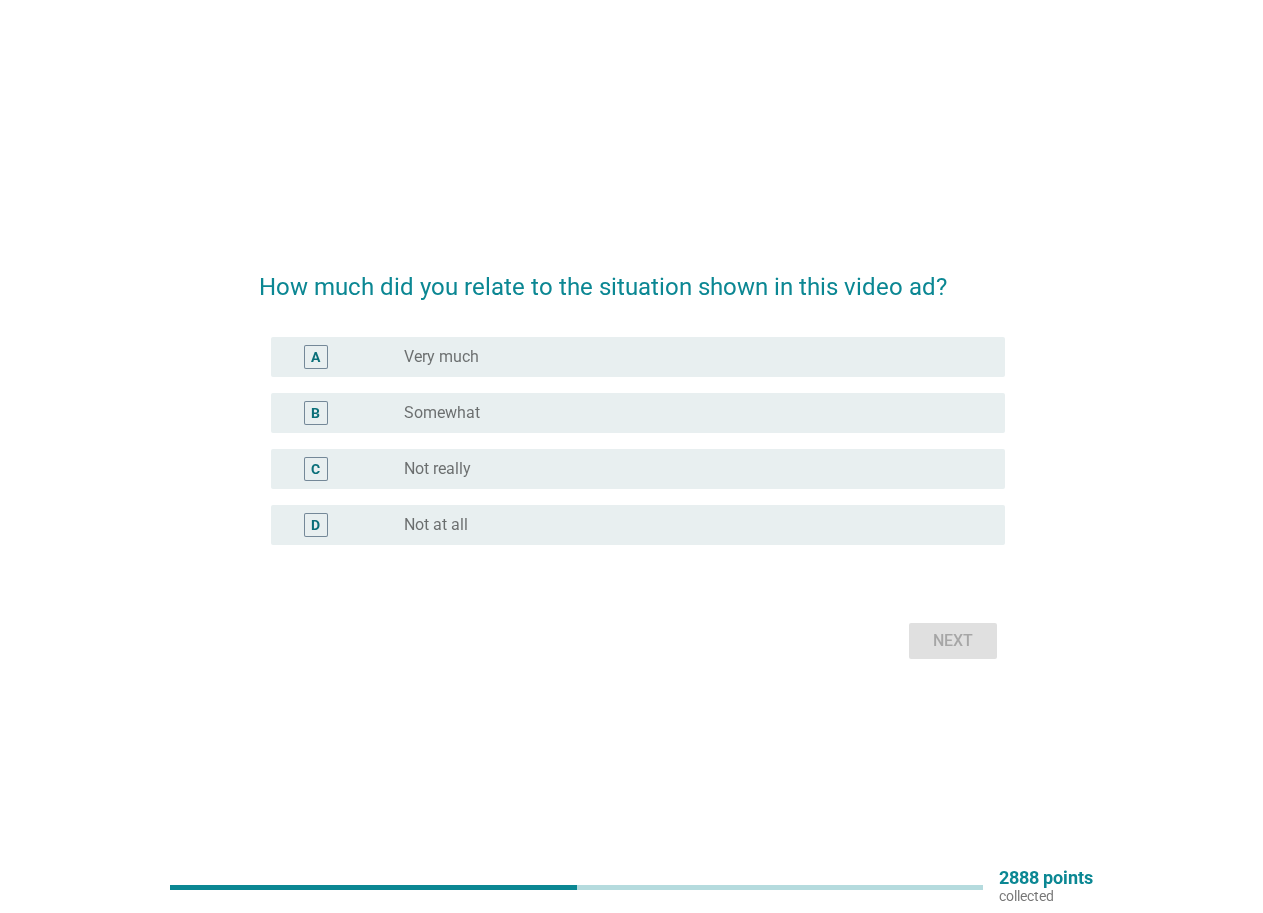 click on "radio_button_unchecked Not really" at bounding box center [688, 469] 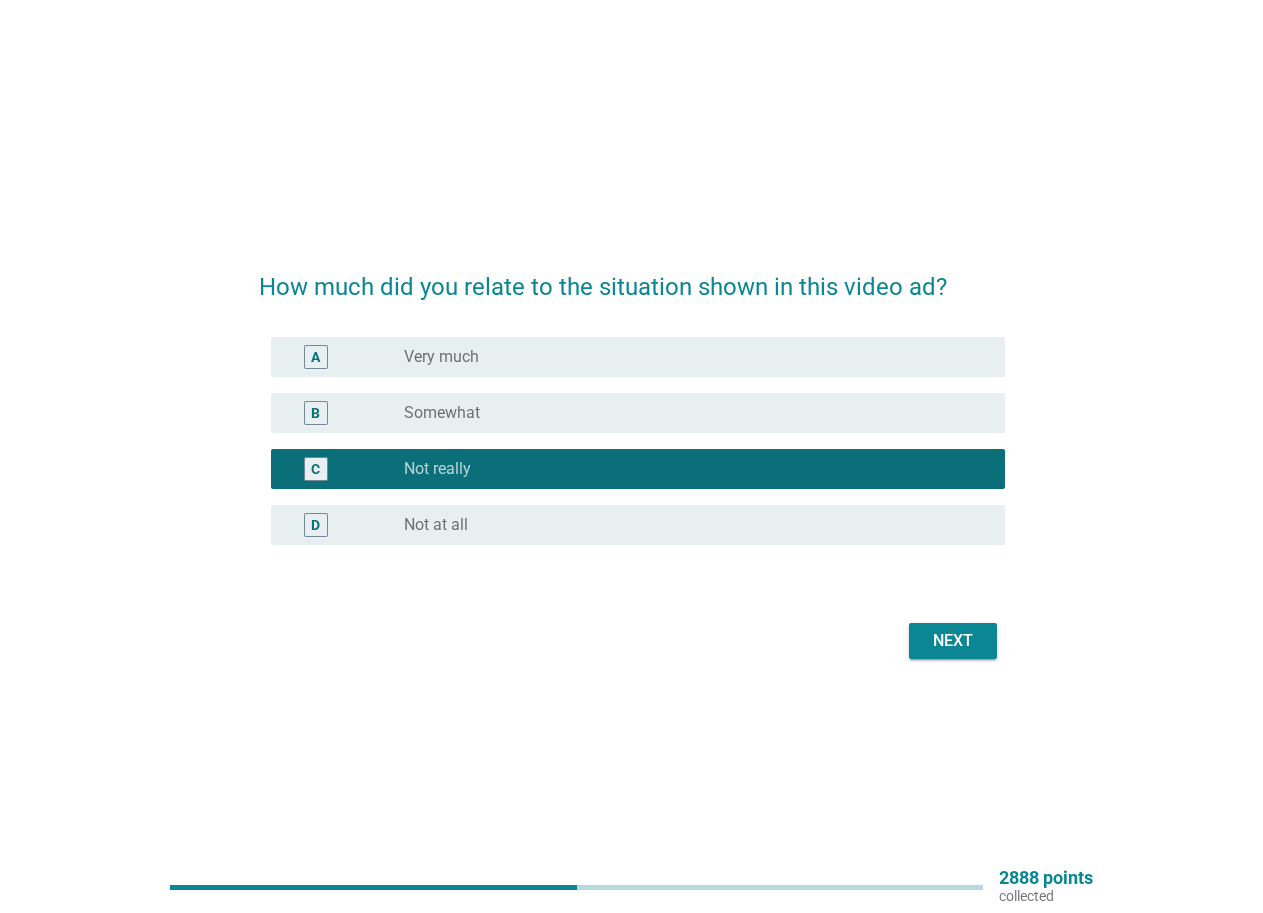 click on "Next" at bounding box center (953, 641) 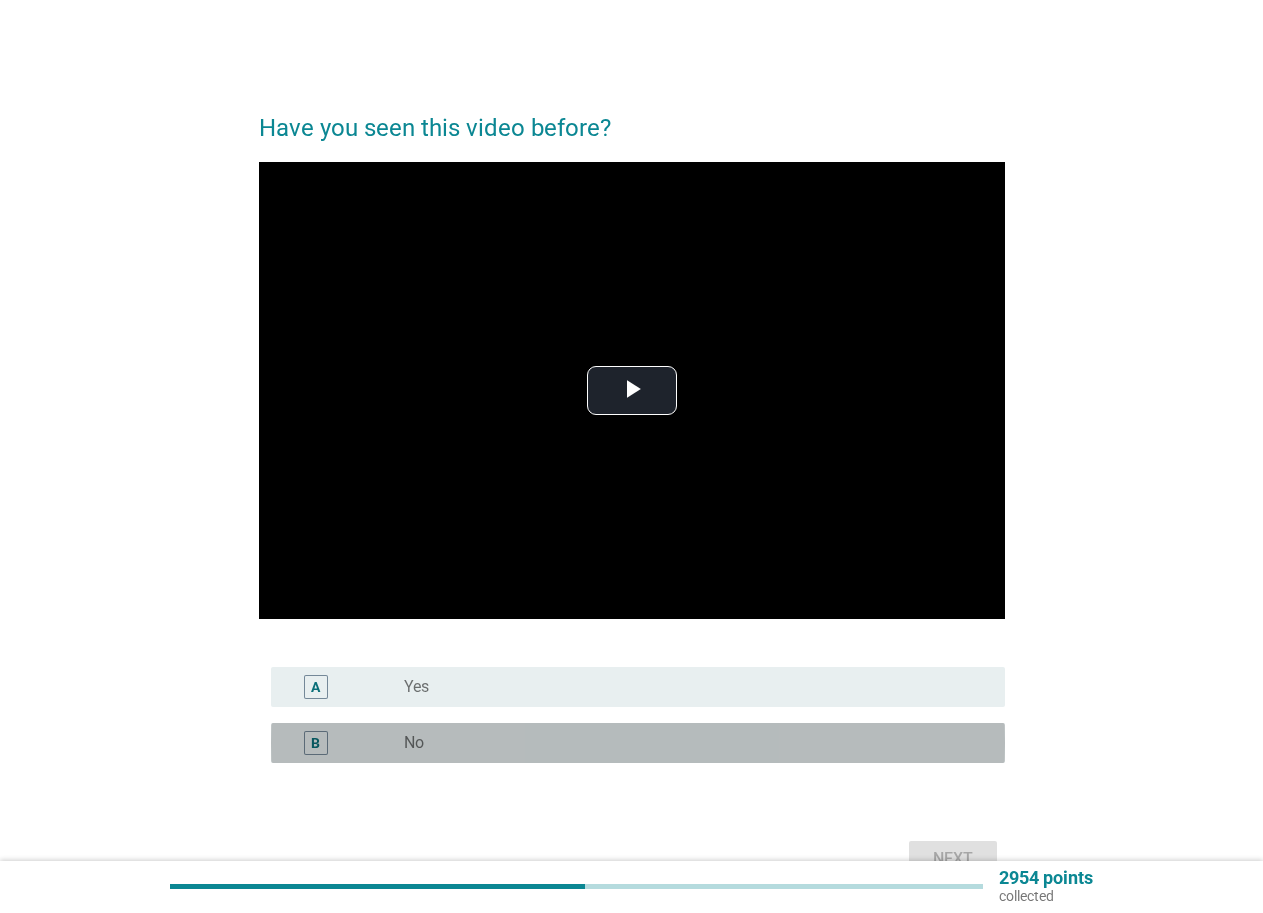click on "radio_button_unchecked No" at bounding box center (688, 743) 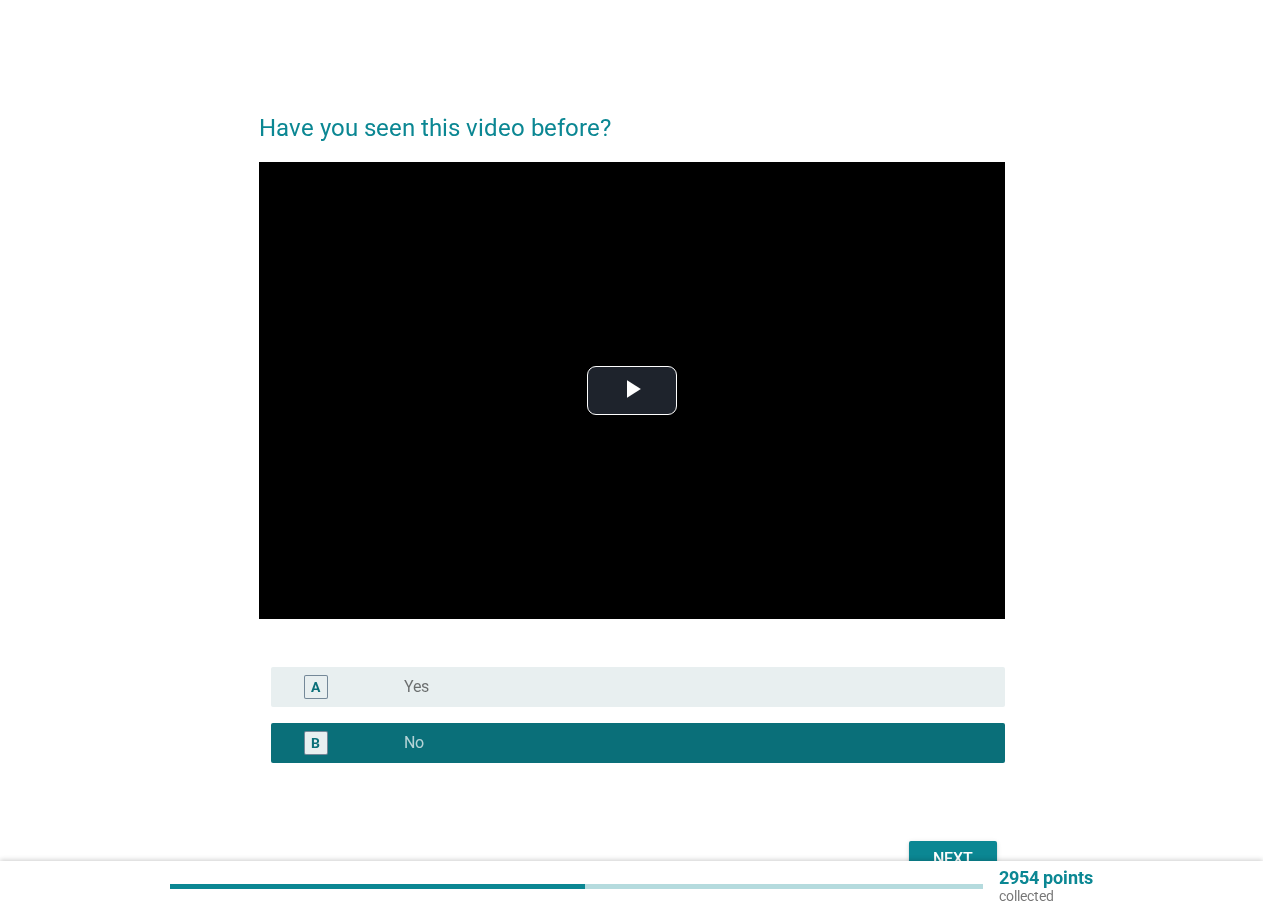 click on "Next" at bounding box center [953, 859] 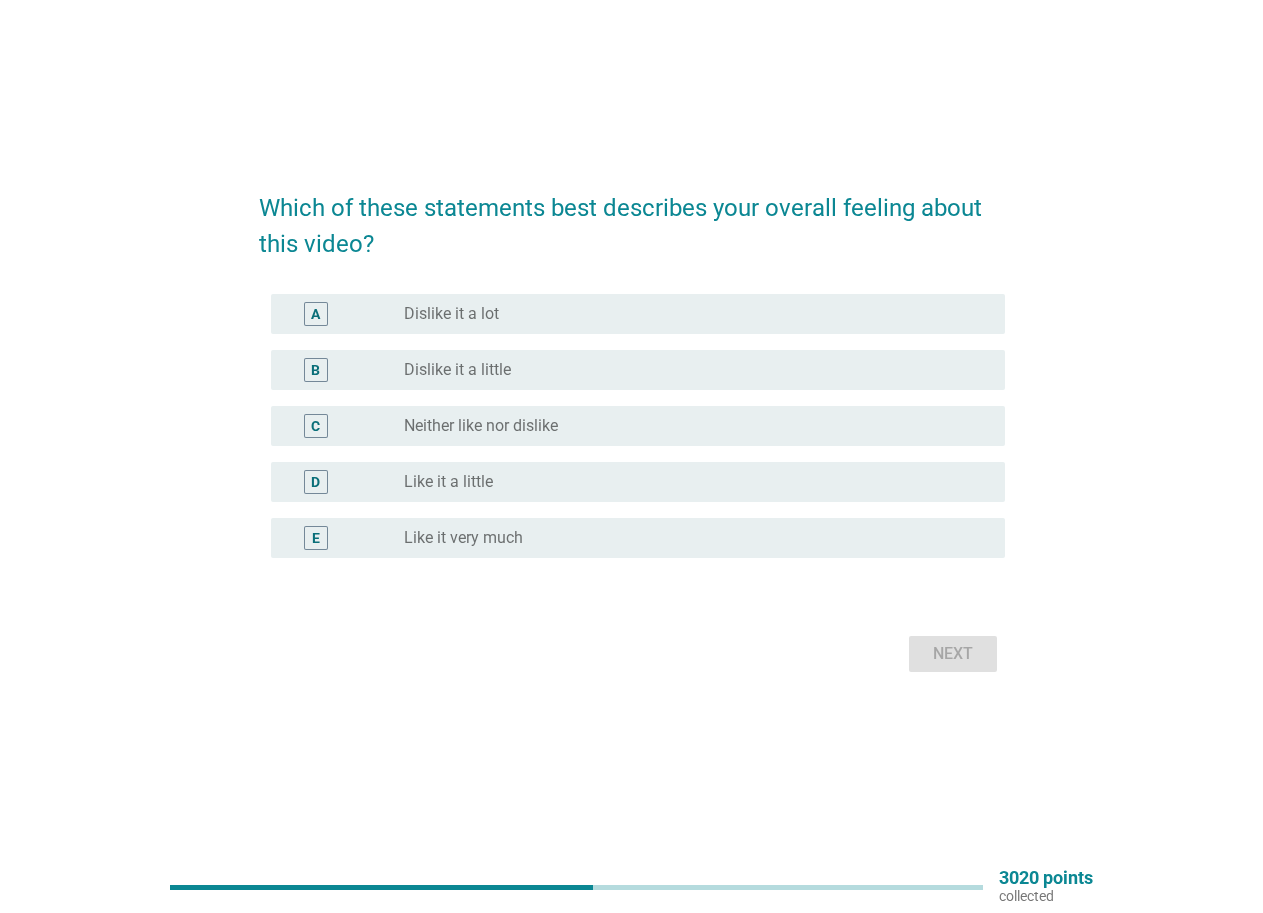 scroll, scrollTop: 52, scrollLeft: 0, axis: vertical 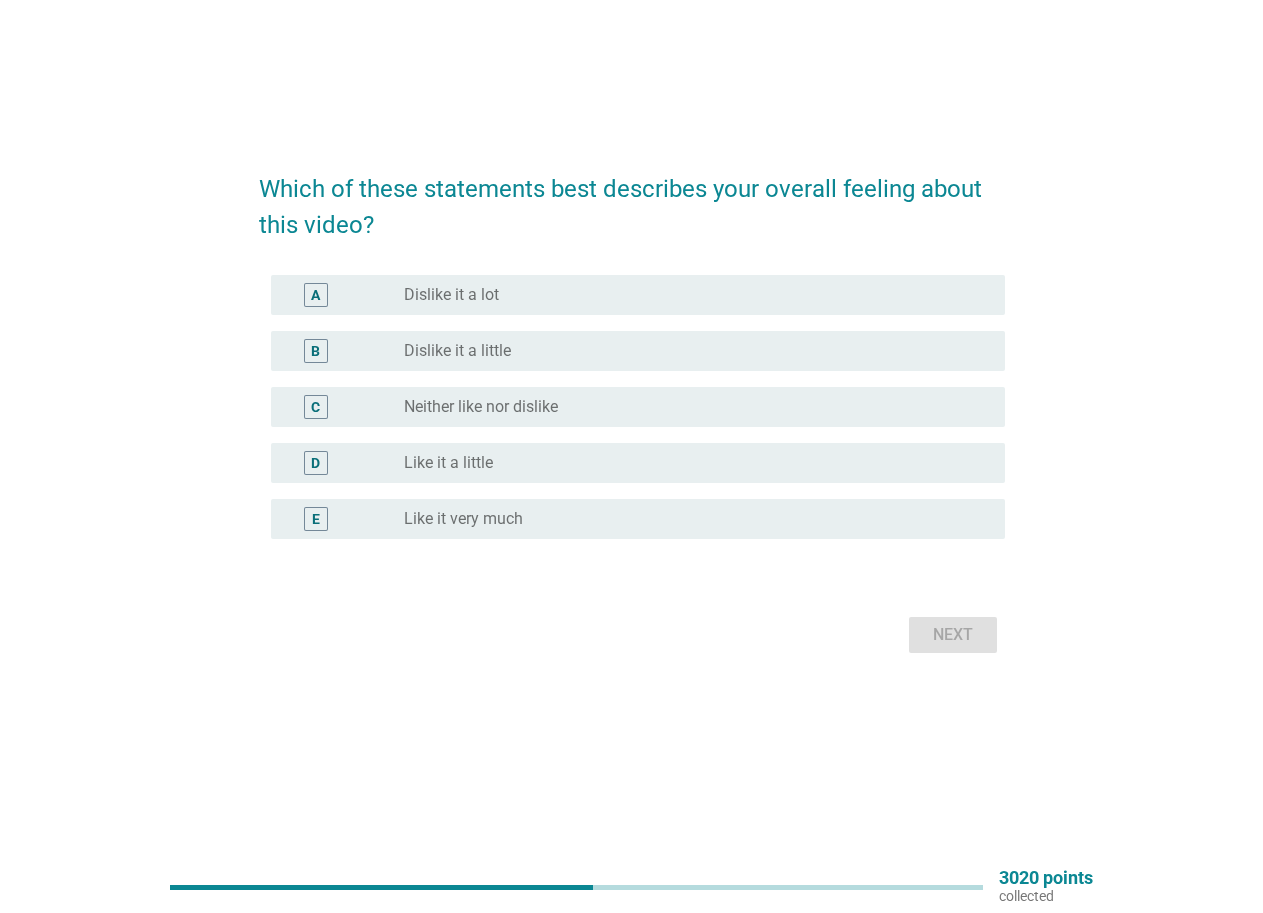 click on "radio_button_unchecked Neither like nor dislike" at bounding box center [688, 407] 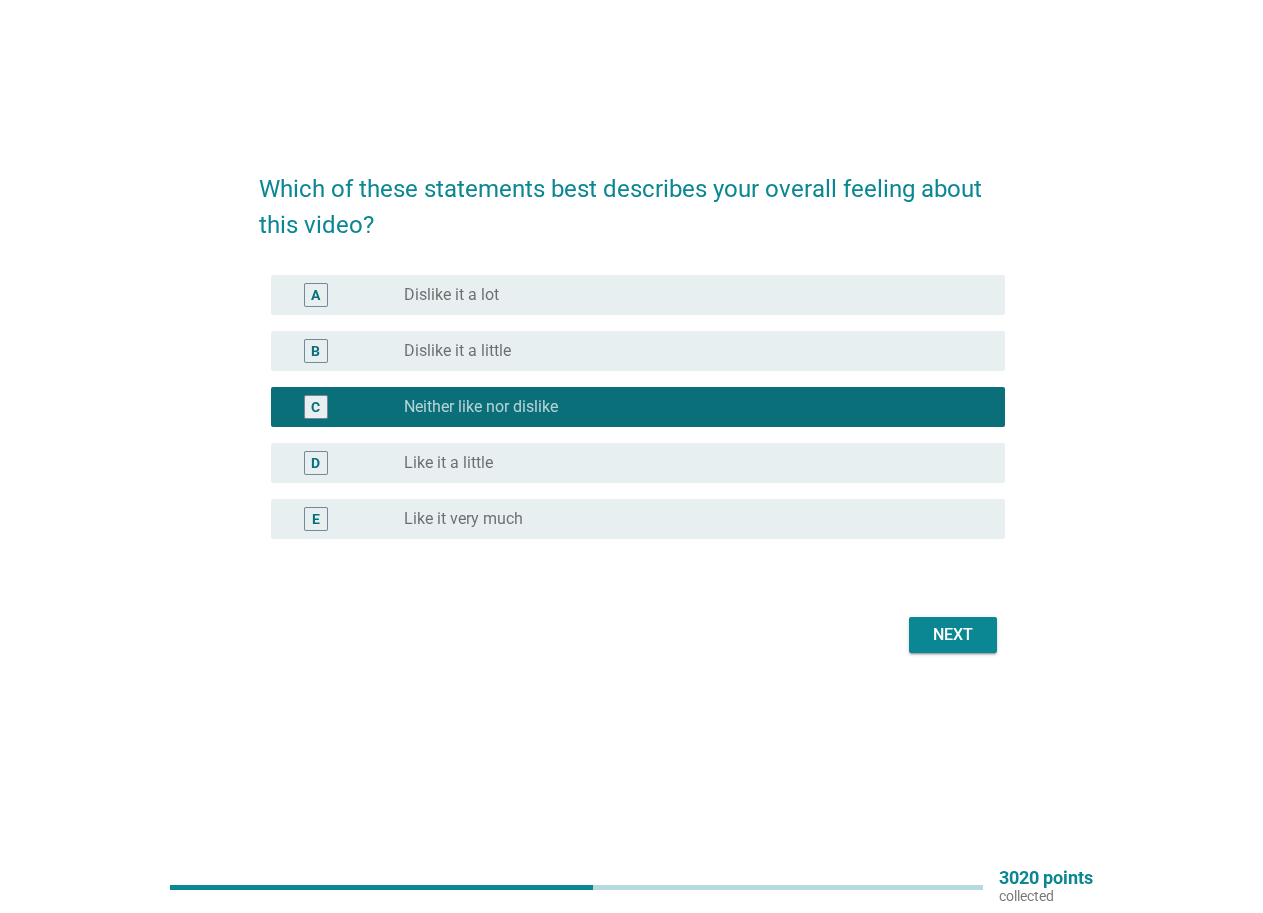 click on "Next" at bounding box center [953, 635] 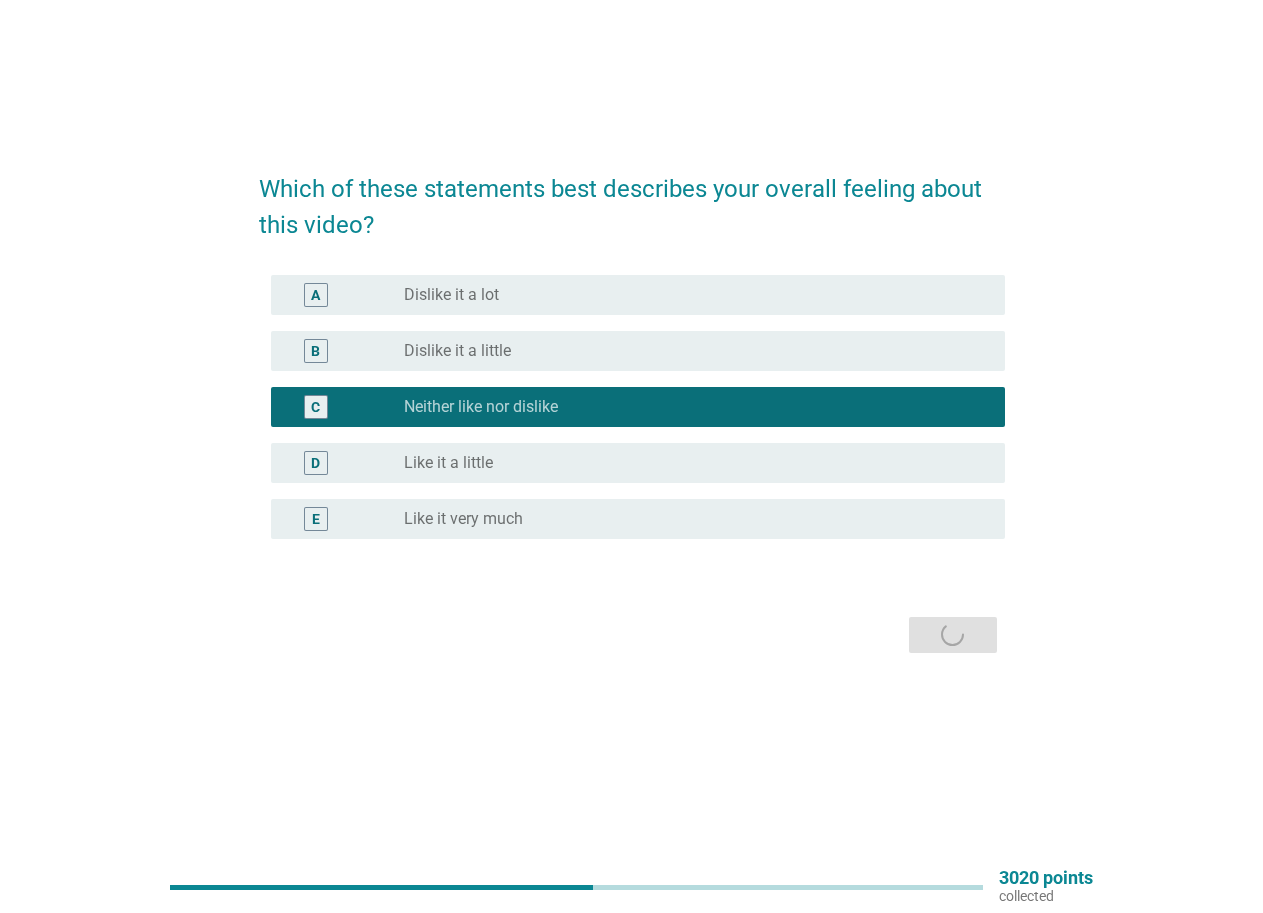 scroll, scrollTop: 0, scrollLeft: 0, axis: both 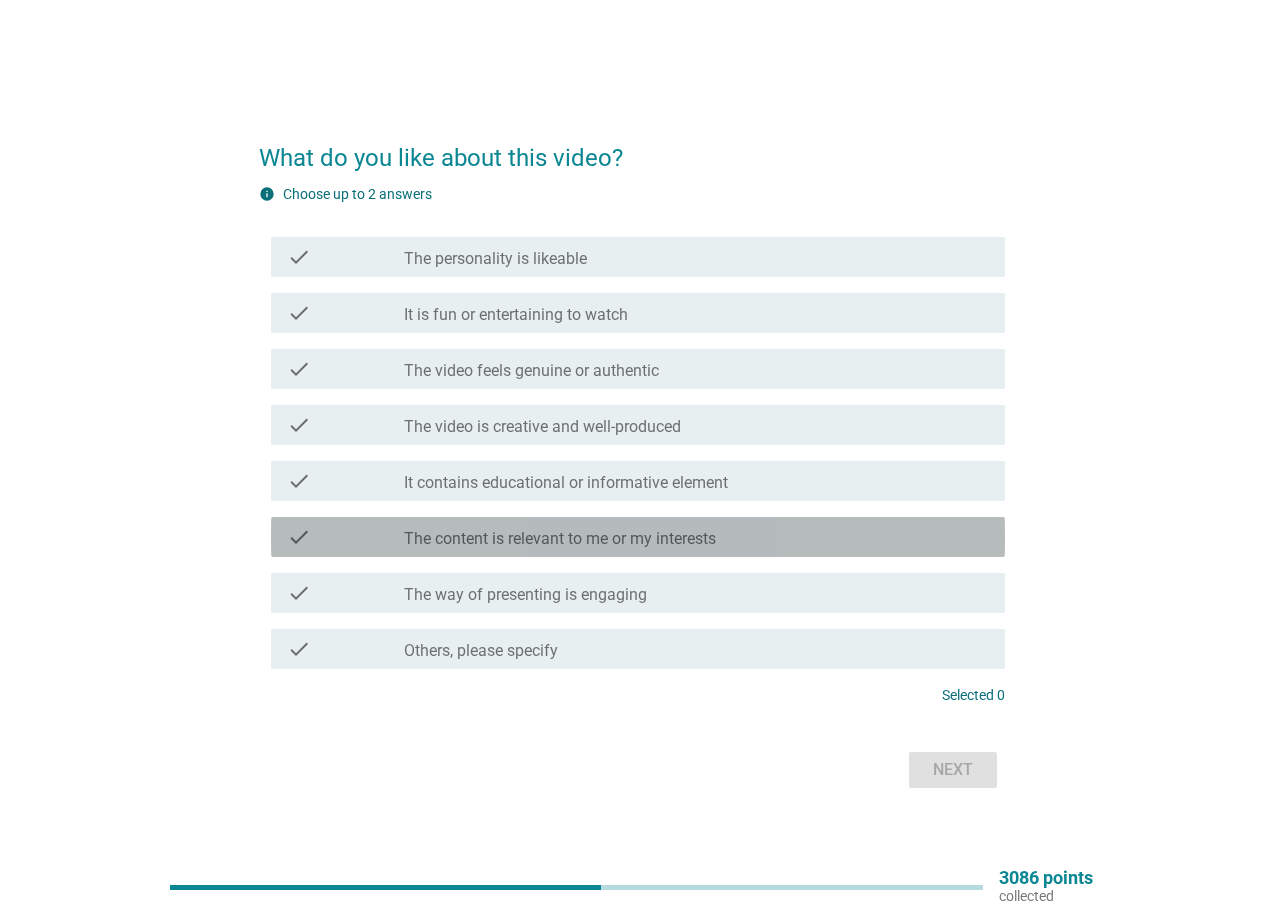 click on "check_box_outline_blank The content is relevant to me or my interests" at bounding box center [696, 537] 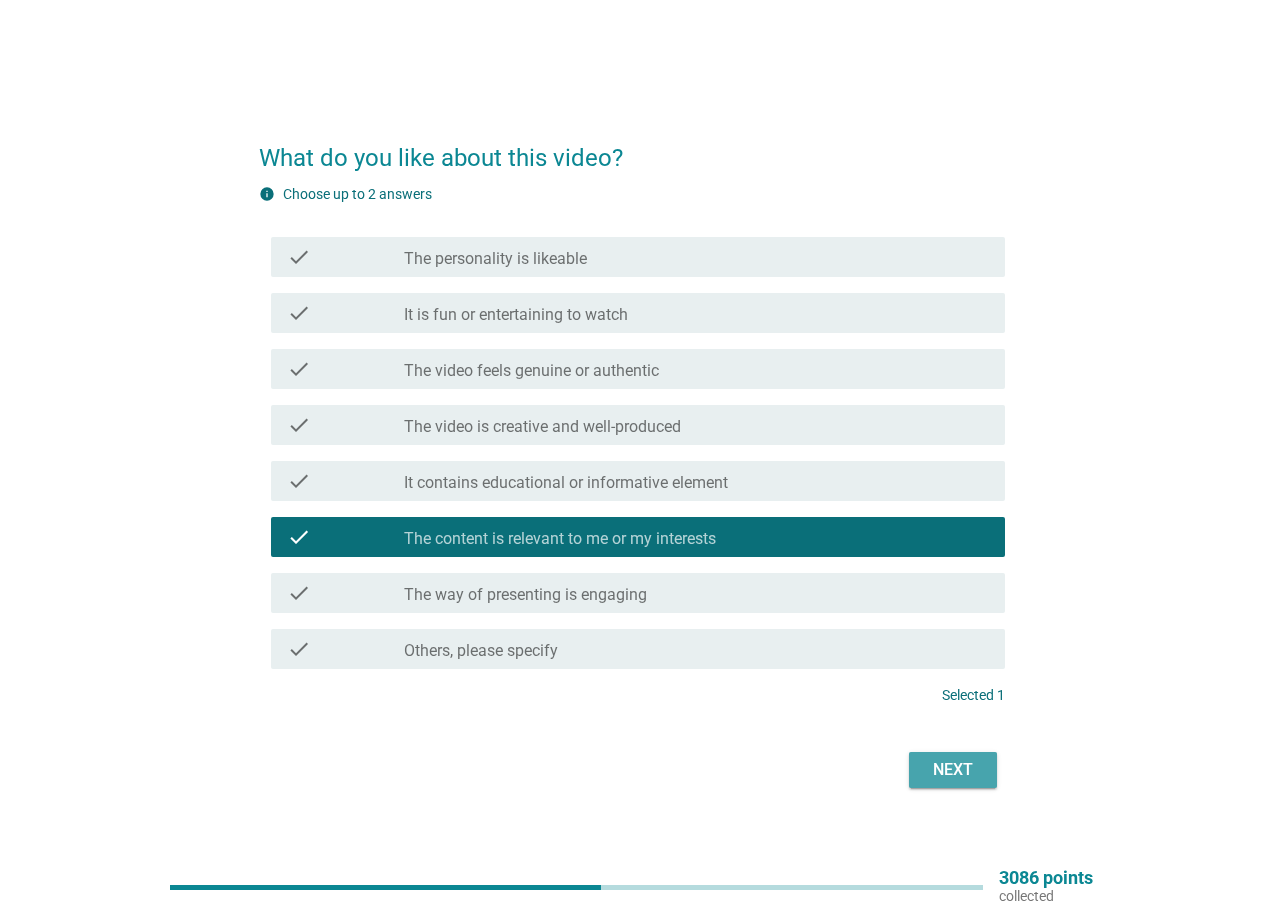 click on "Next" at bounding box center (953, 770) 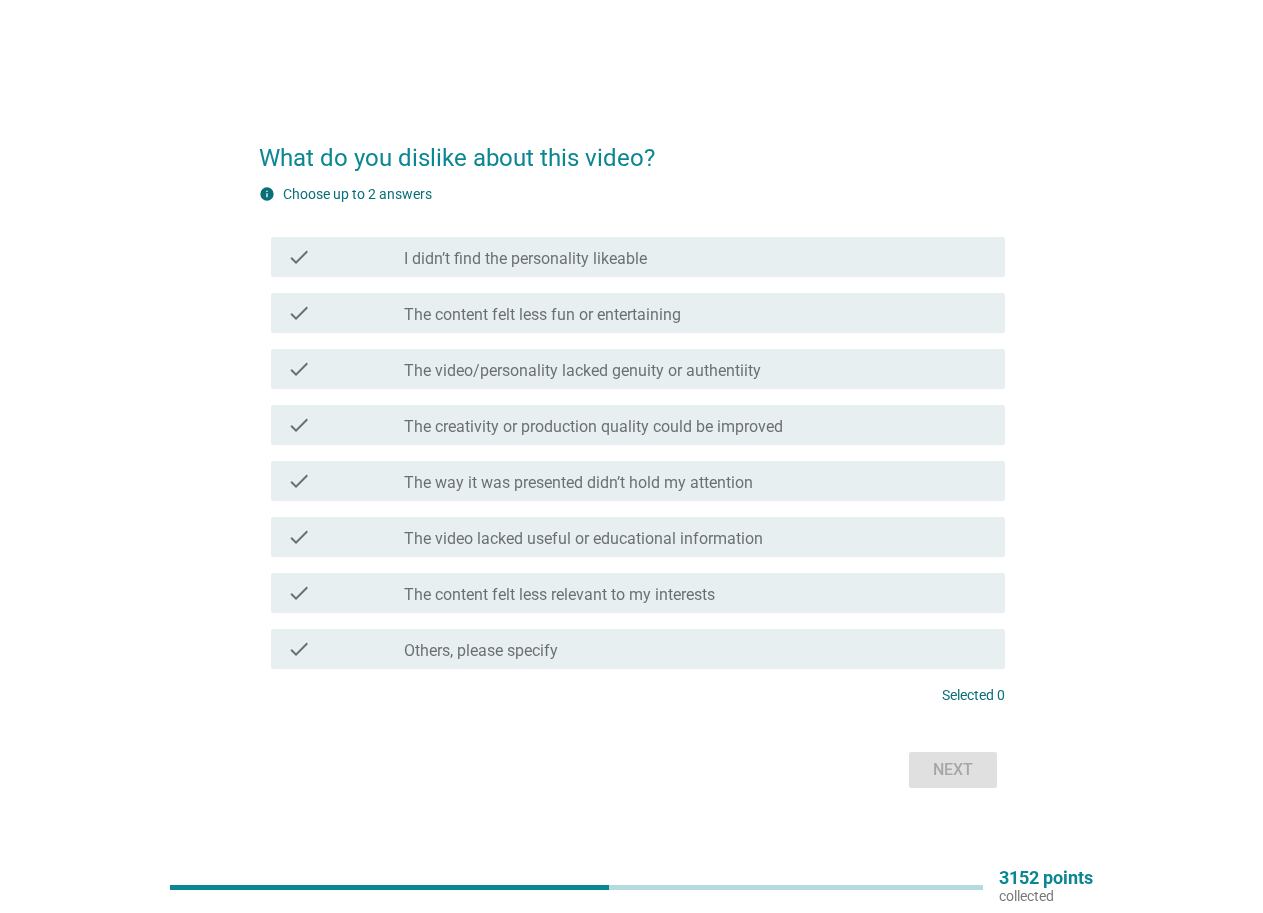 click on "The video/personality lacked genuity or authentiity" at bounding box center (582, 371) 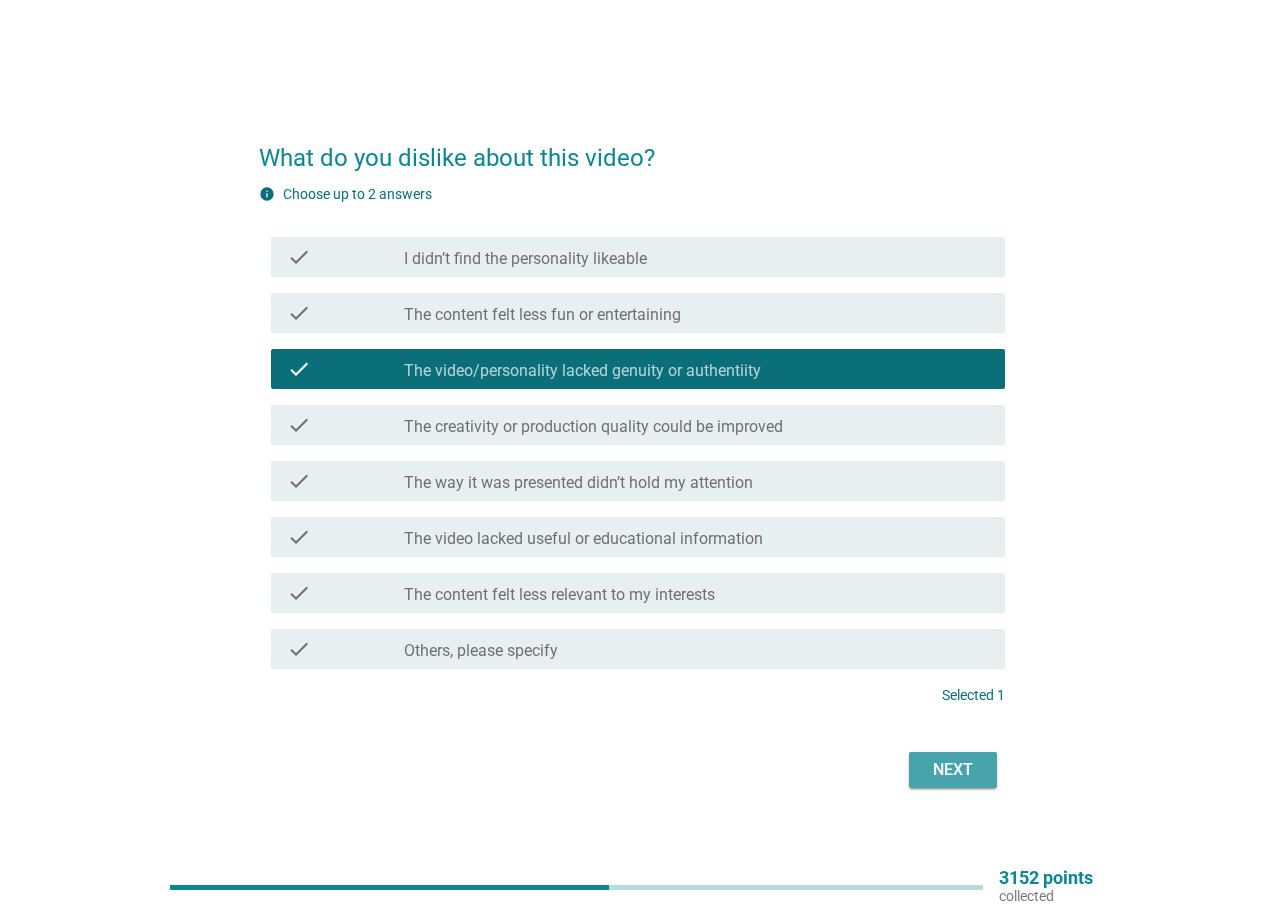 click on "Next" at bounding box center [953, 770] 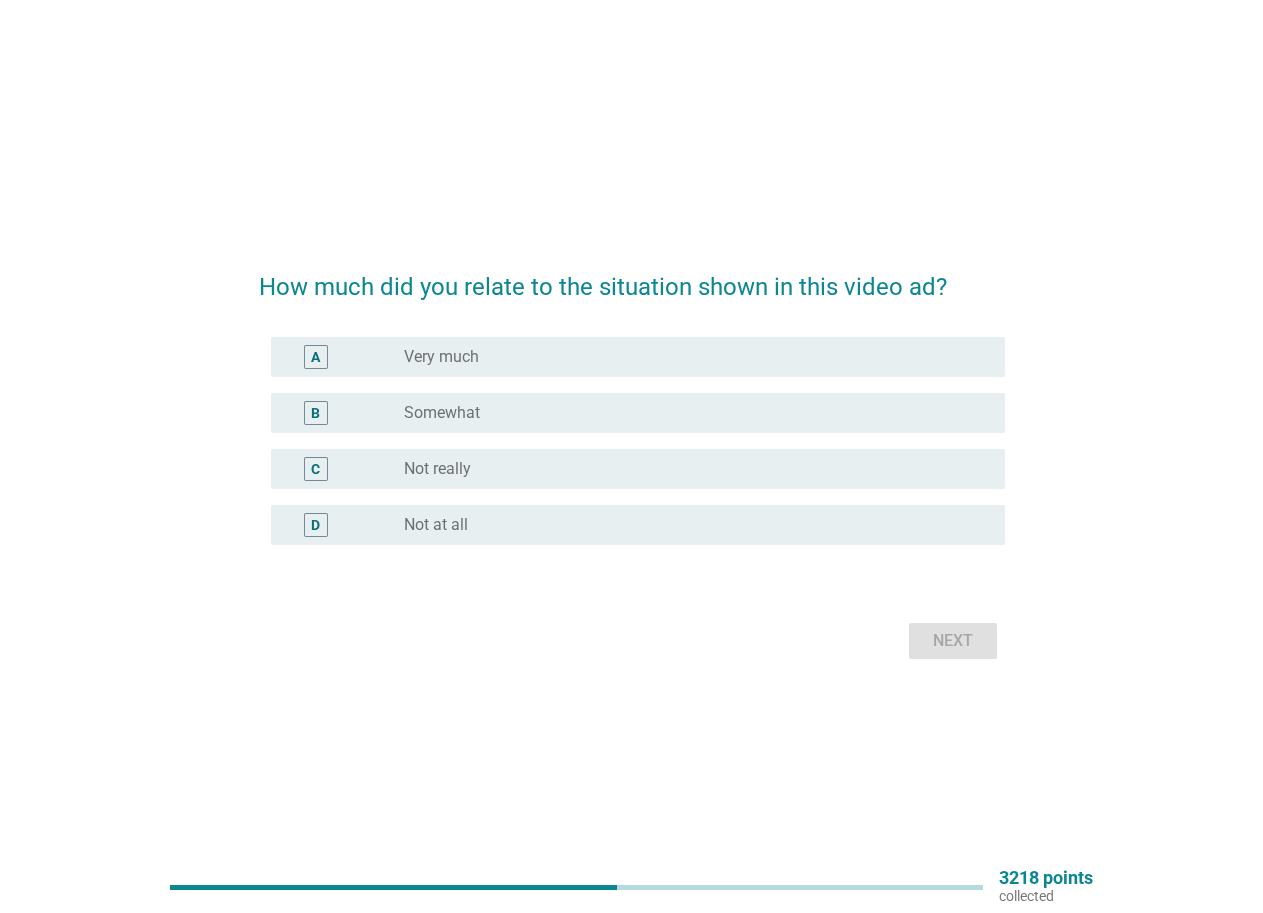 click on "radio_button_unchecked Not really" at bounding box center [688, 469] 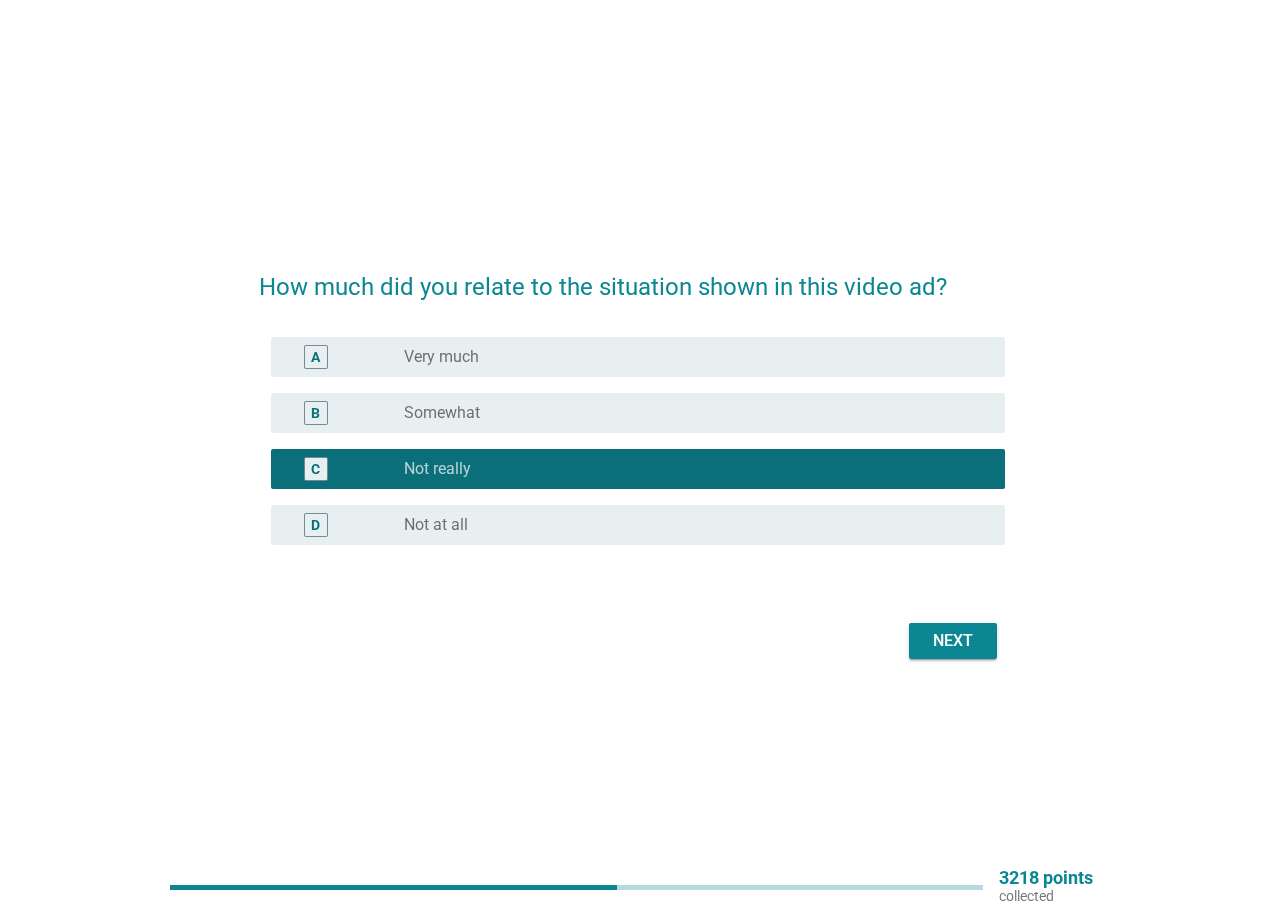 click on "Next" at bounding box center (953, 641) 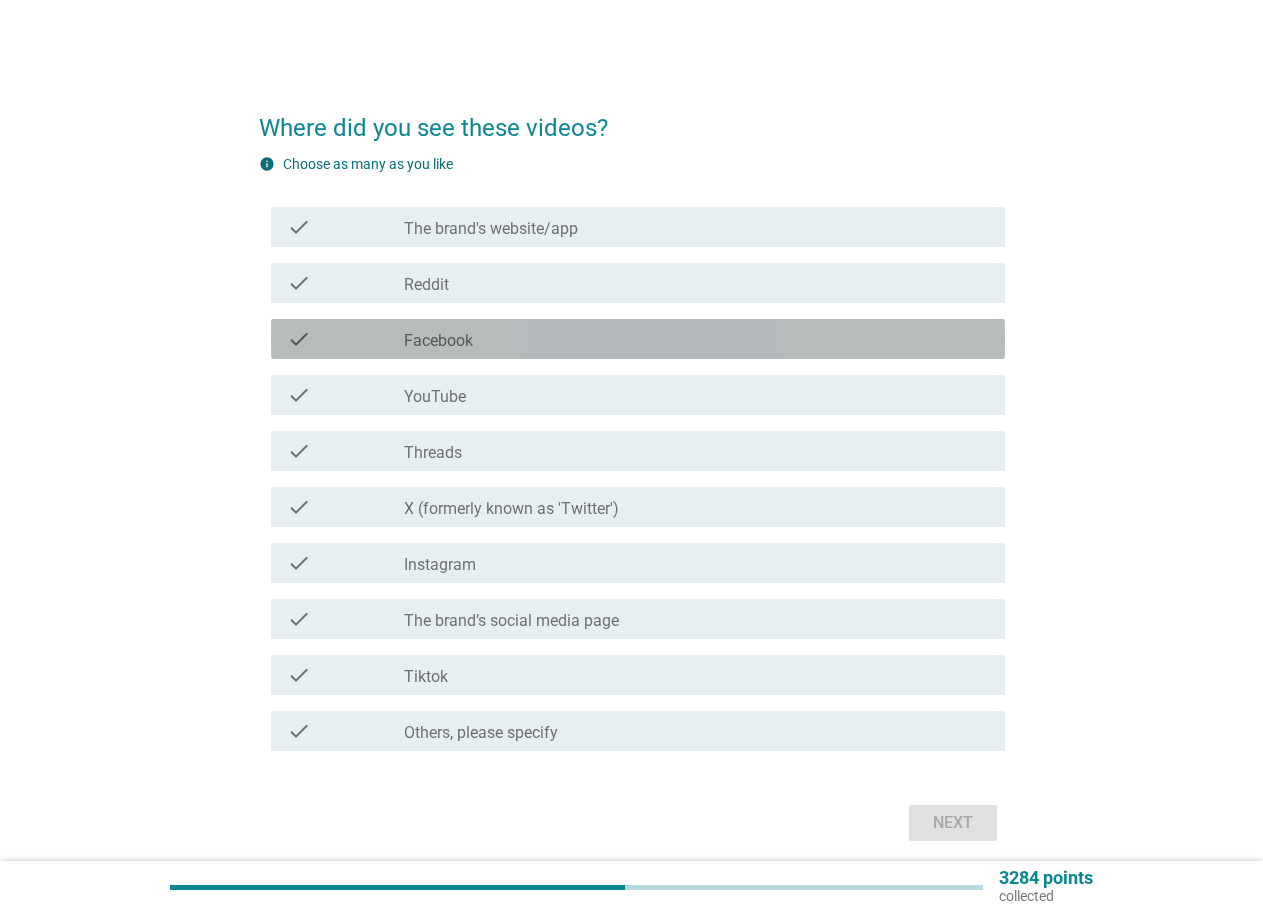 click on "check_box_outline_blank Facebook" at bounding box center (696, 339) 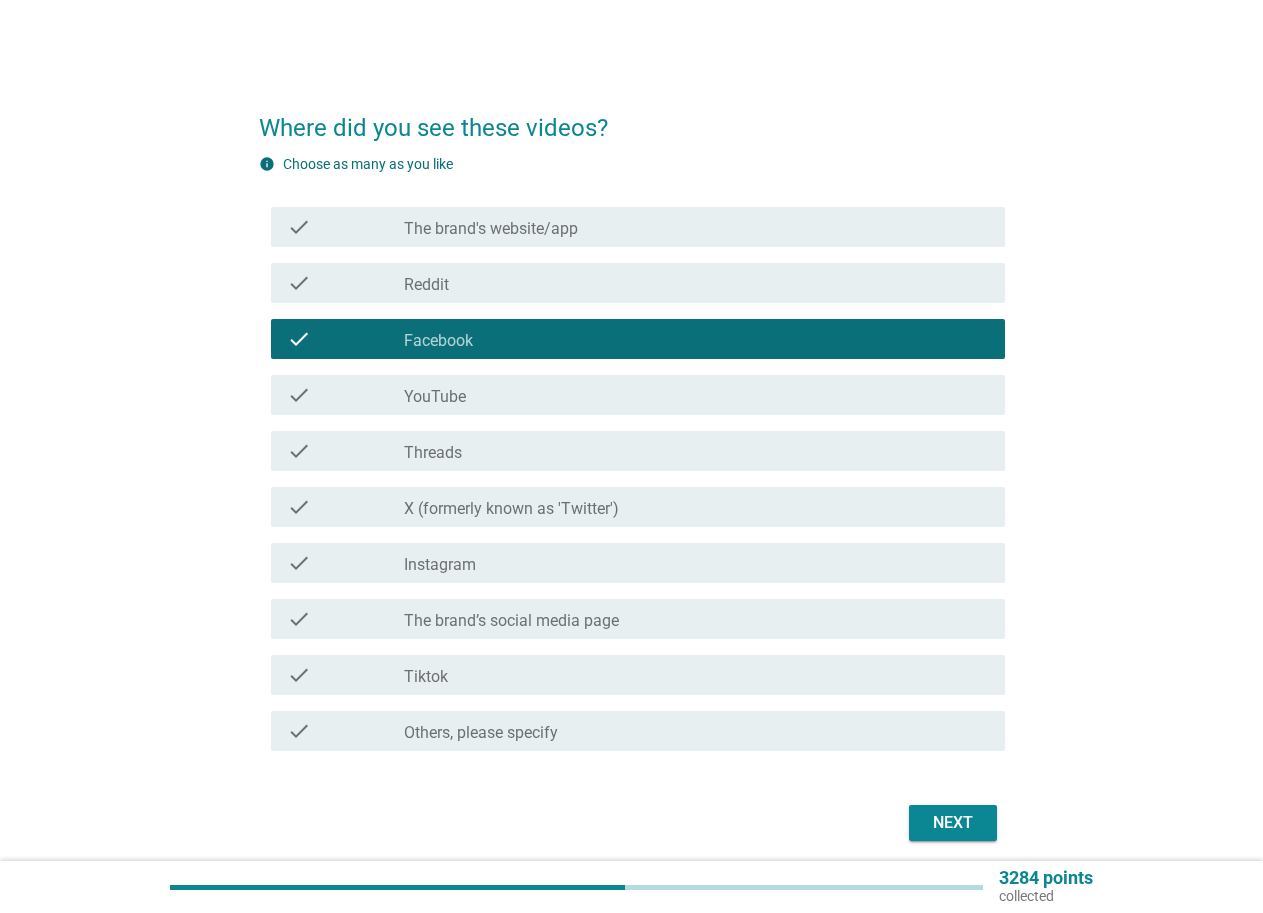 click on "Next" at bounding box center [953, 823] 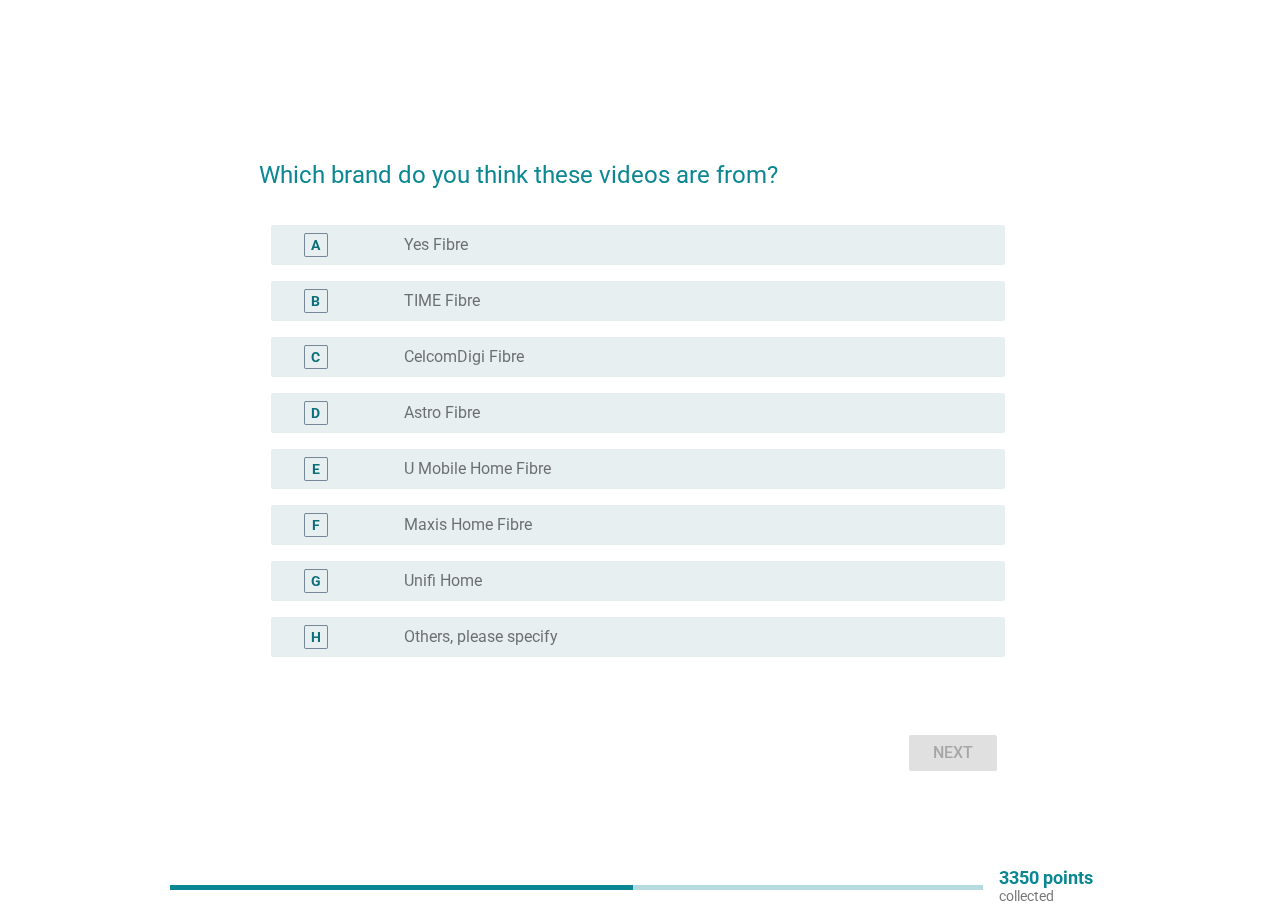 click on "radio_button_unchecked Maxis Home Fibre" at bounding box center (688, 525) 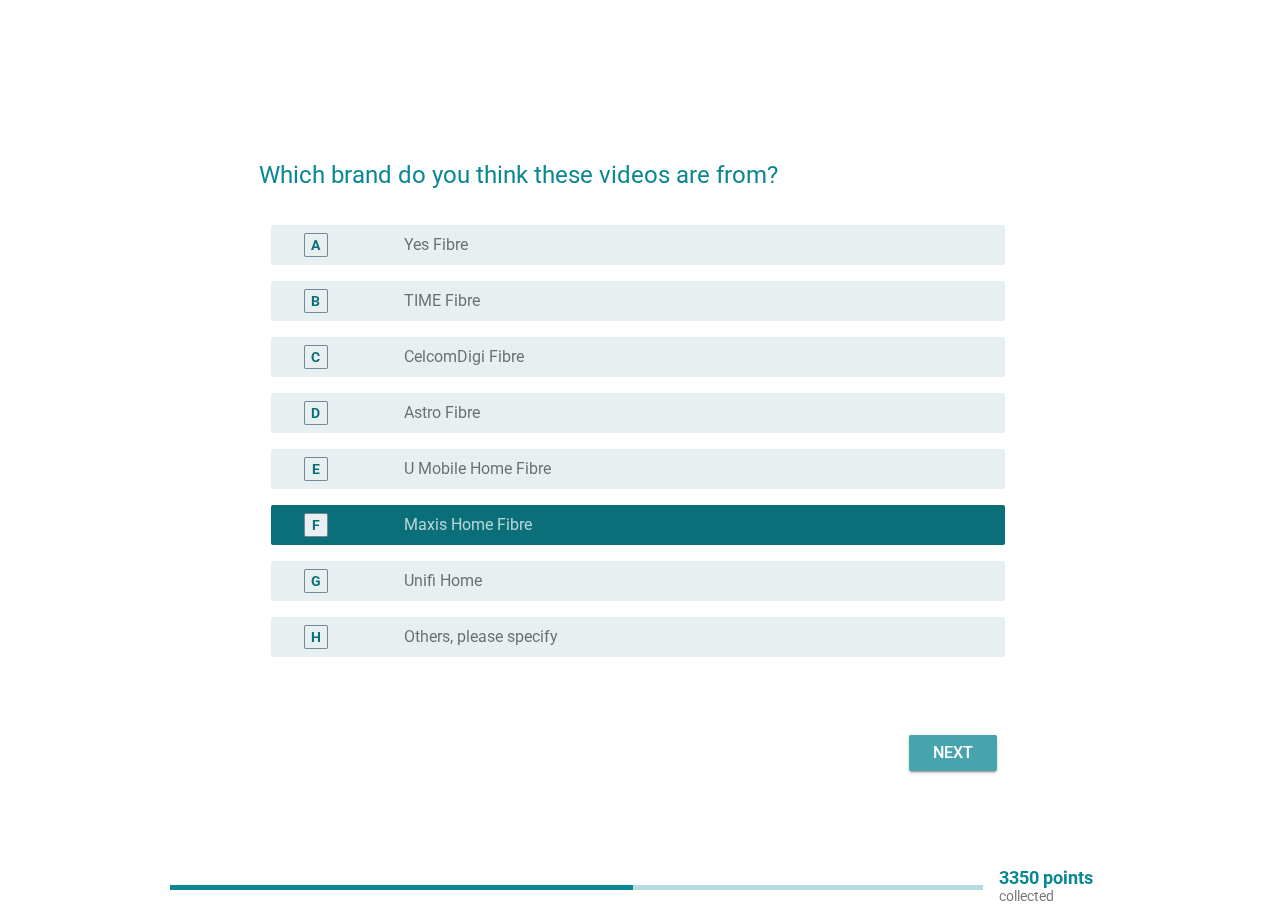 click on "Next" at bounding box center (953, 753) 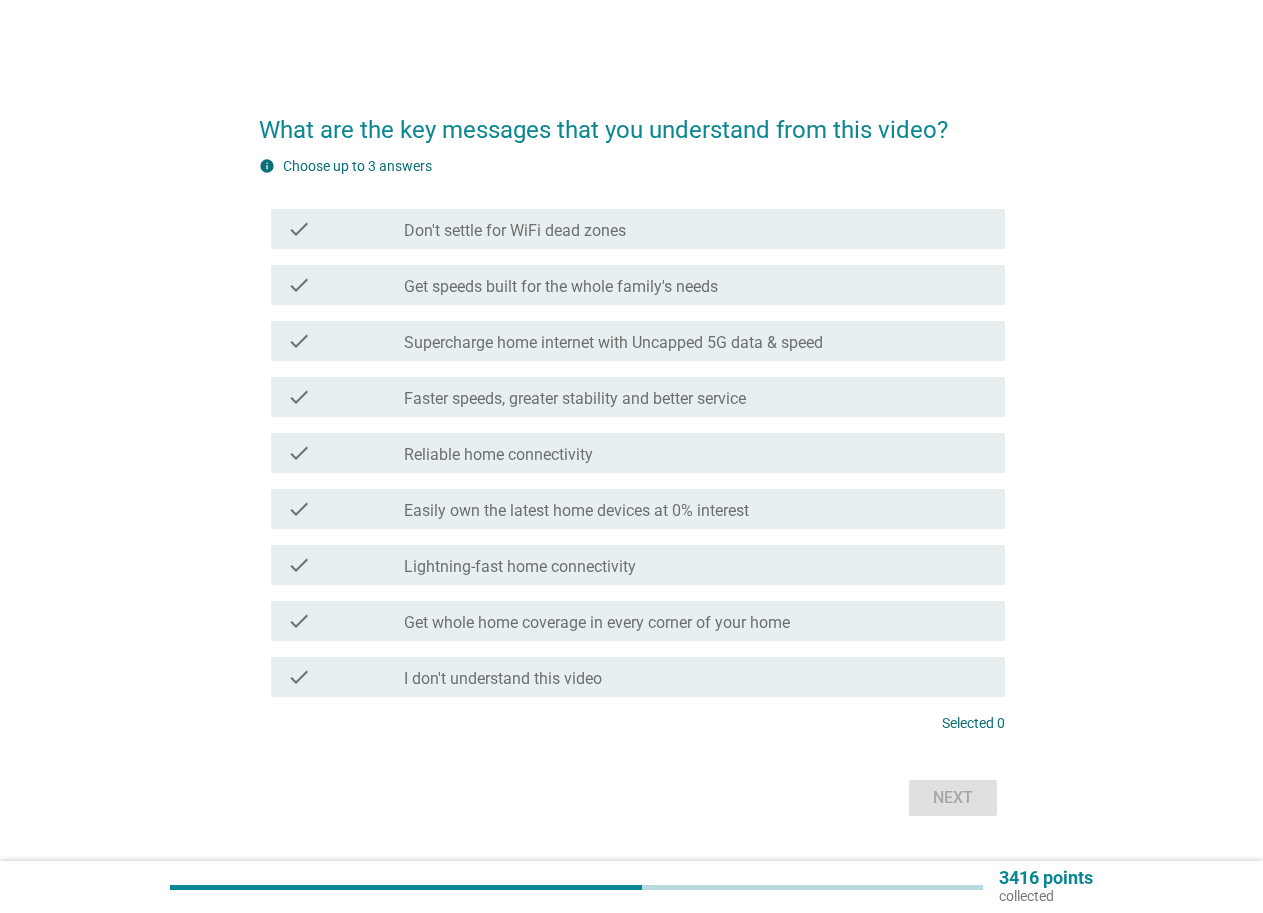 click on "check_box_outline_blank Don't settle for WiFi dead zones" at bounding box center (696, 229) 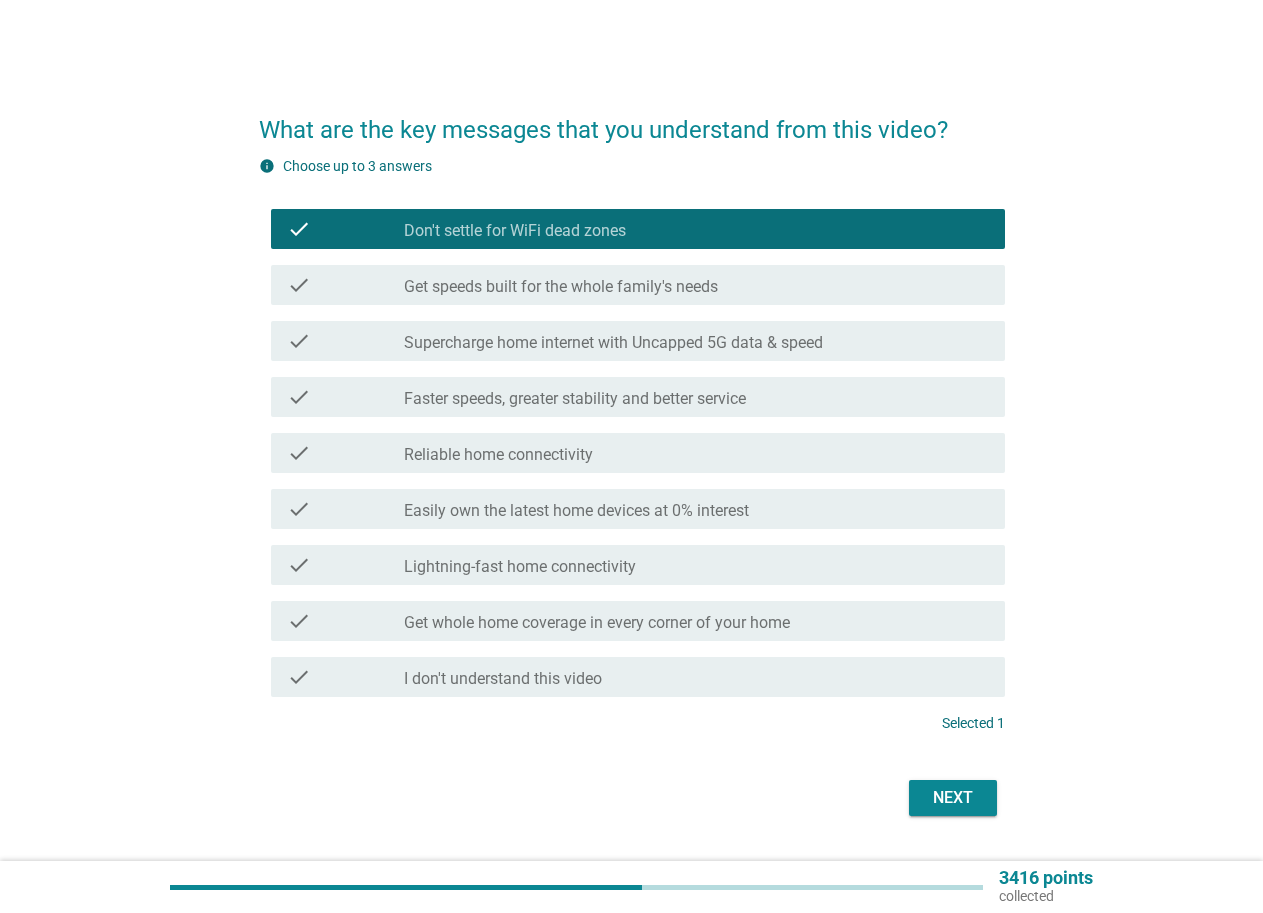 click on "Get whole home coverage in every corner of your home" at bounding box center [597, 623] 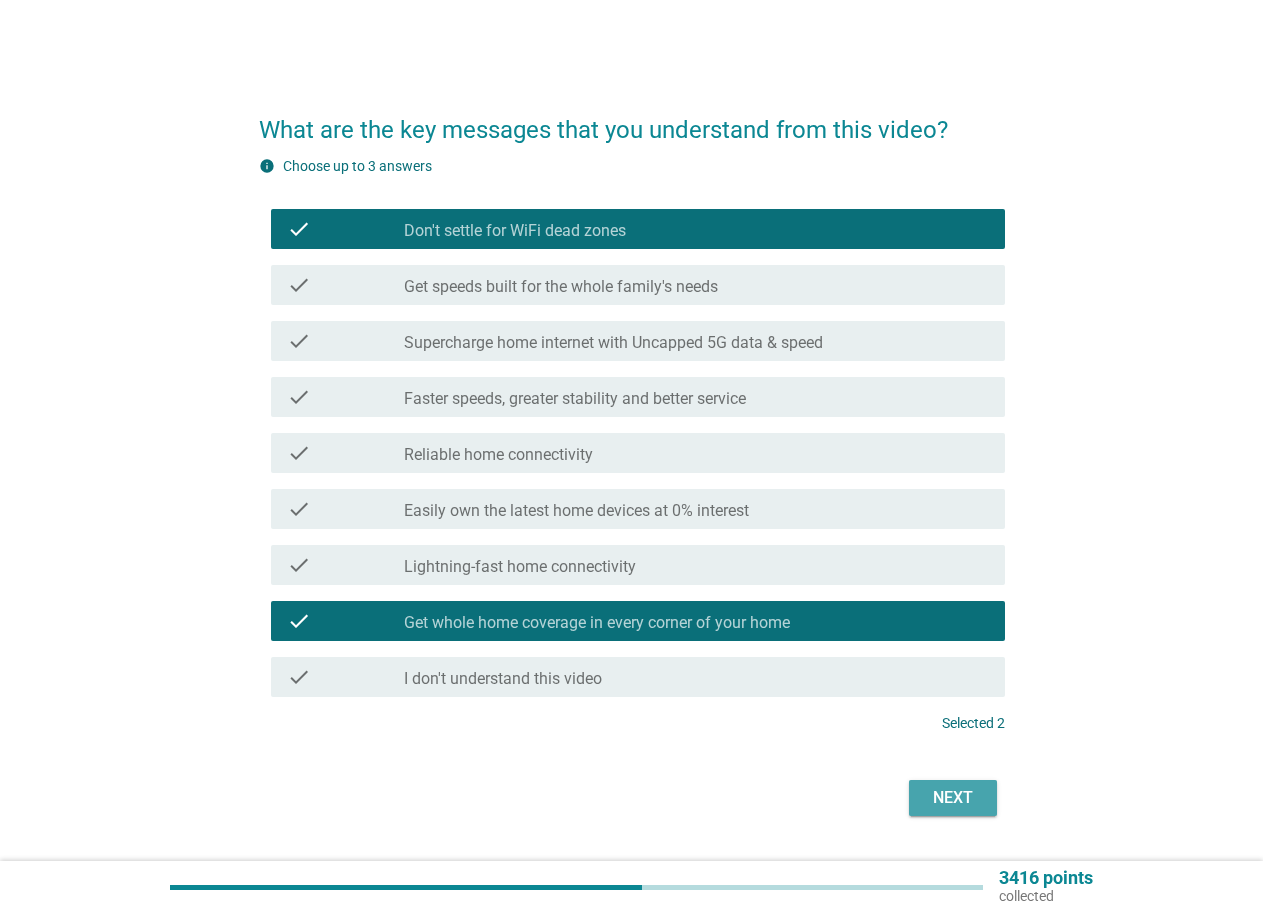 click on "Next" at bounding box center [953, 798] 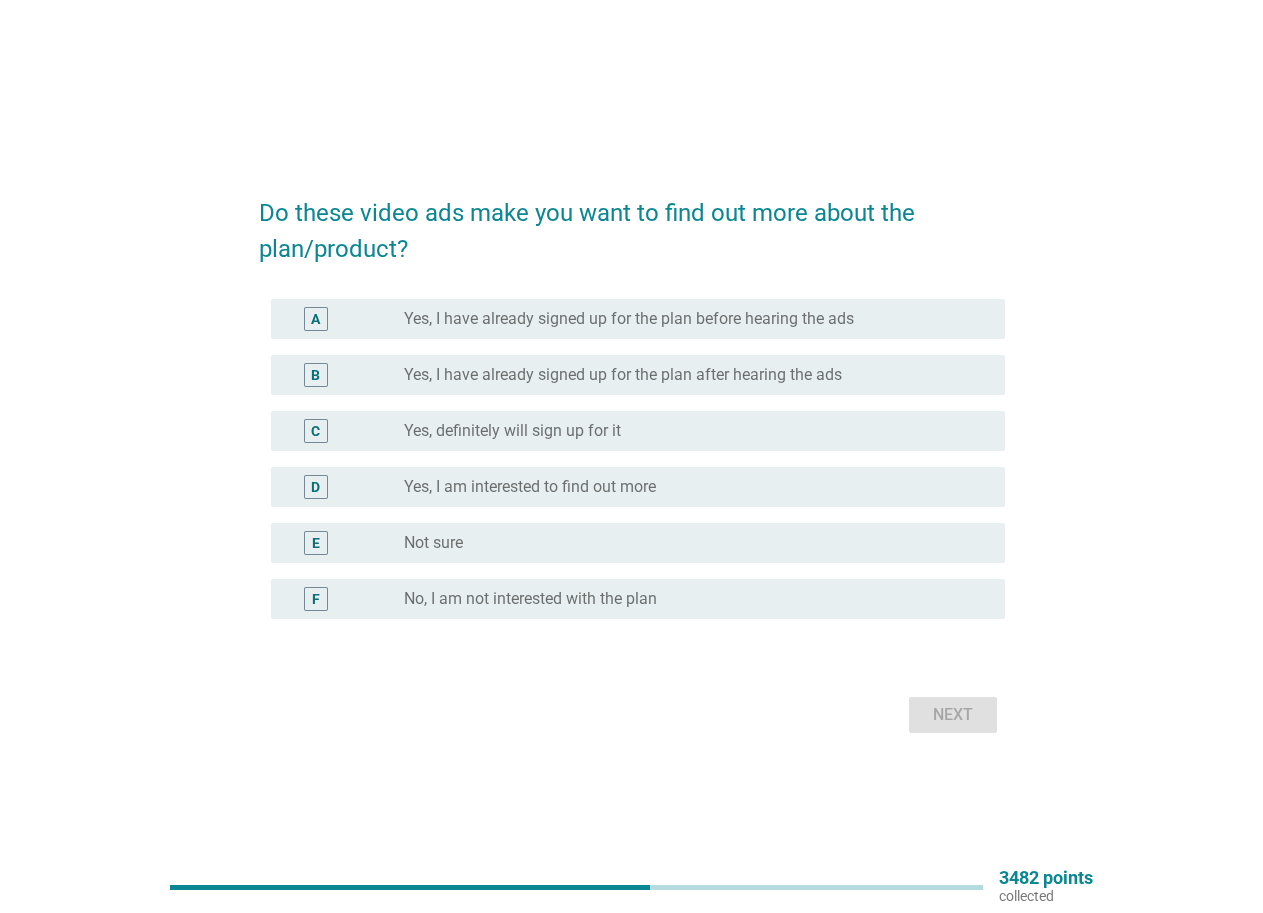click on "Yes, I have already signed up for the plan after hearing the ads" at bounding box center (623, 375) 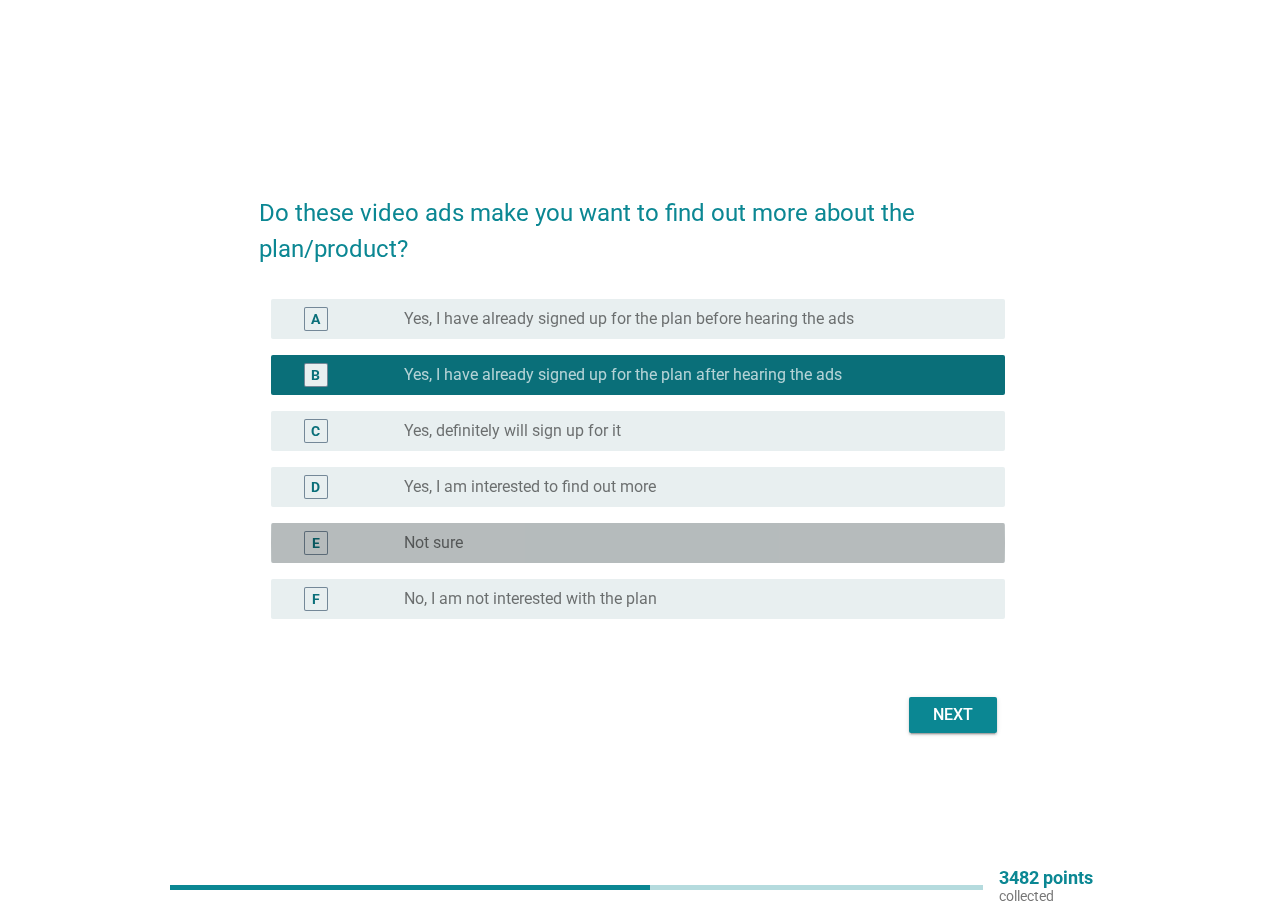 click on "radio_button_unchecked Not sure" at bounding box center [688, 543] 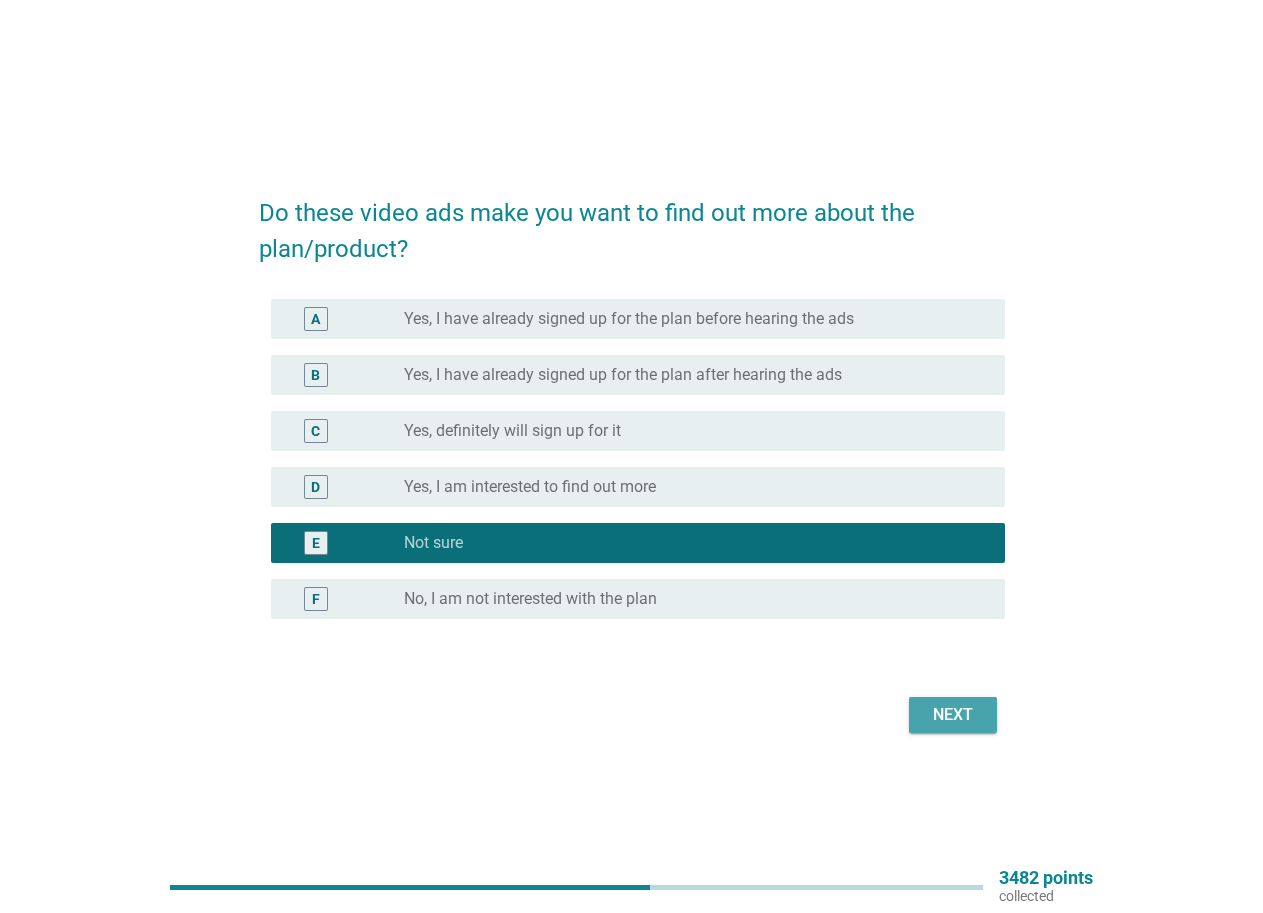 click on "Next" at bounding box center (953, 715) 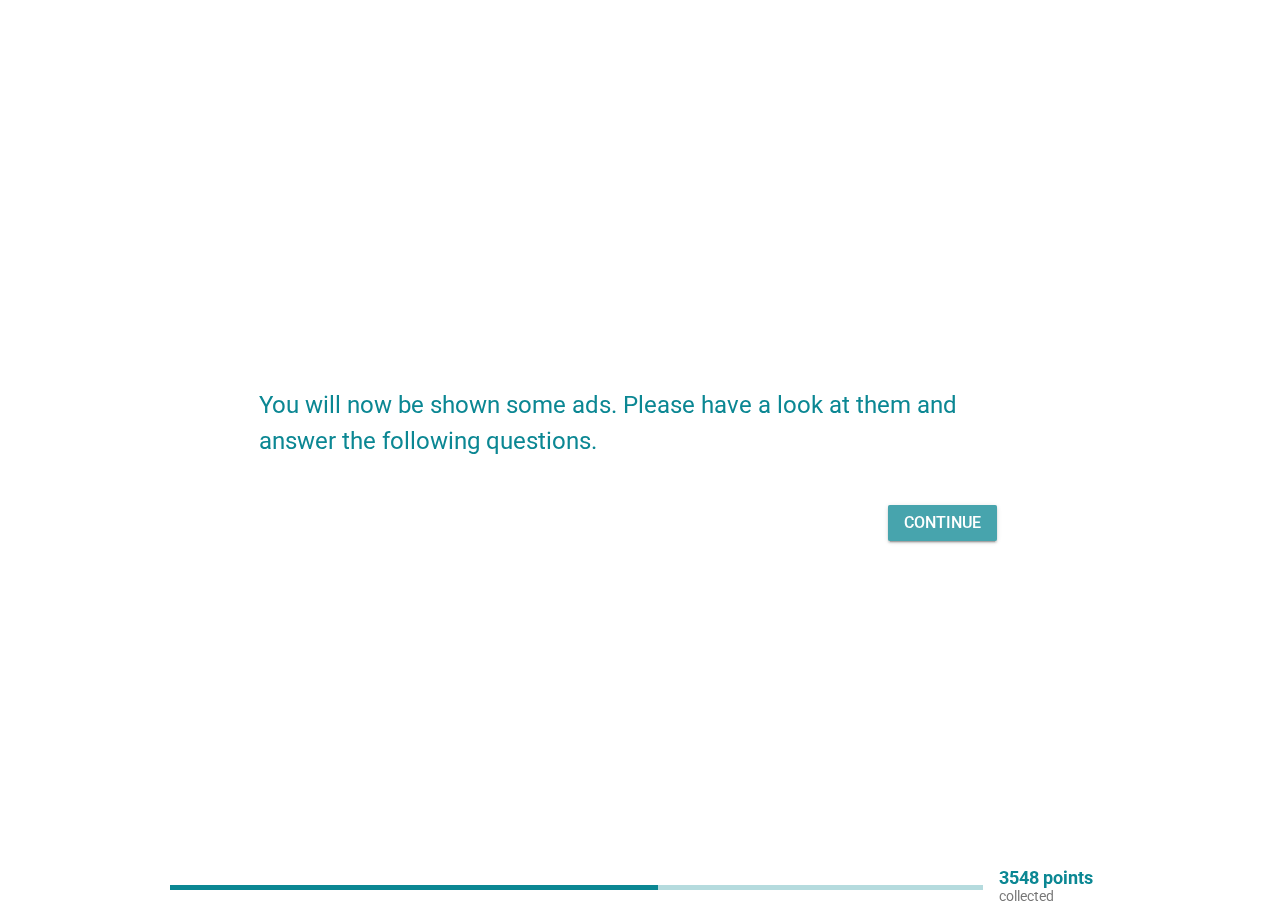 click on "Continue" at bounding box center [942, 523] 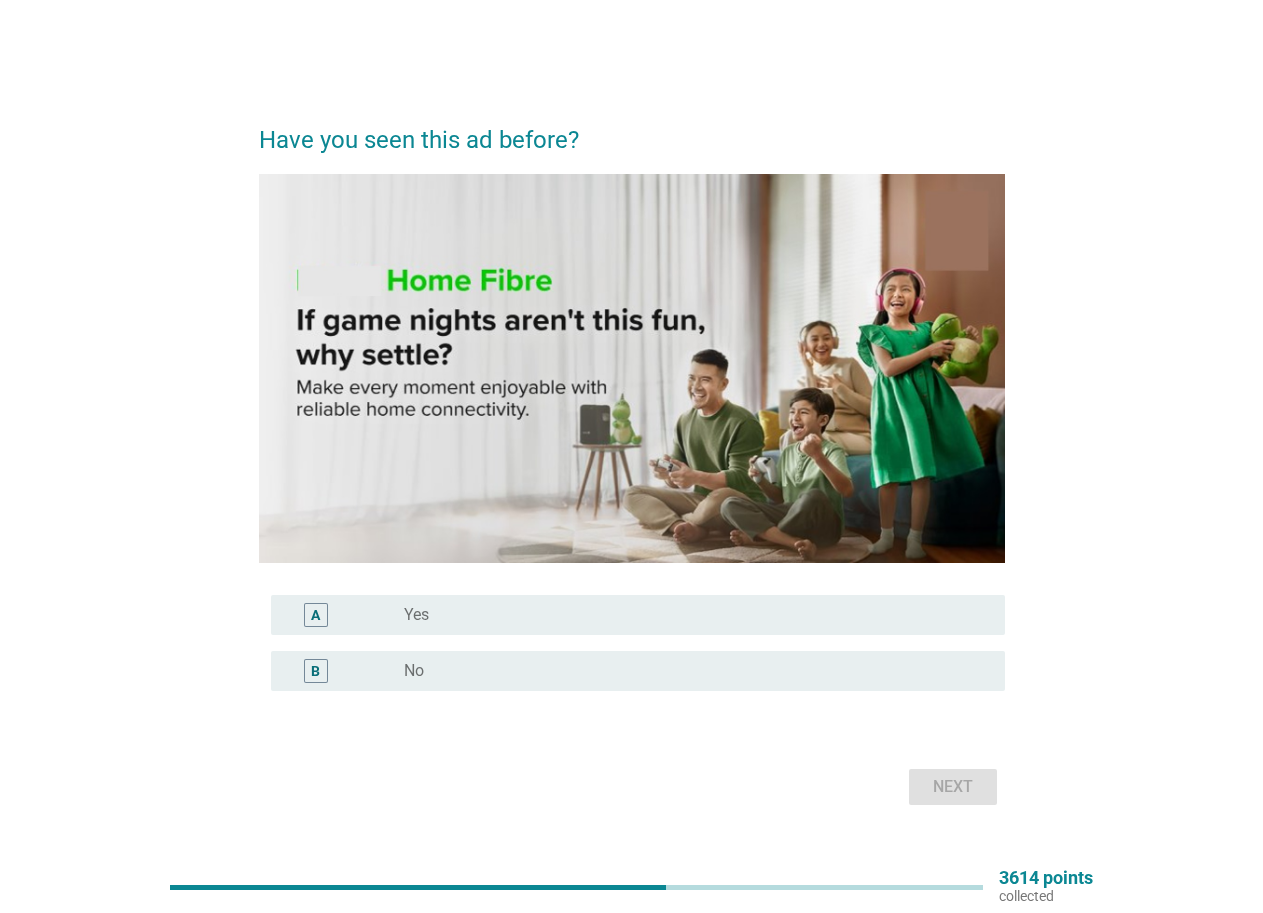 click on "A     radio_button_unchecked Yes" at bounding box center [638, 615] 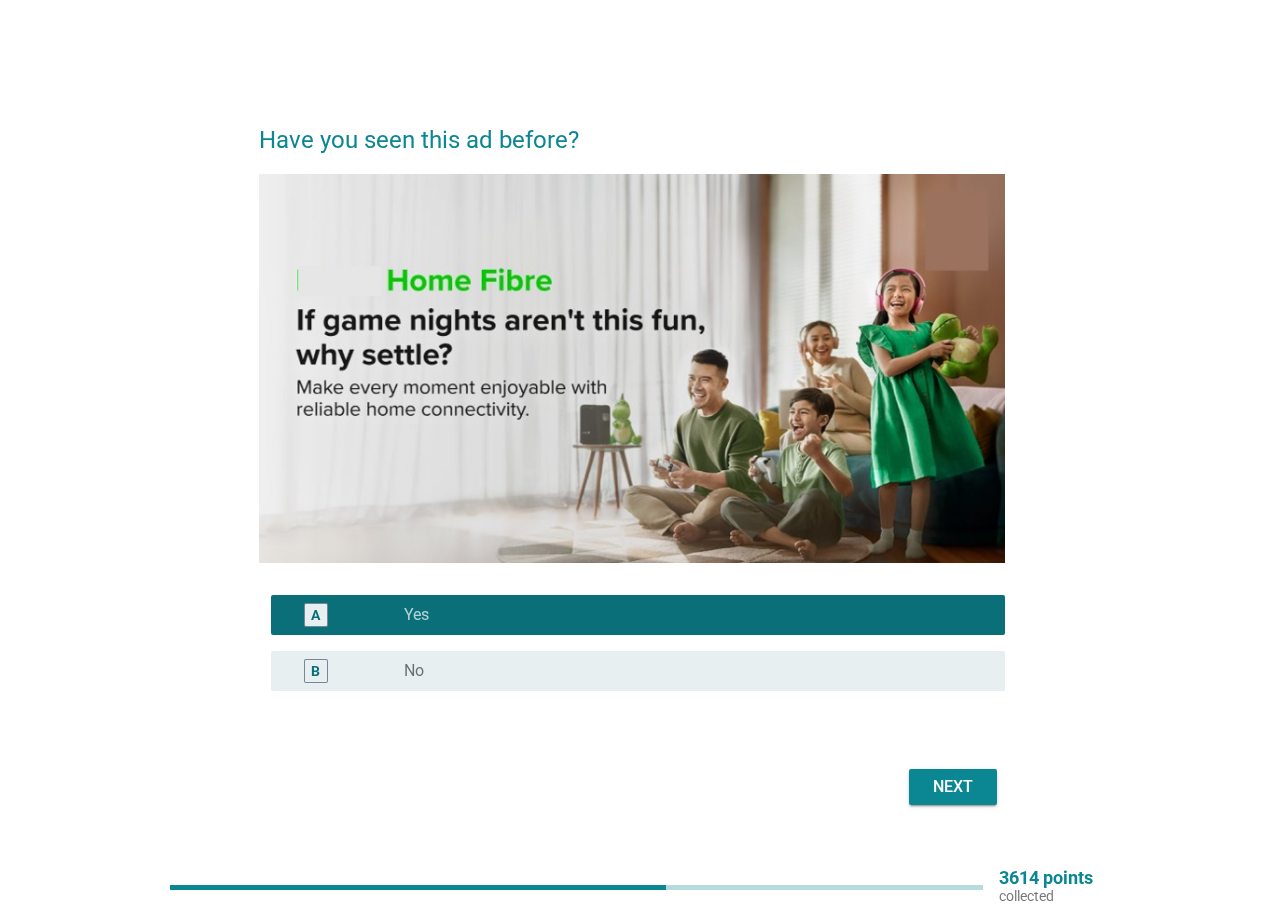 click on "Next" at bounding box center [953, 787] 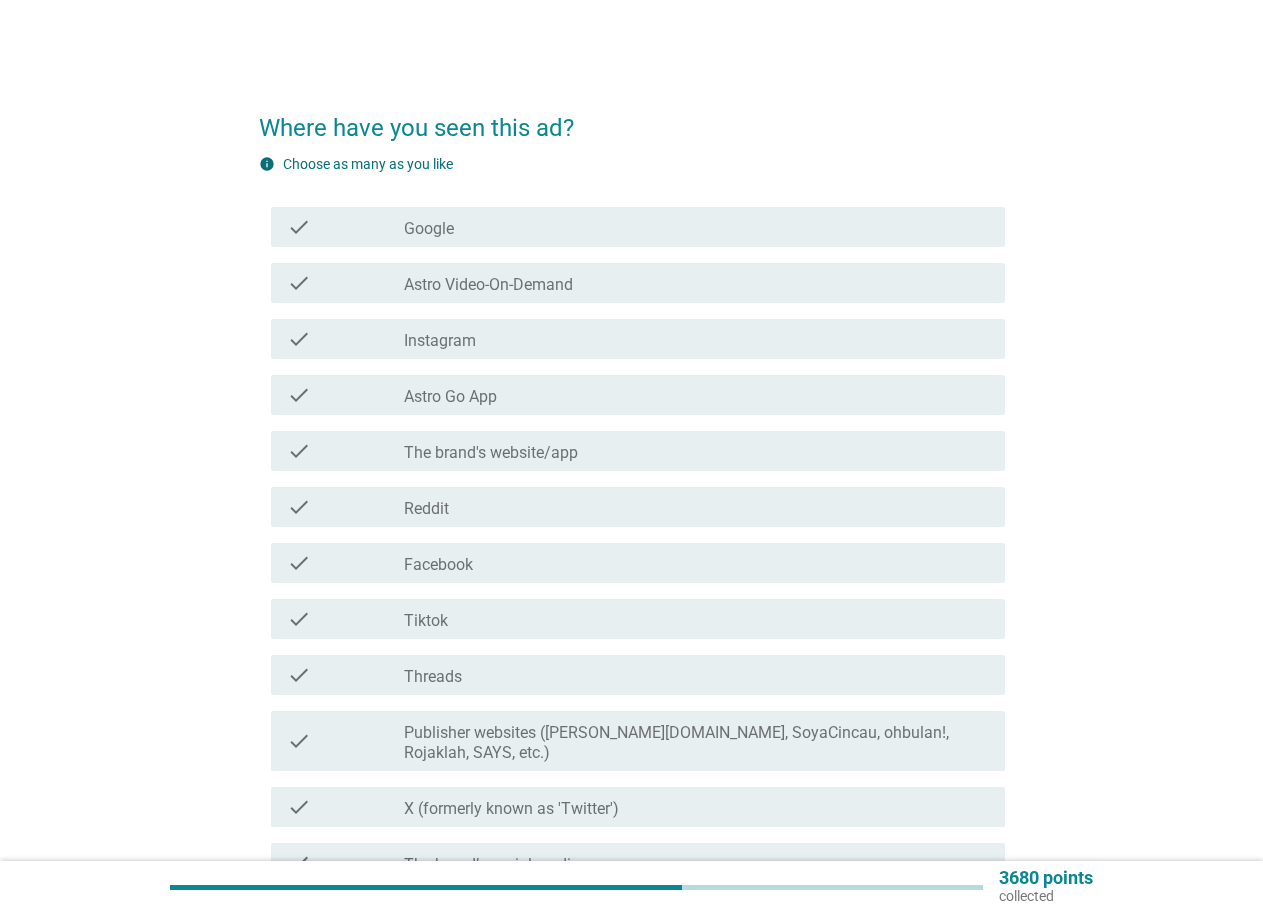 click on "check_box_outline_blank Facebook" at bounding box center [696, 563] 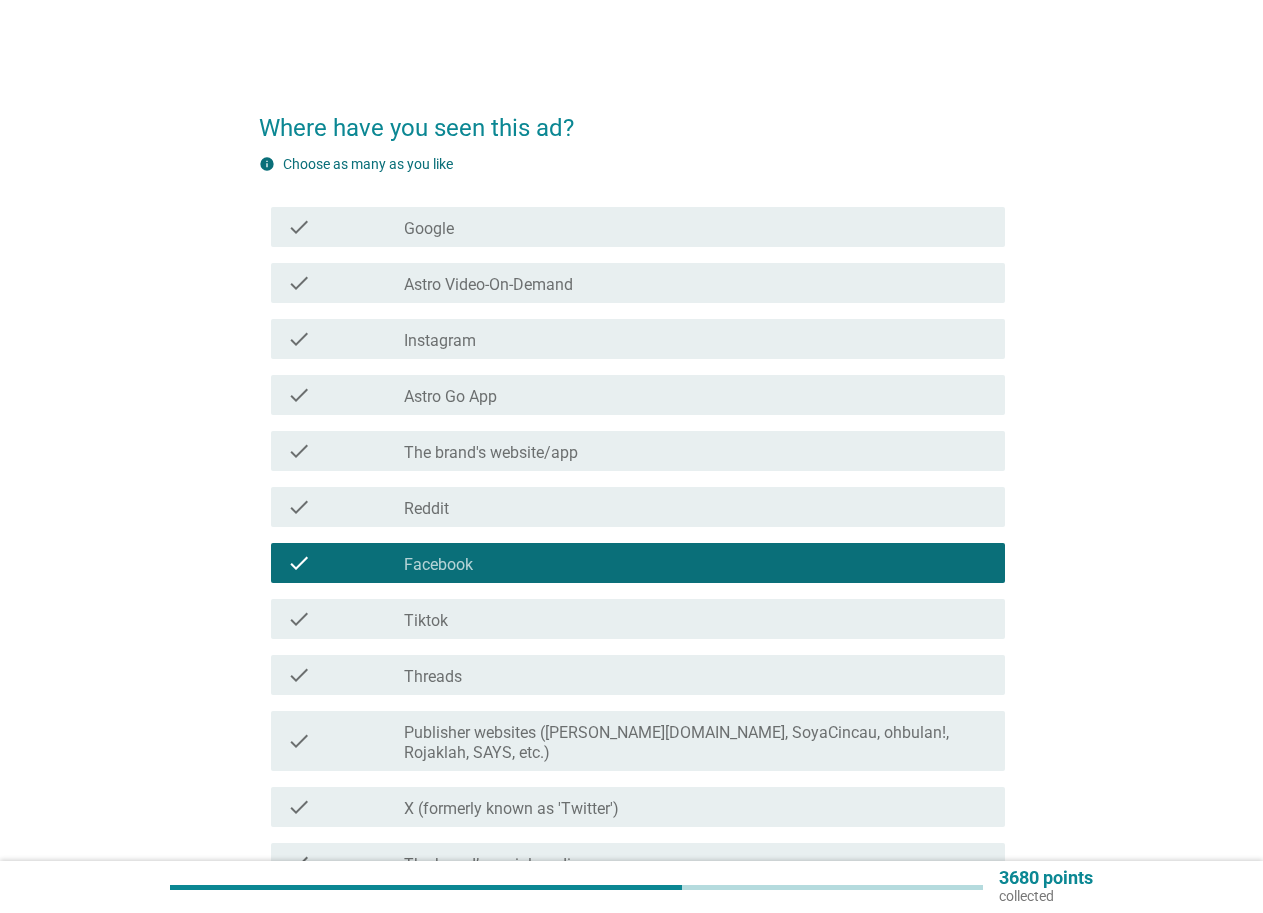 scroll, scrollTop: 412, scrollLeft: 0, axis: vertical 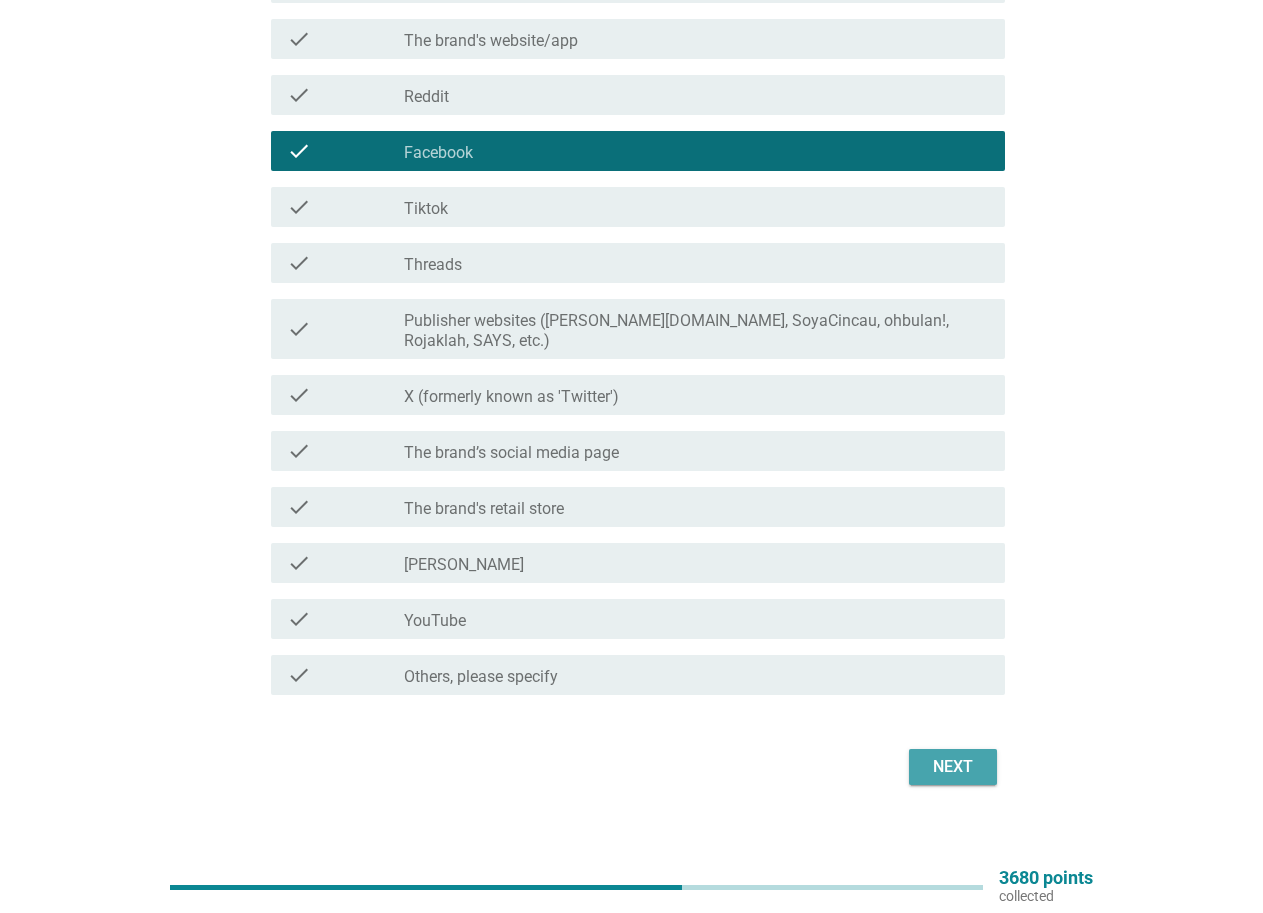 click on "Next" at bounding box center [953, 767] 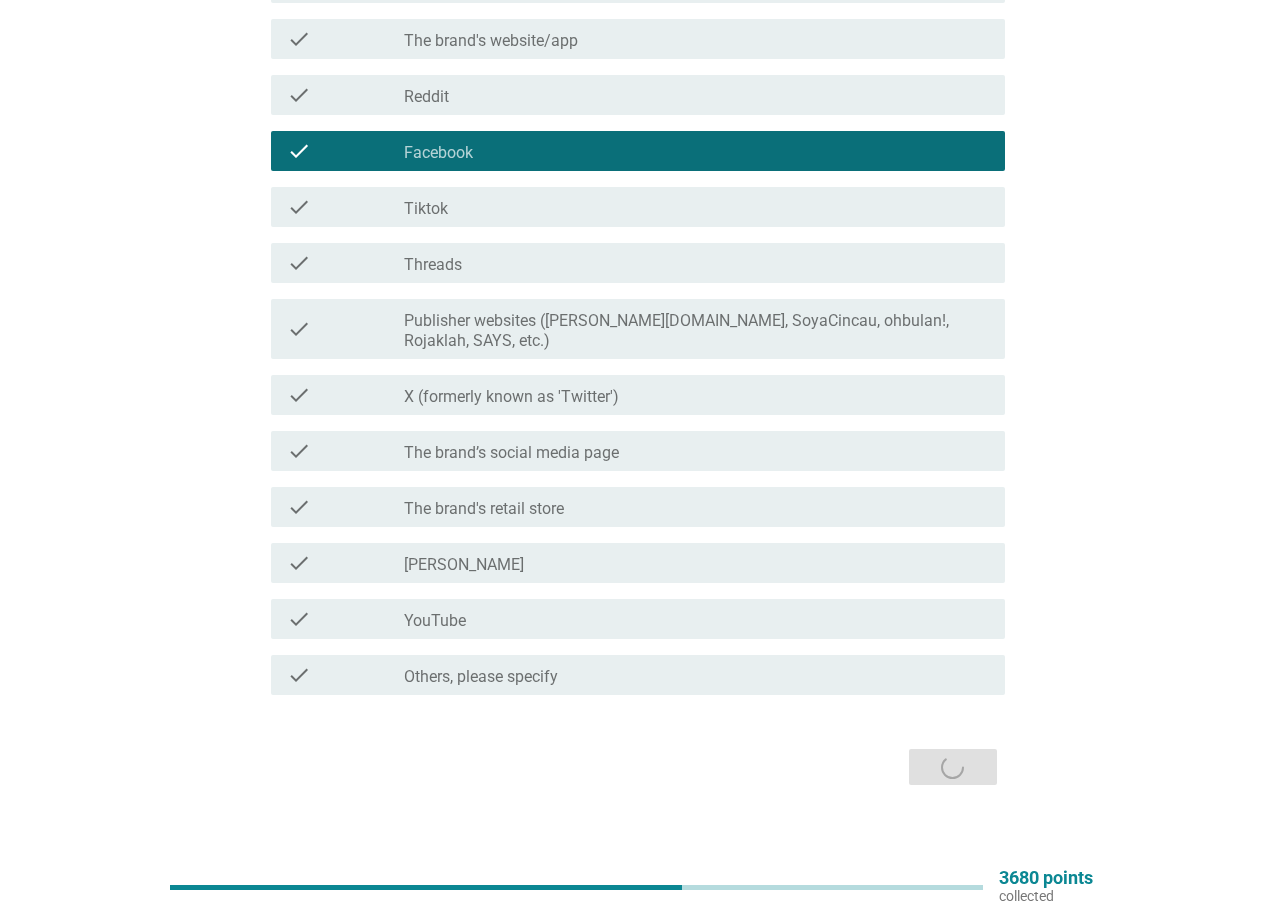 scroll, scrollTop: 0, scrollLeft: 0, axis: both 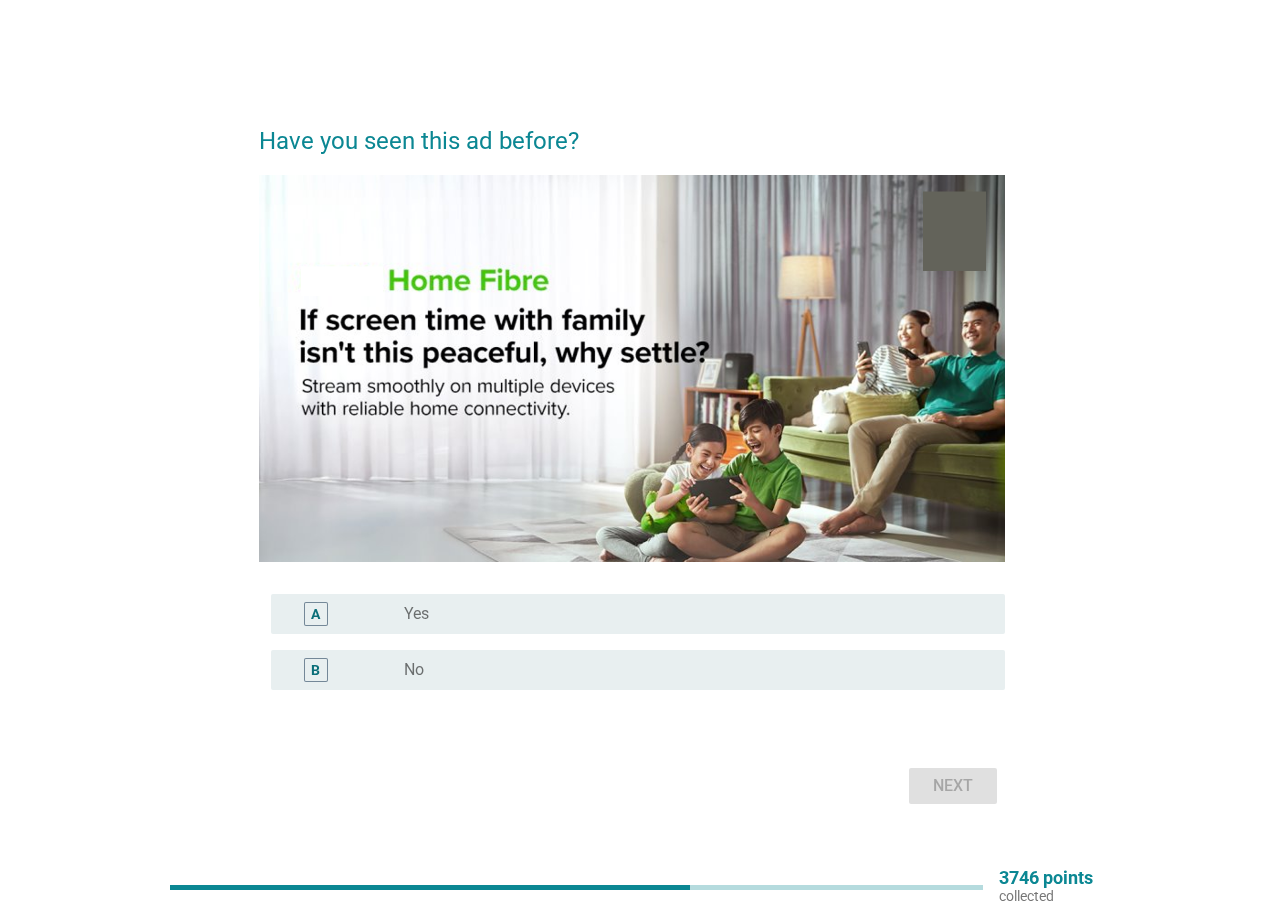 click on "A     radio_button_unchecked Yes" at bounding box center [638, 614] 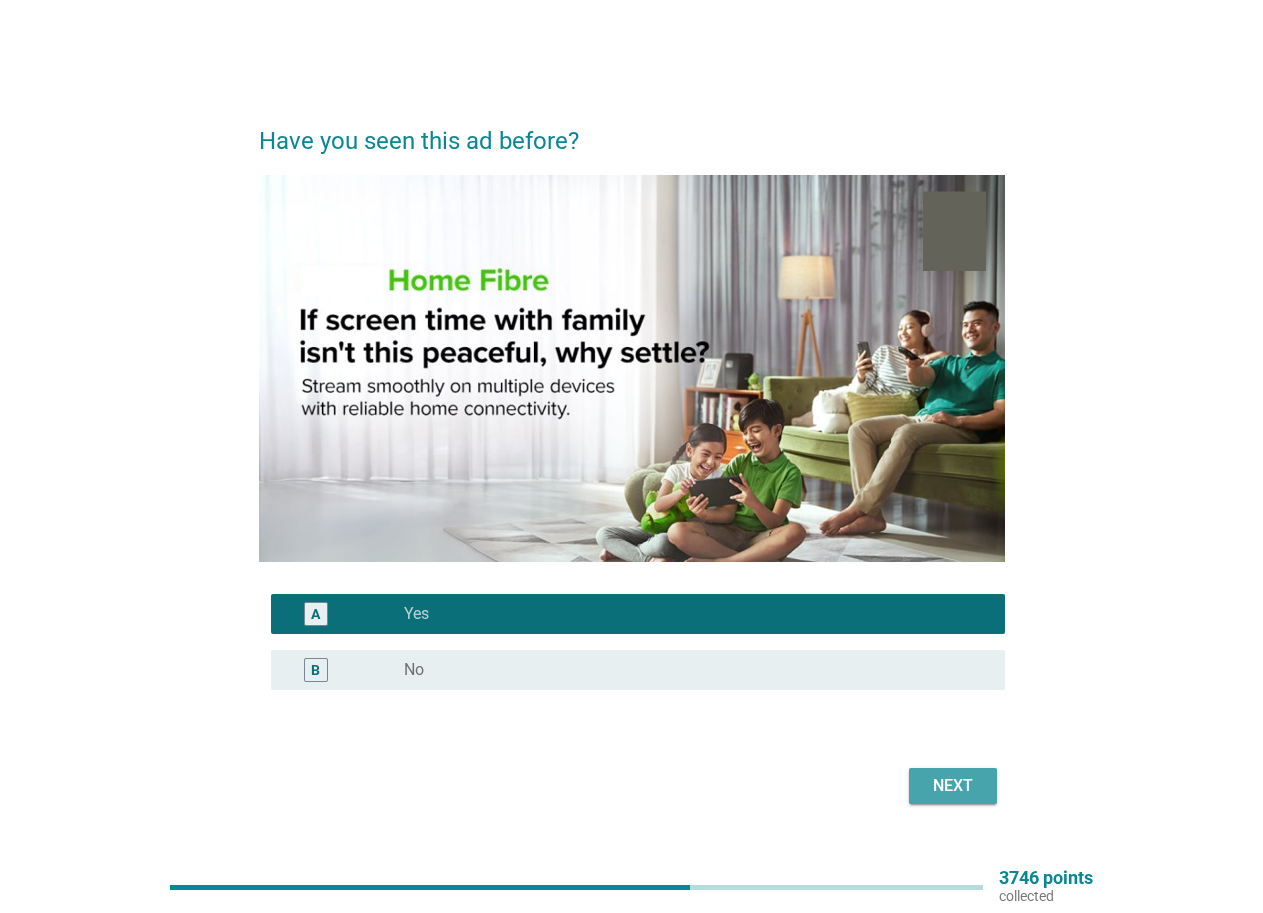 click on "Next" at bounding box center [953, 786] 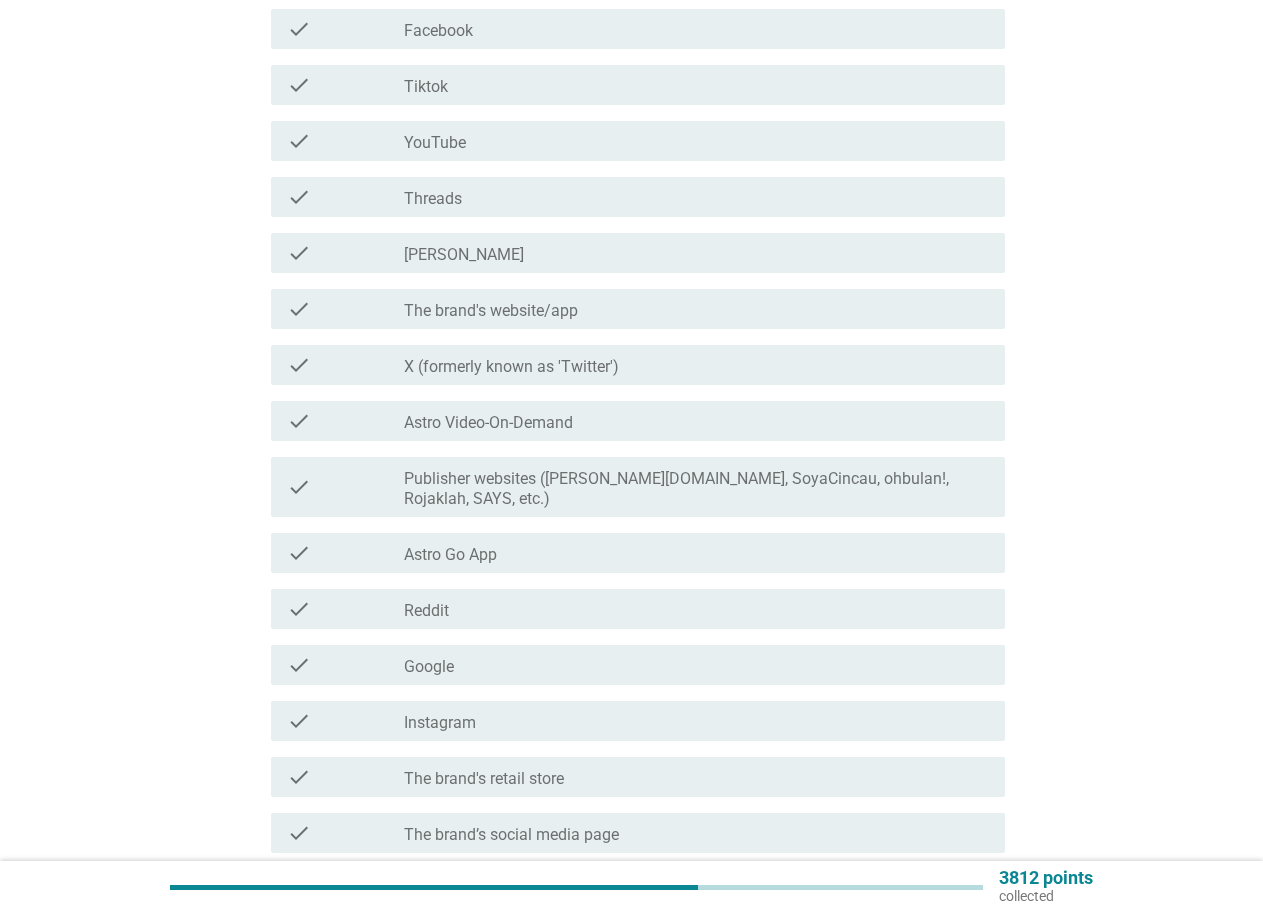 scroll, scrollTop: 200, scrollLeft: 0, axis: vertical 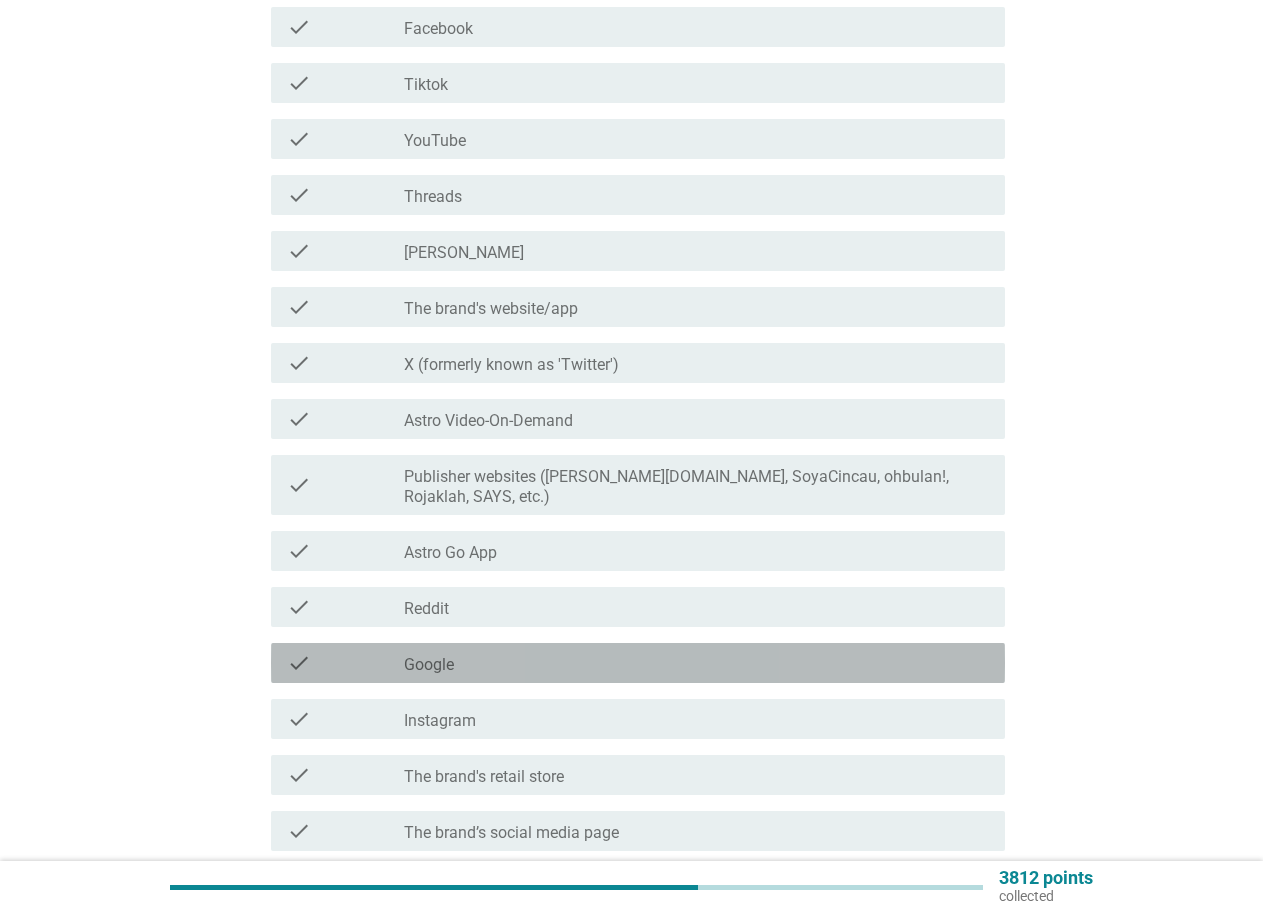 click on "check_box_outline_blank Google" at bounding box center [696, 663] 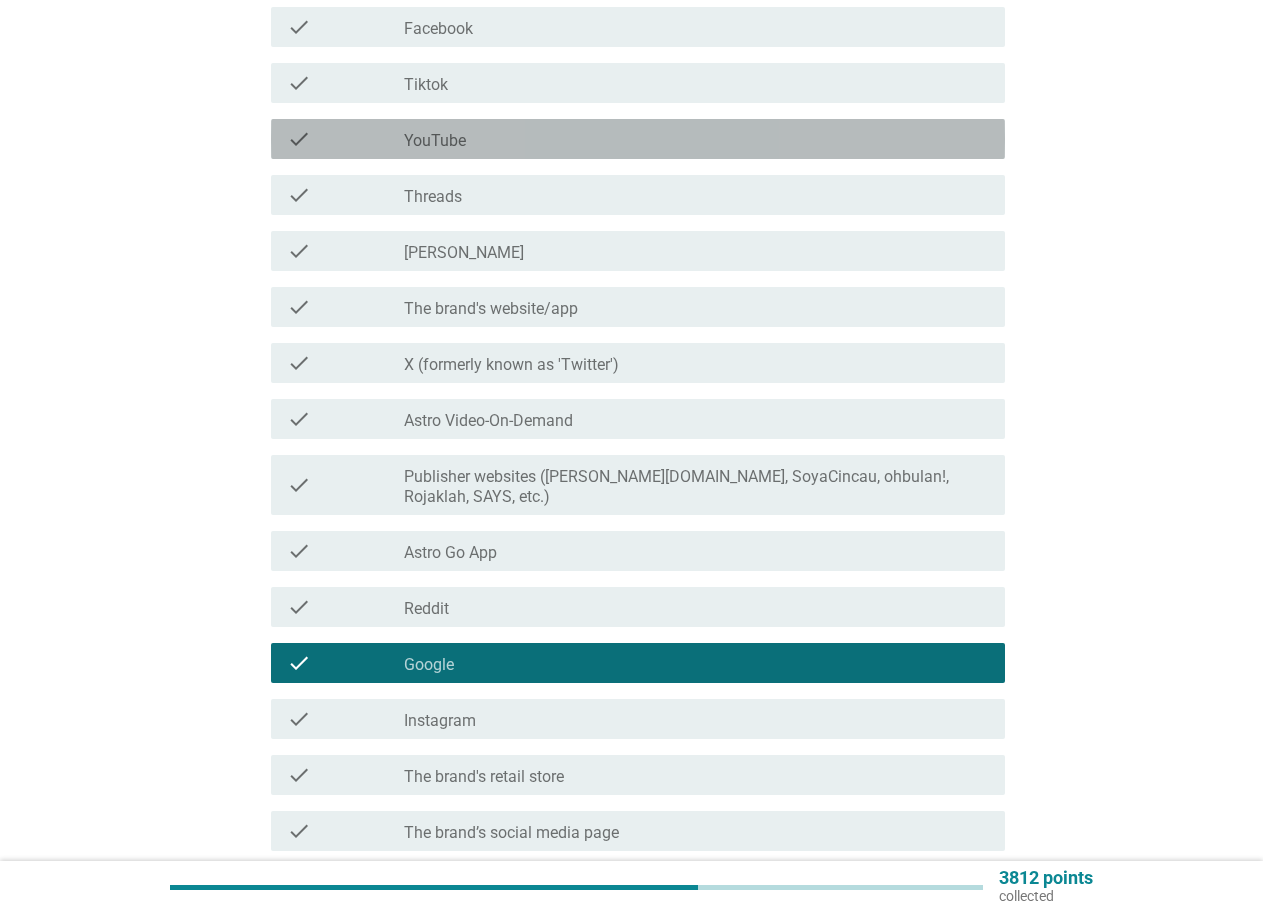 click on "check_box_outline_blank YouTube" at bounding box center [696, 139] 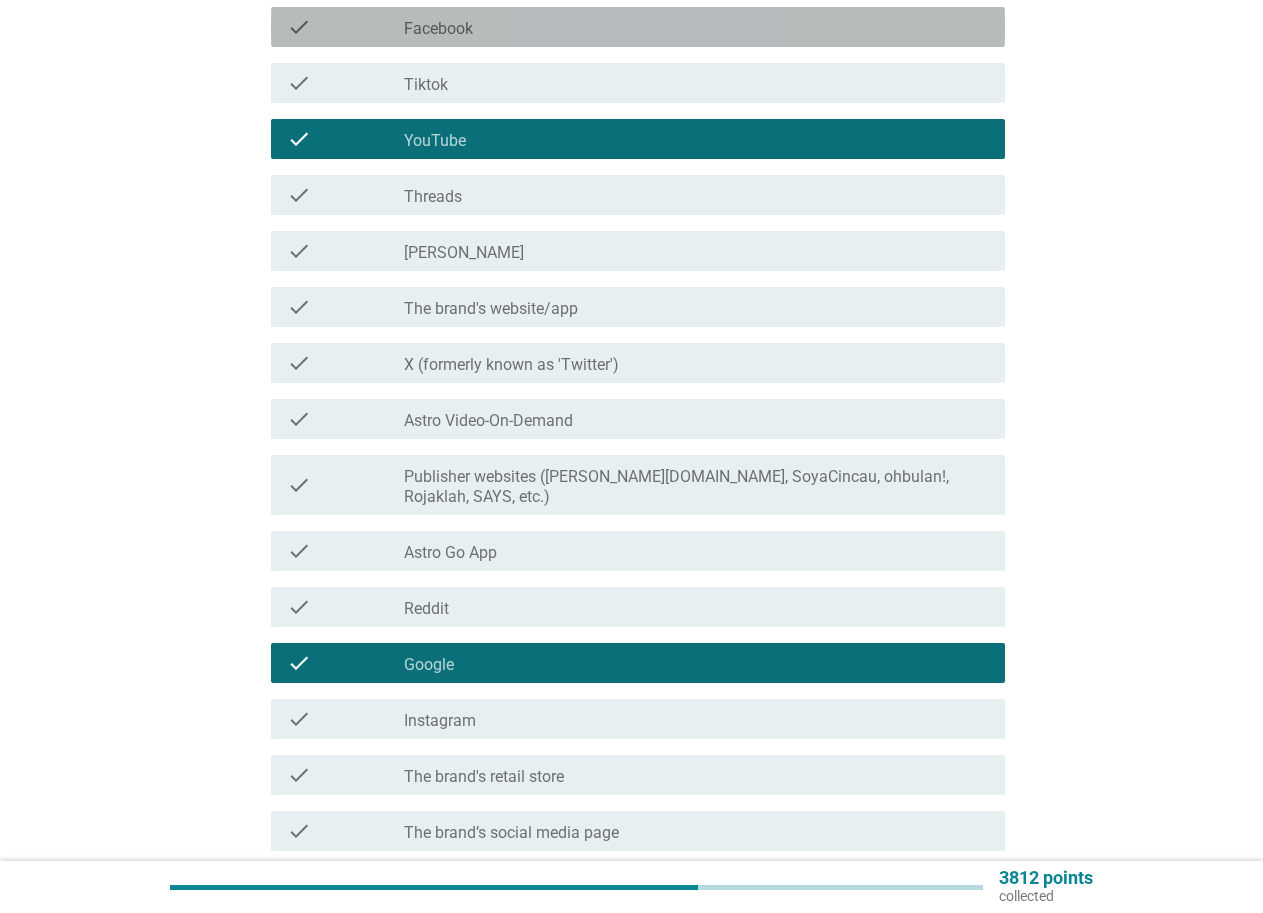 click on "check_box_outline_blank Facebook" at bounding box center (696, 27) 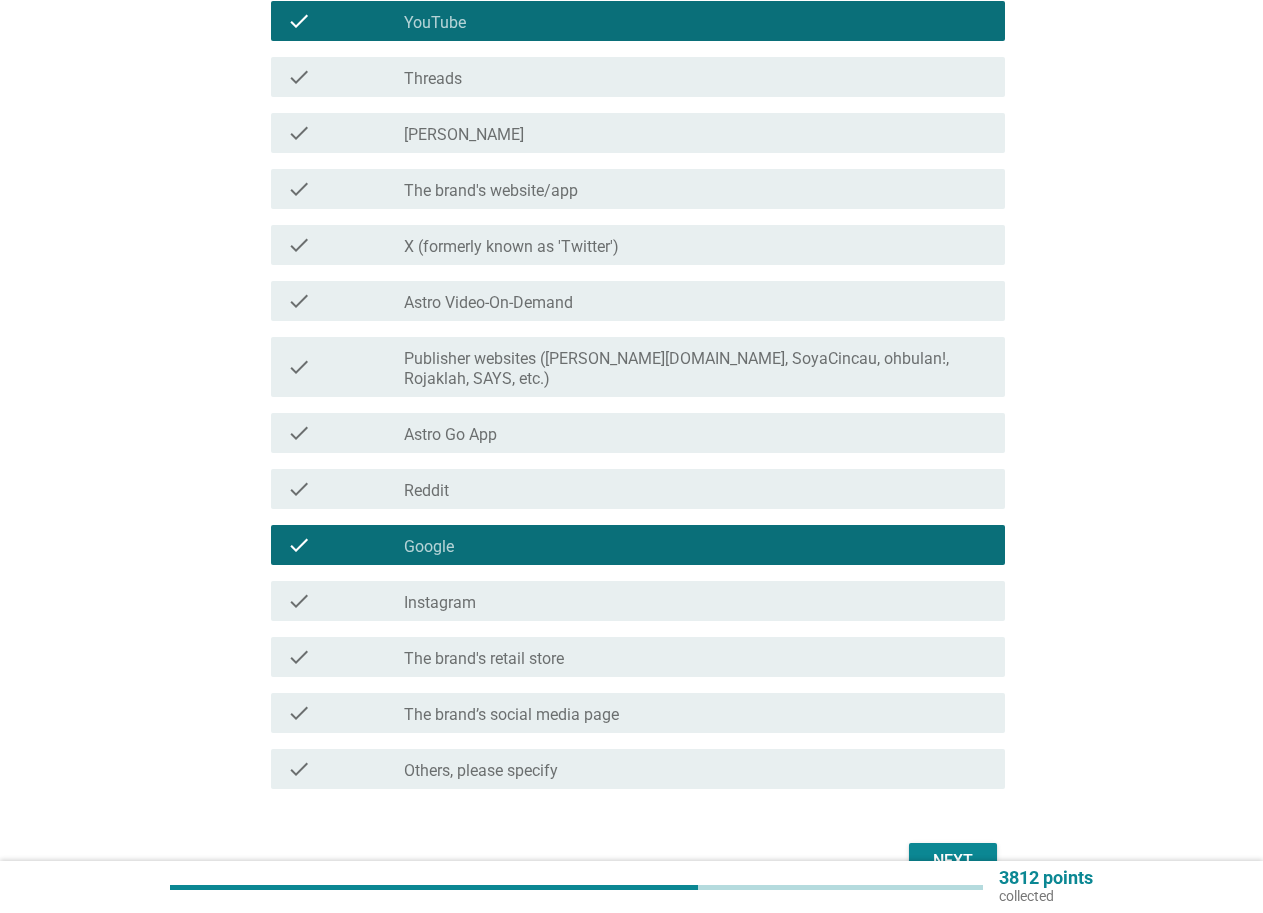 scroll, scrollTop: 412, scrollLeft: 0, axis: vertical 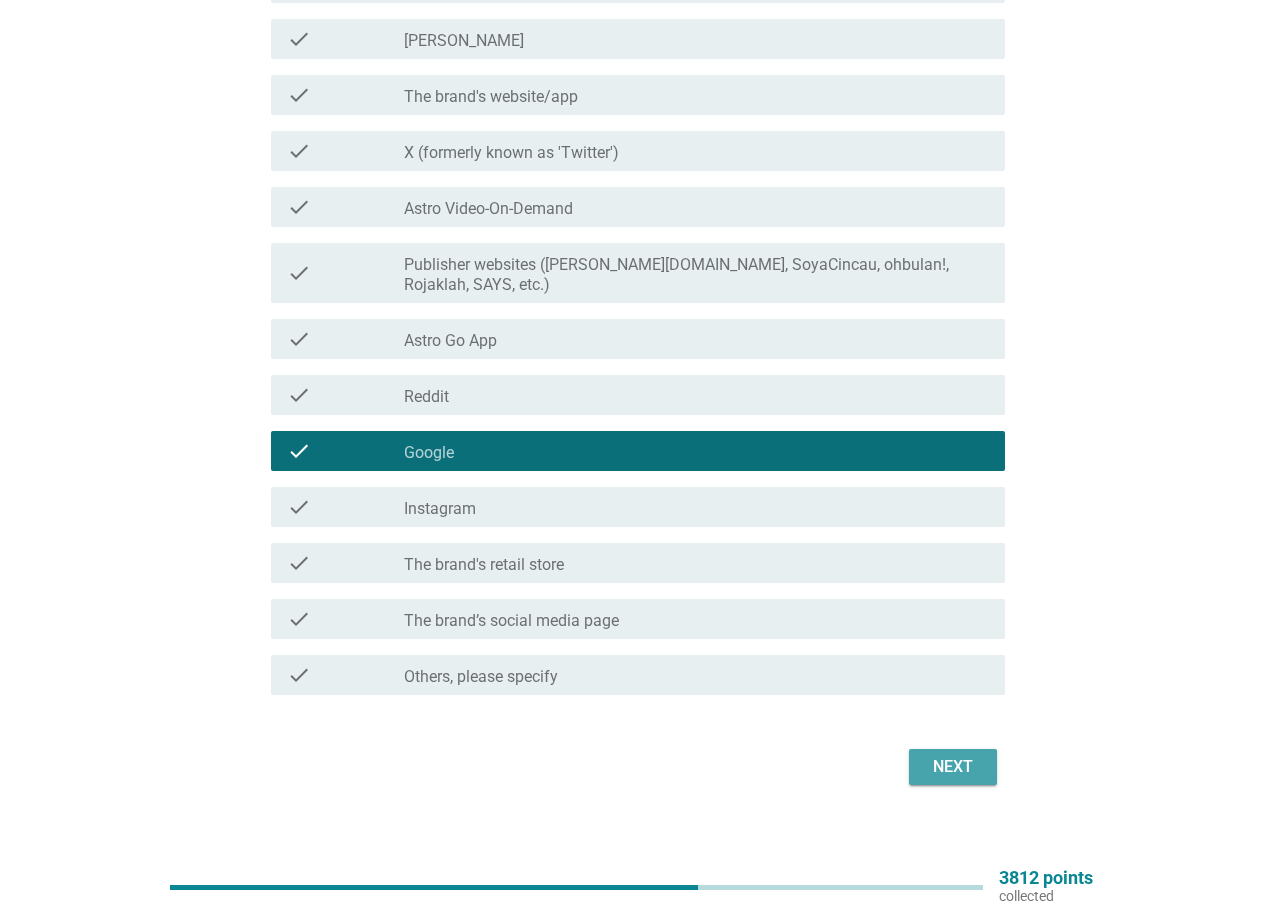 click on "Next" at bounding box center (953, 767) 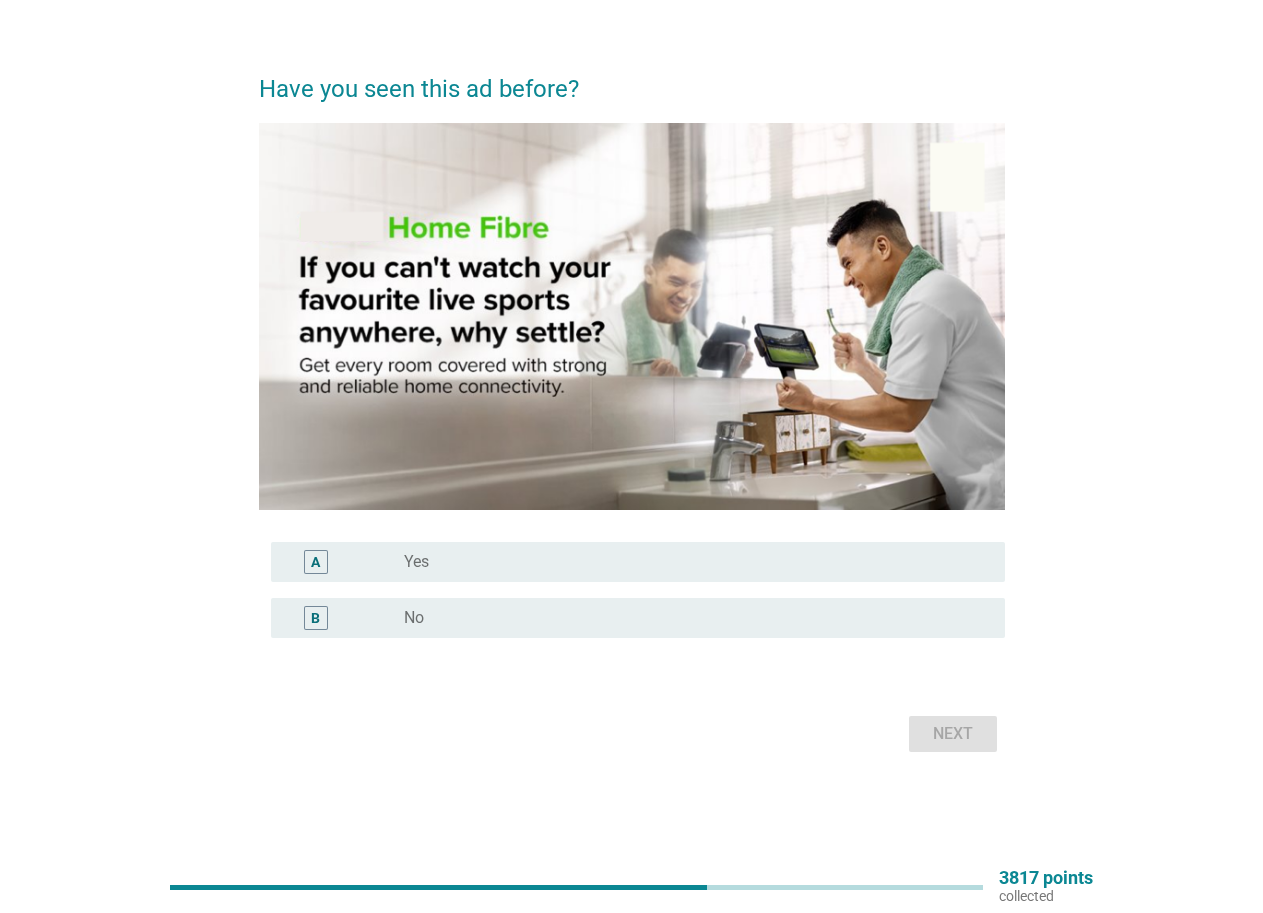 scroll, scrollTop: 0, scrollLeft: 0, axis: both 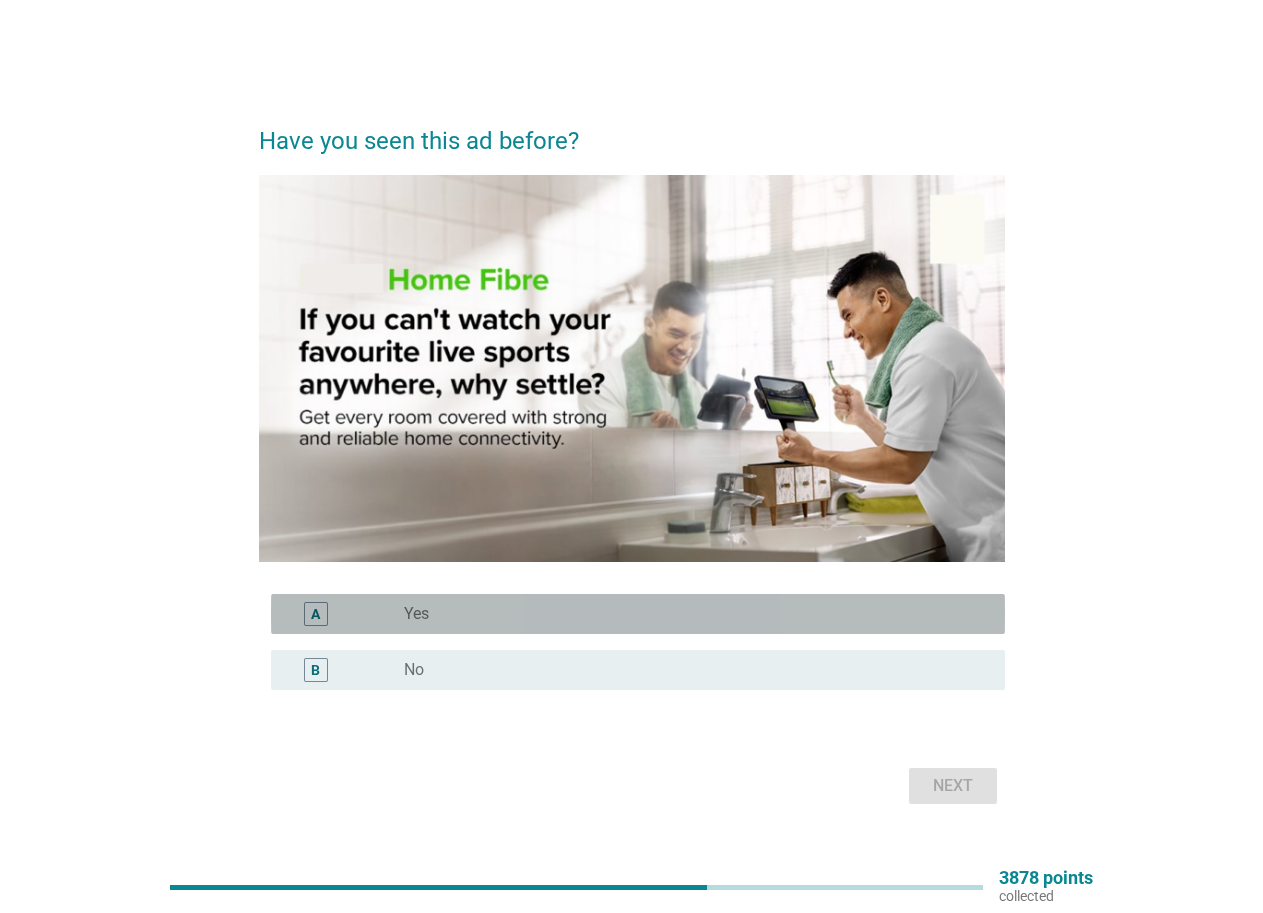 click on "radio_button_unchecked Yes" at bounding box center [688, 614] 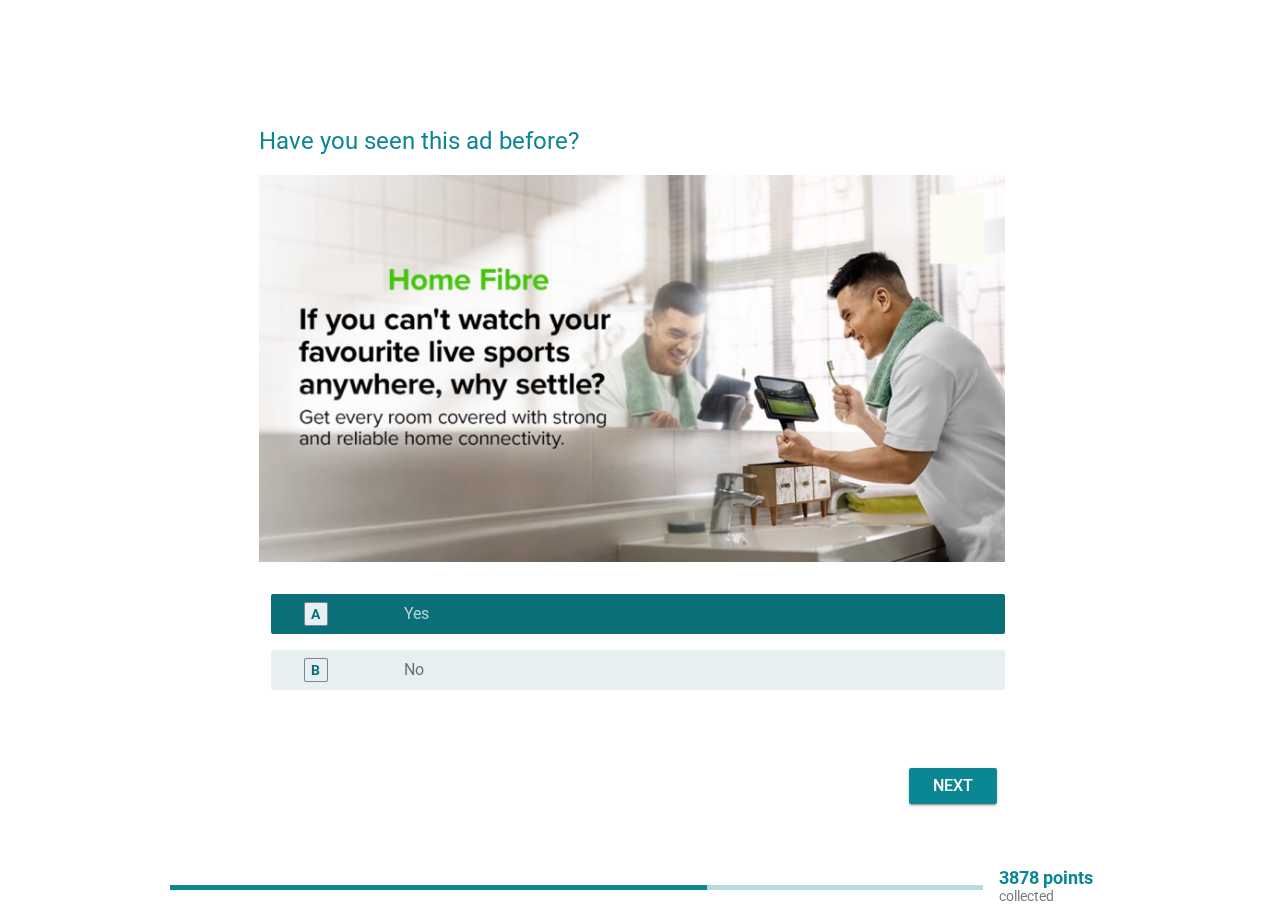 click on "Next" at bounding box center [953, 786] 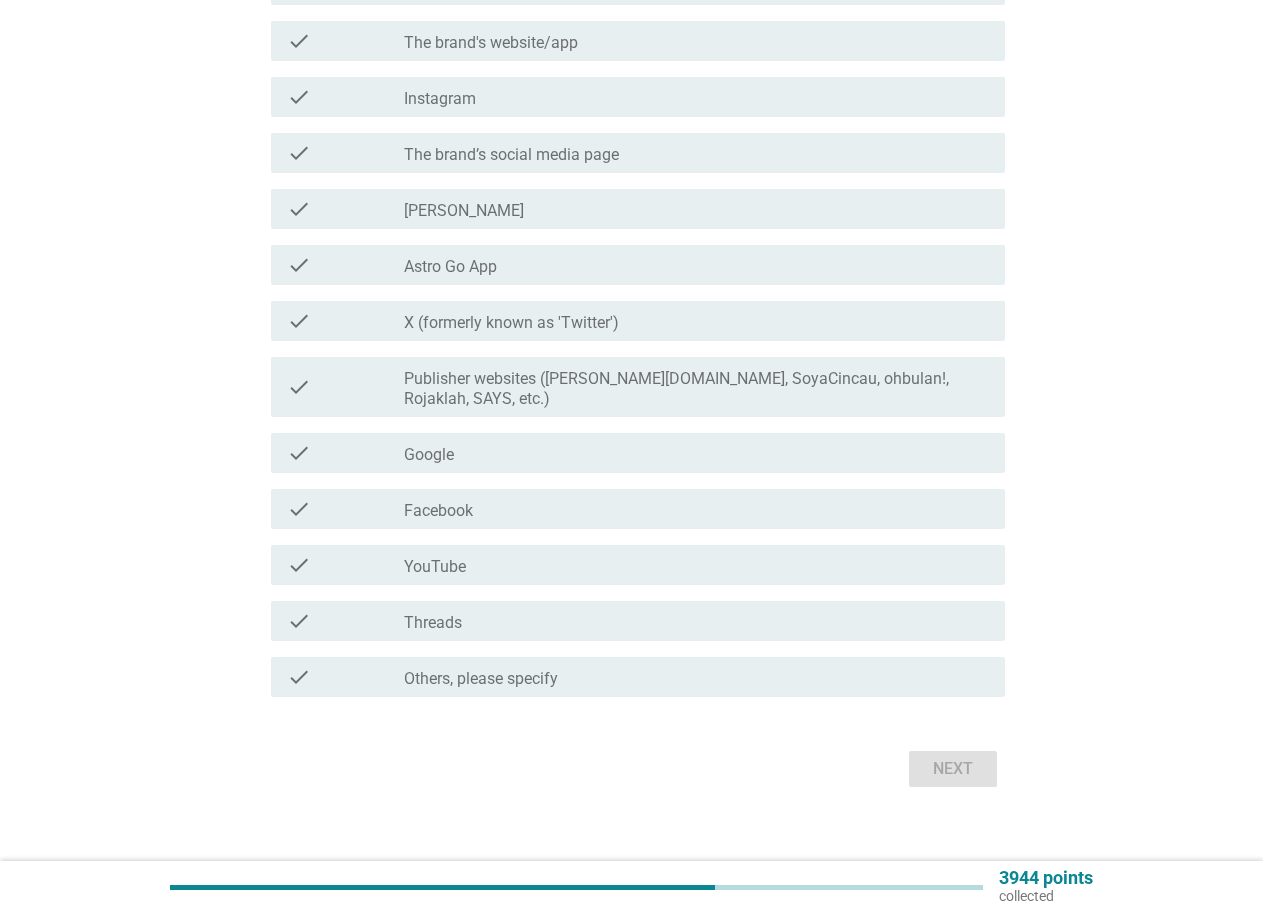scroll, scrollTop: 412, scrollLeft: 0, axis: vertical 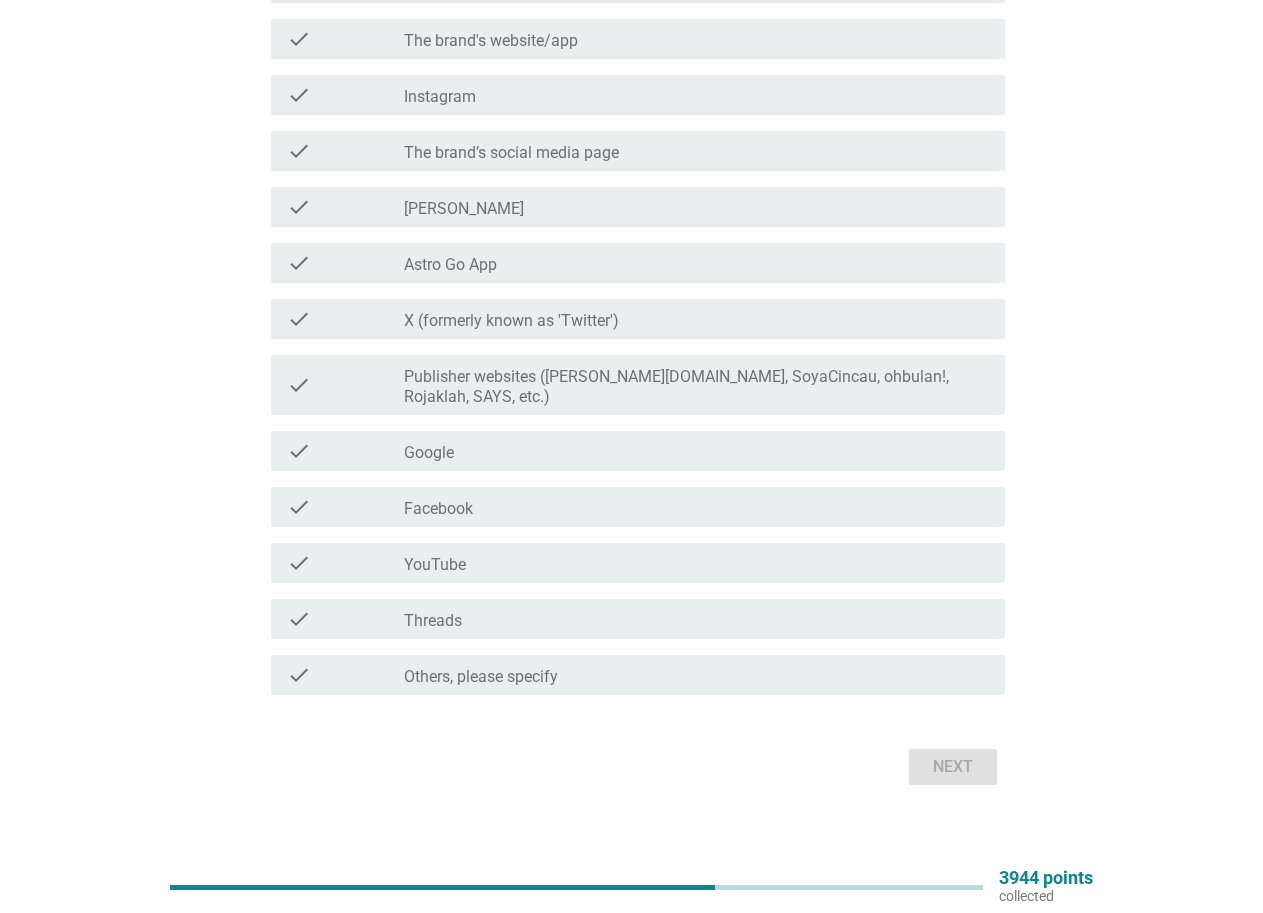 click on "check_box_outline_blank Google" at bounding box center (696, 451) 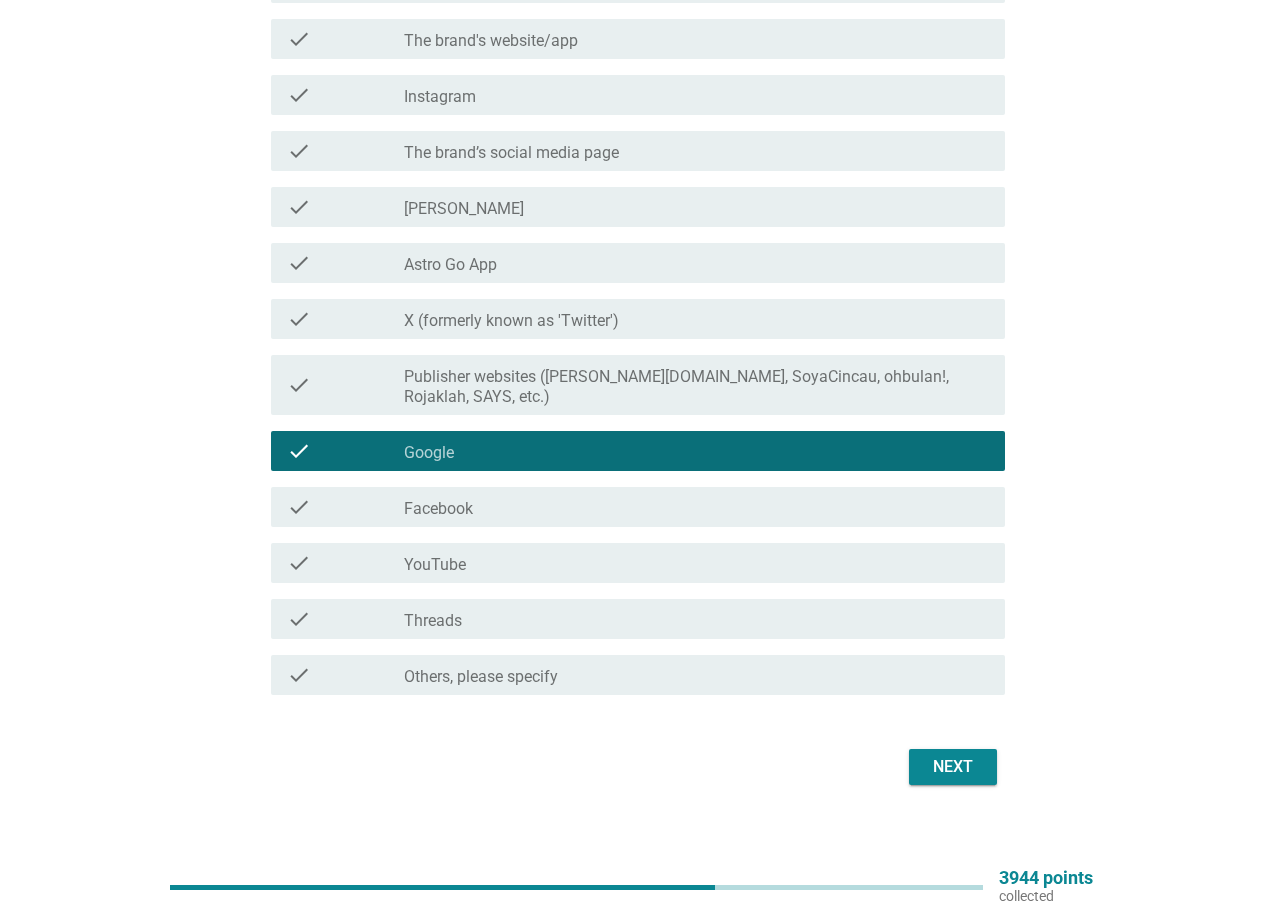 click on "check_box_outline_blank Facebook" at bounding box center (696, 507) 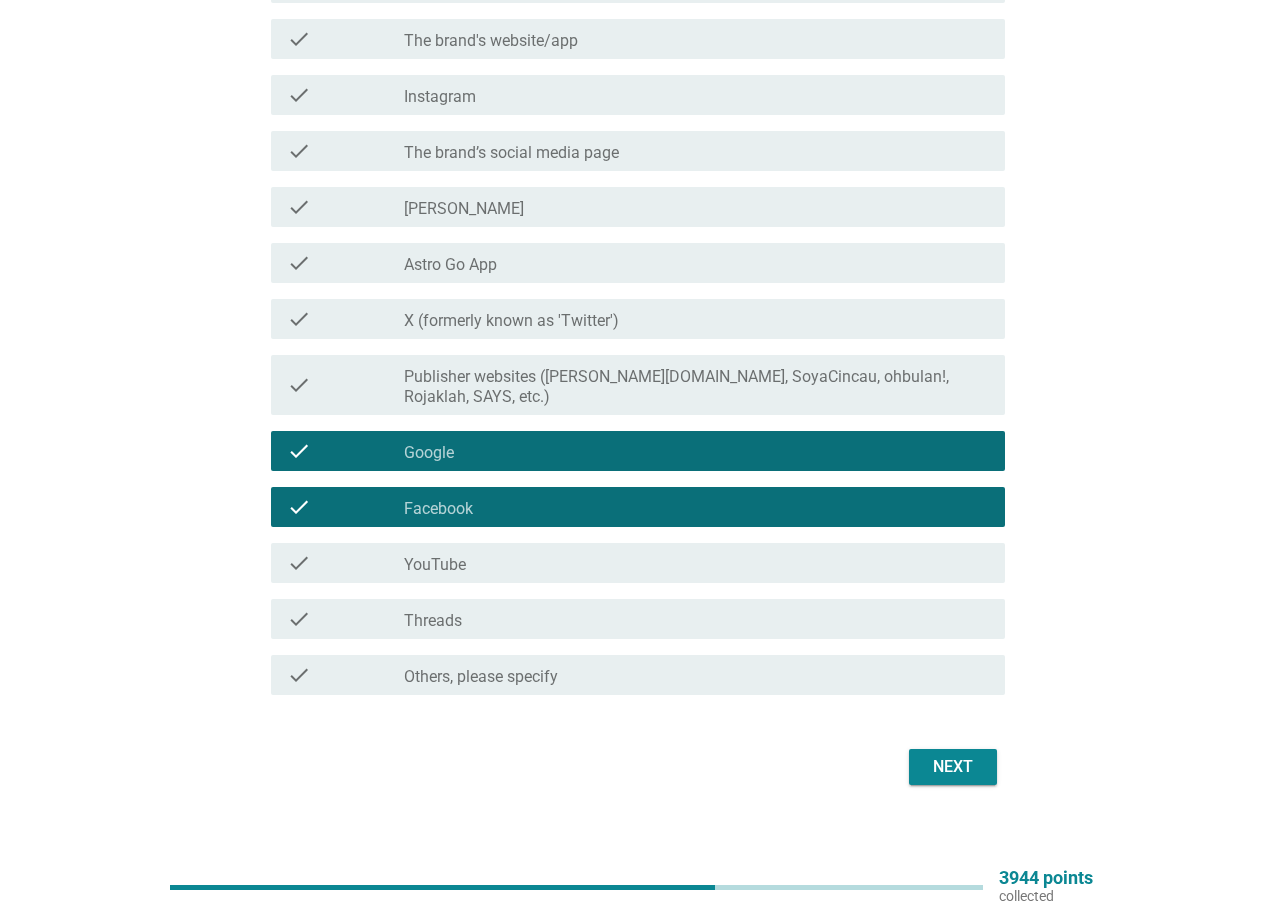 click on "check_box_outline_blank YouTube" at bounding box center [696, 563] 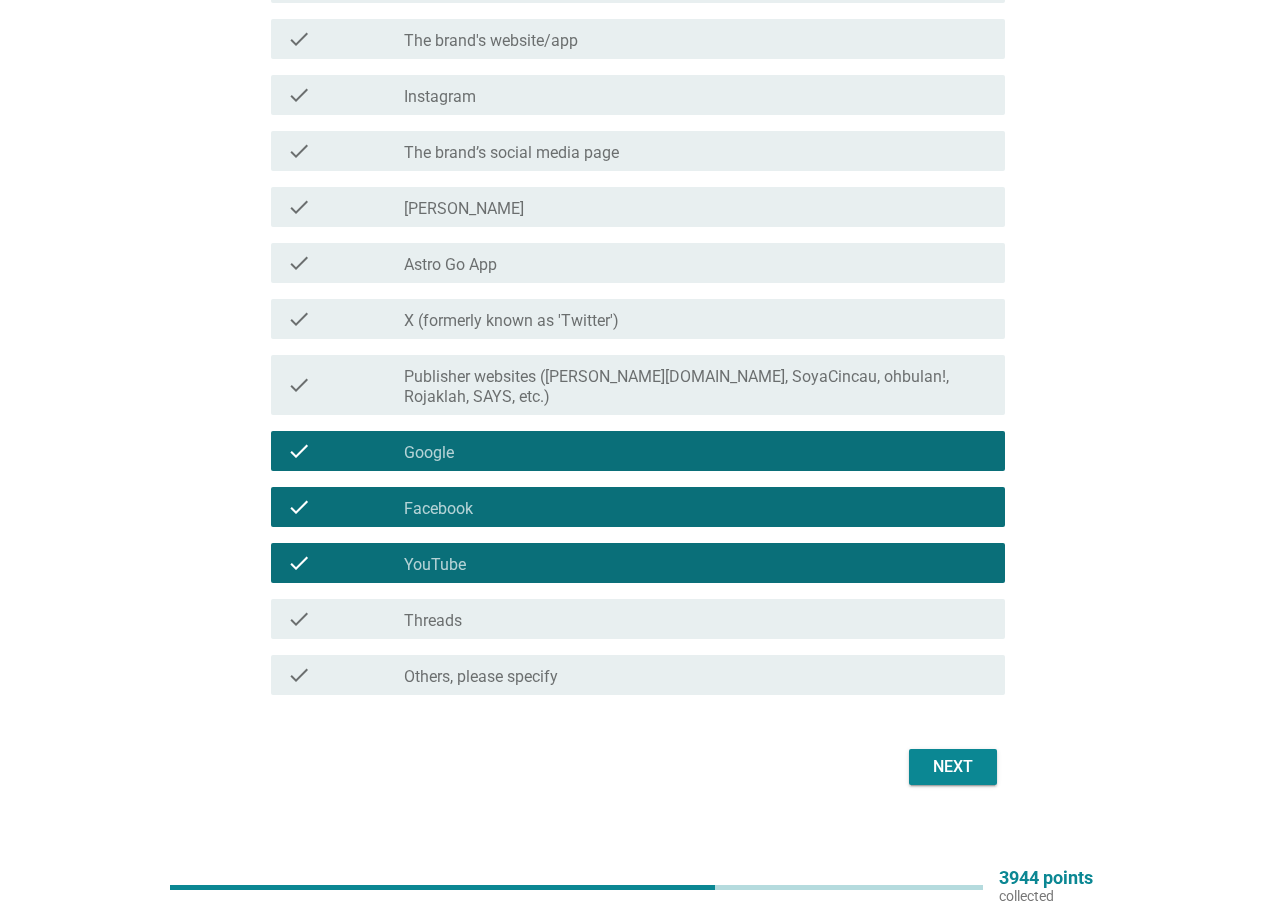 click on "Next" at bounding box center (953, 767) 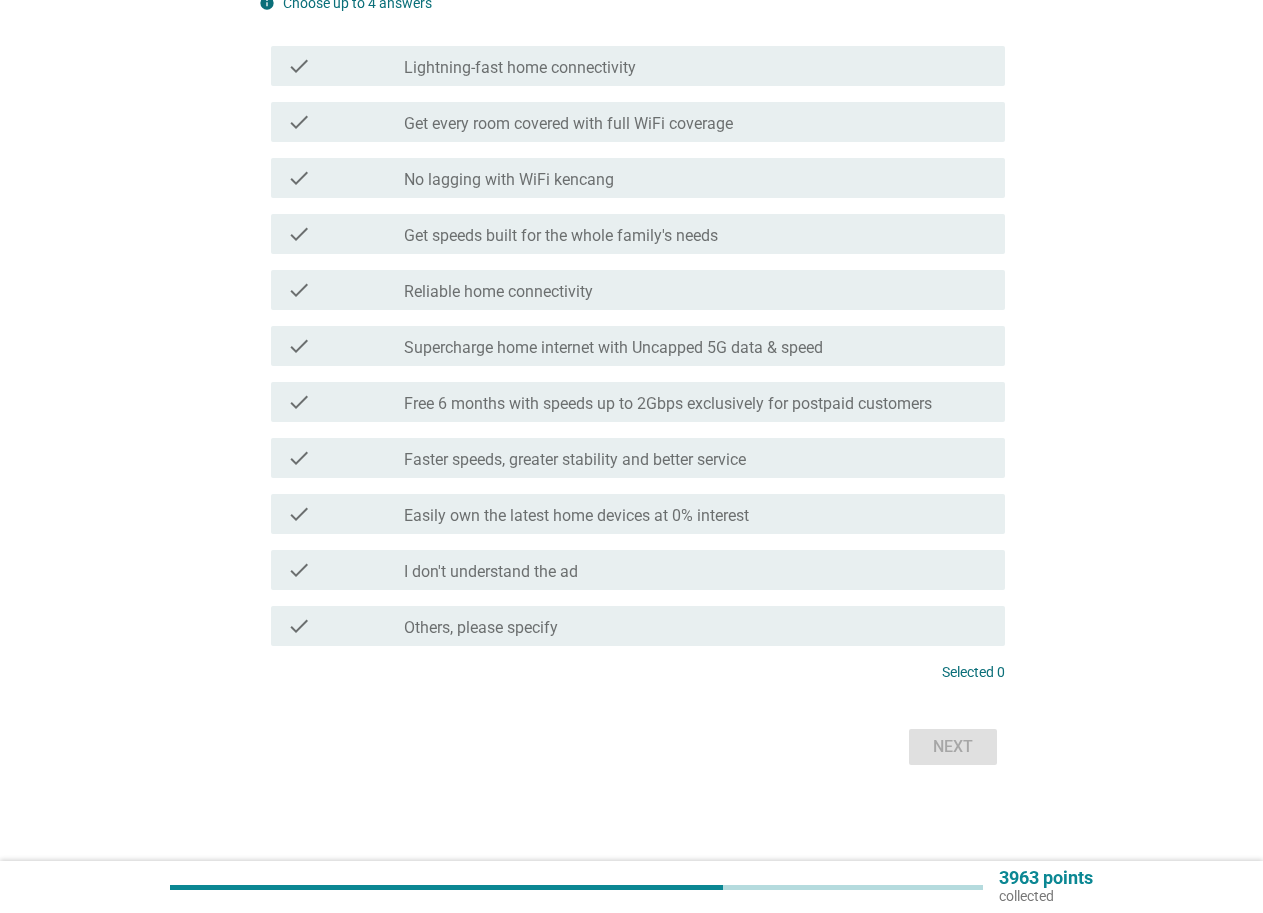 scroll, scrollTop: 0, scrollLeft: 0, axis: both 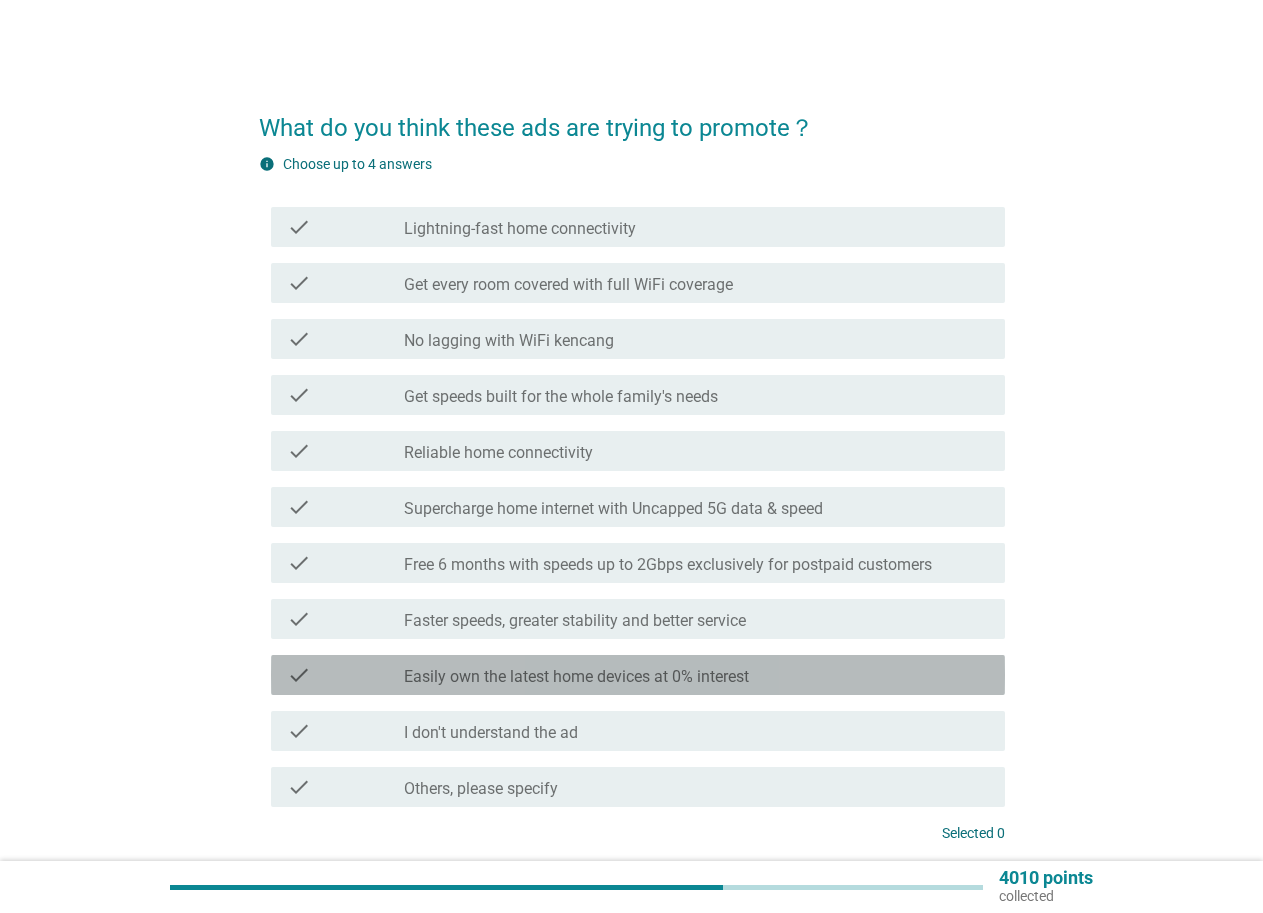 click on "check_box_outline_blank Easily own the latest home devices at 0% interest" at bounding box center (696, 675) 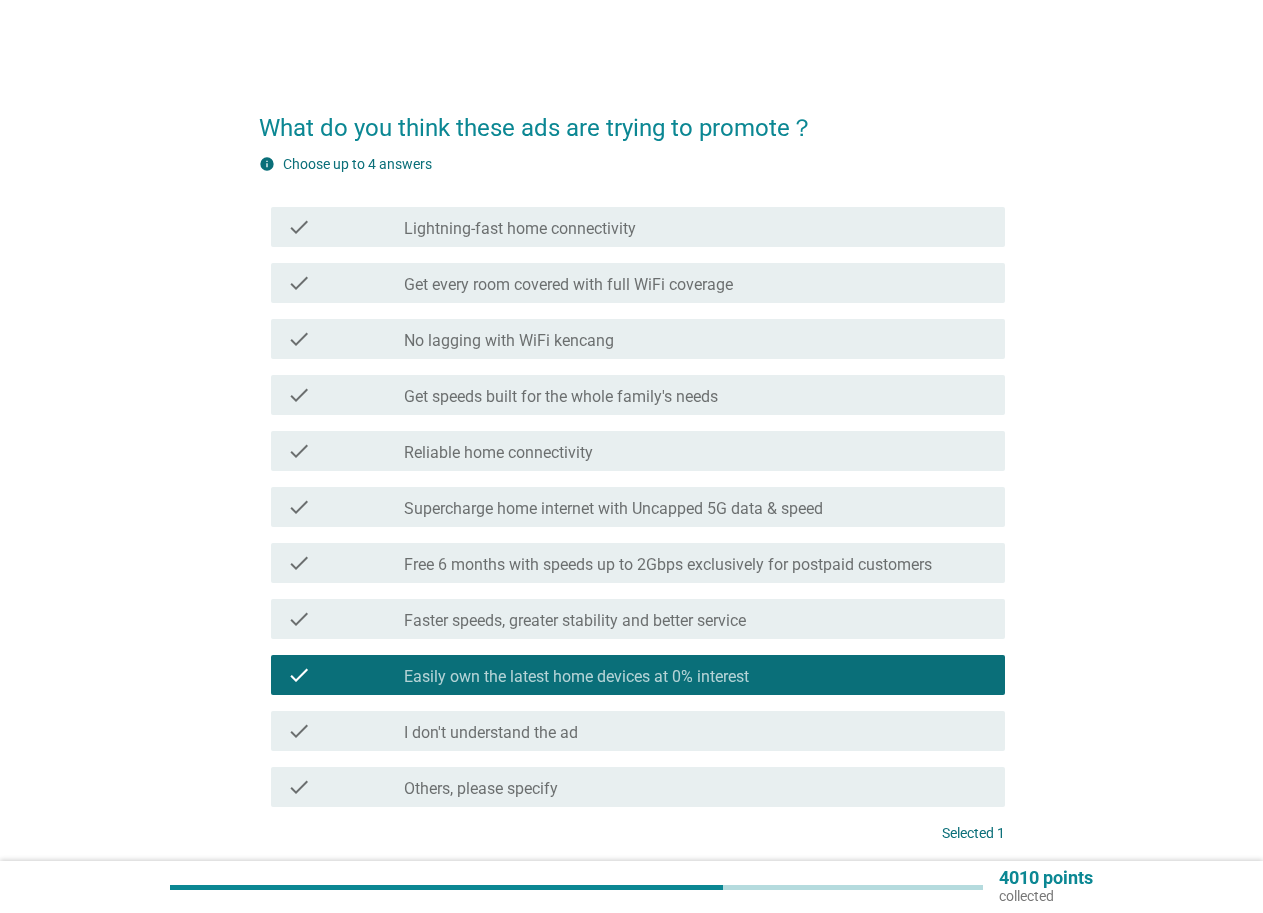 click on "check_box_outline_blank Faster speeds, greater stability and better service" at bounding box center (696, 619) 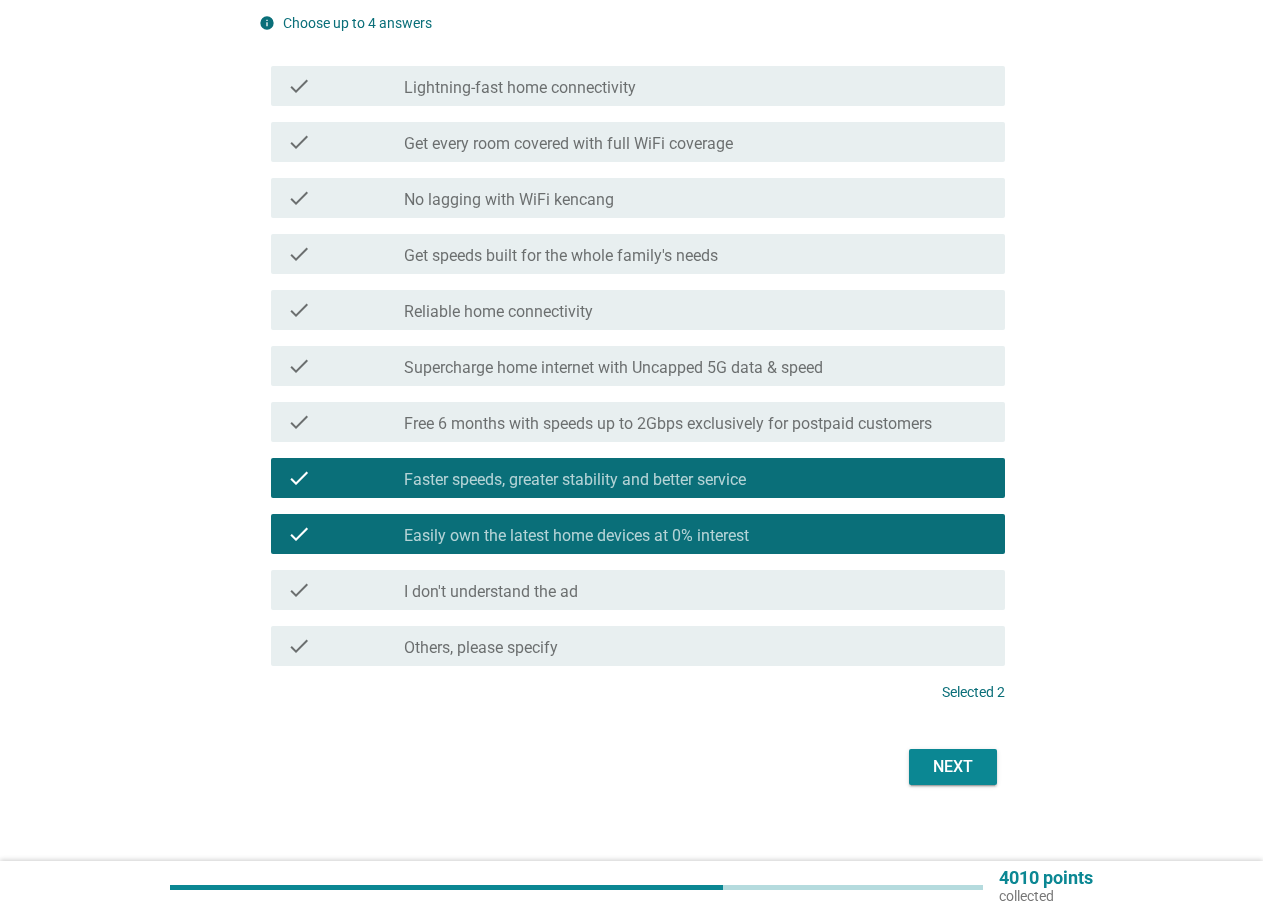 scroll, scrollTop: 161, scrollLeft: 0, axis: vertical 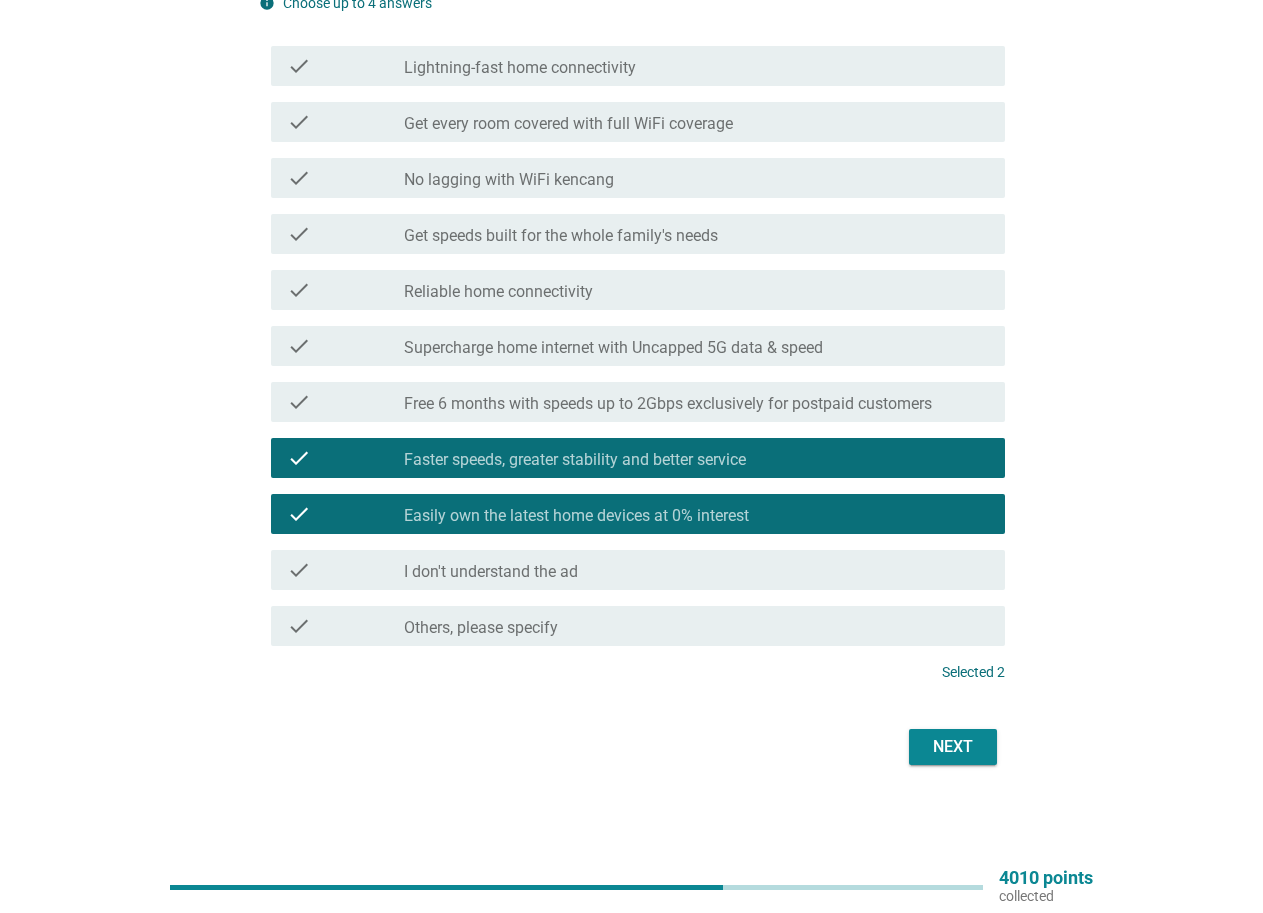 click on "Next" at bounding box center (953, 747) 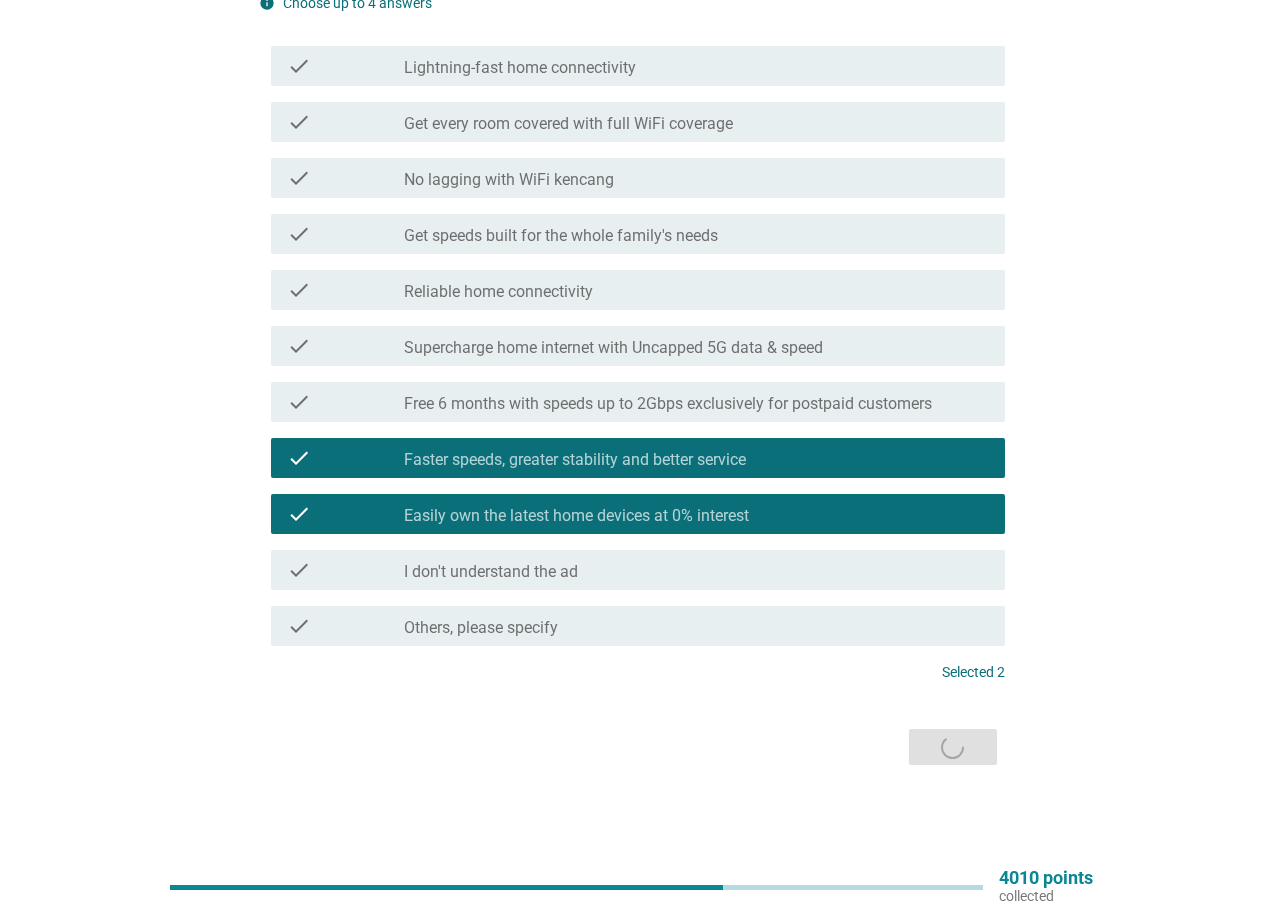 scroll, scrollTop: 0, scrollLeft: 0, axis: both 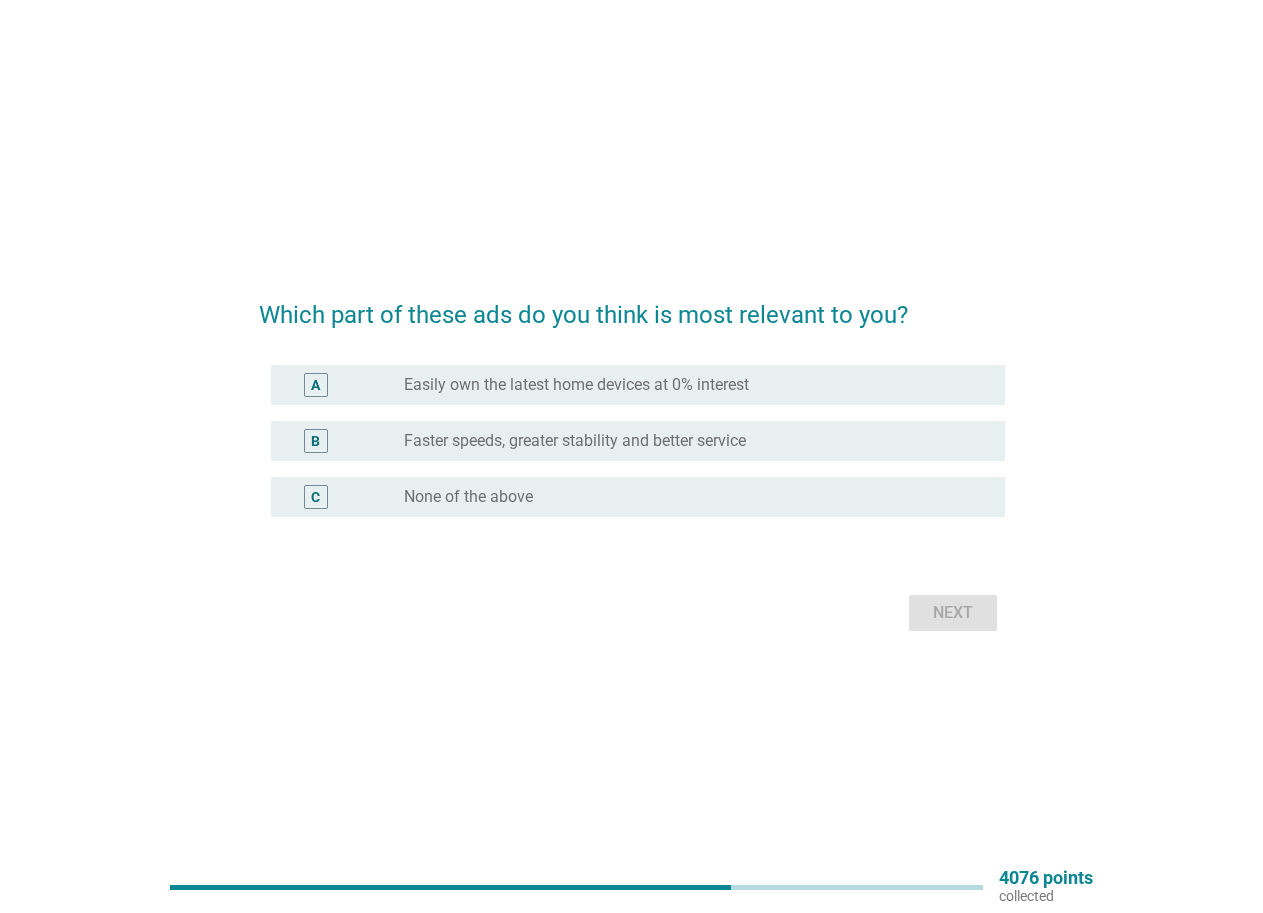 click on "Faster speeds, greater stability and better service" at bounding box center [575, 441] 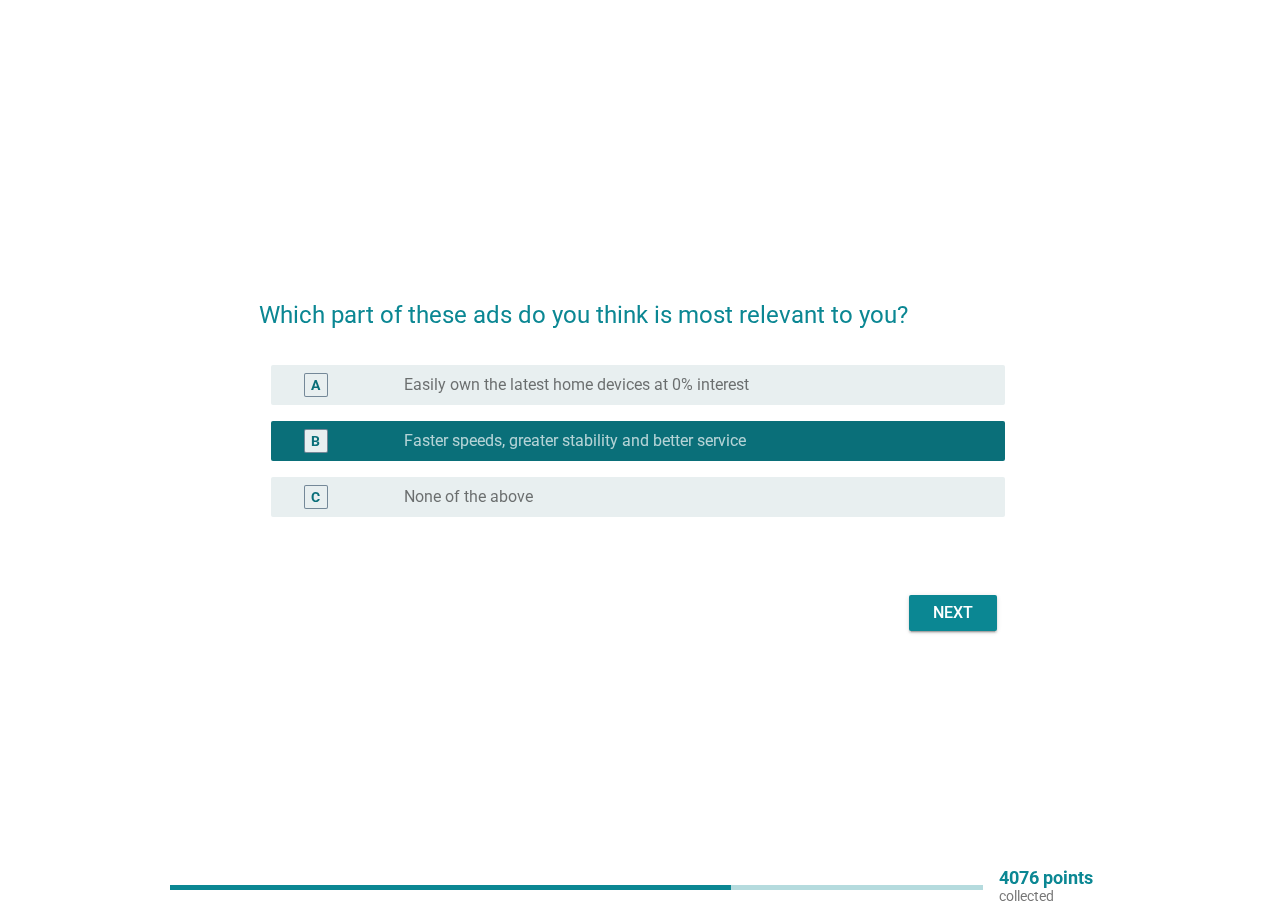 click on "Next" at bounding box center (953, 613) 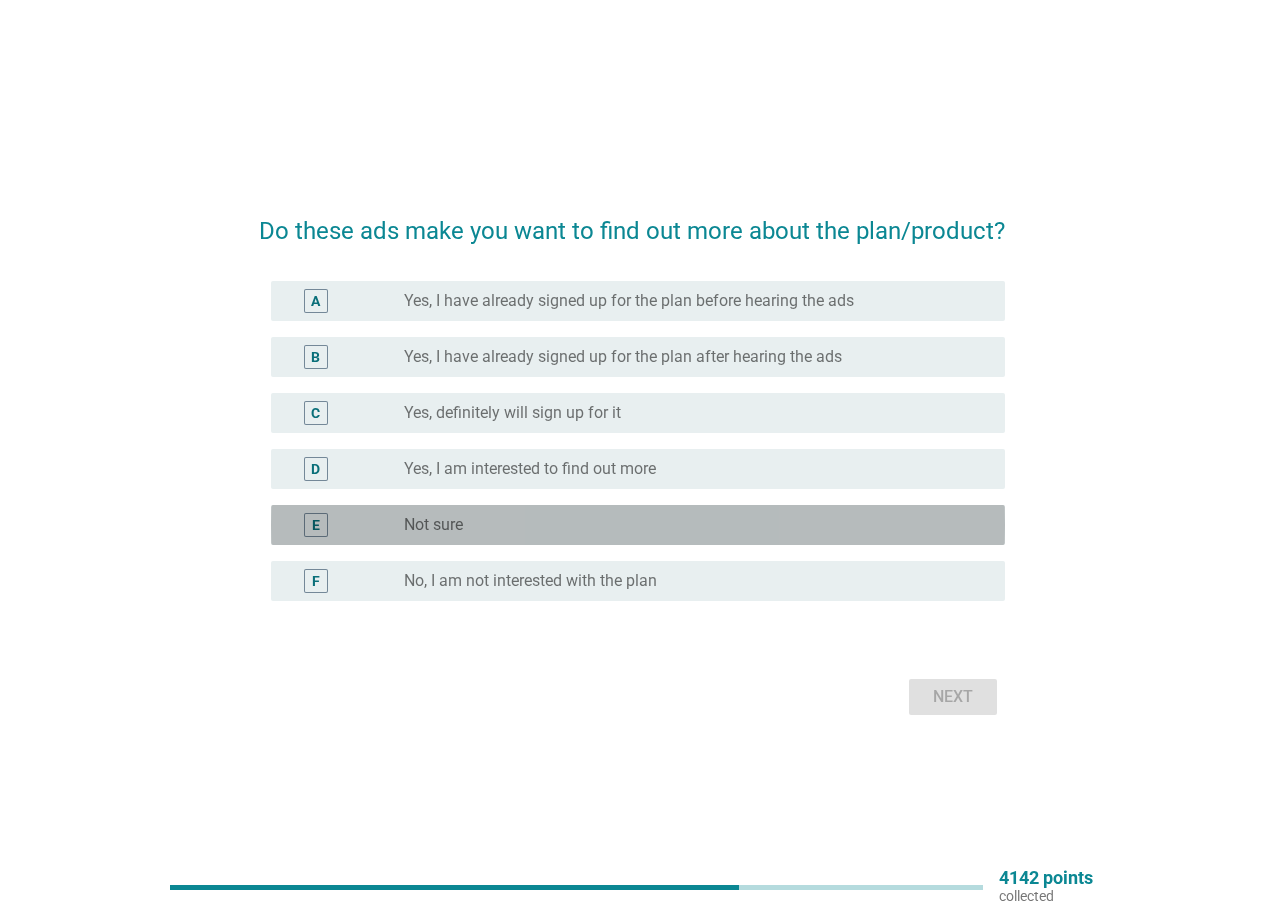 click on "radio_button_unchecked Not sure" at bounding box center [688, 525] 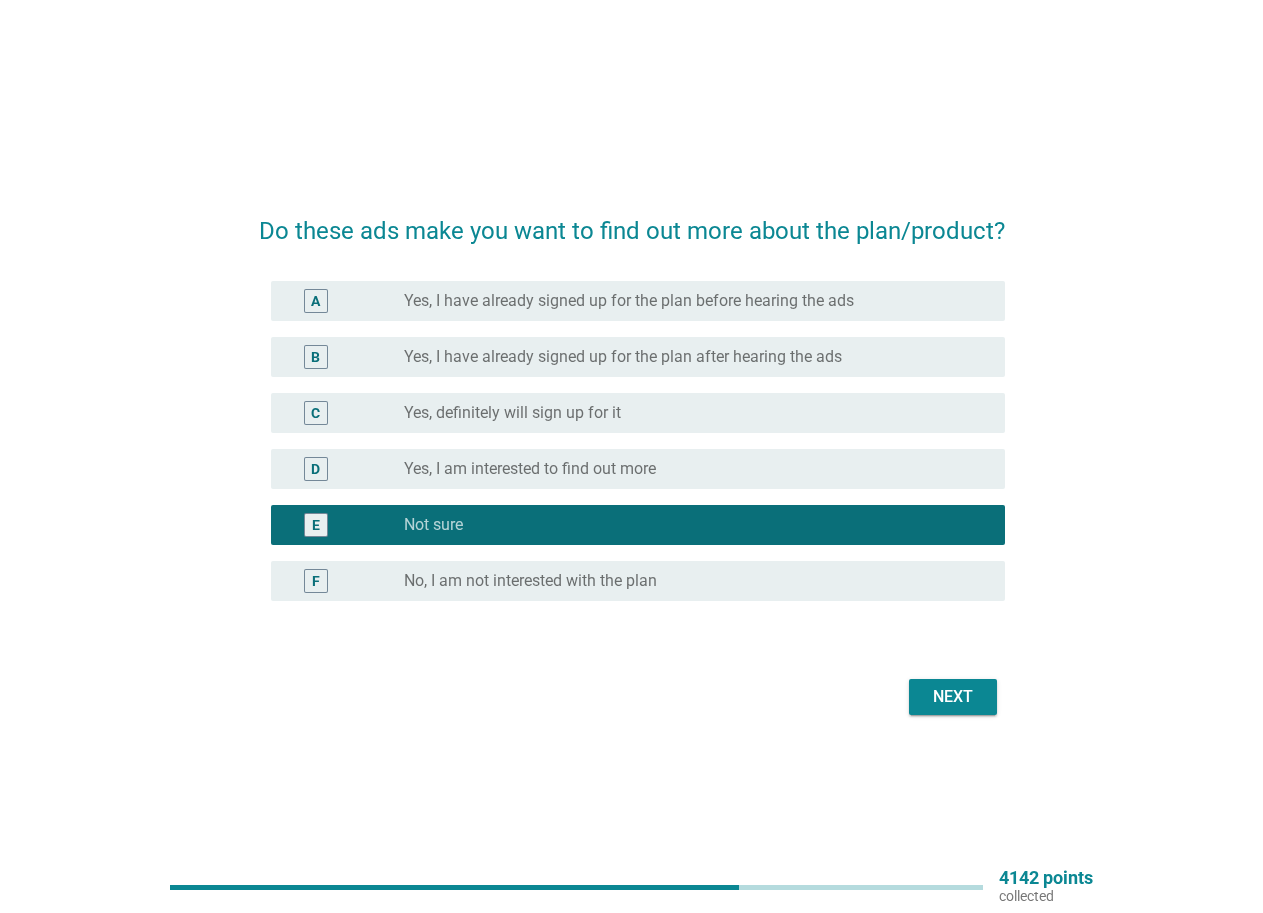 click on "Next" at bounding box center [953, 697] 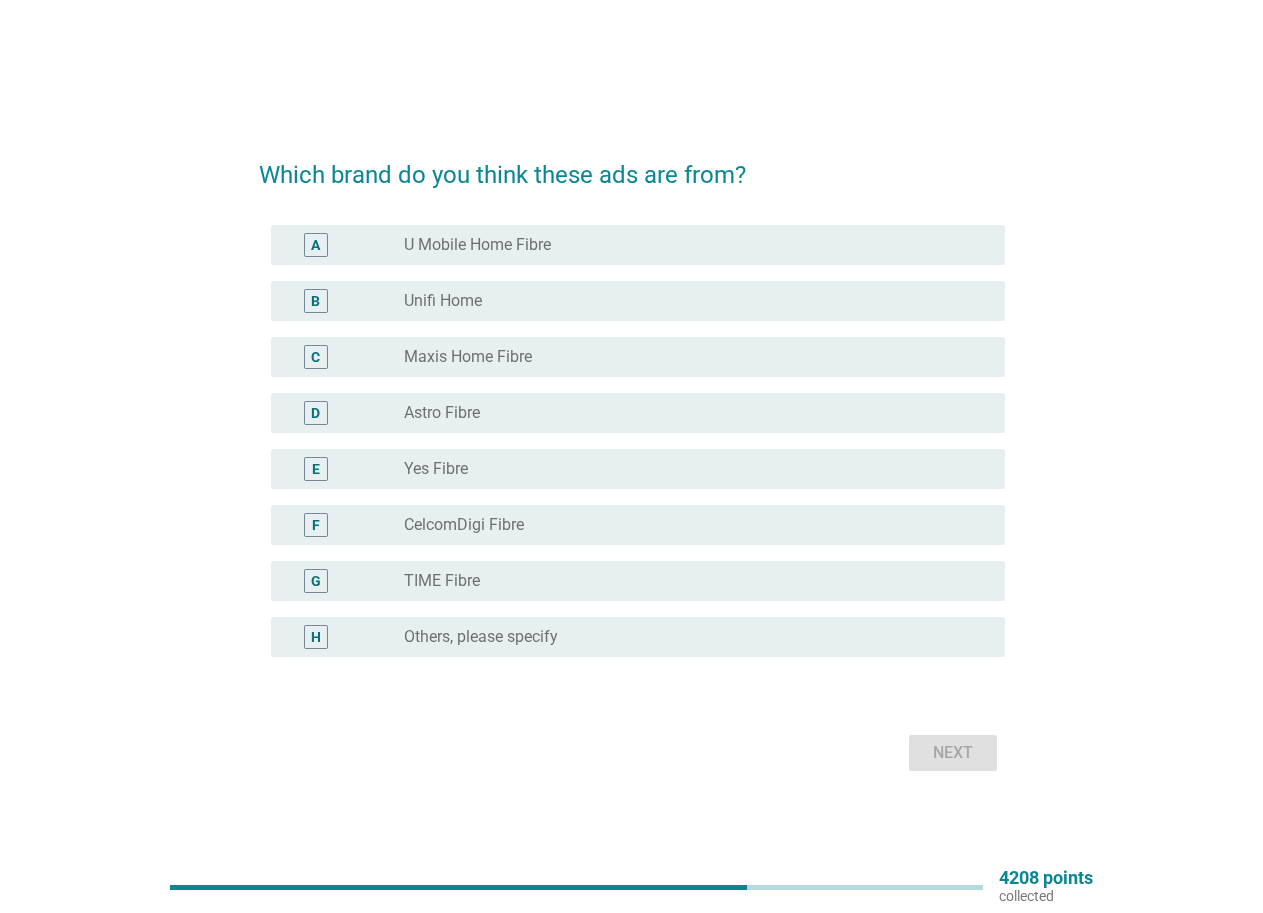 click on "radio_button_unchecked Maxis Home Fibre" at bounding box center (688, 357) 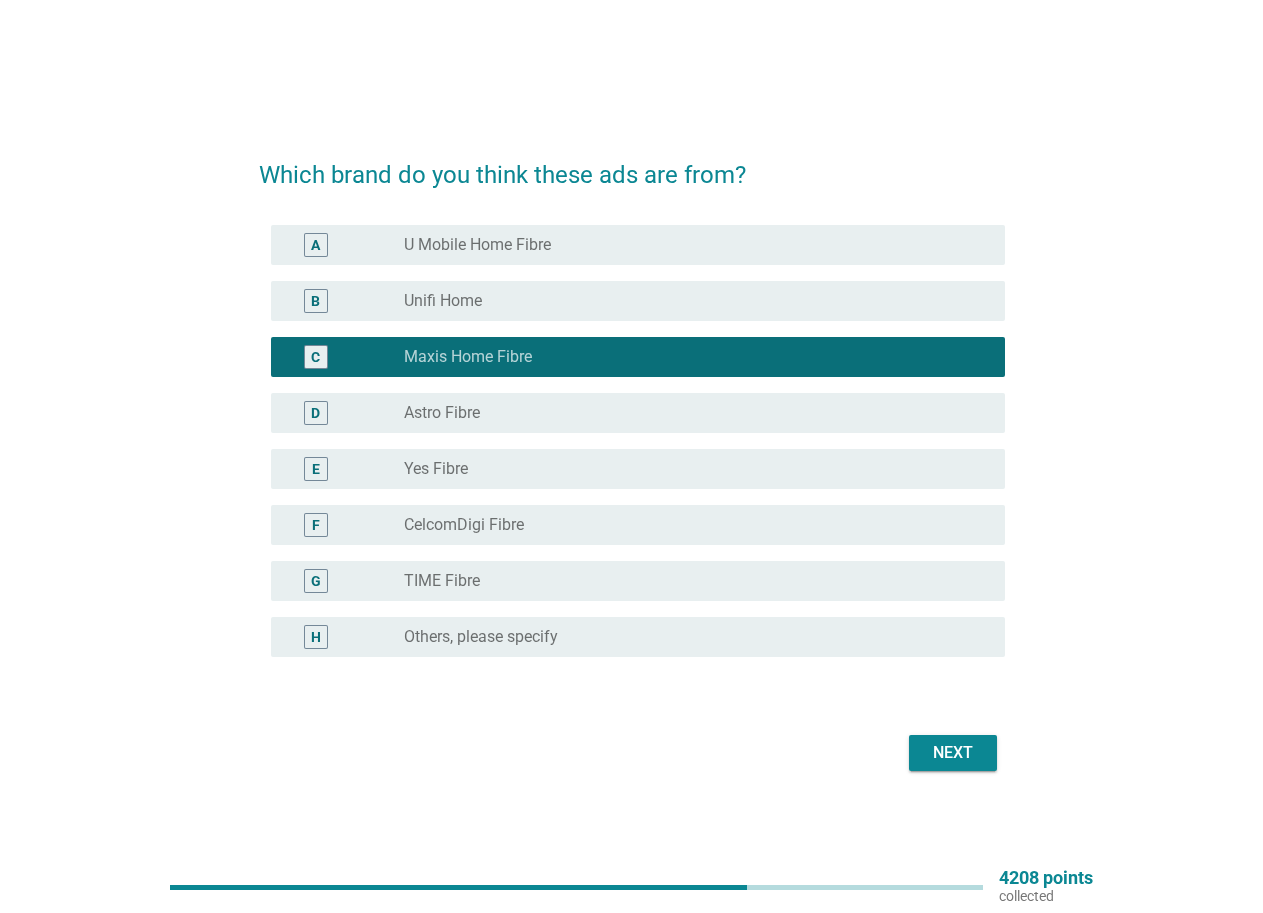 click on "Next" at bounding box center [953, 753] 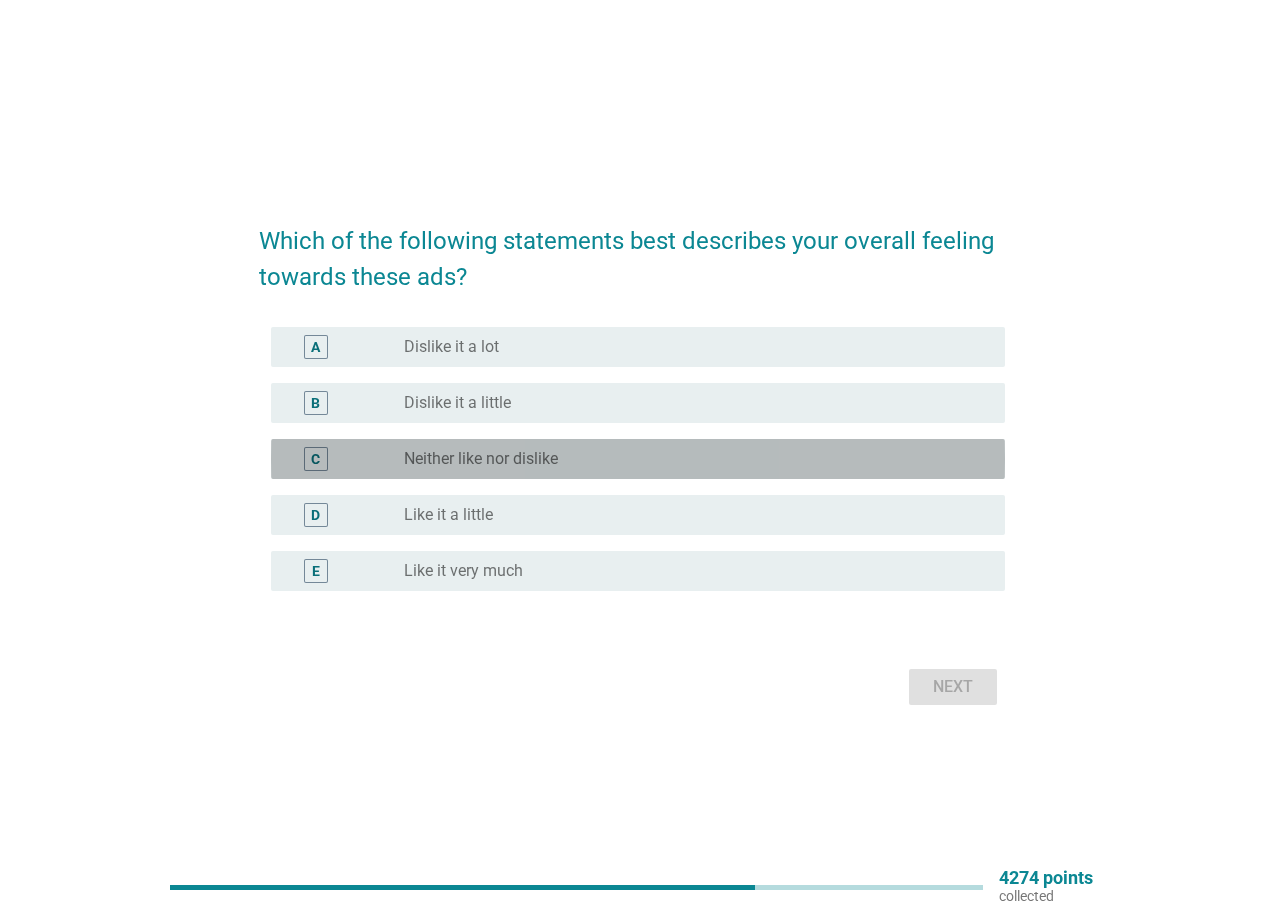 click on "radio_button_unchecked Neither like nor dislike" at bounding box center (688, 459) 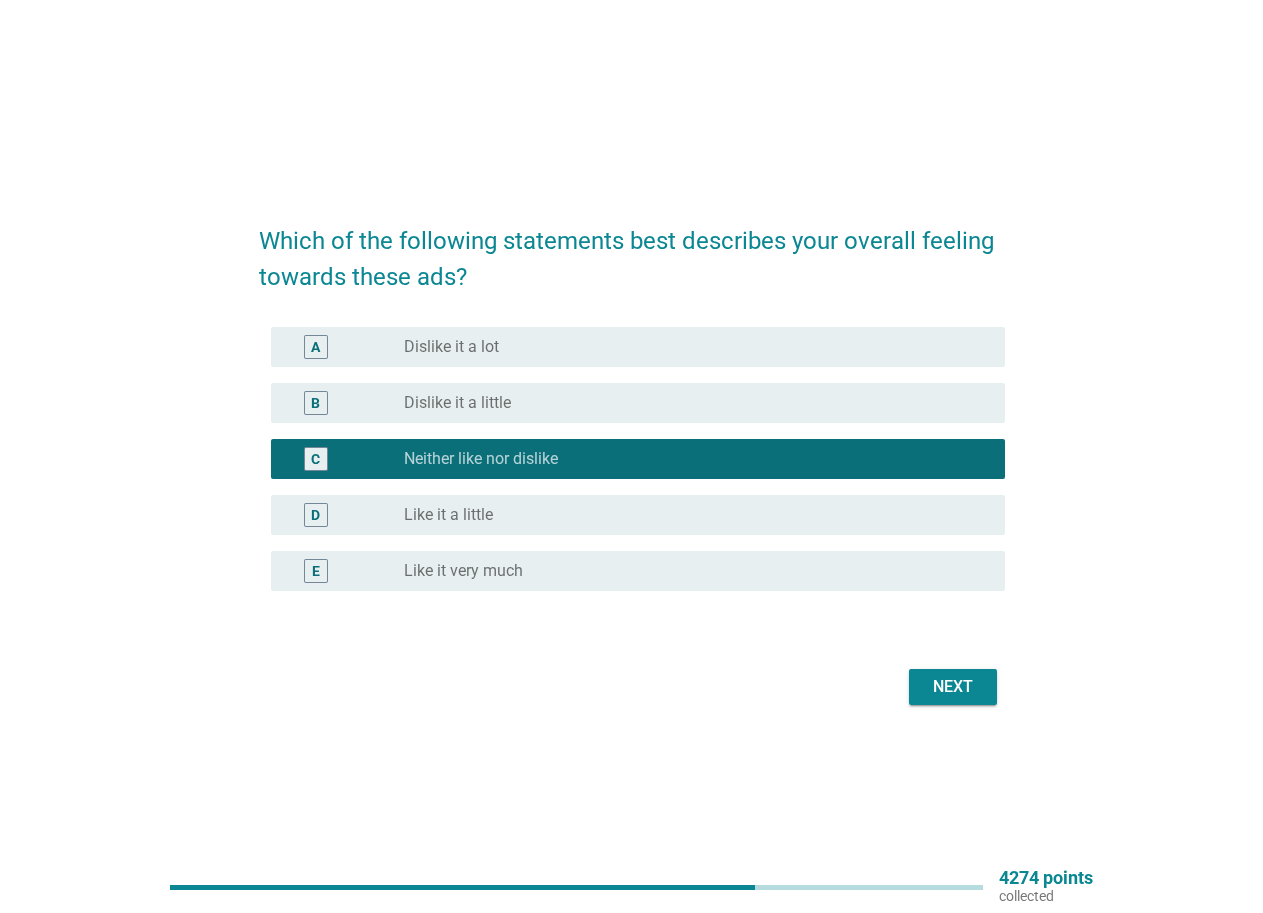 click on "Next" at bounding box center [953, 687] 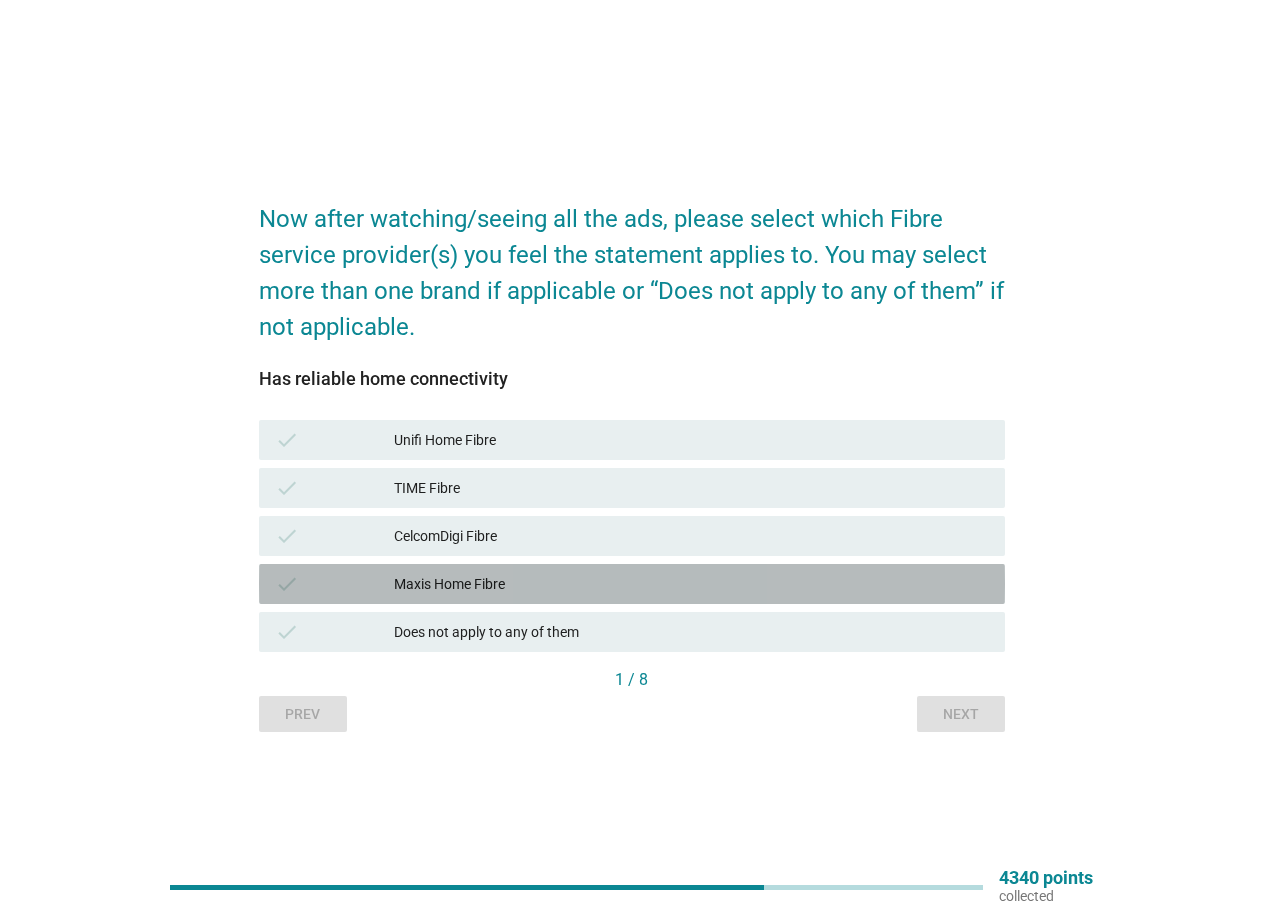 click on "Maxis Home Fibre" at bounding box center (691, 584) 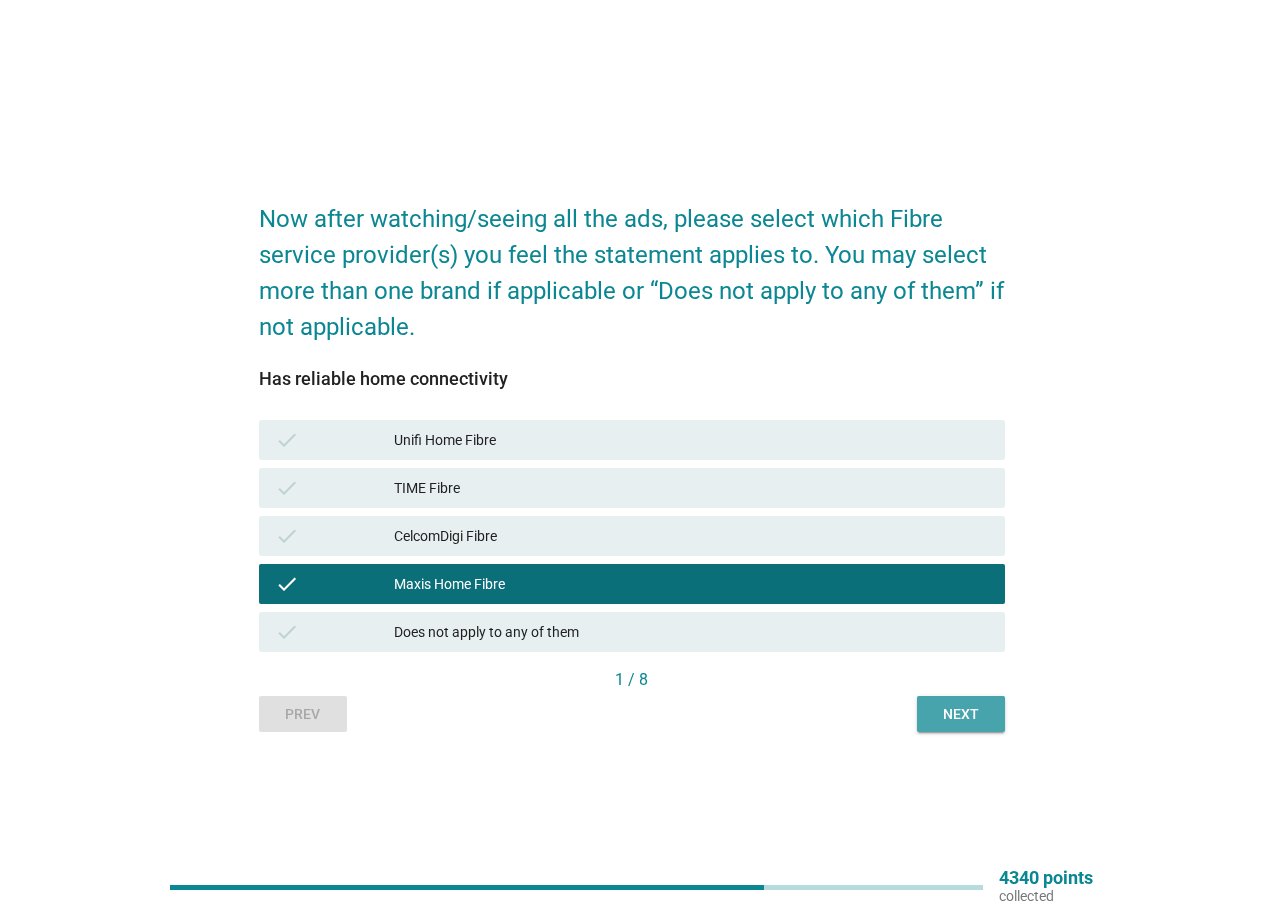 click on "Next" at bounding box center (961, 714) 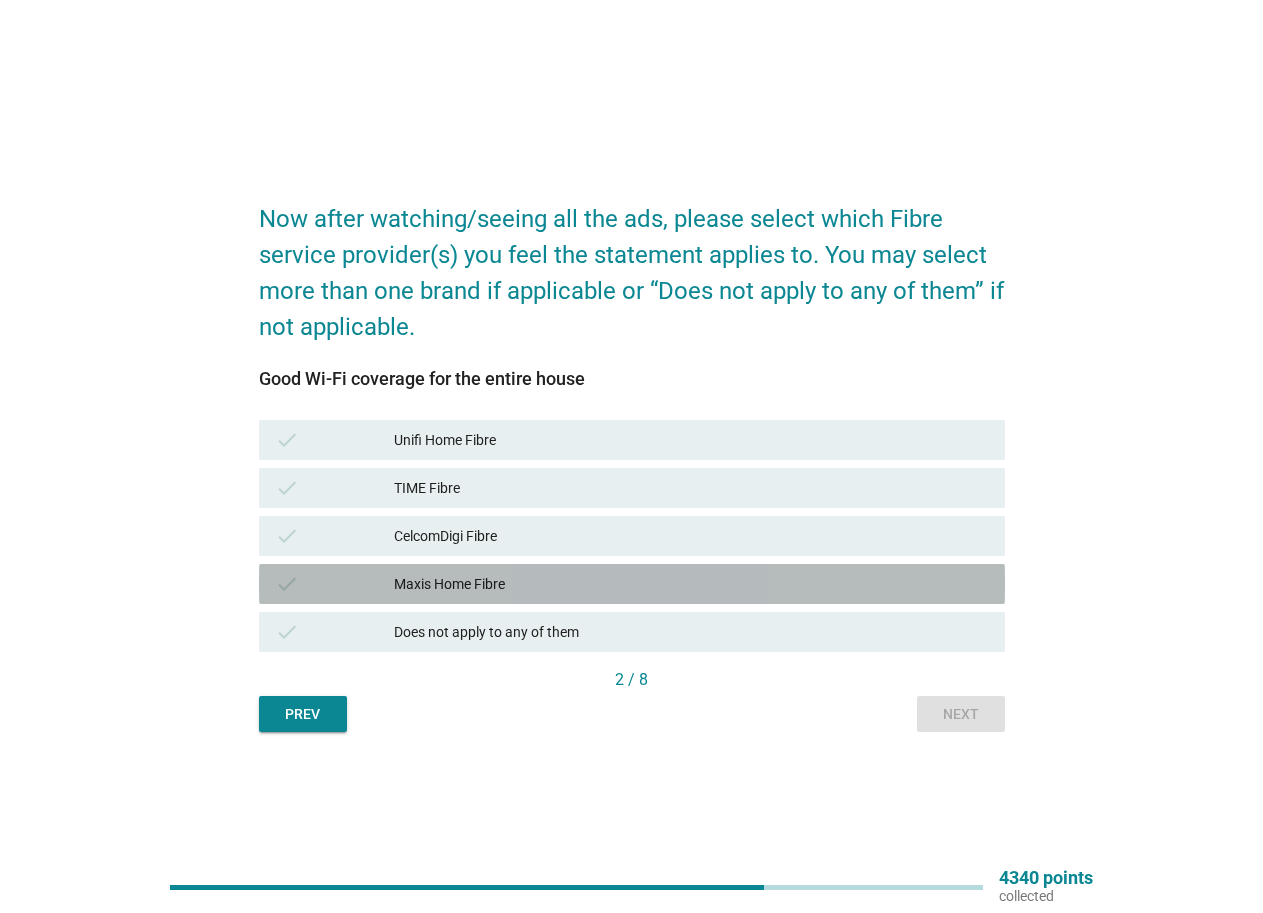 click on "Maxis Home Fibre" at bounding box center (691, 584) 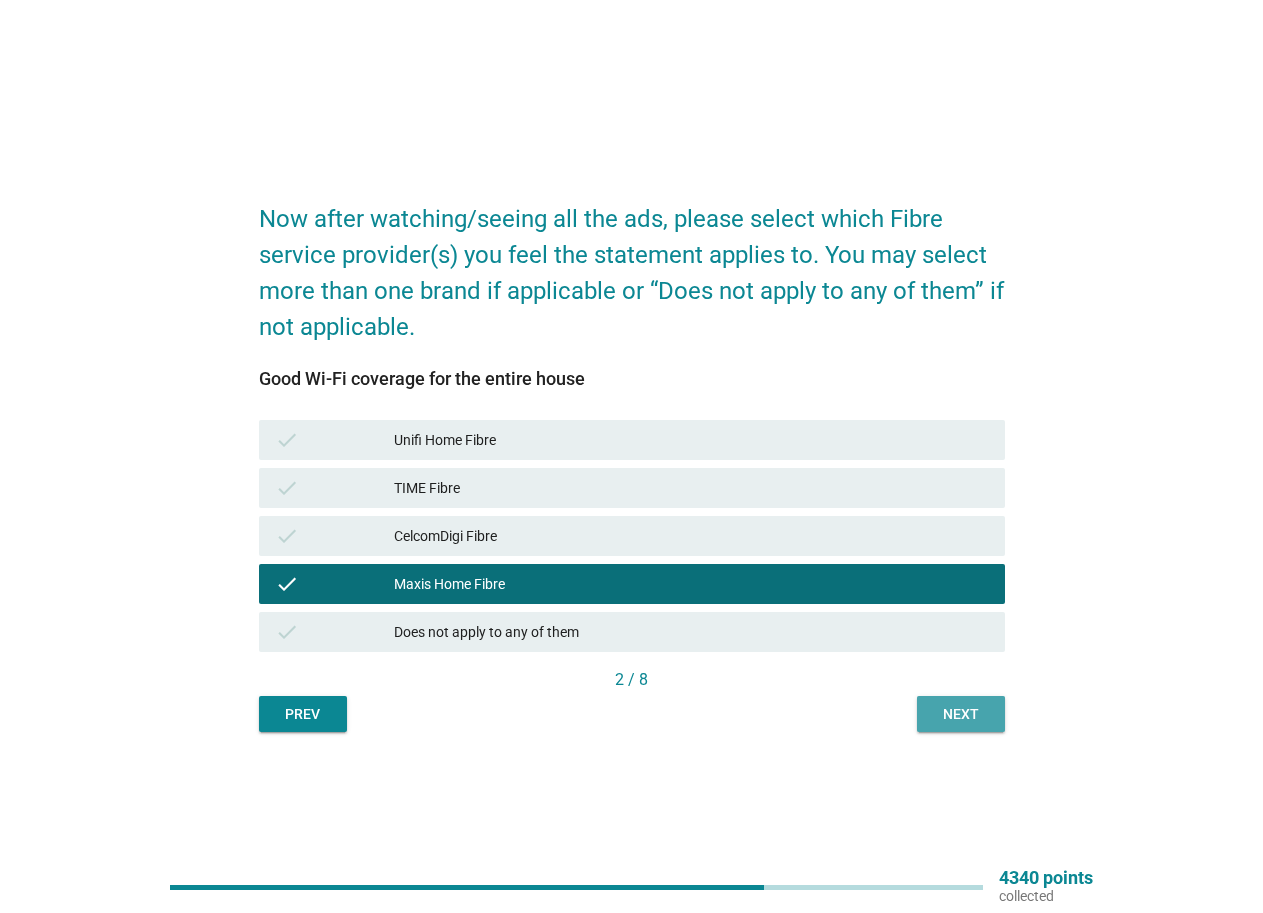 click on "Next" at bounding box center (961, 714) 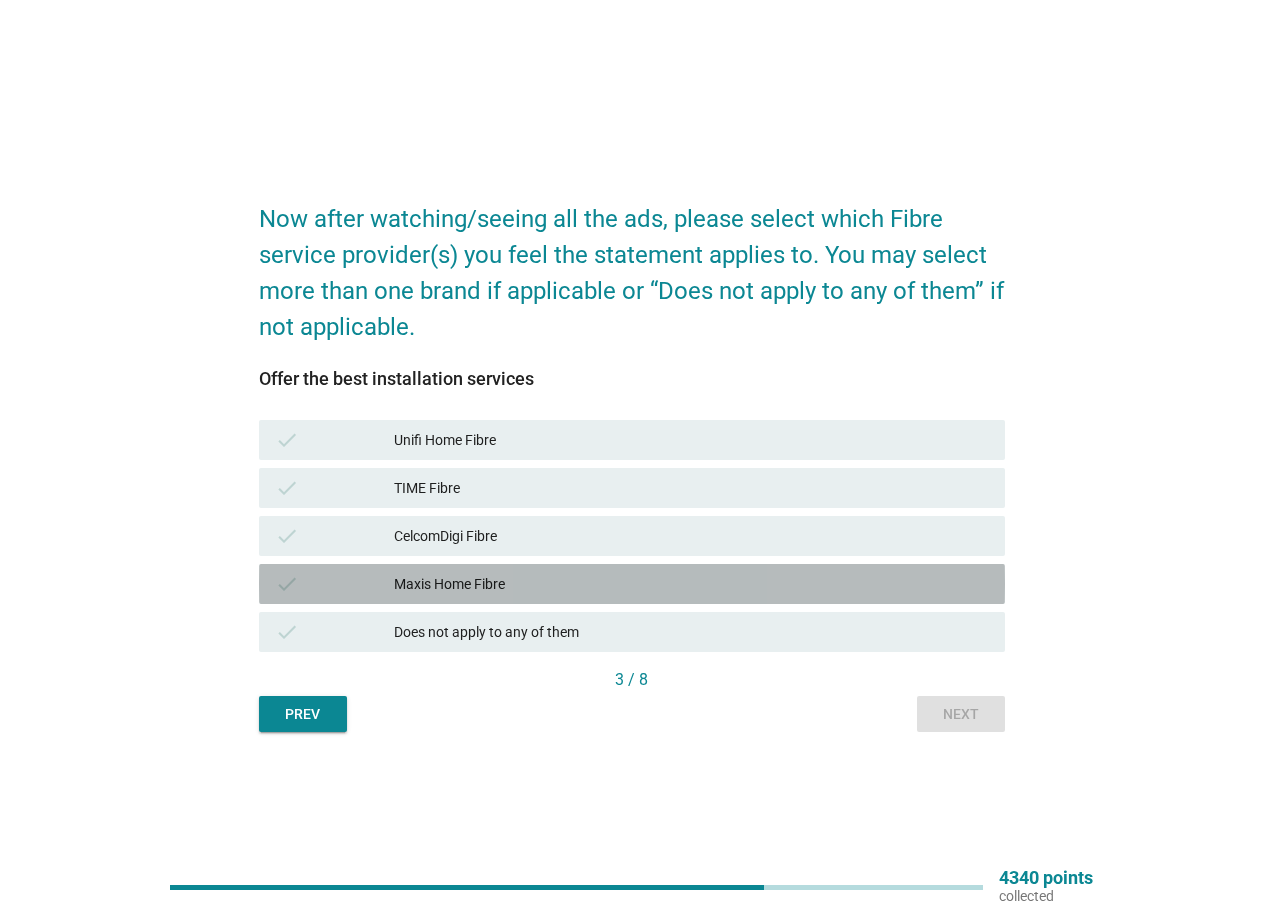 click on "Maxis Home Fibre" at bounding box center [691, 584] 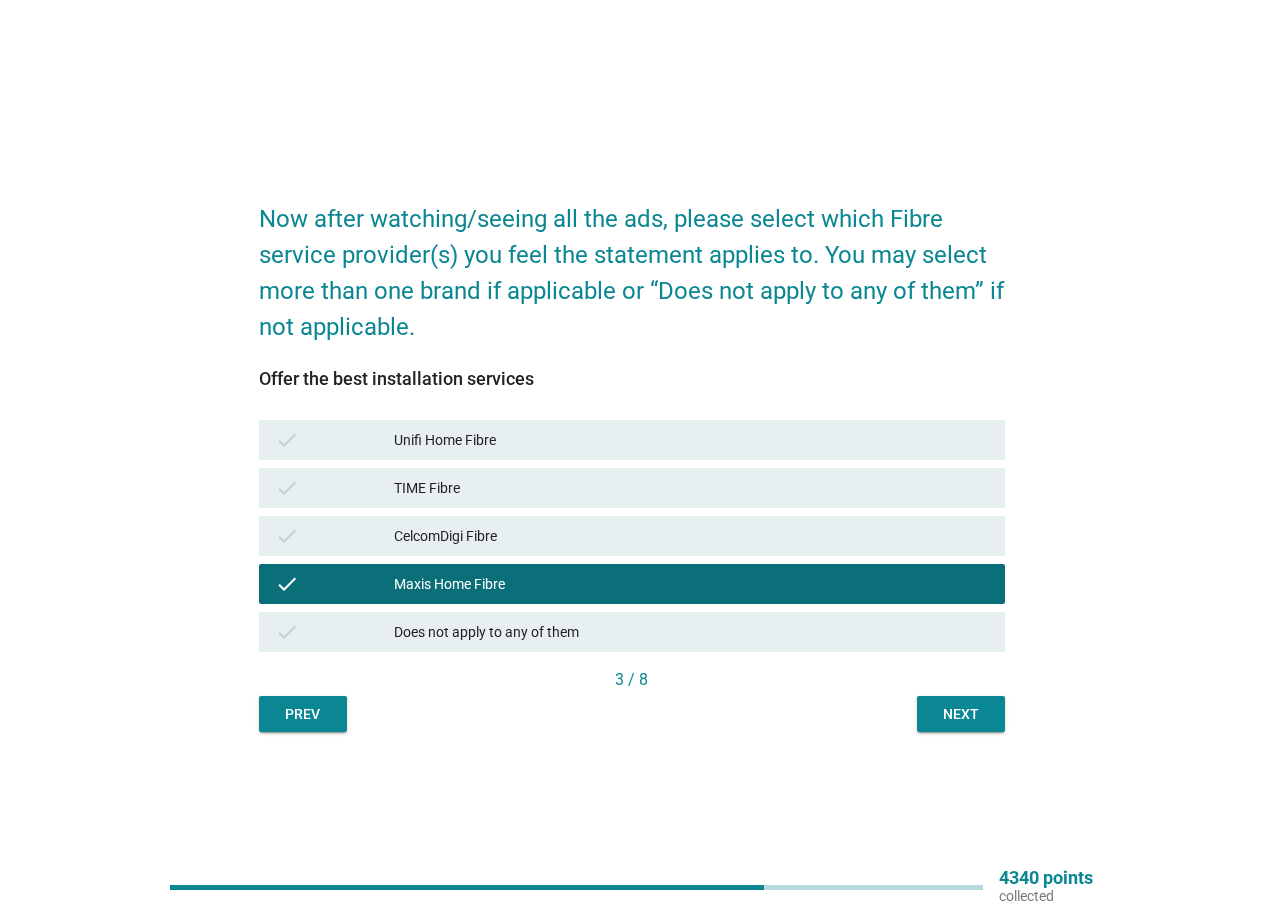 click on "Next" at bounding box center (961, 714) 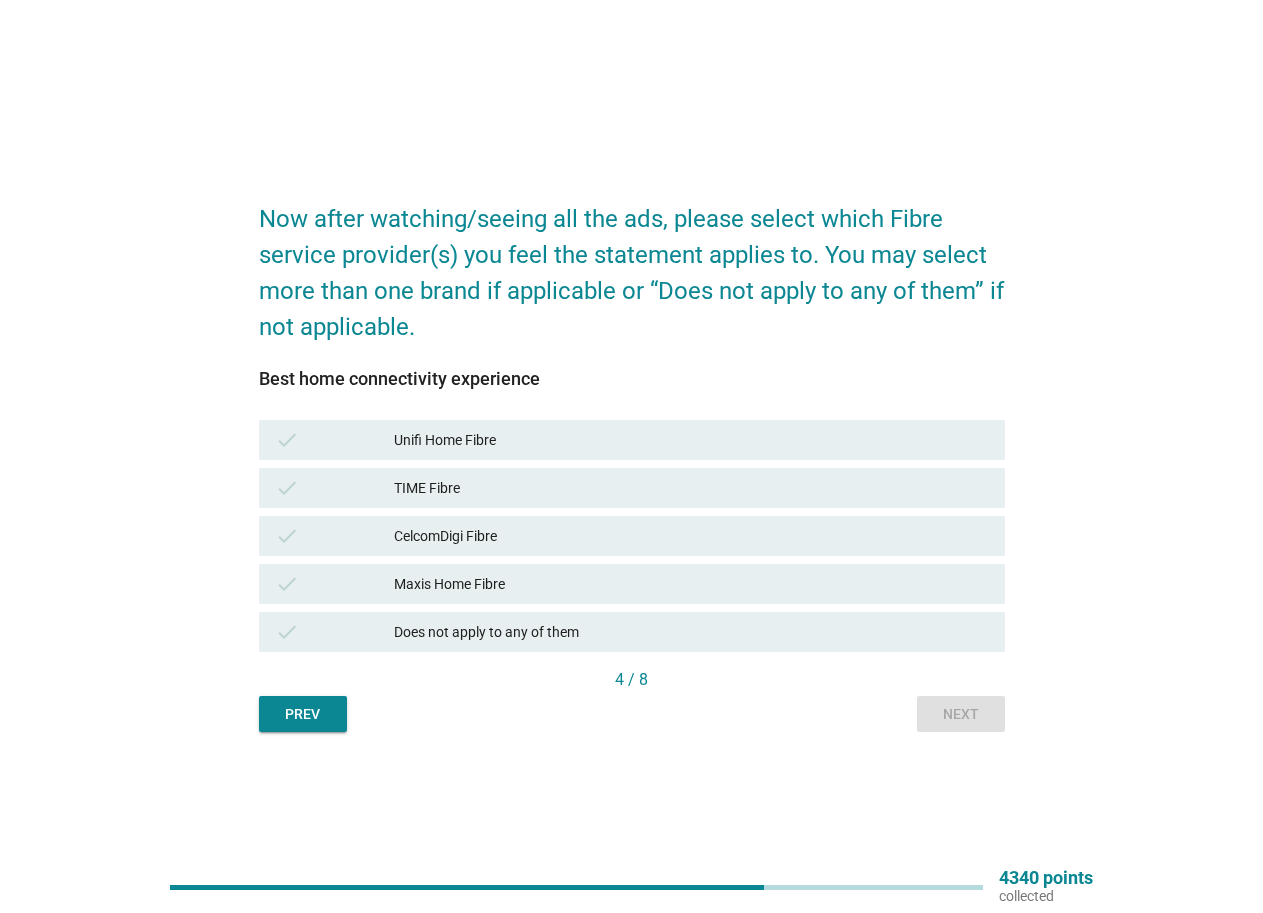 click on "Maxis Home Fibre" at bounding box center (691, 584) 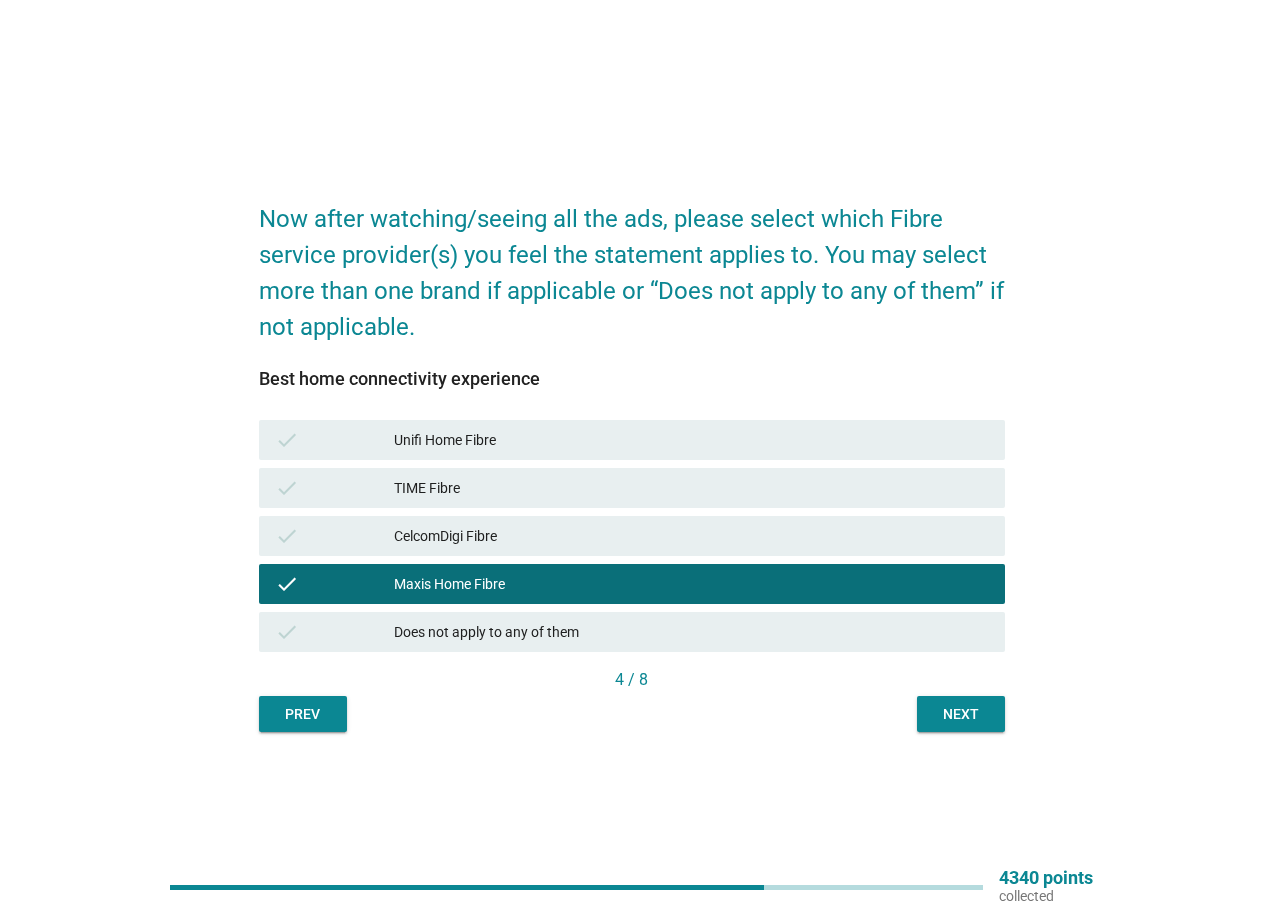 click on "Next" at bounding box center (961, 714) 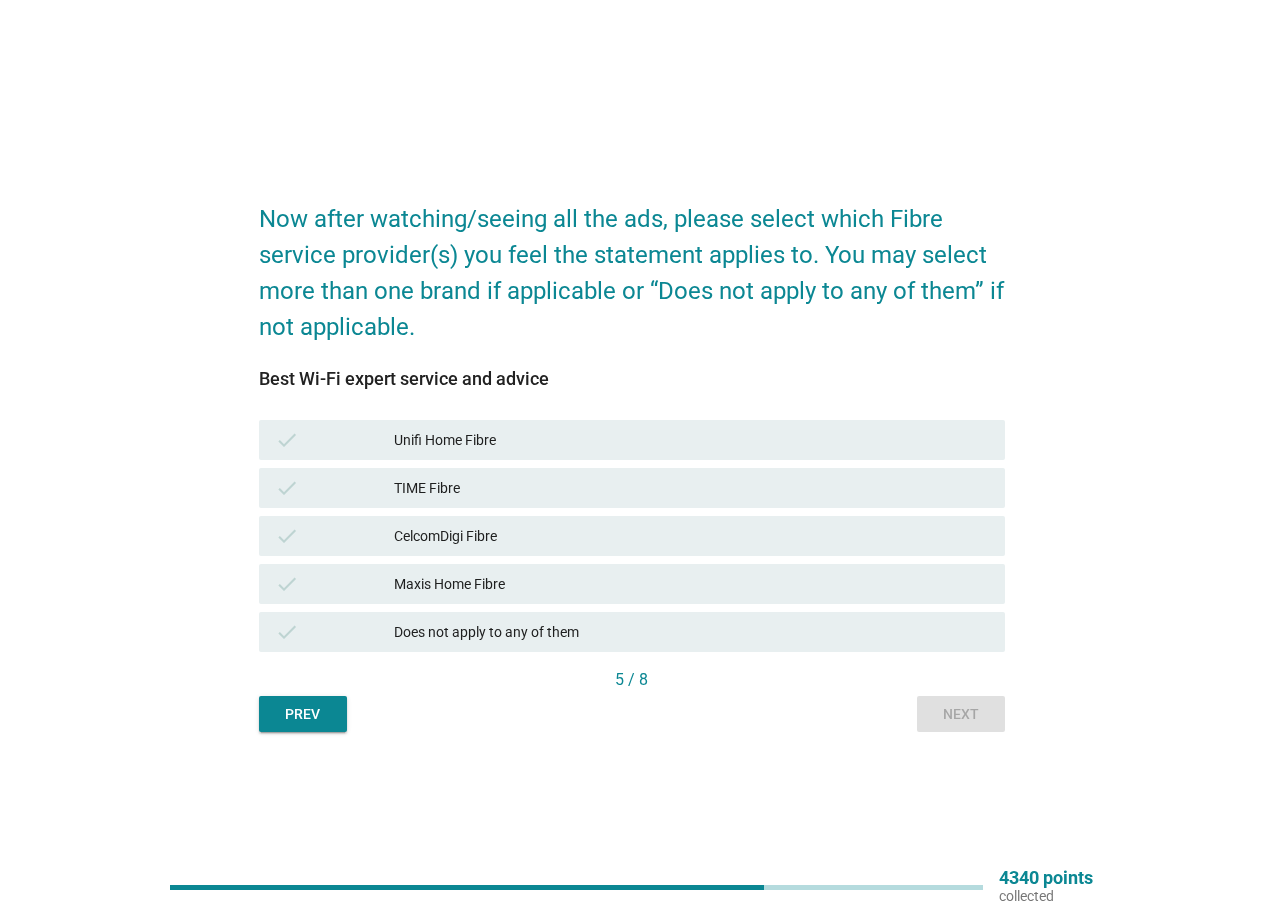 click on "Maxis Home Fibre" at bounding box center (691, 584) 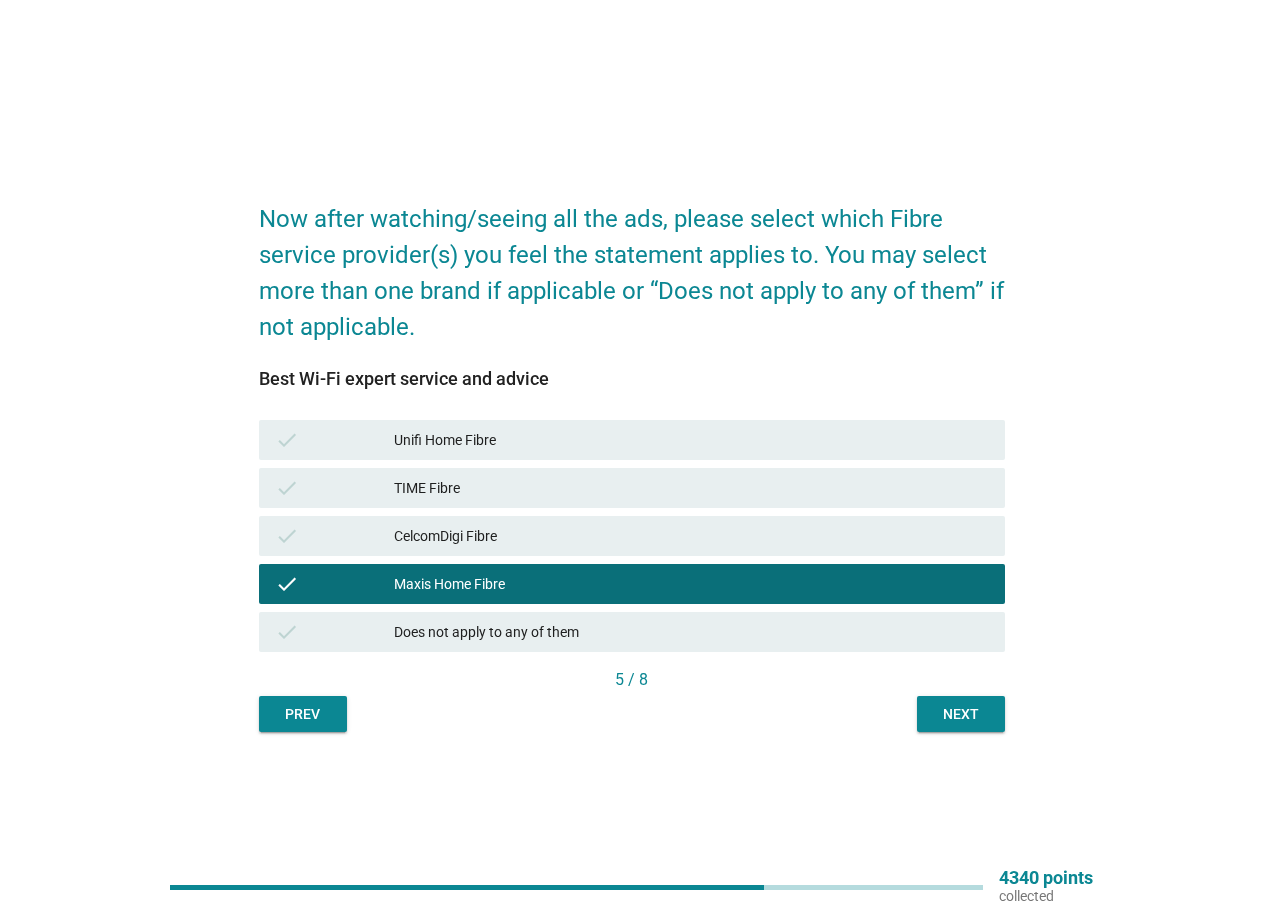 click on "Next" at bounding box center [961, 714] 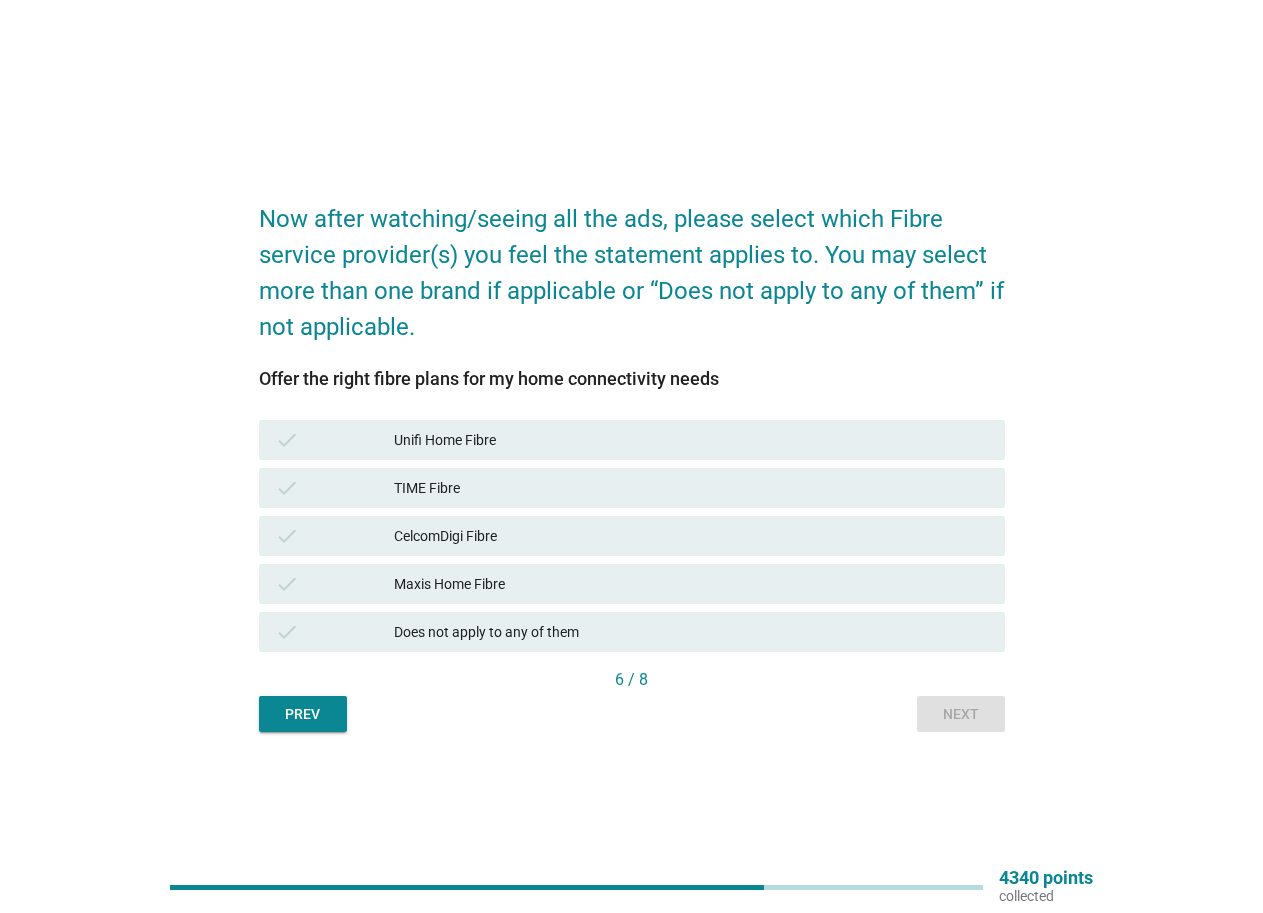 click on "Maxis Home Fibre" at bounding box center (691, 584) 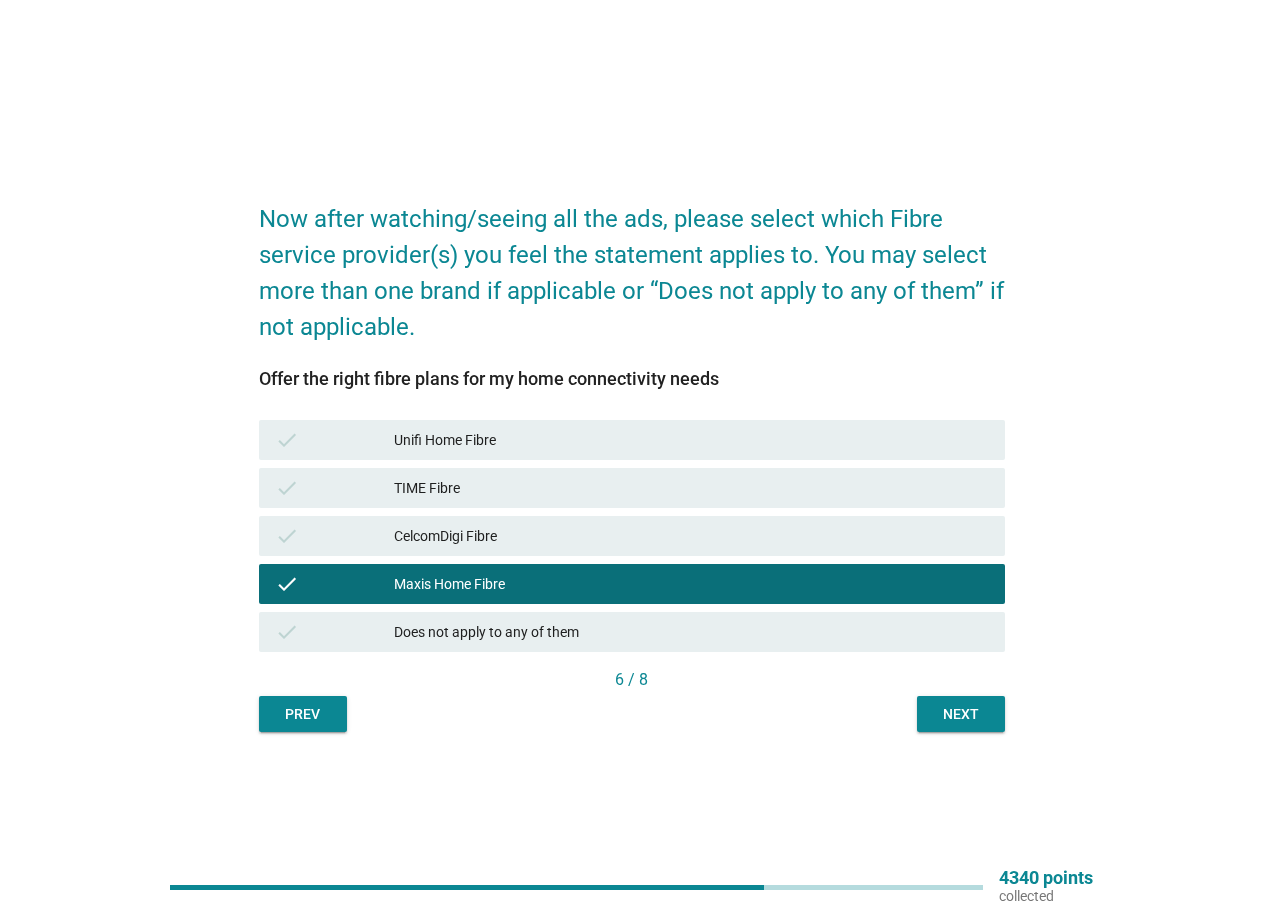 click on "Next" at bounding box center (961, 714) 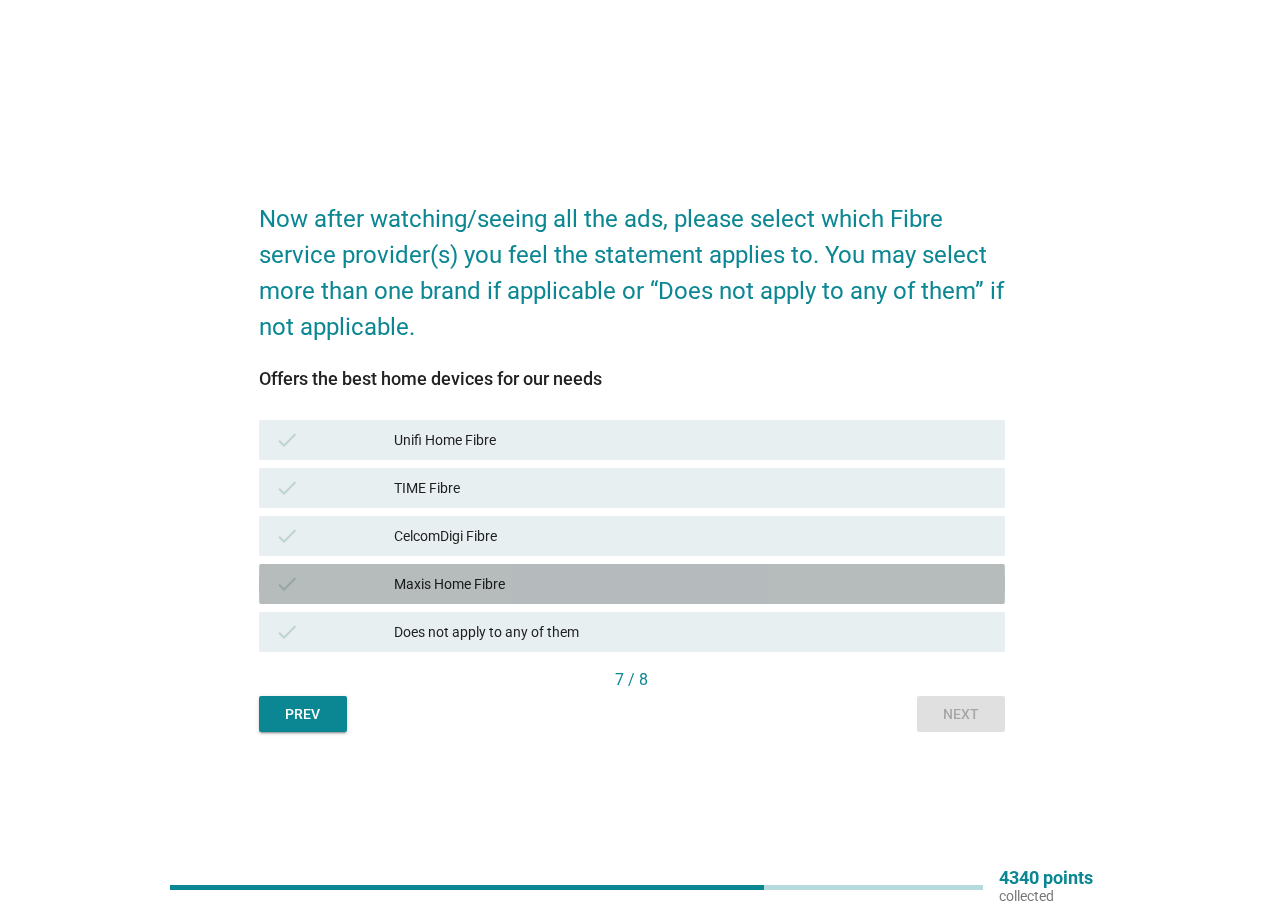 click on "Maxis Home Fibre" at bounding box center (691, 584) 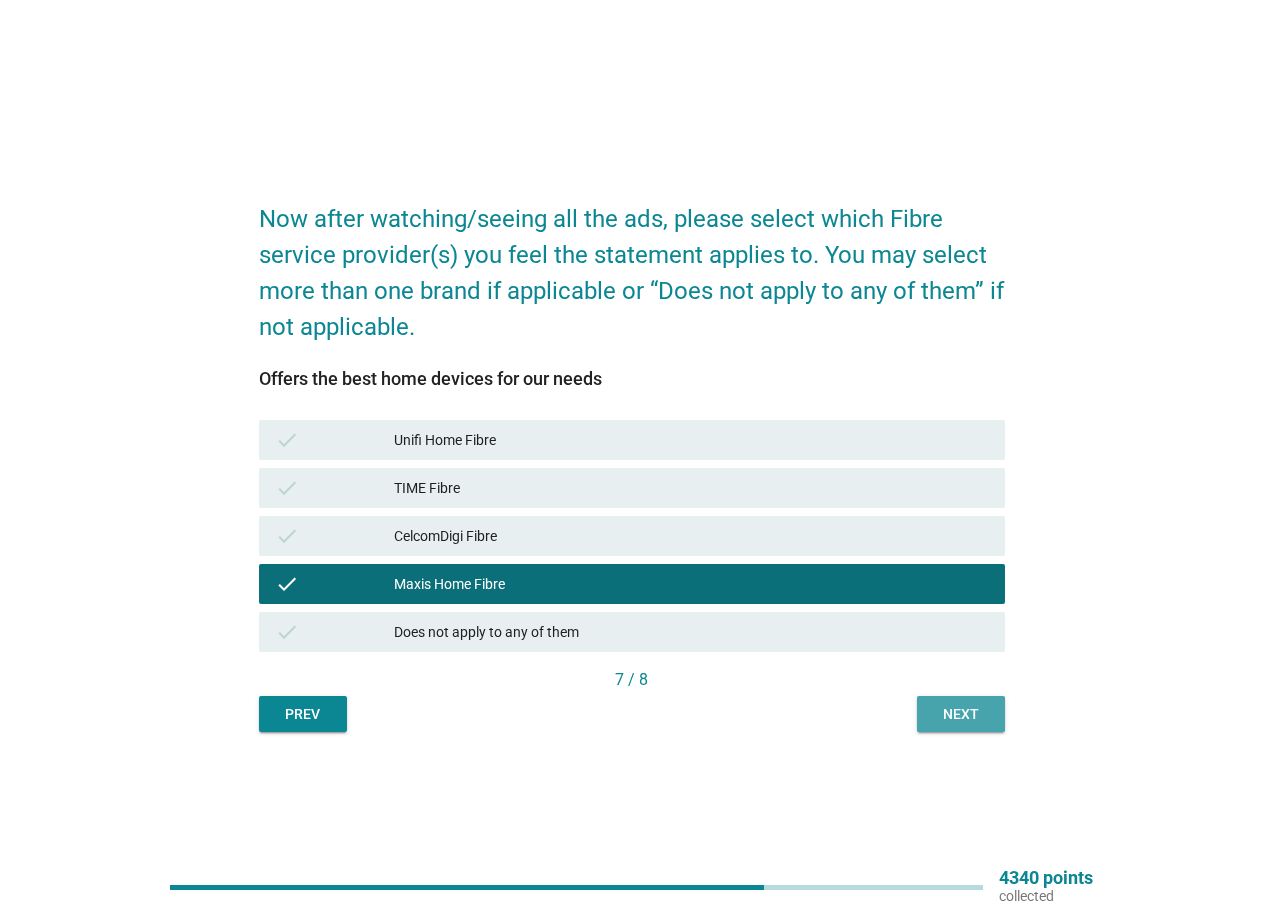 click on "Next" at bounding box center [961, 714] 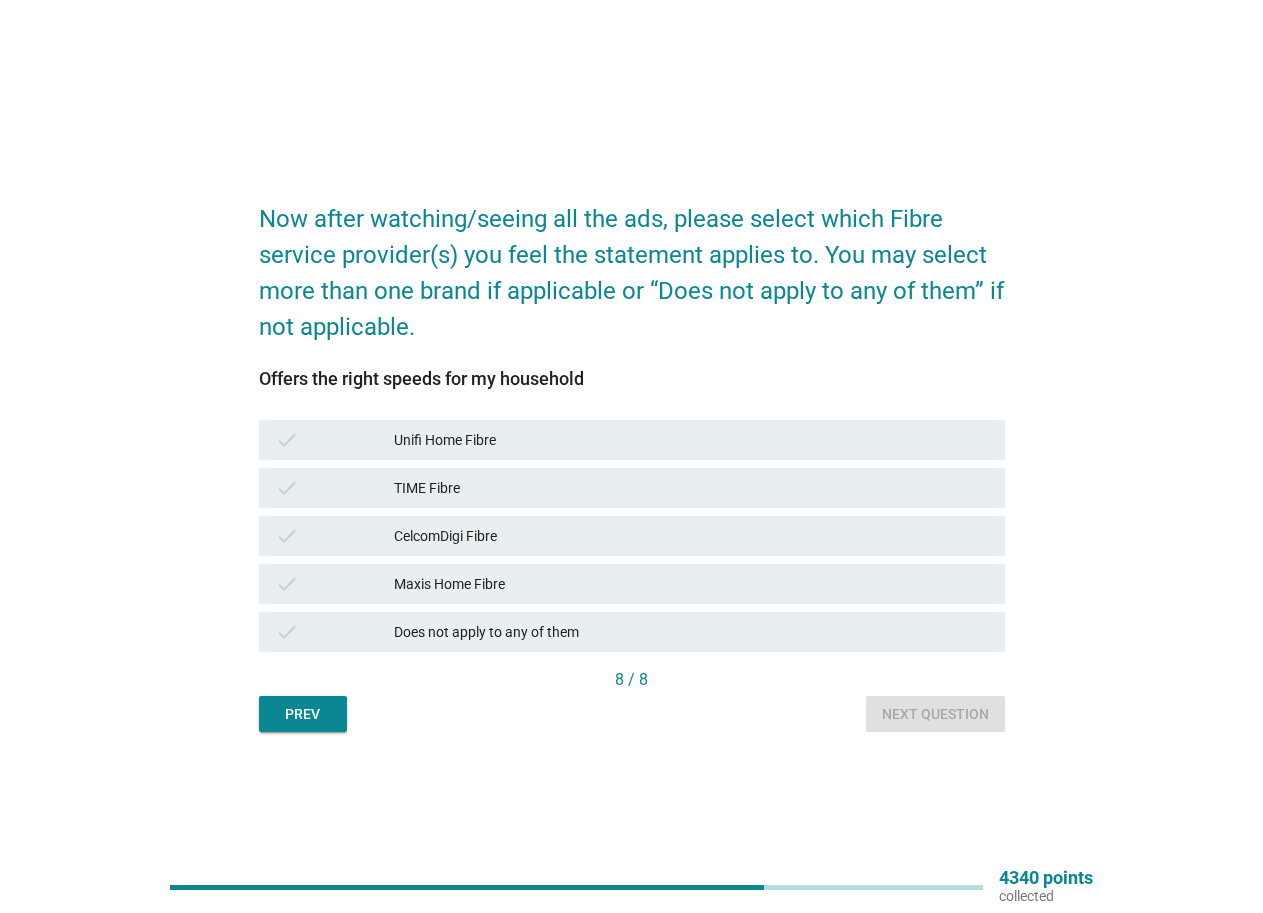 drag, startPoint x: 569, startPoint y: 583, endPoint x: 618, endPoint y: 591, distance: 49.648766 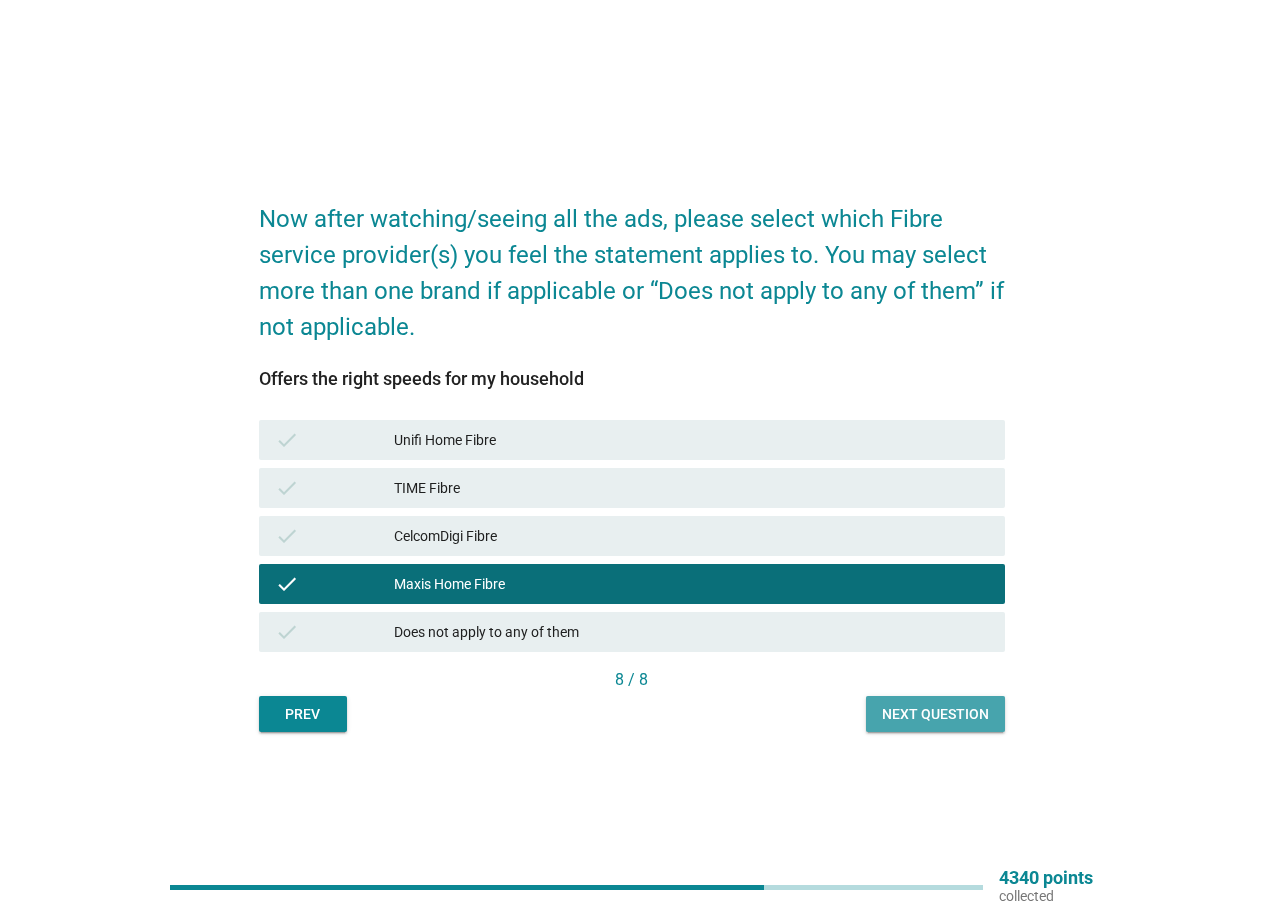 click on "Next question" at bounding box center [935, 714] 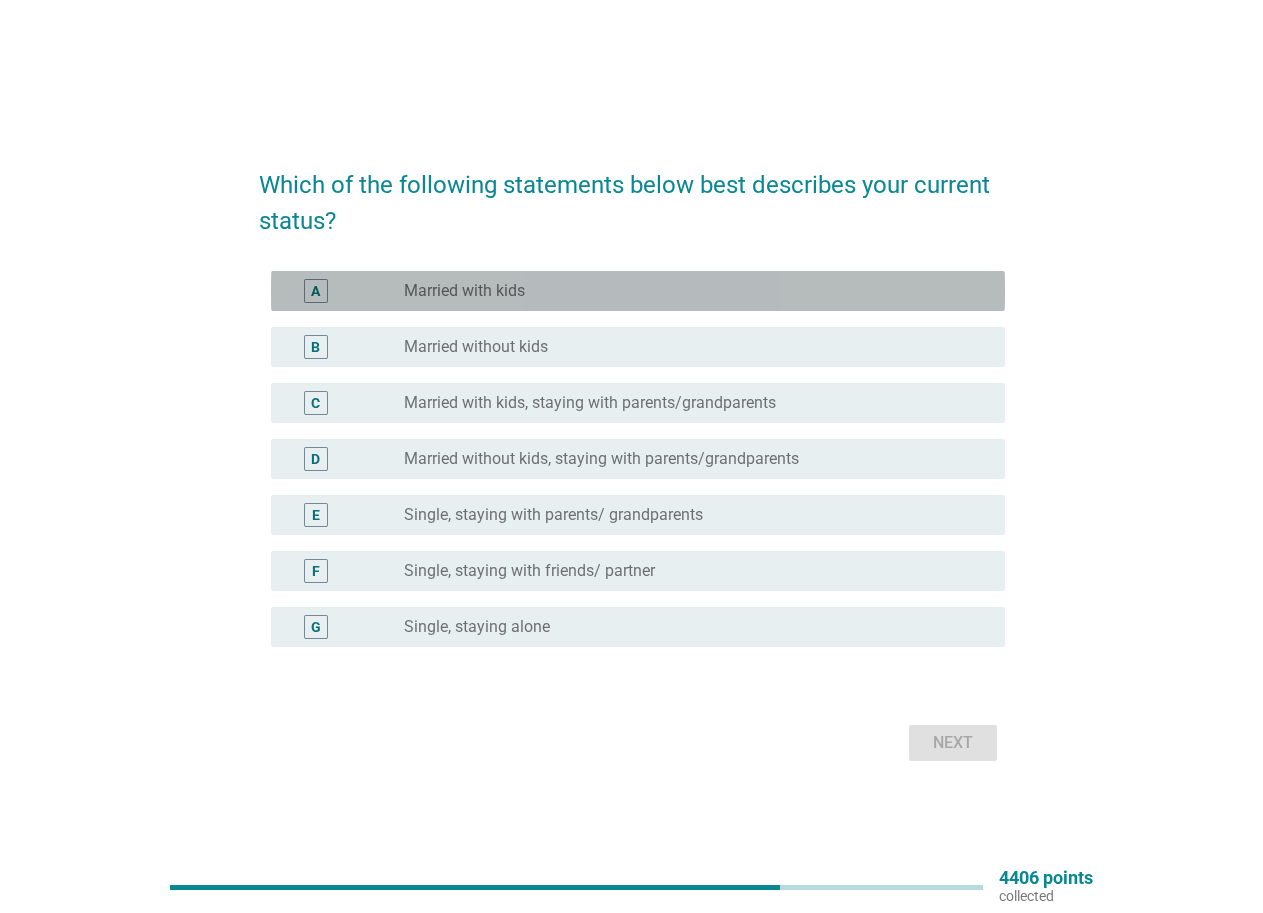 click on "radio_button_unchecked Married with kids" at bounding box center [688, 291] 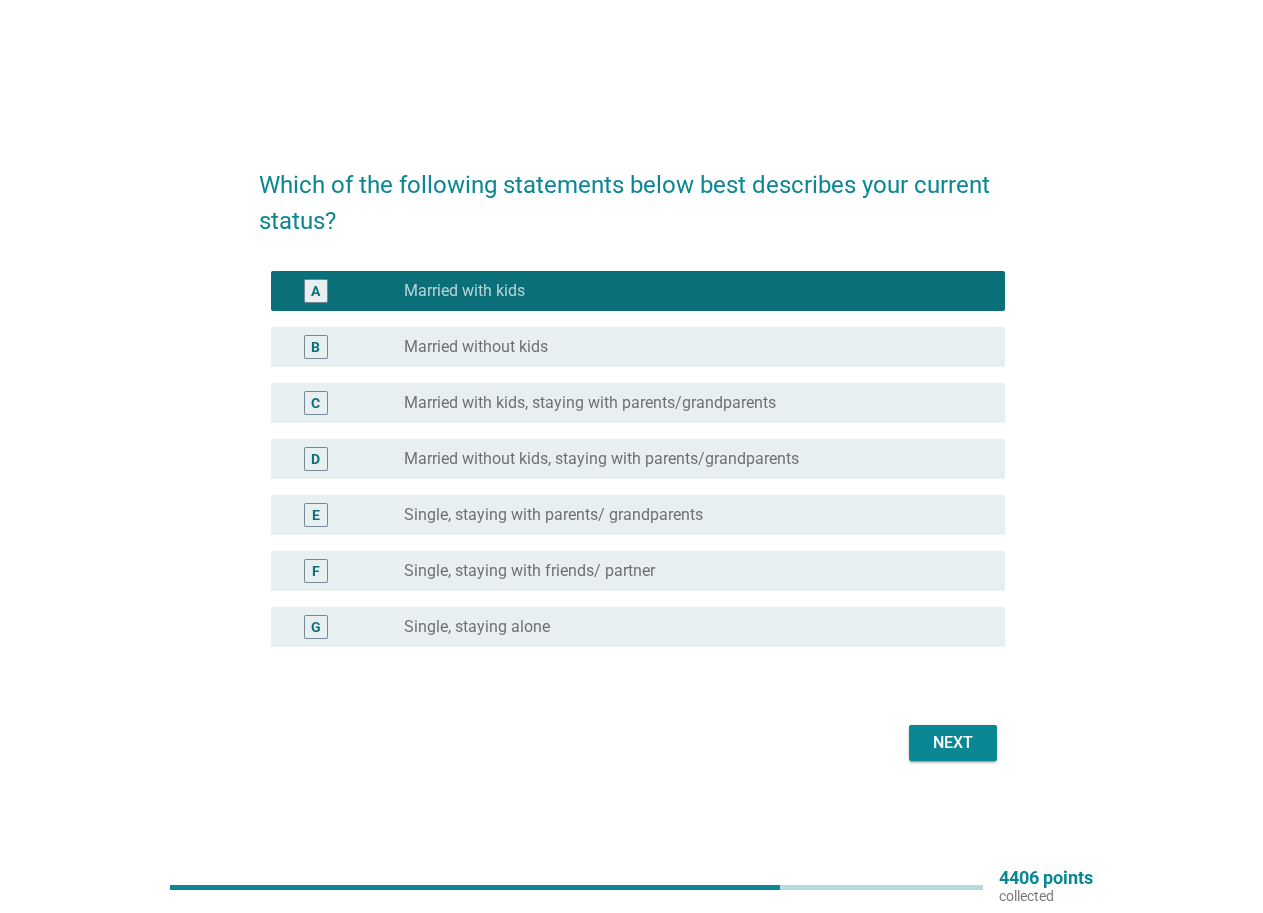 click on "Next" at bounding box center (953, 743) 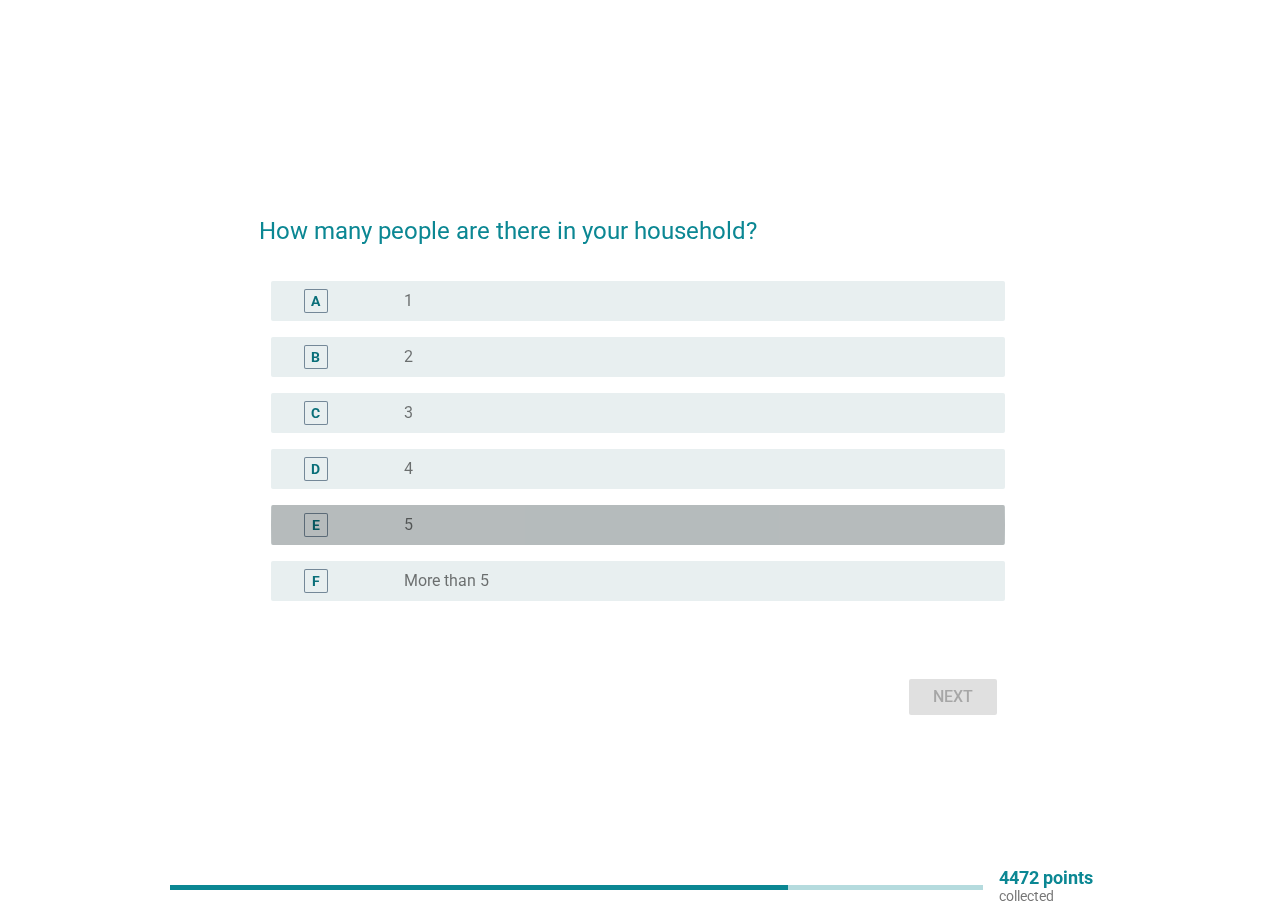 click on "E     radio_button_unchecked 5" at bounding box center [638, 525] 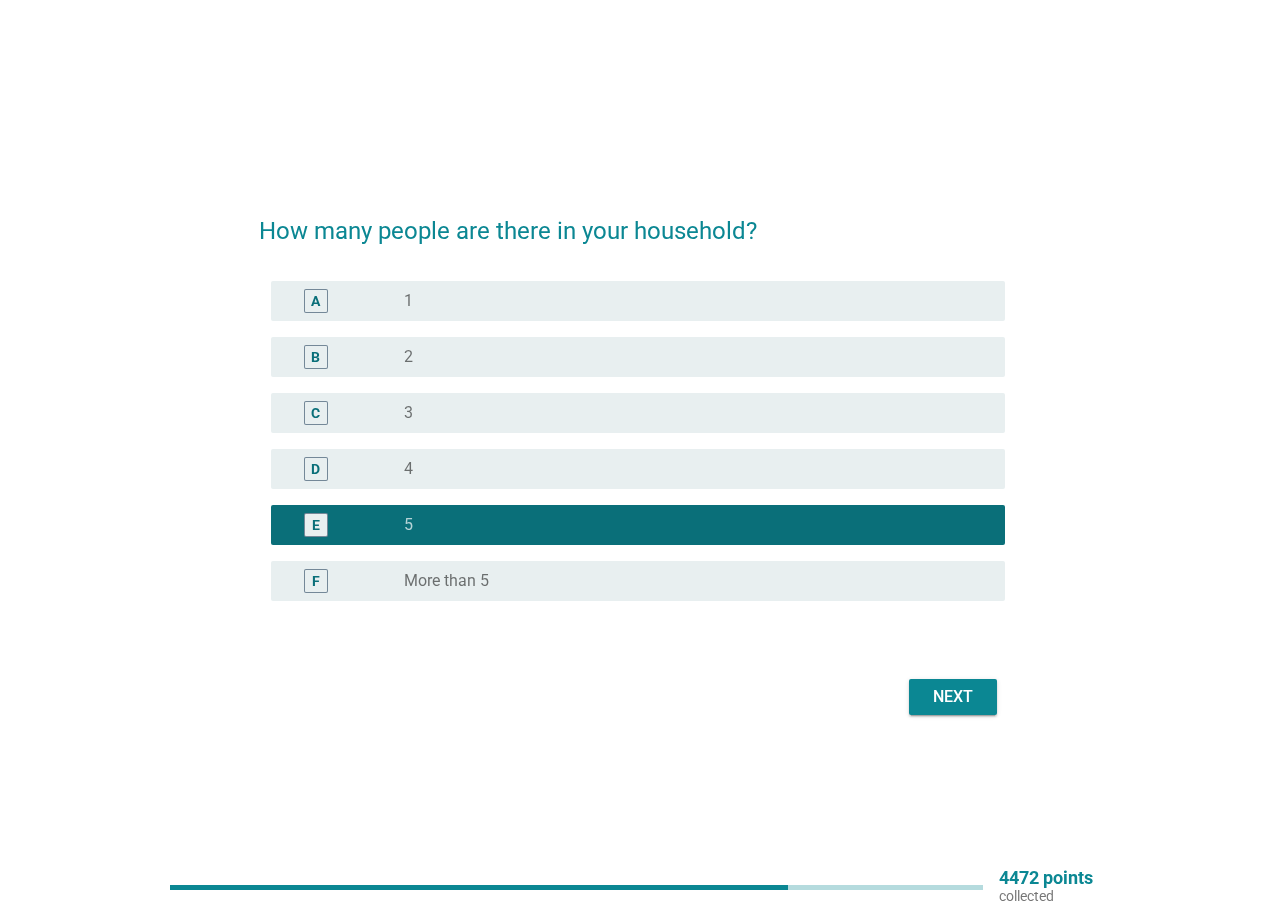 click on "Next" at bounding box center [953, 697] 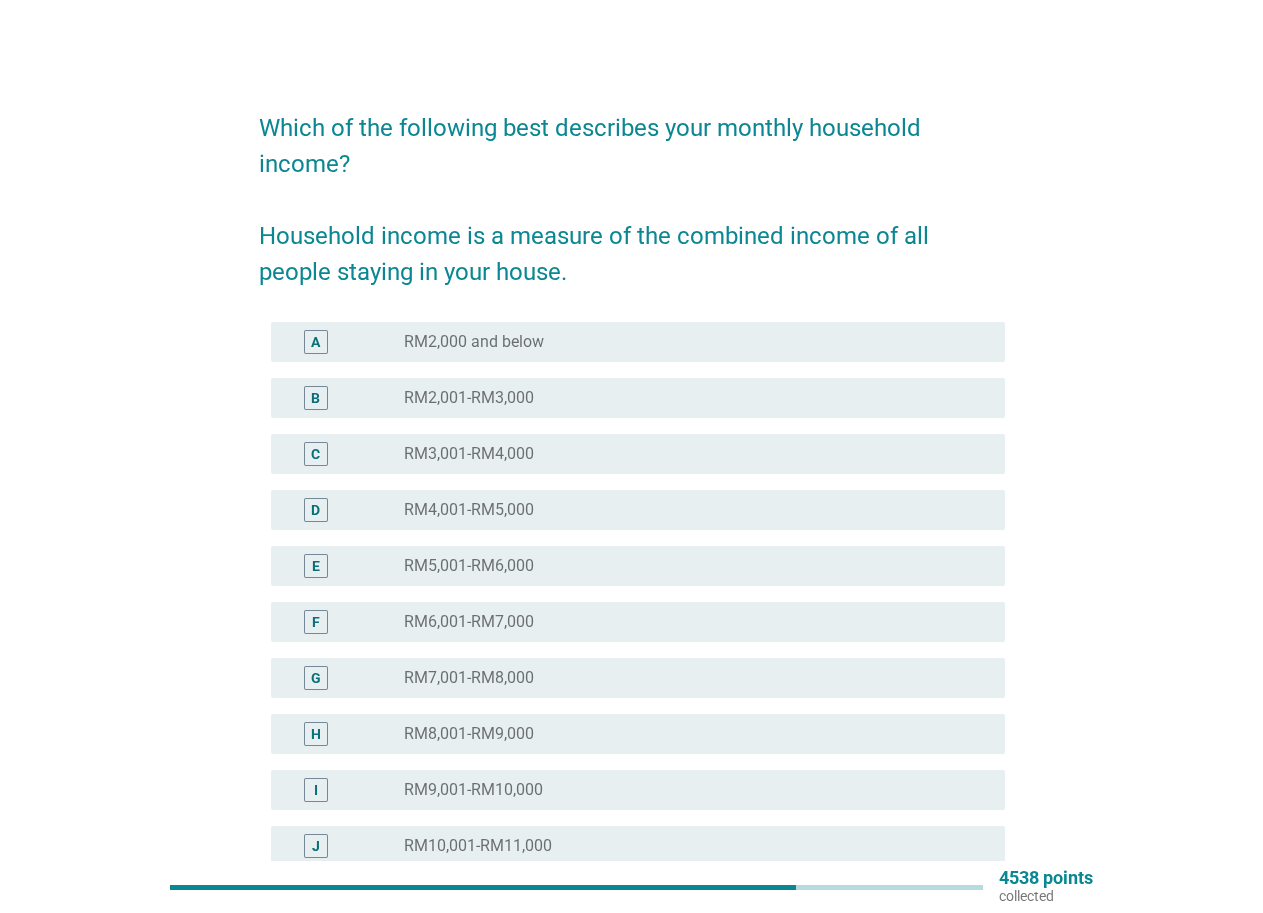 click on "radio_button_unchecked RM2,001-RM3,000" at bounding box center (688, 398) 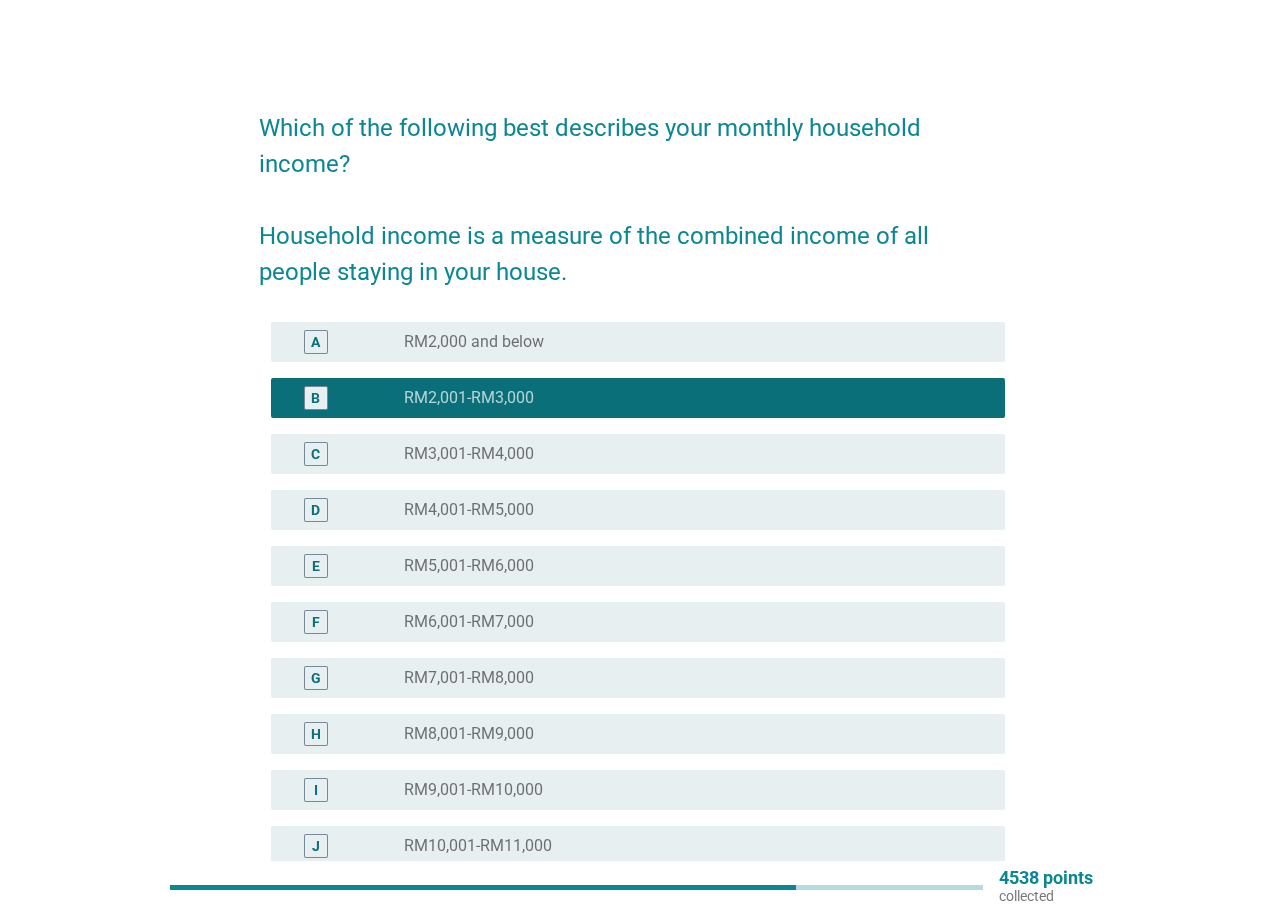scroll, scrollTop: 400, scrollLeft: 0, axis: vertical 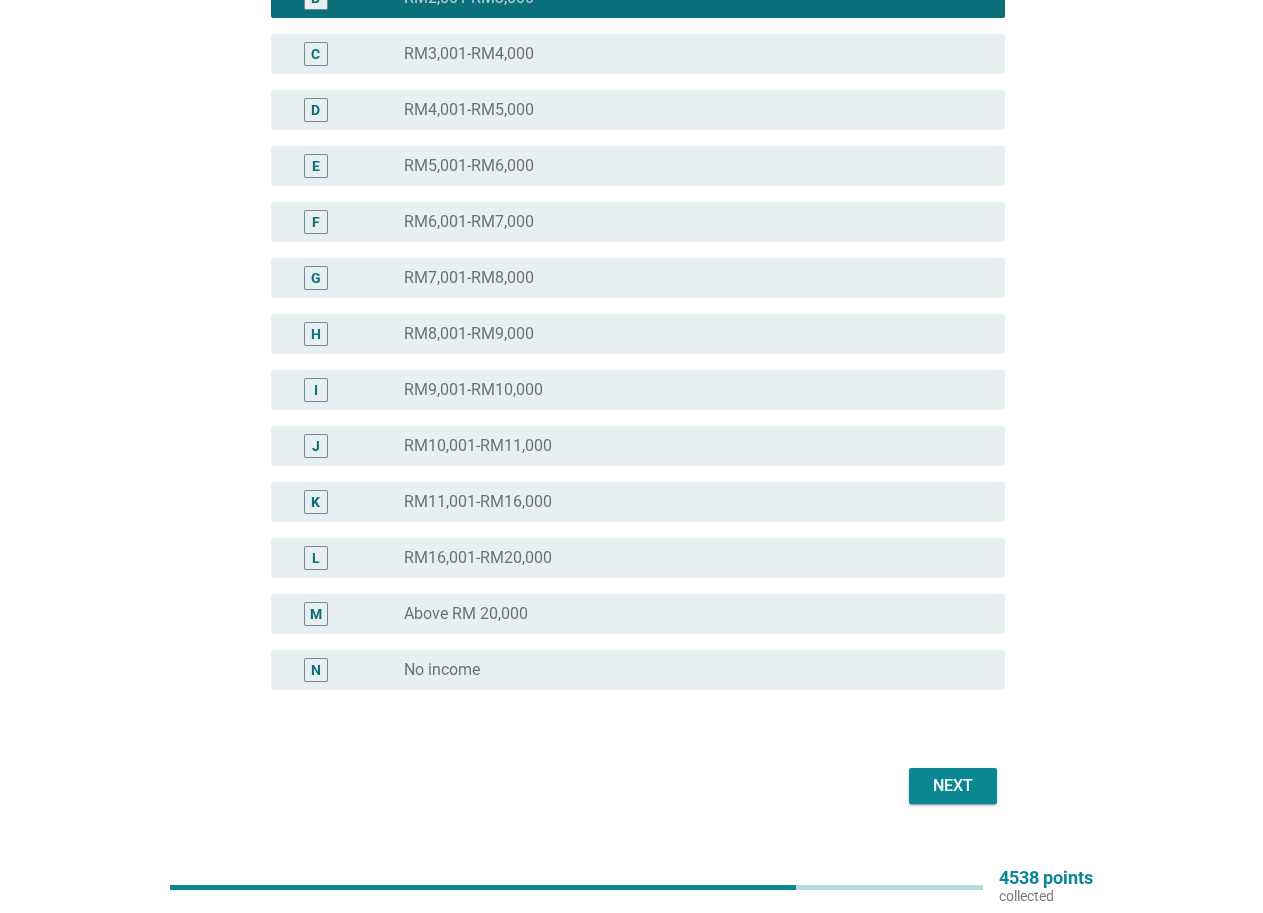 click on "Next" at bounding box center (953, 786) 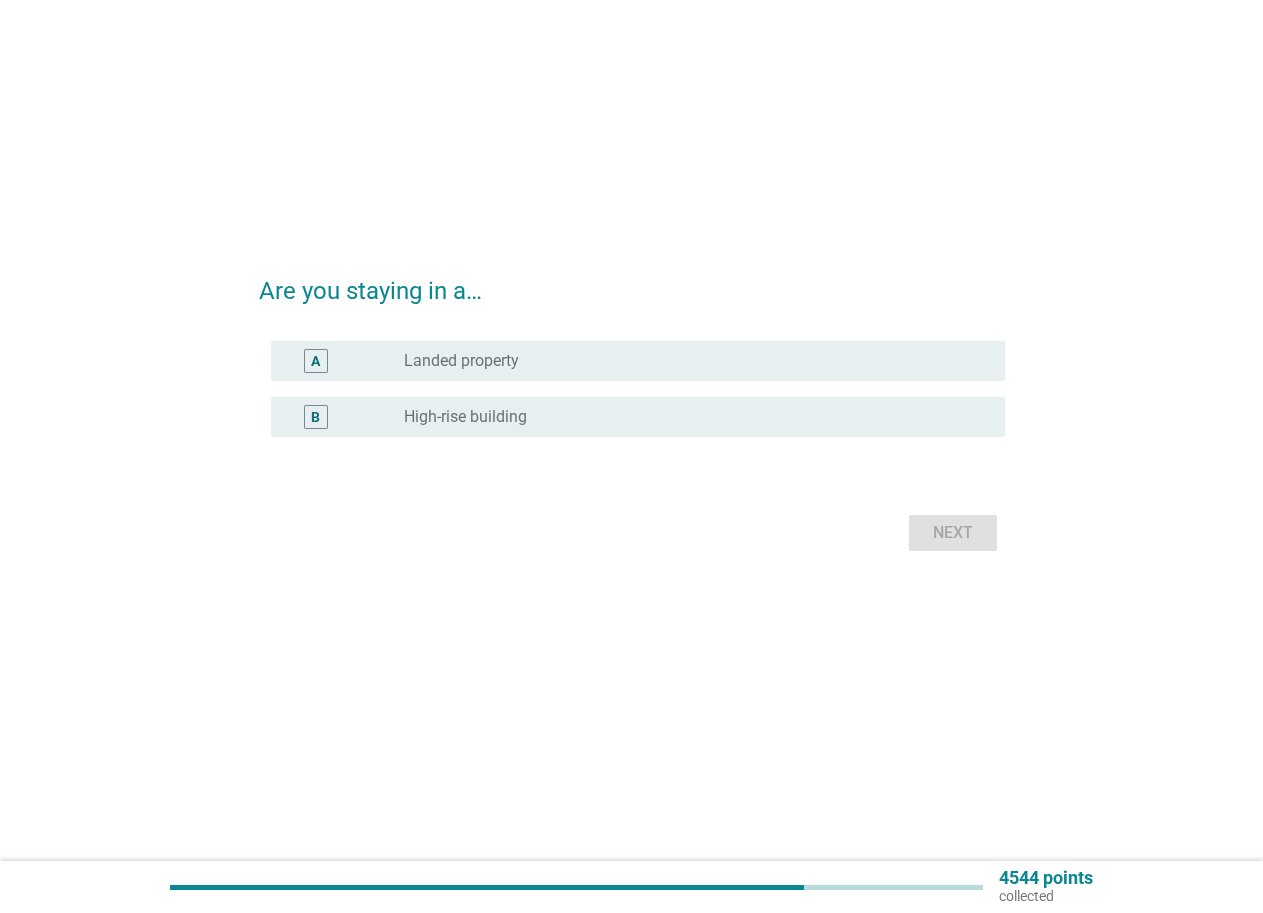 scroll, scrollTop: 0, scrollLeft: 0, axis: both 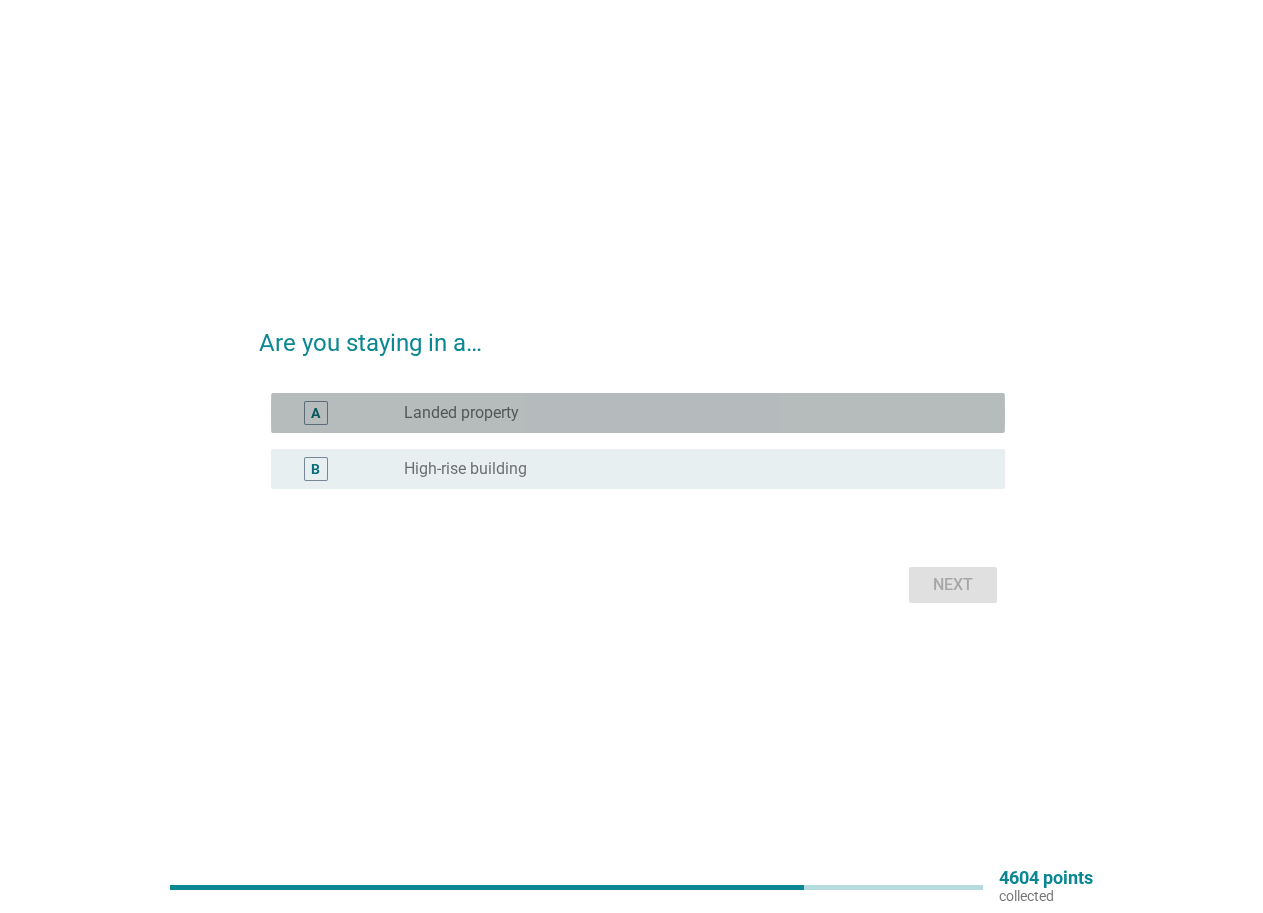 click on "radio_button_unchecked Landed property" at bounding box center [688, 413] 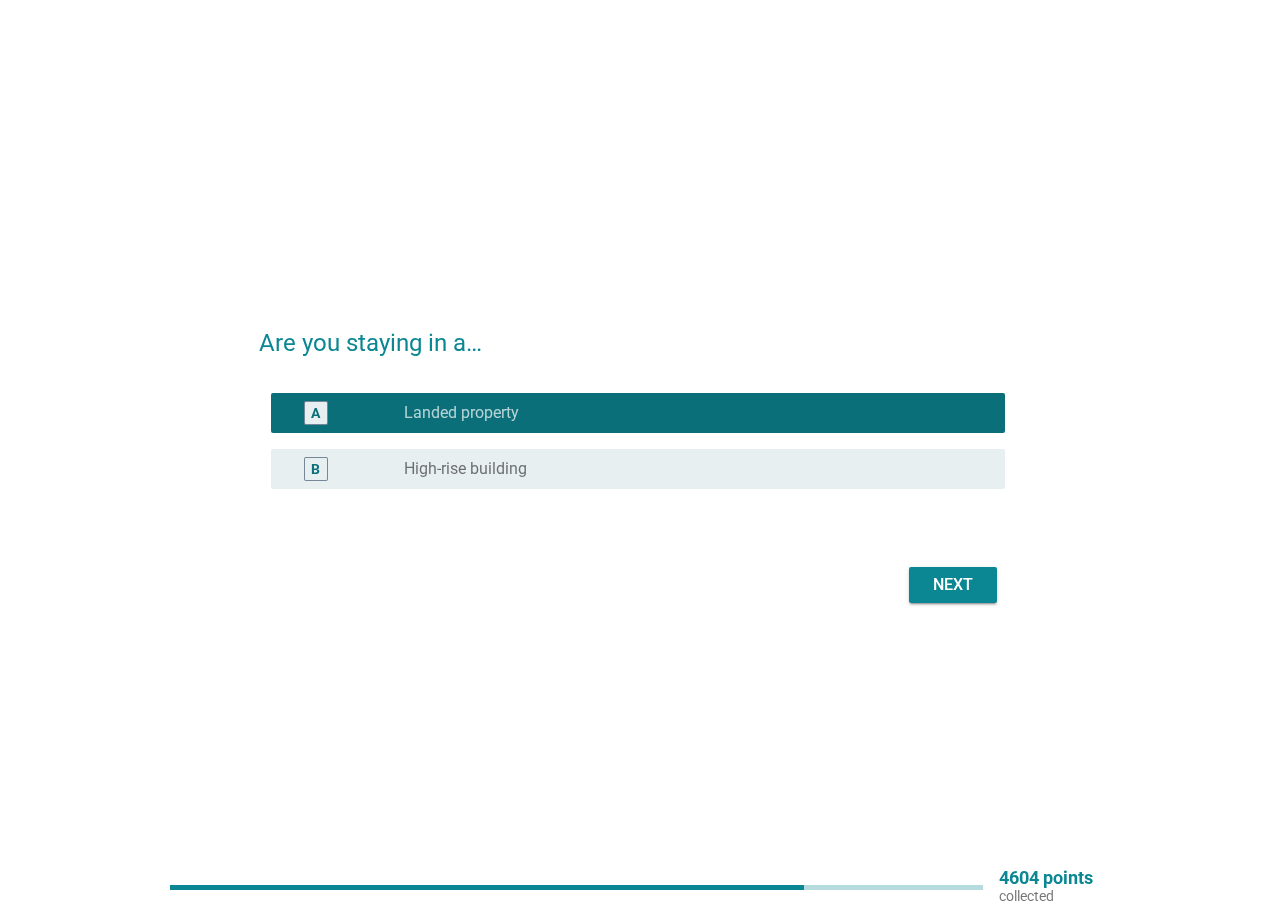 click on "Next" at bounding box center [953, 585] 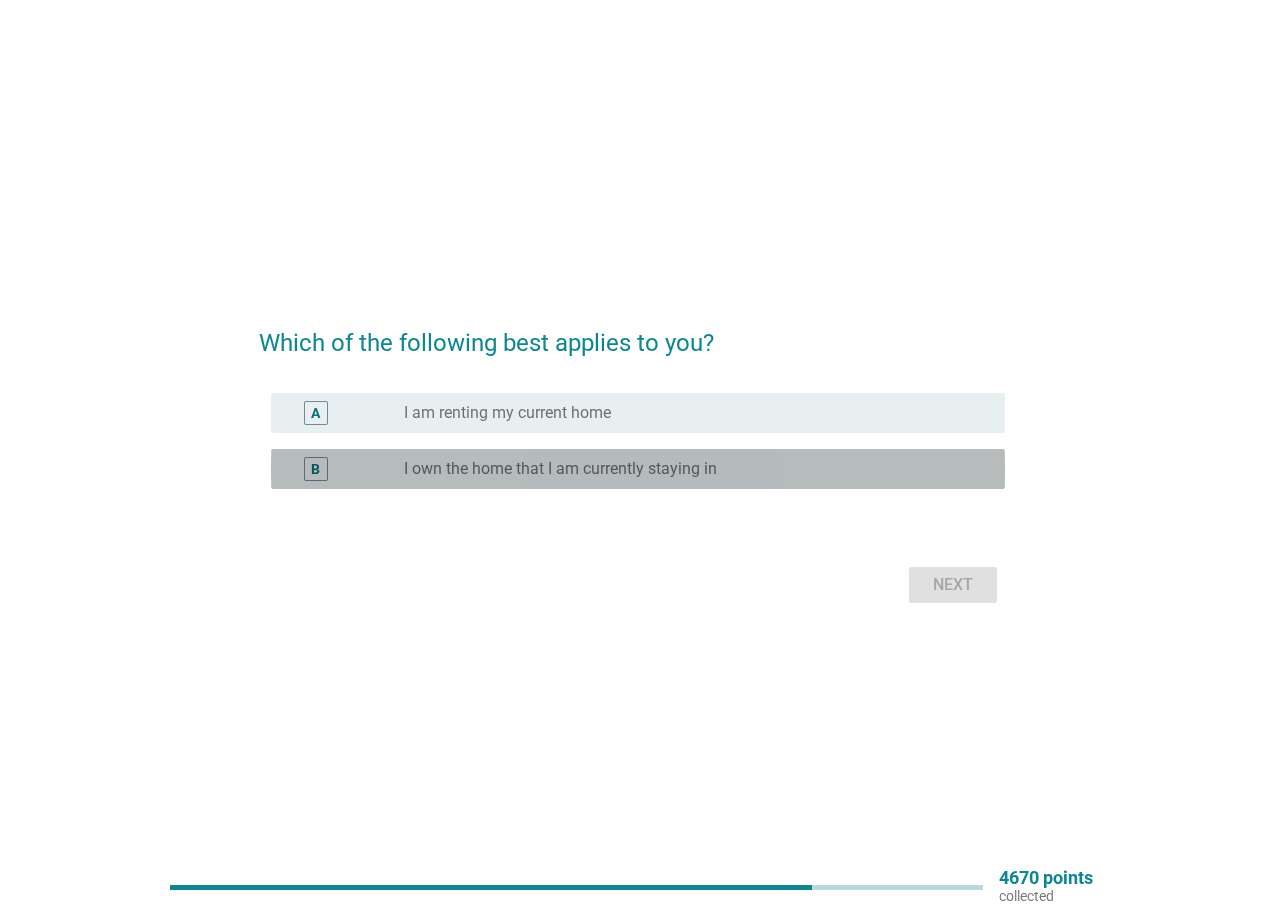 click on "radio_button_unchecked I own the home that I am currently staying in" at bounding box center [688, 469] 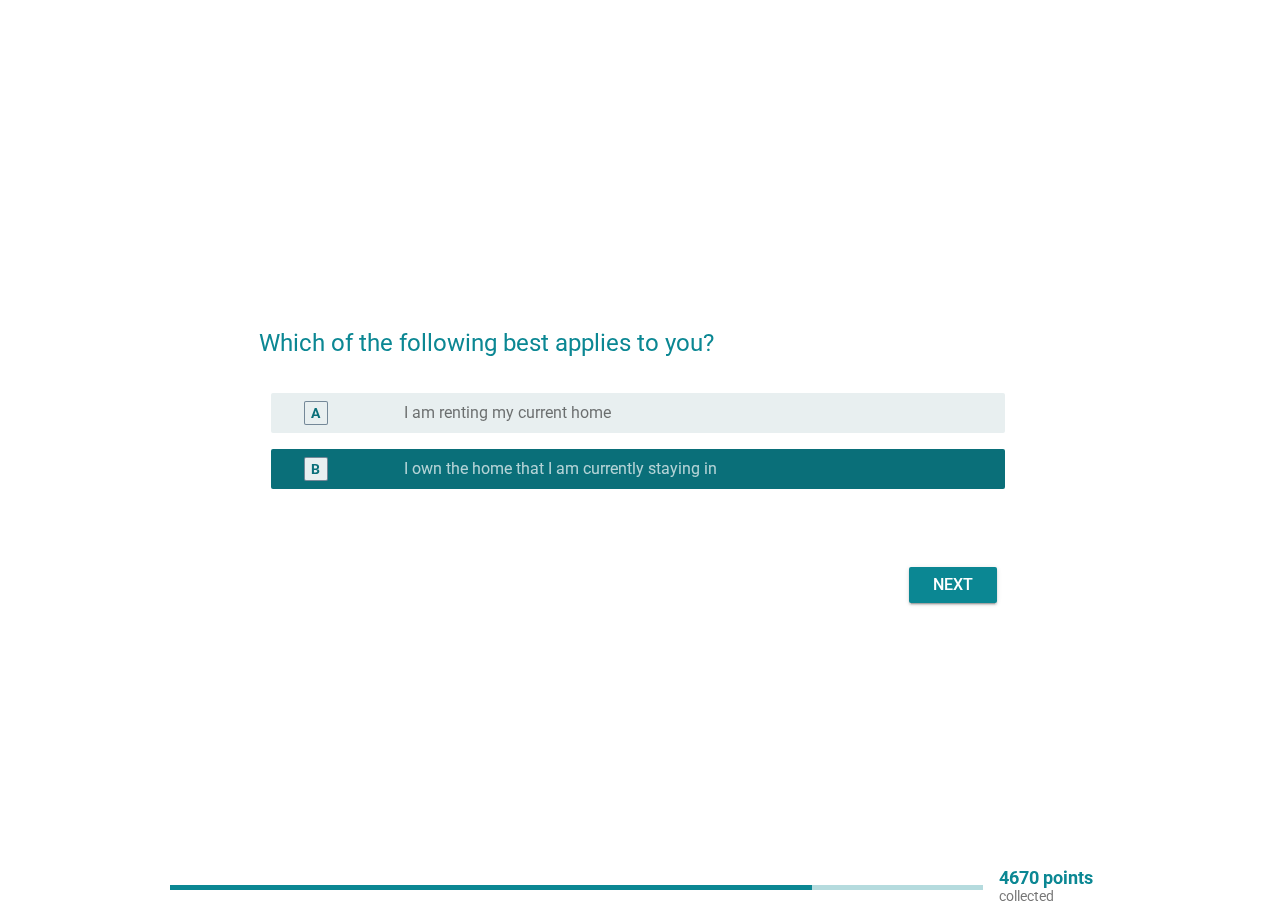 click on "Next" at bounding box center (953, 585) 